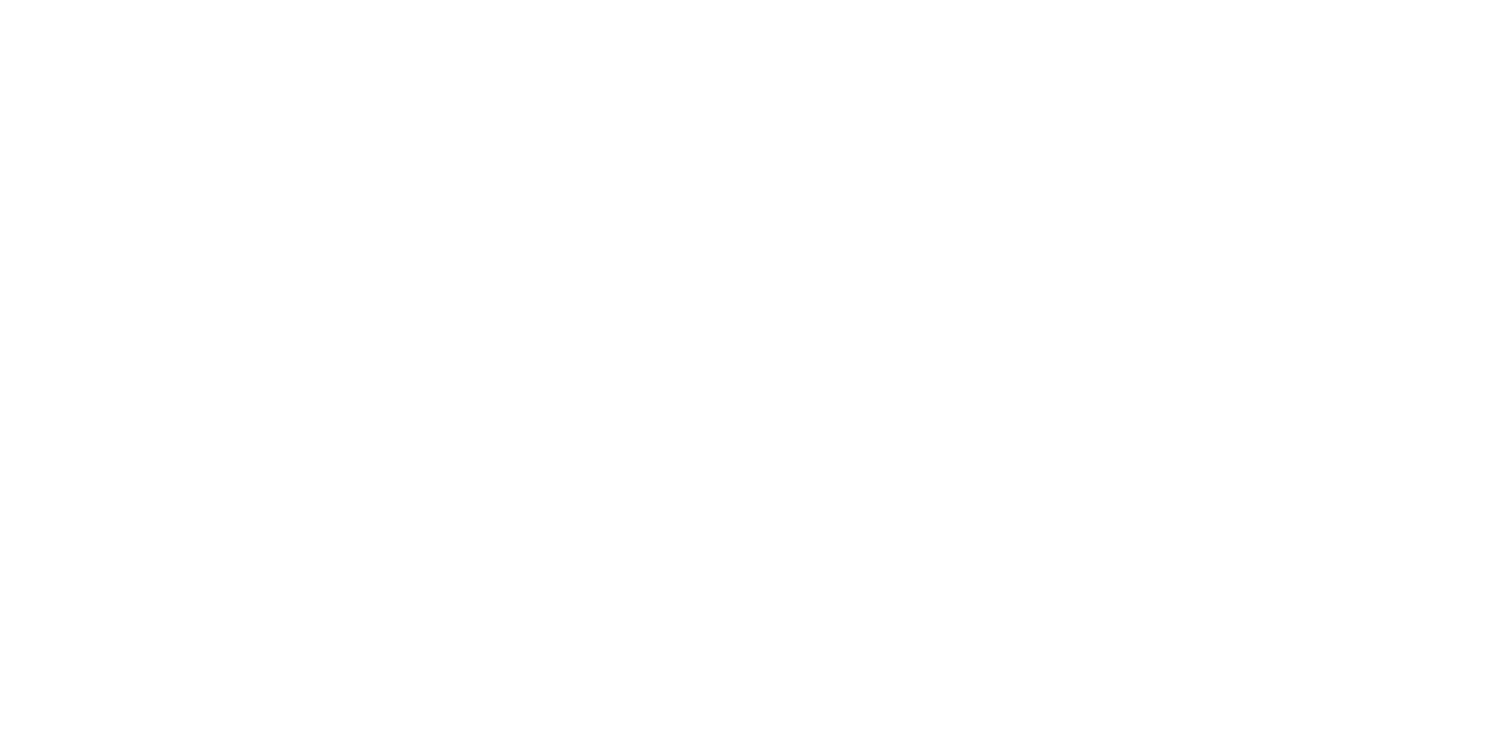 scroll, scrollTop: 0, scrollLeft: 0, axis: both 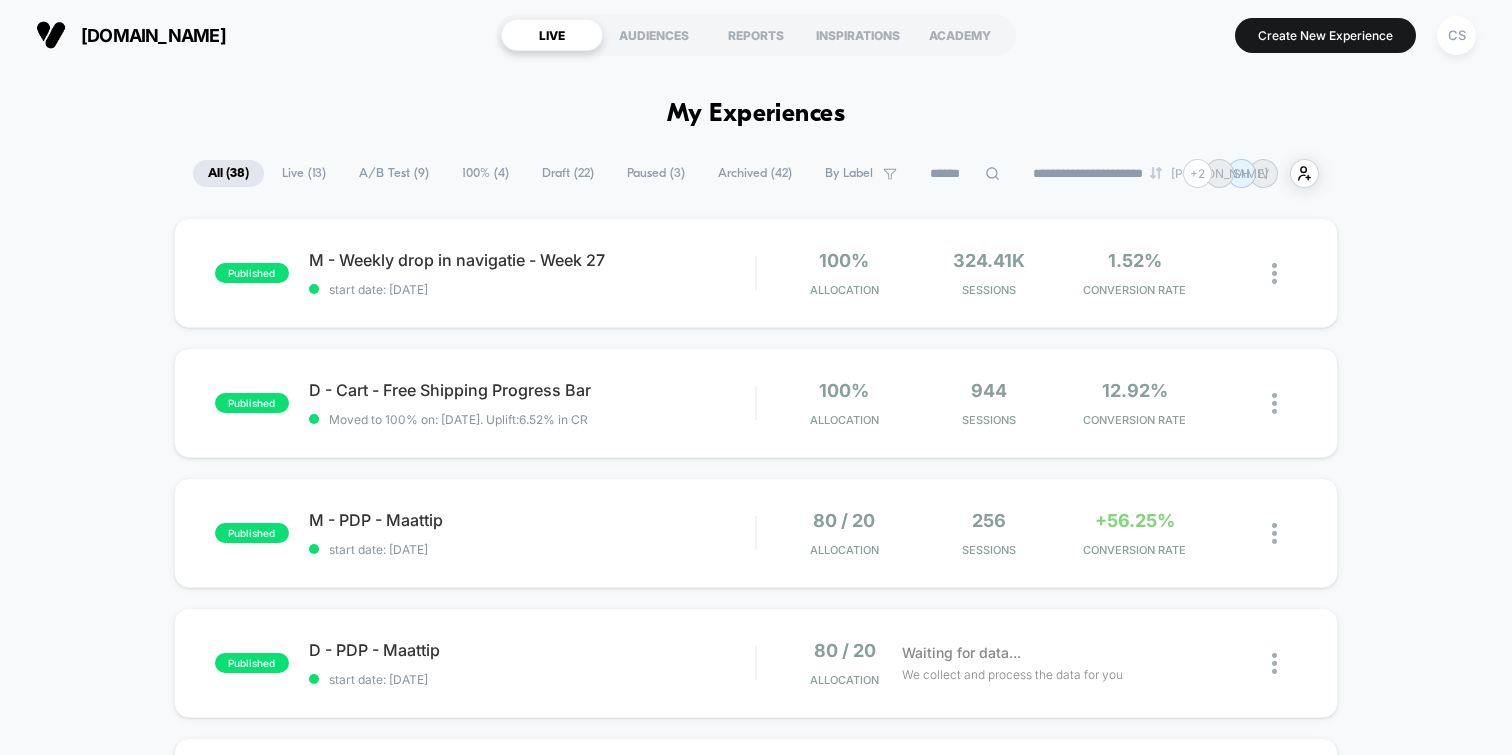 click on "Live ( 13 )" at bounding box center (304, 173) 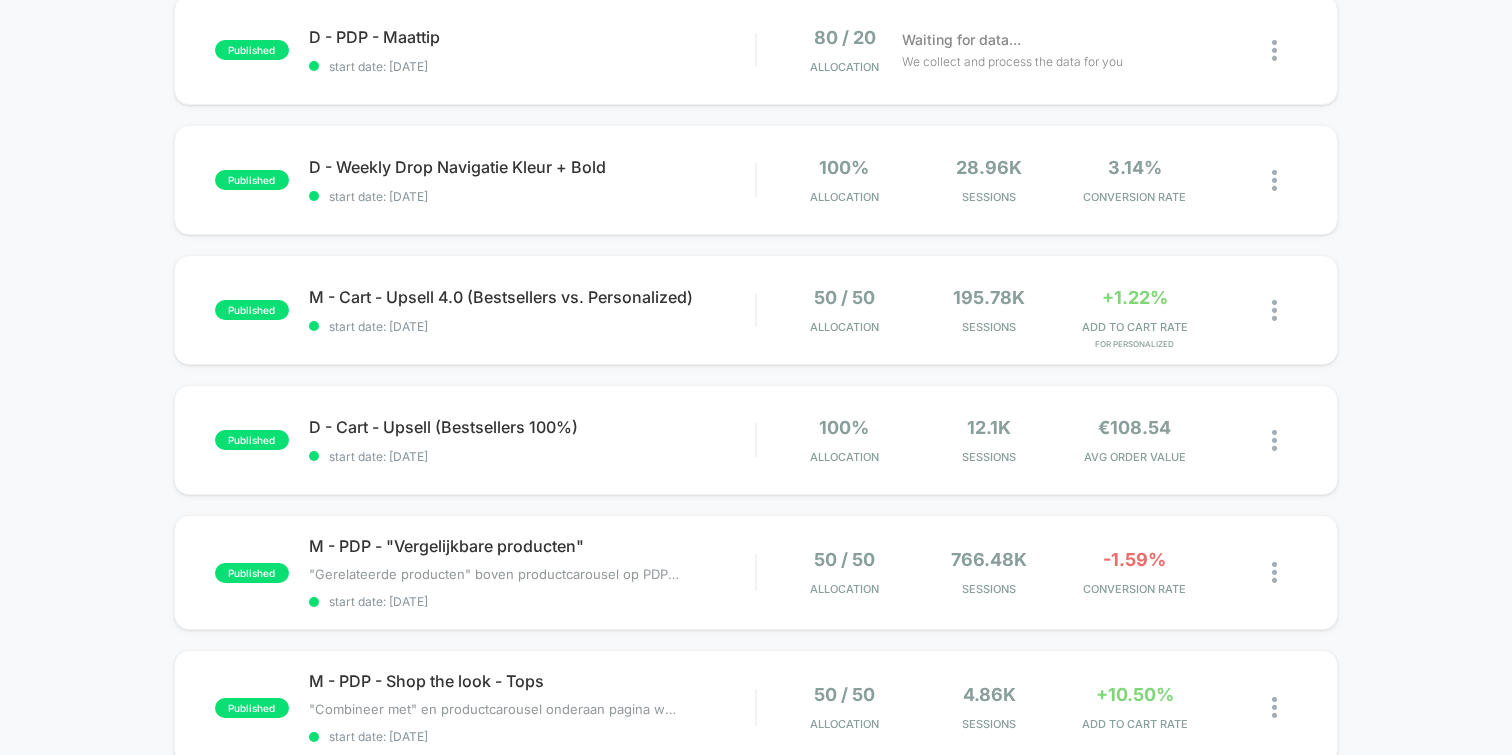 scroll, scrollTop: 614, scrollLeft: 0, axis: vertical 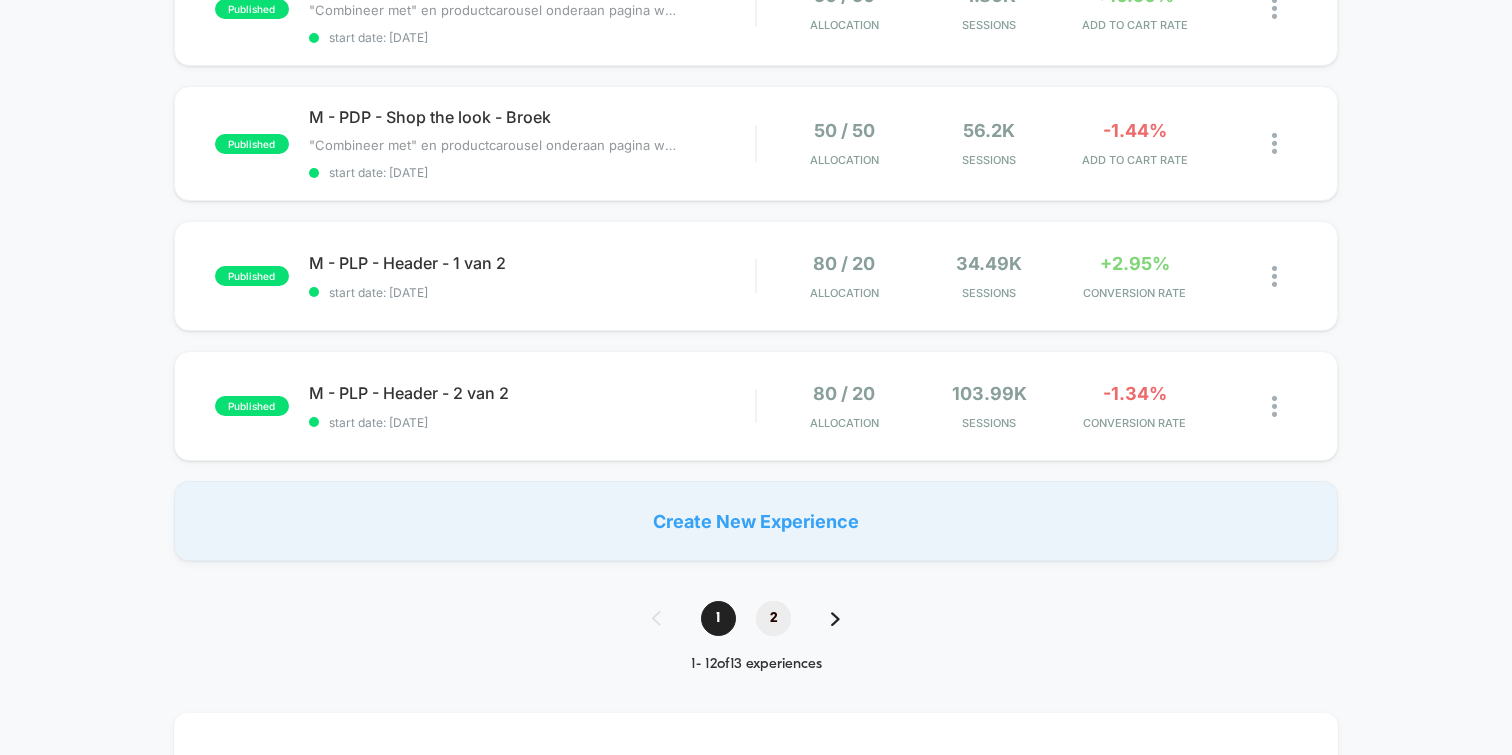 click on "2" at bounding box center (773, 618) 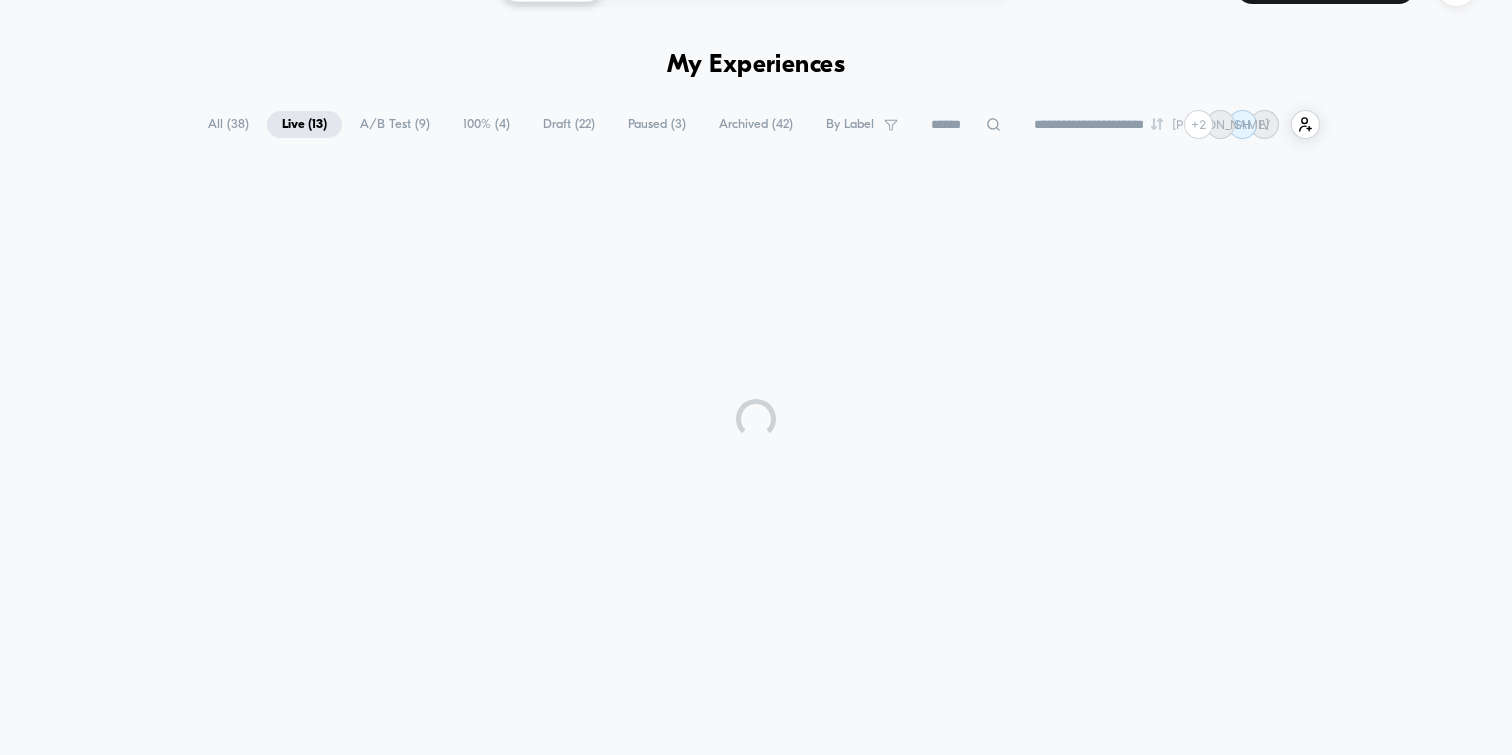 scroll, scrollTop: 0, scrollLeft: 0, axis: both 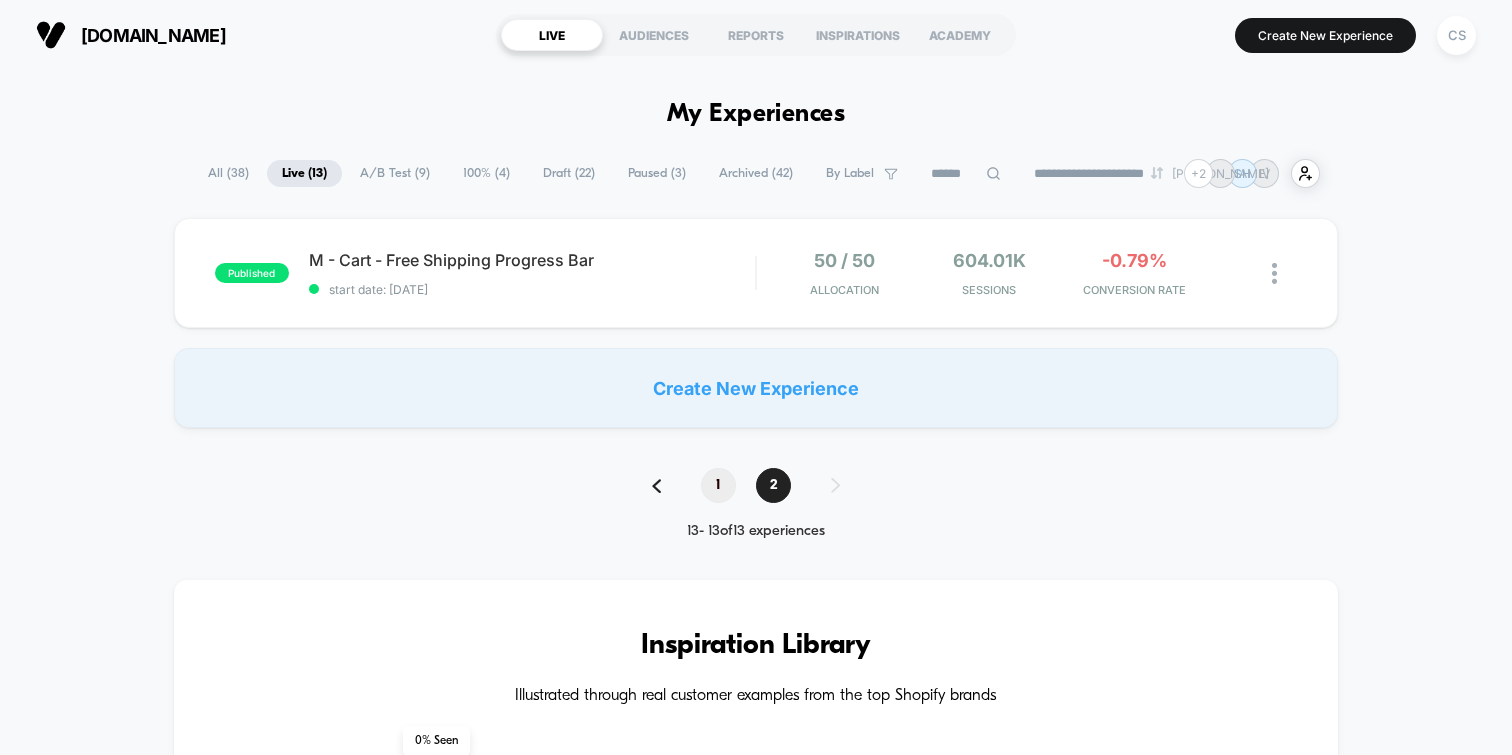 click on "1" at bounding box center [718, 485] 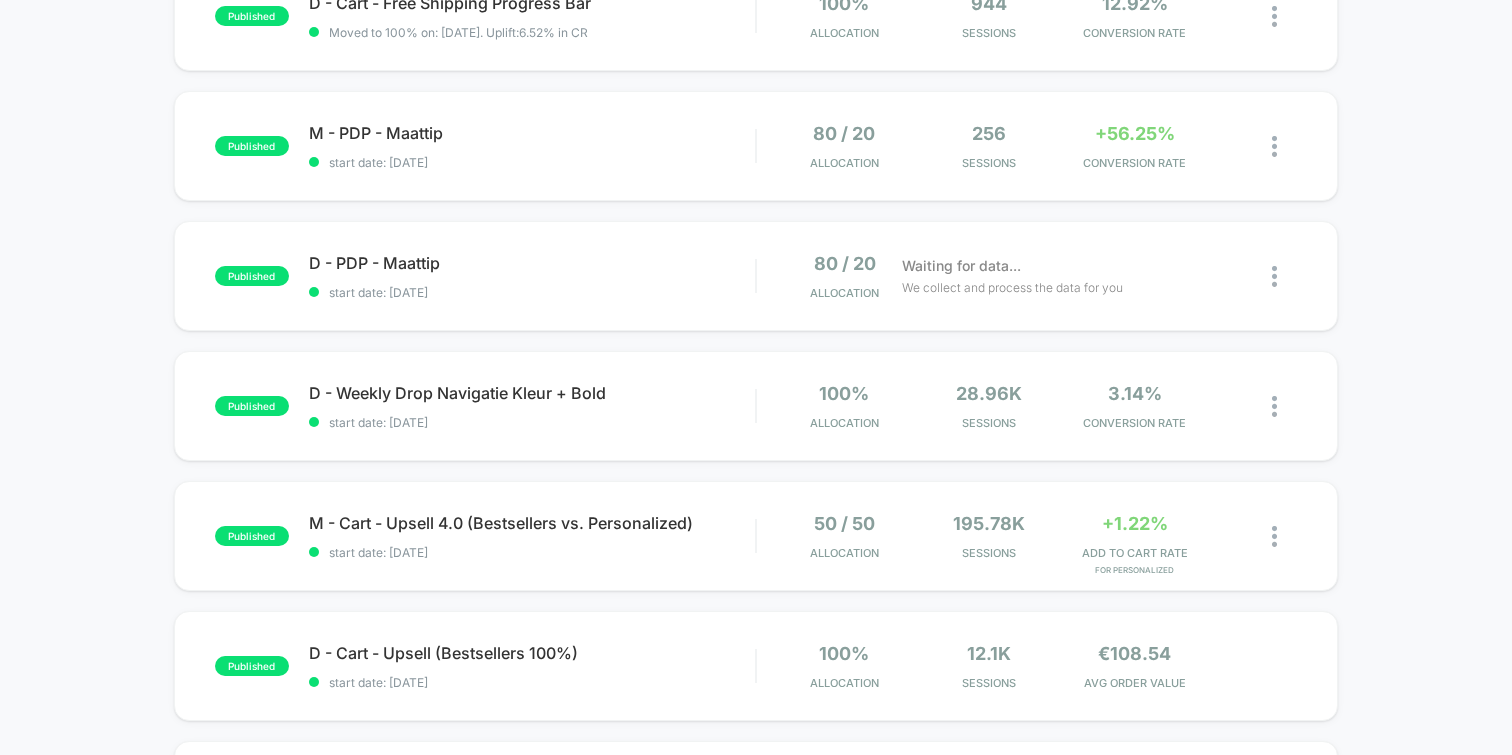 scroll, scrollTop: 449, scrollLeft: 0, axis: vertical 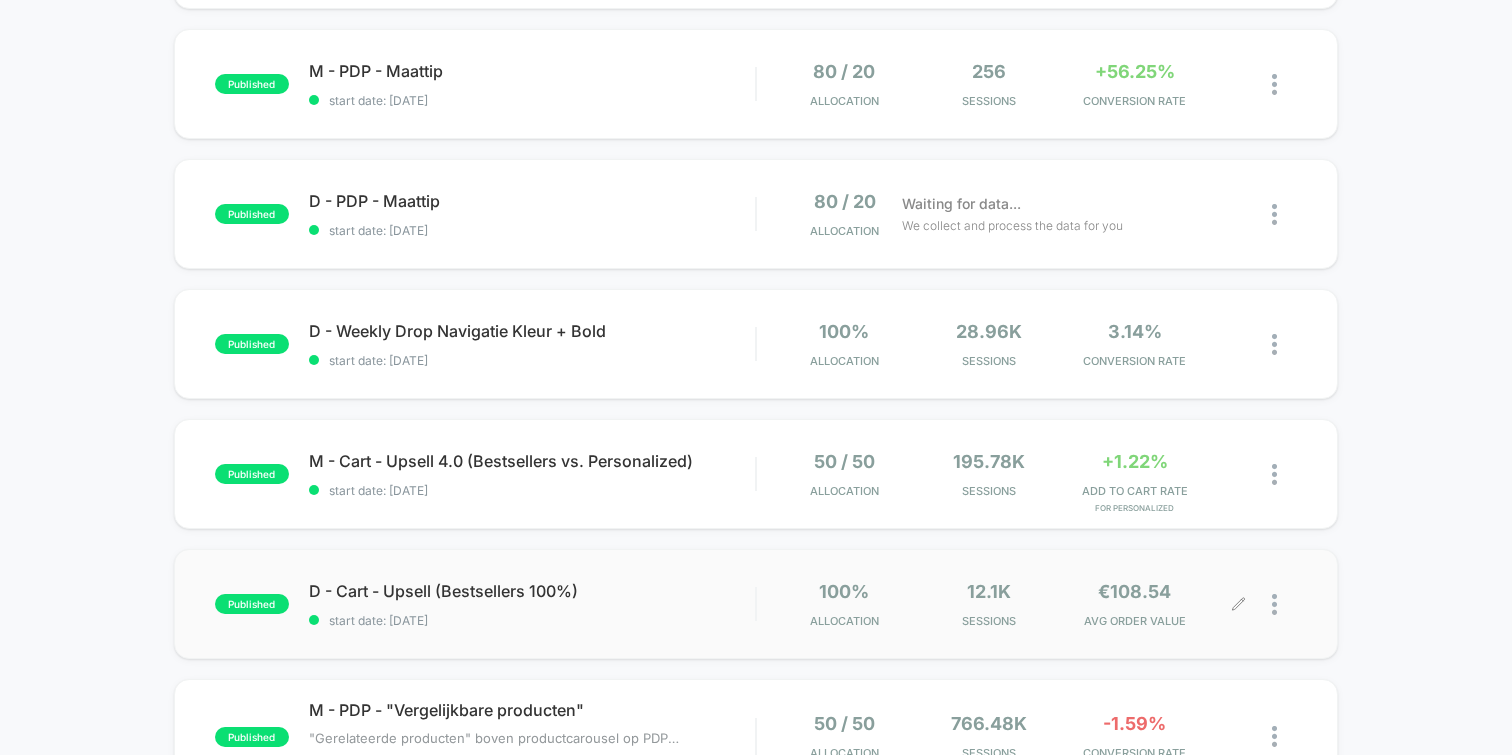 click at bounding box center (1284, 604) 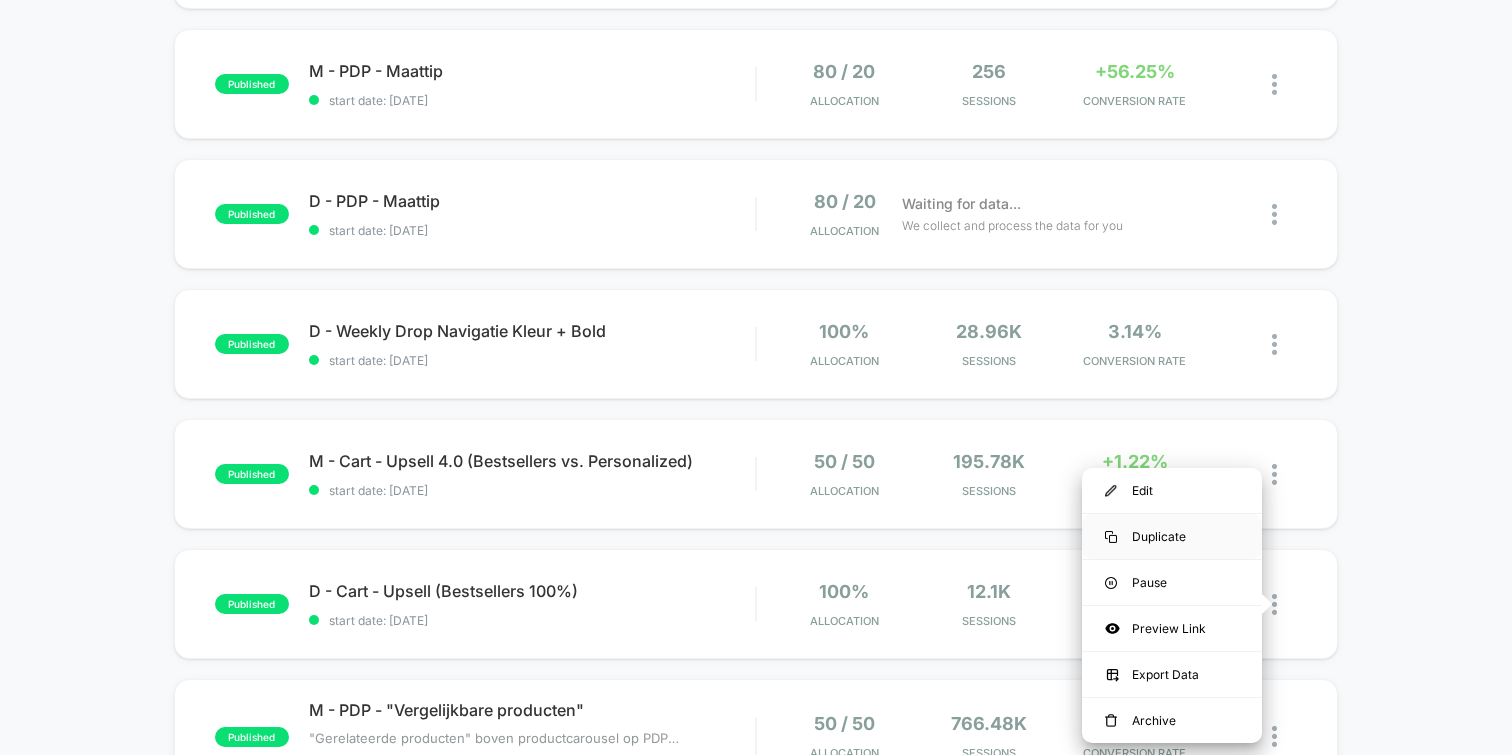 click on "Duplicate" at bounding box center [1172, 536] 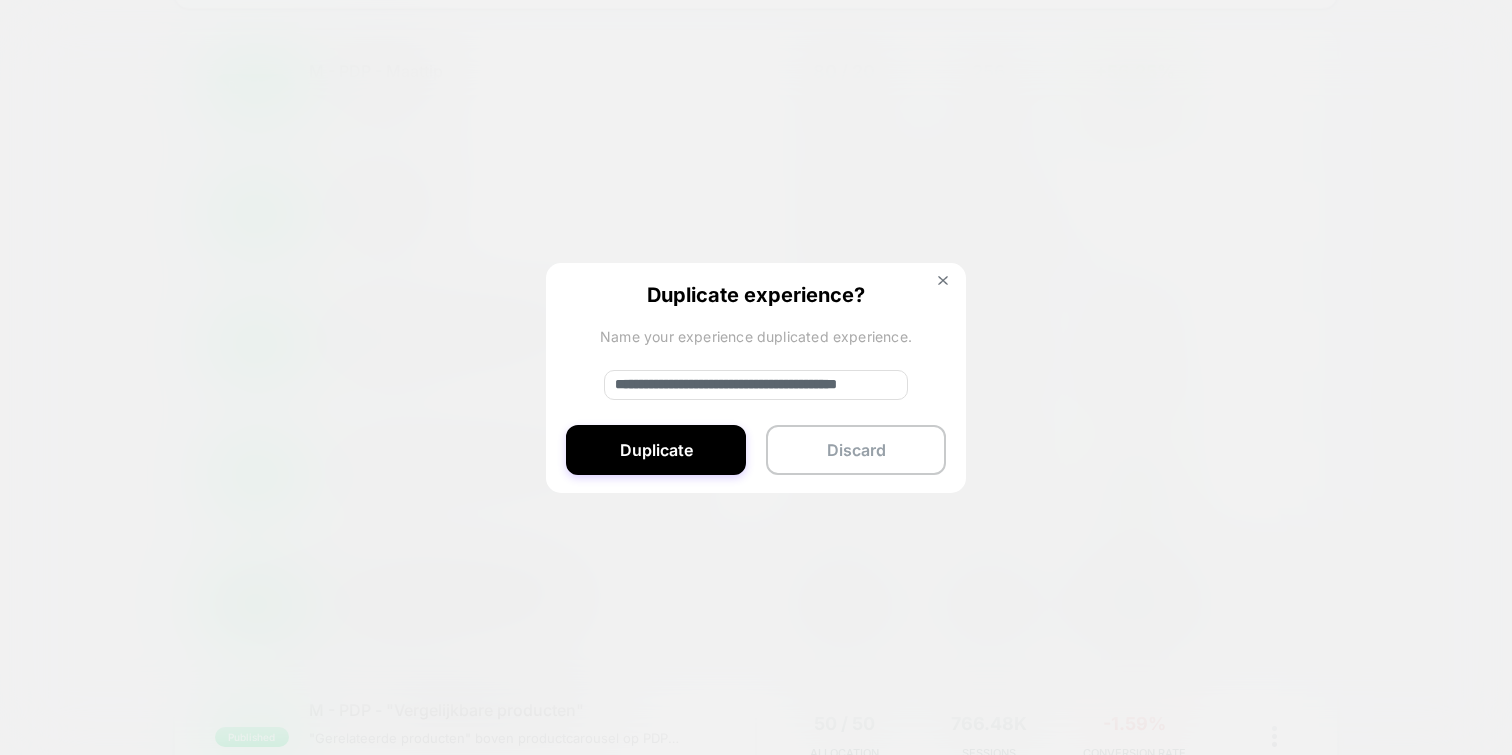 drag, startPoint x: 680, startPoint y: 383, endPoint x: 517, endPoint y: 388, distance: 163.07668 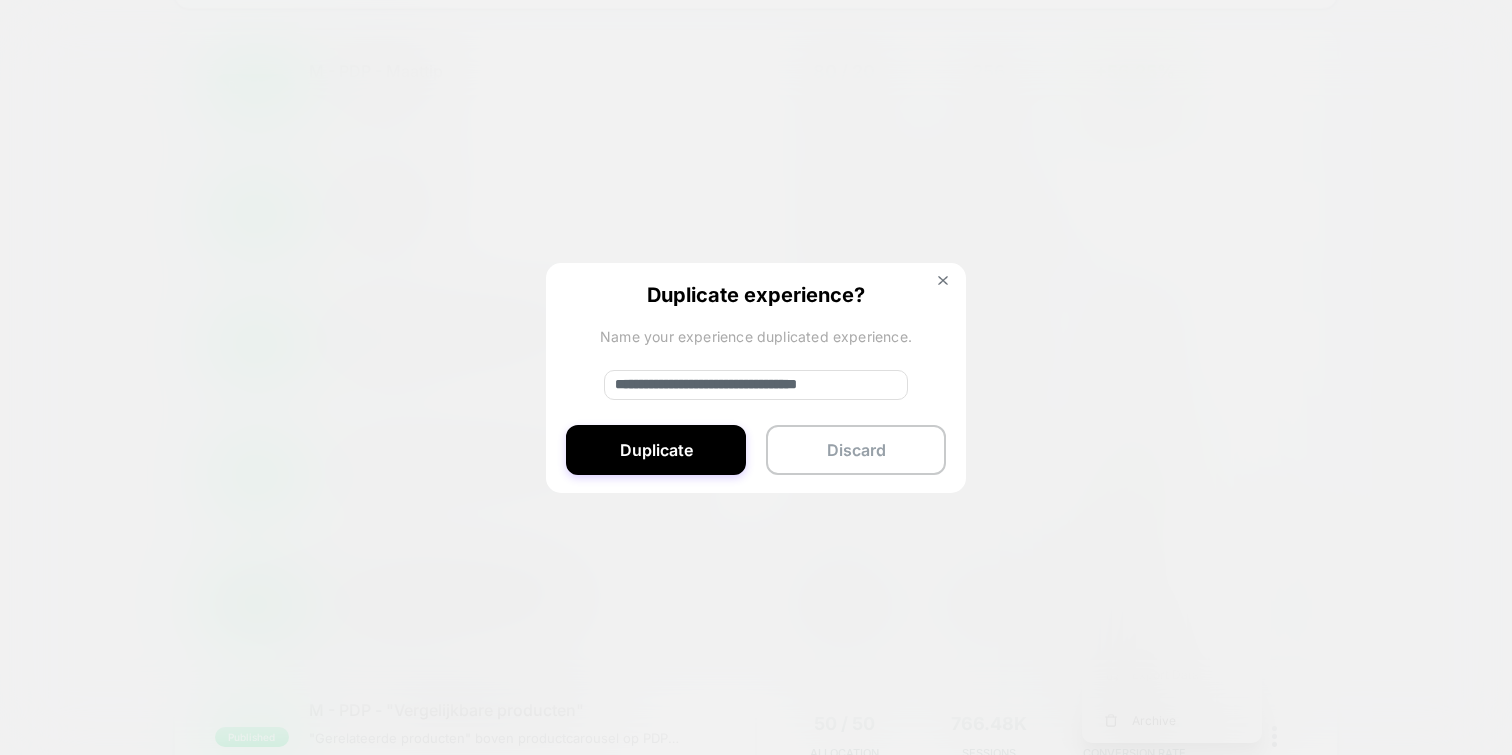drag, startPoint x: 777, startPoint y: 384, endPoint x: 869, endPoint y: 386, distance: 92.021736 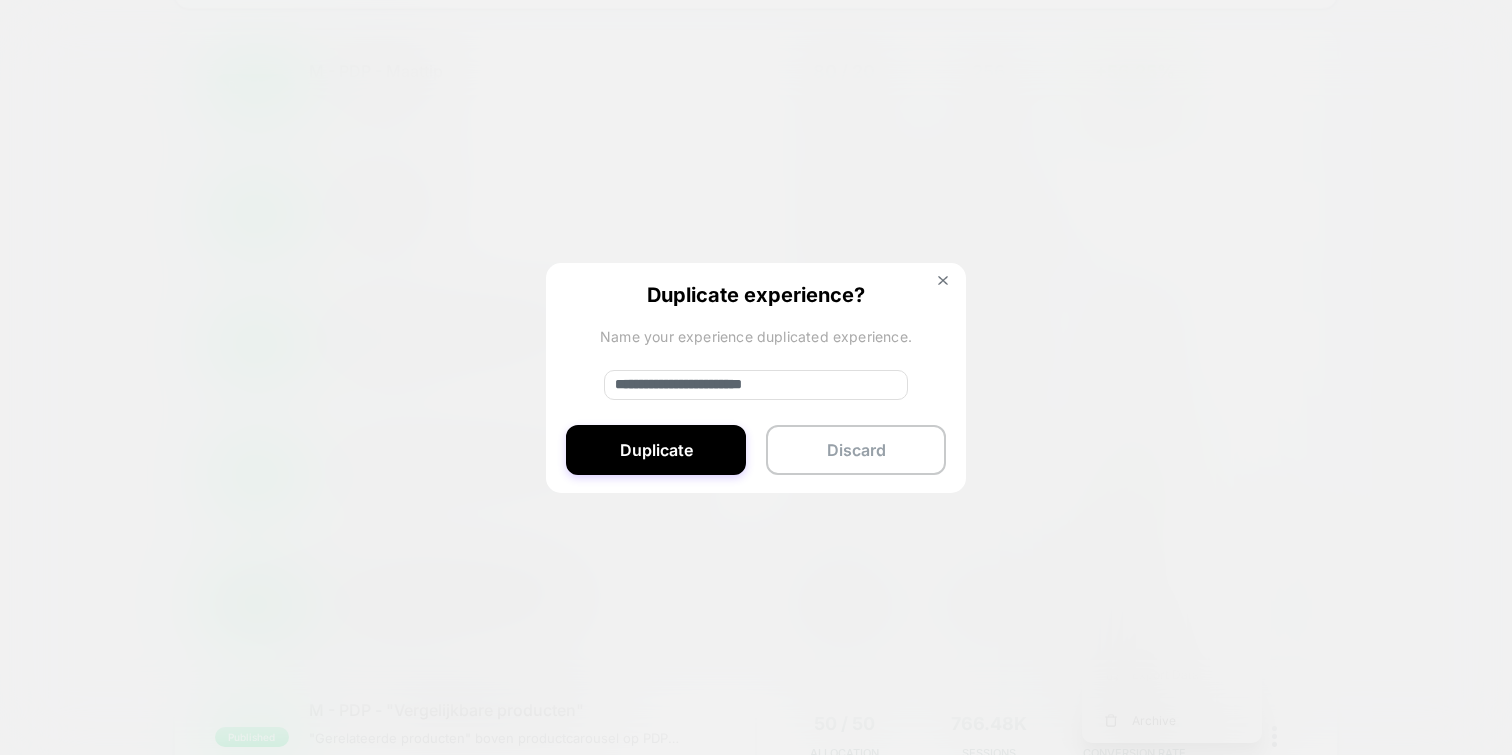 click on "**********" at bounding box center [756, 385] 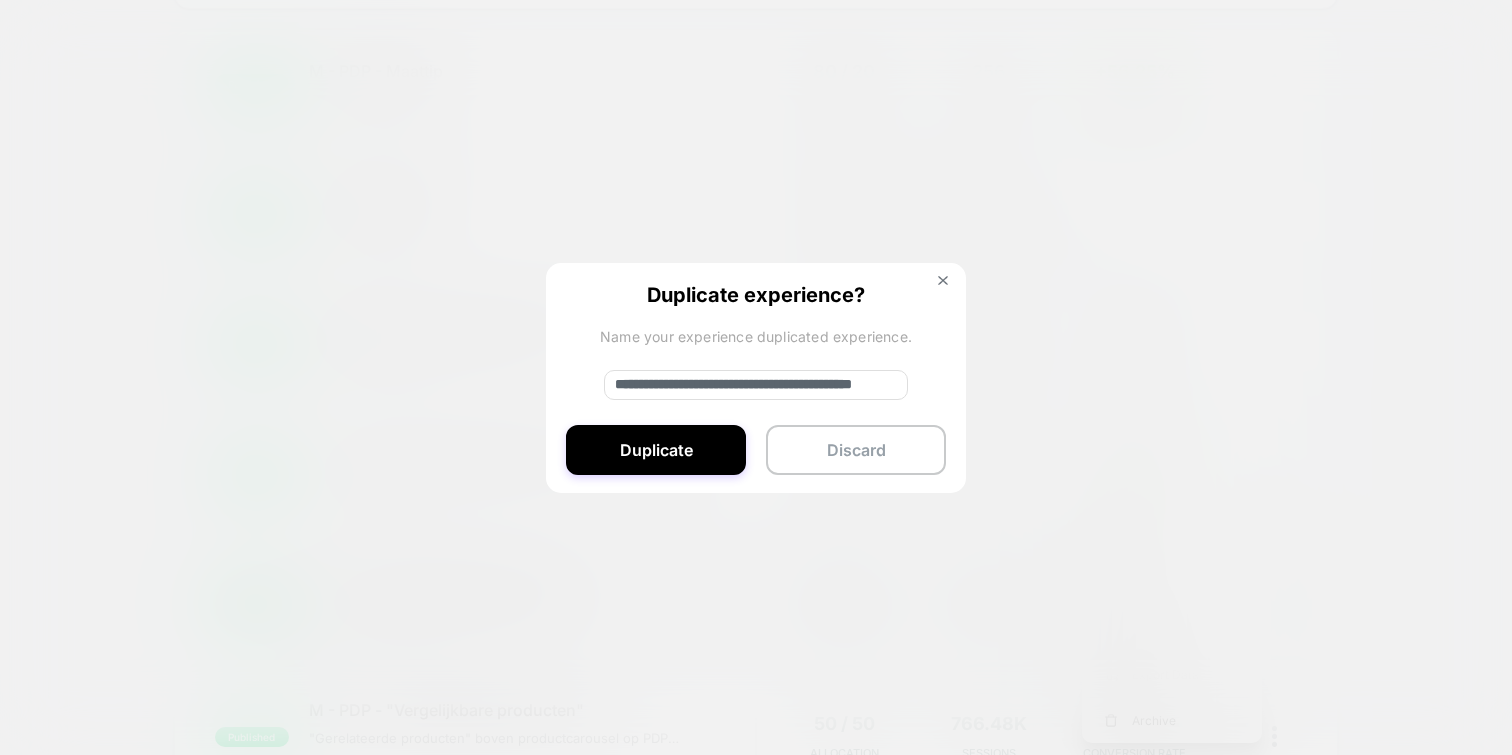 scroll, scrollTop: 0, scrollLeft: 114, axis: horizontal 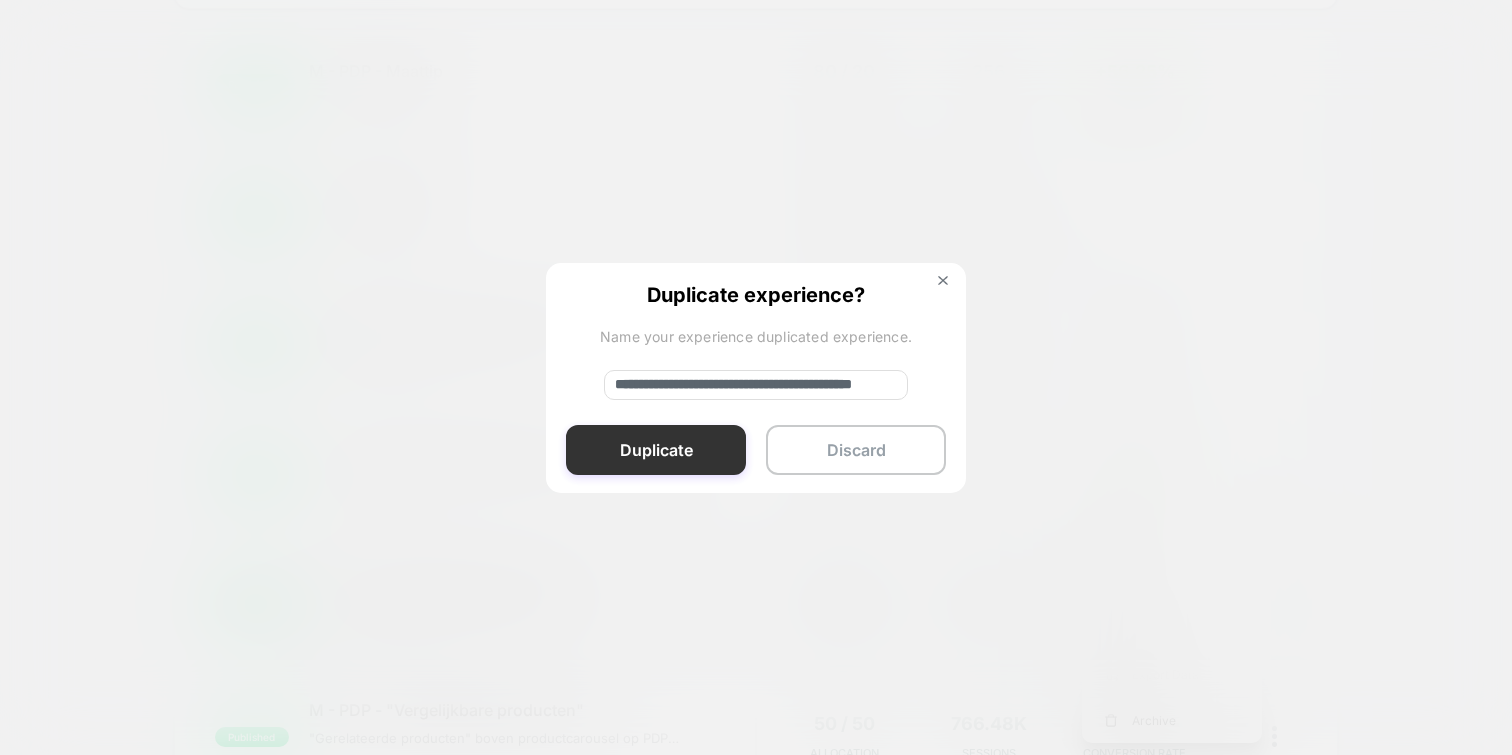 type on "**********" 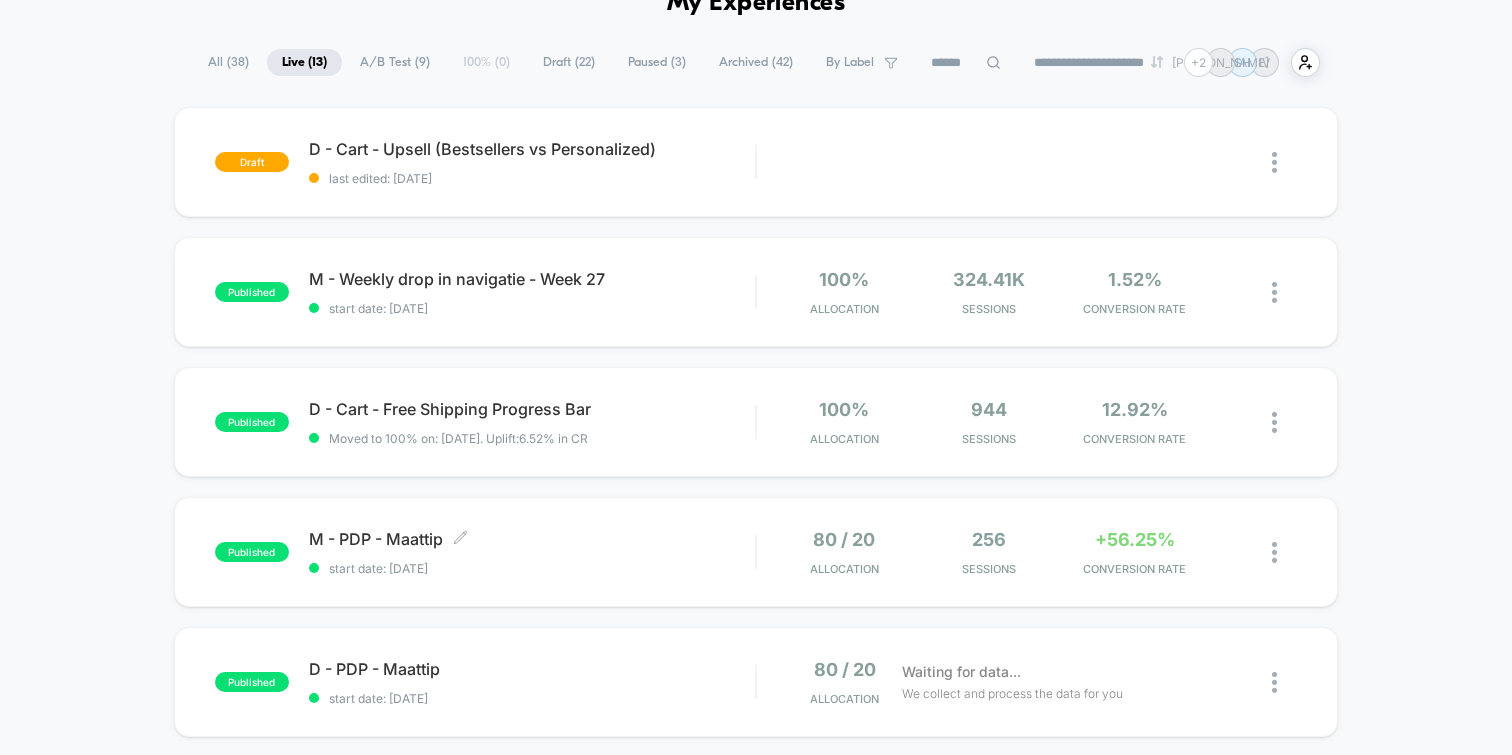 scroll, scrollTop: 0, scrollLeft: 0, axis: both 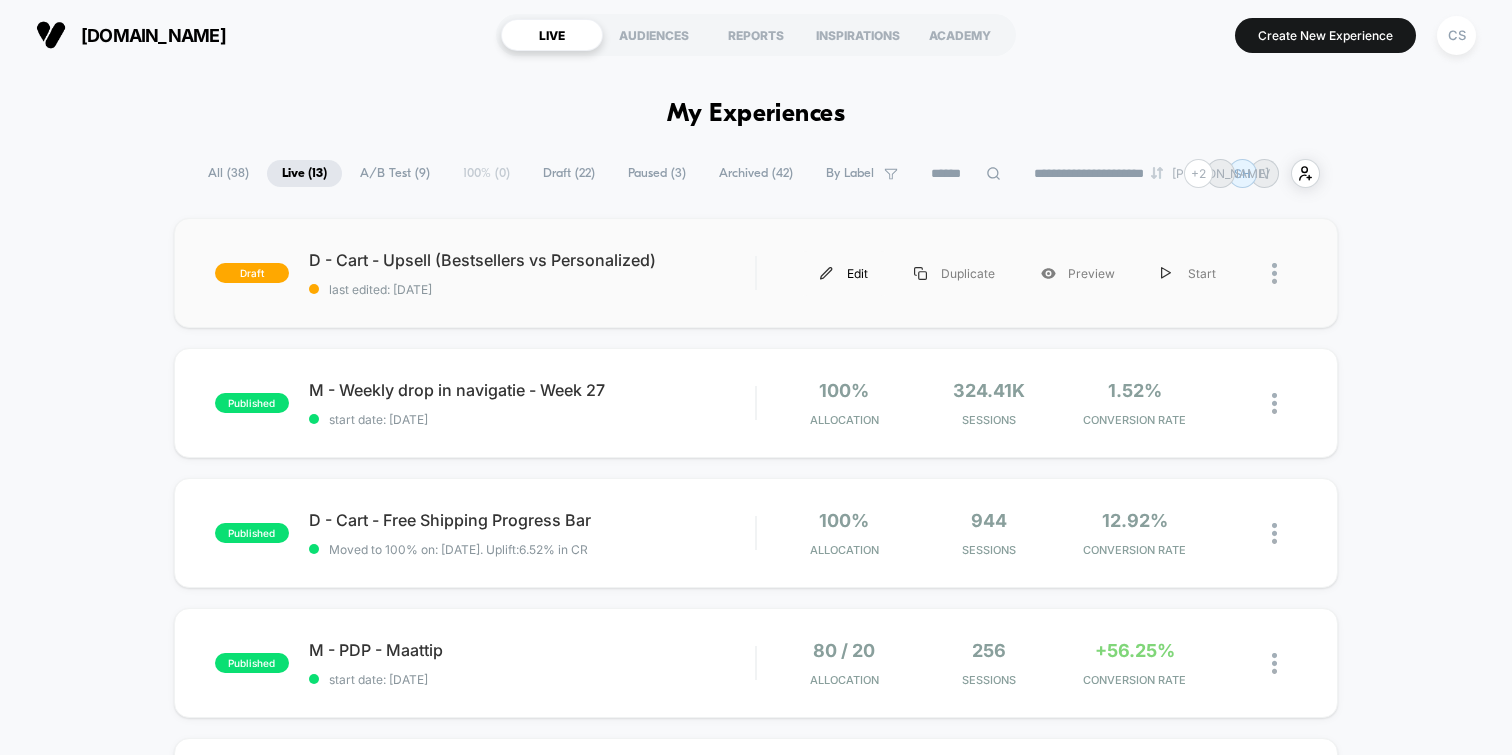 click on "Edit" at bounding box center (844, 273) 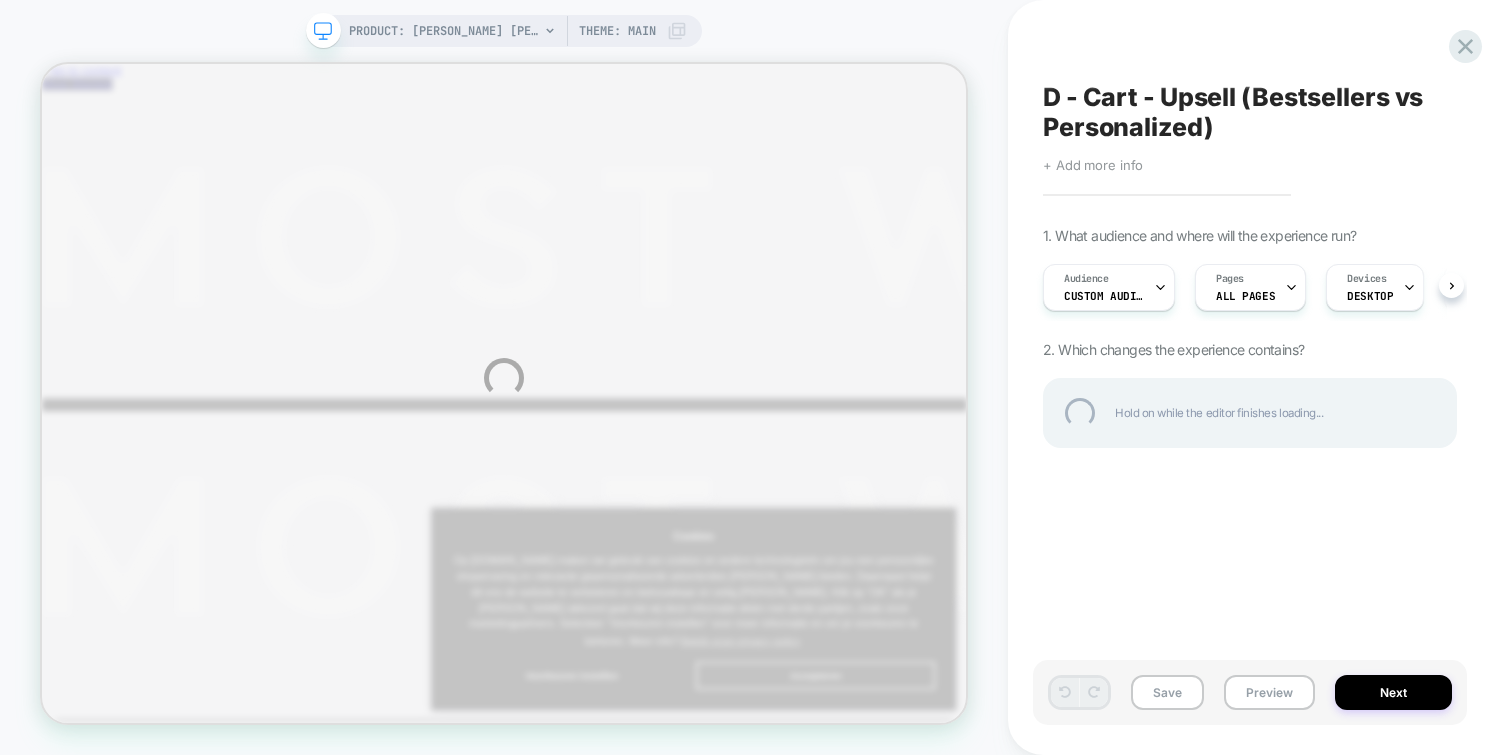 scroll, scrollTop: 0, scrollLeft: 0, axis: both 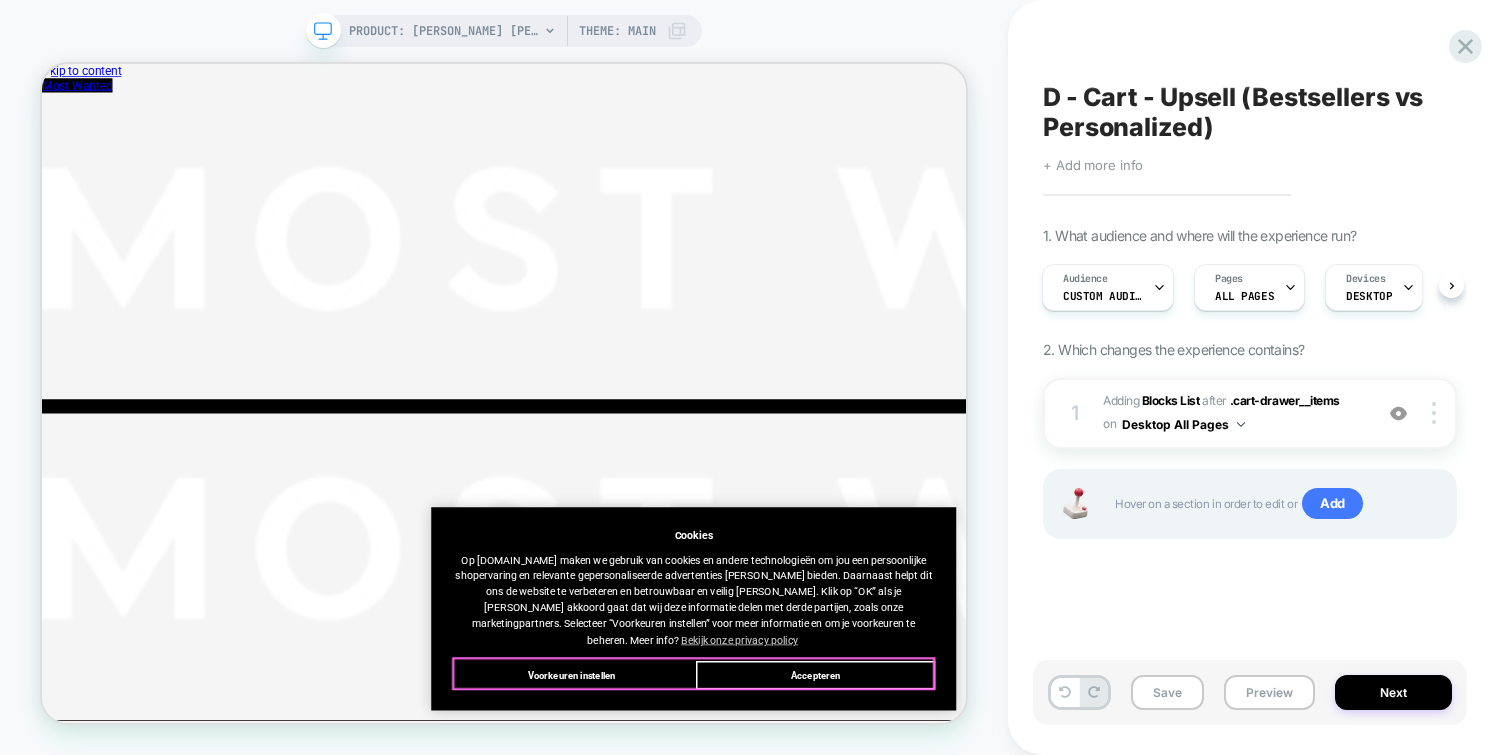 click on "Accepteren" at bounding box center [1073, 879] 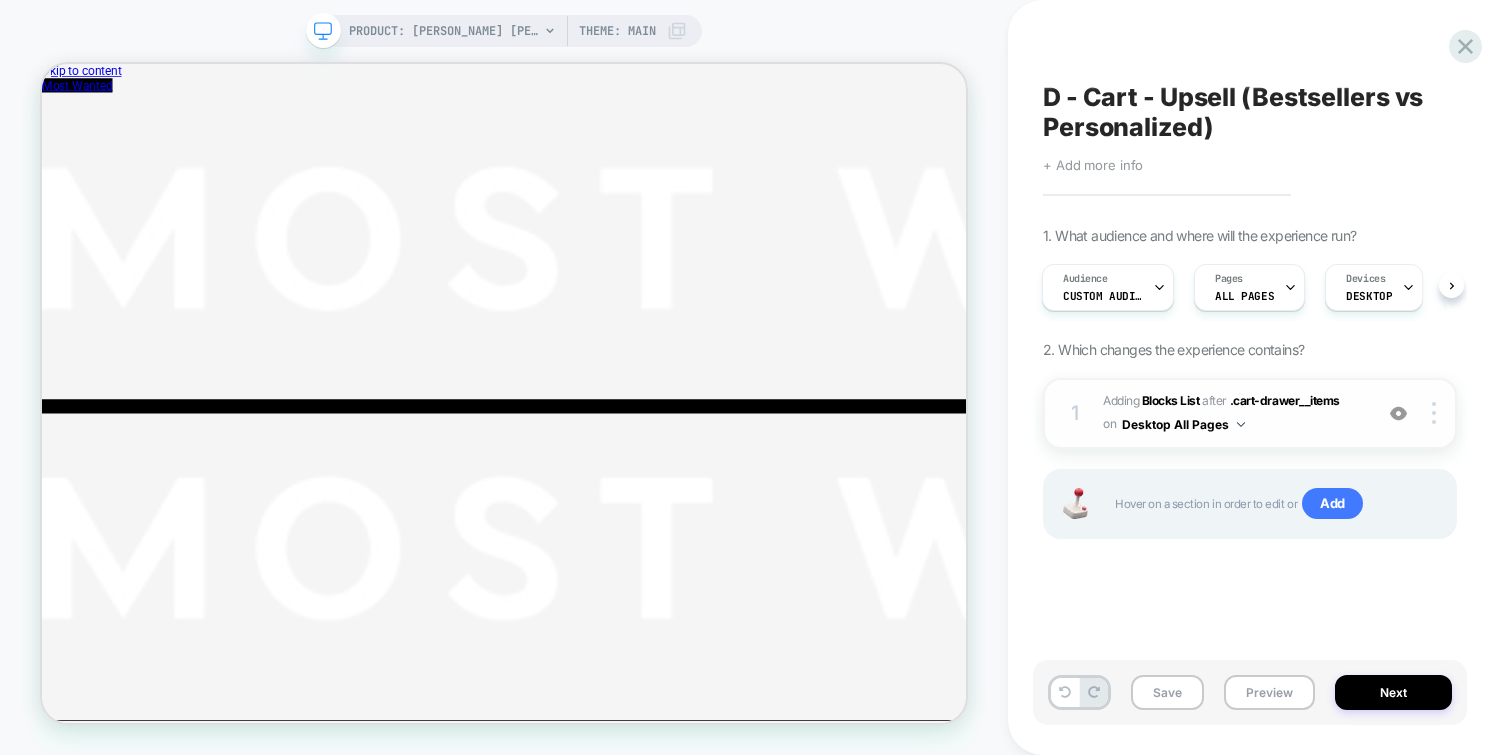 click on "#_loomi_addon_1744117966585_dup1750683018_dup1752056259 Adding   Blocks List   AFTER .cart-drawer__items .cart-drawer__items   on Desktop All Pages" at bounding box center [1232, 413] 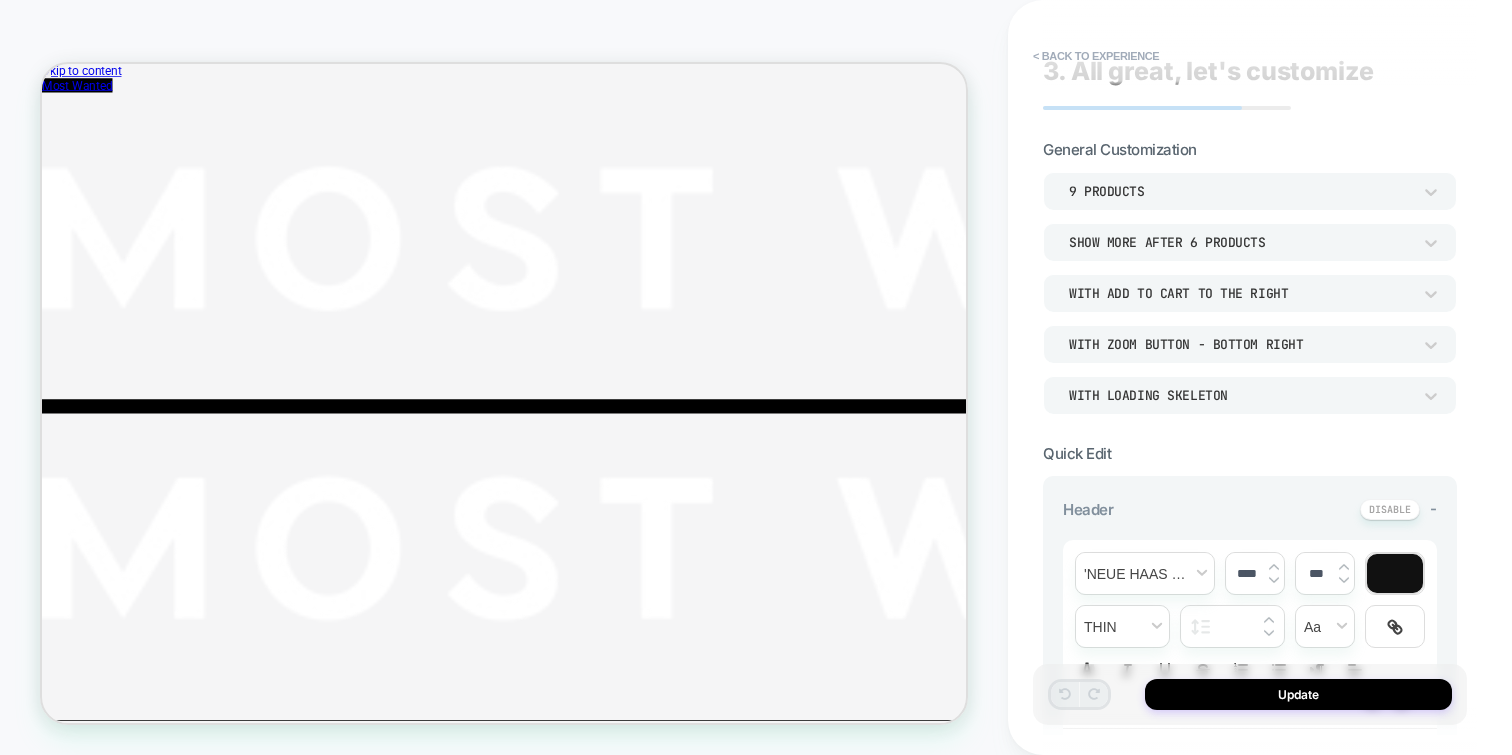 scroll, scrollTop: 0, scrollLeft: 0, axis: both 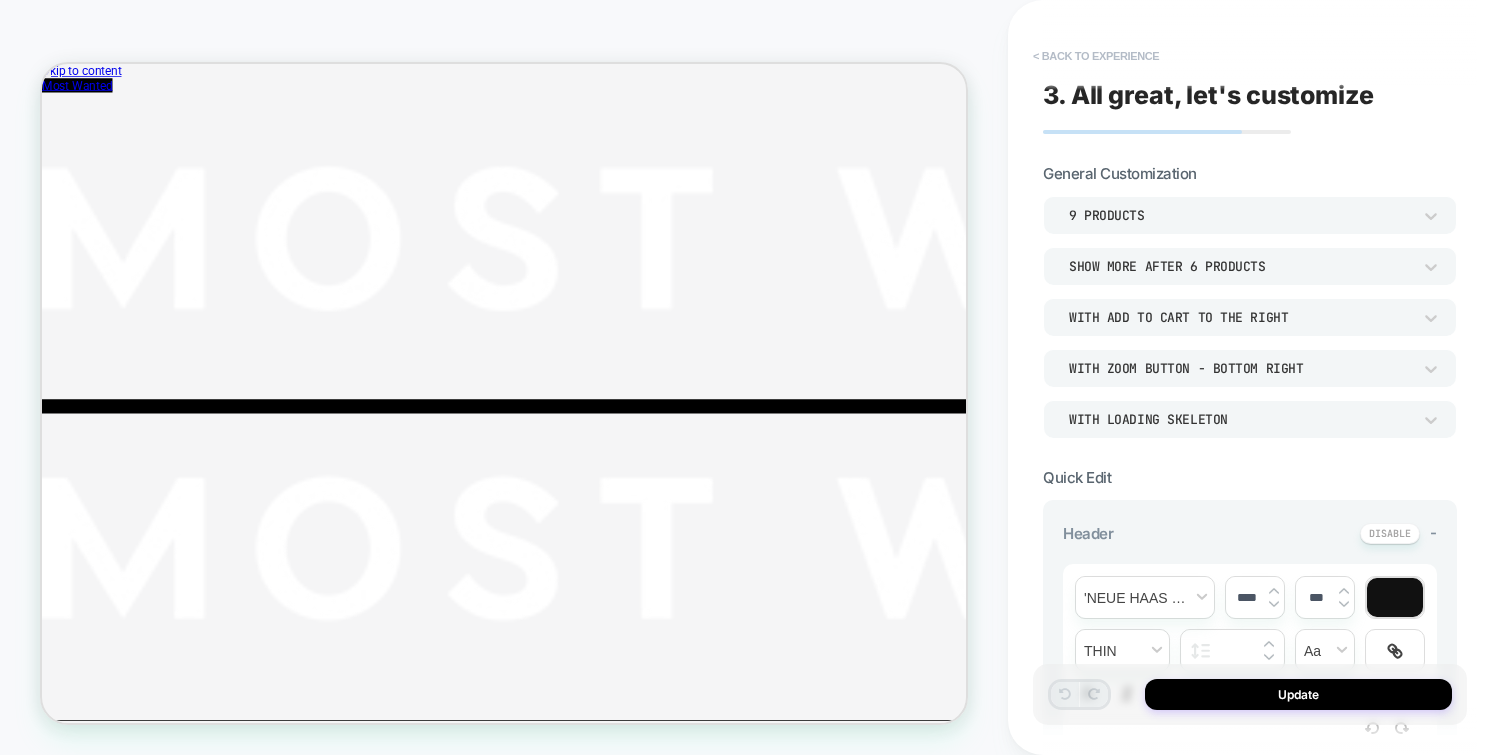 click on "< Back to experience" at bounding box center (1096, 56) 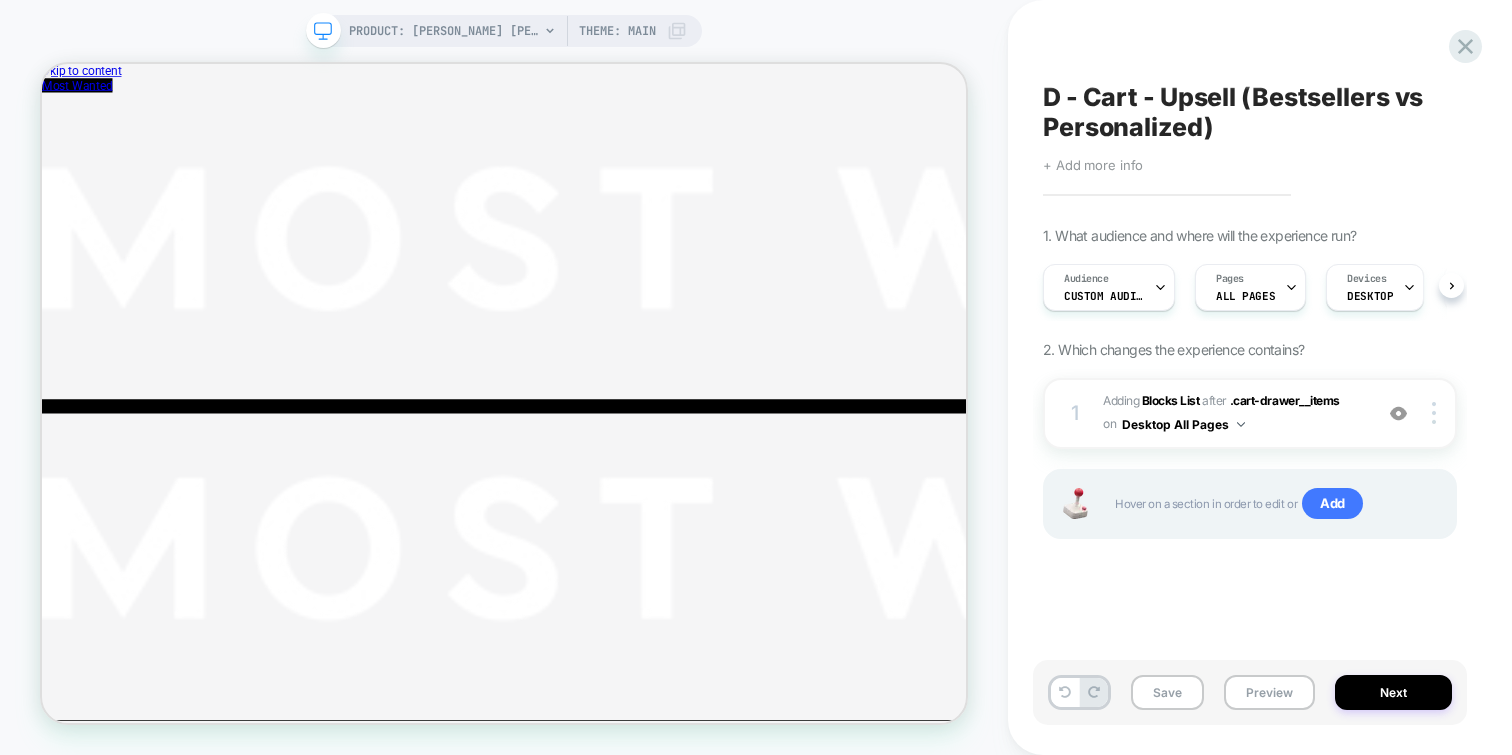 scroll, scrollTop: 0, scrollLeft: 1, axis: horizontal 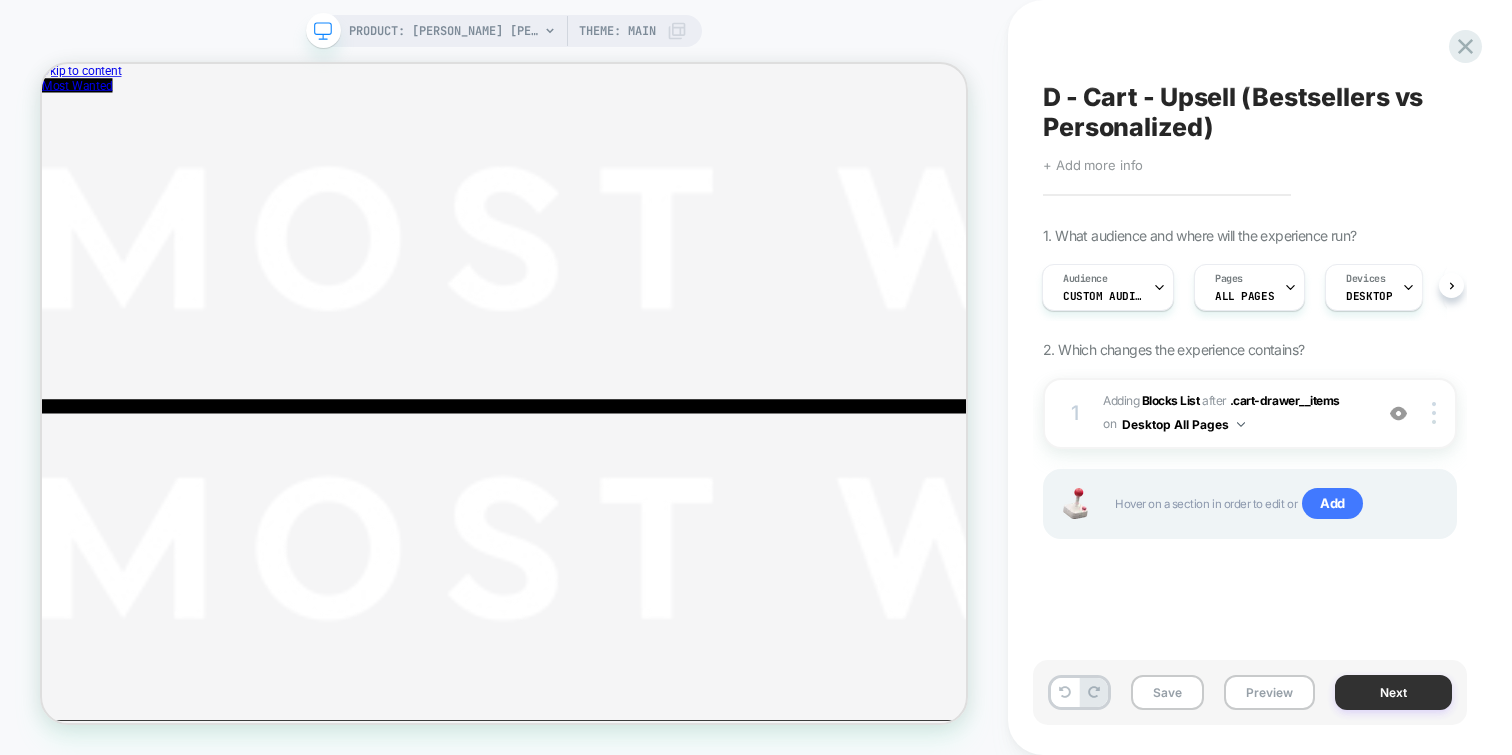click on "Next" at bounding box center [1393, 692] 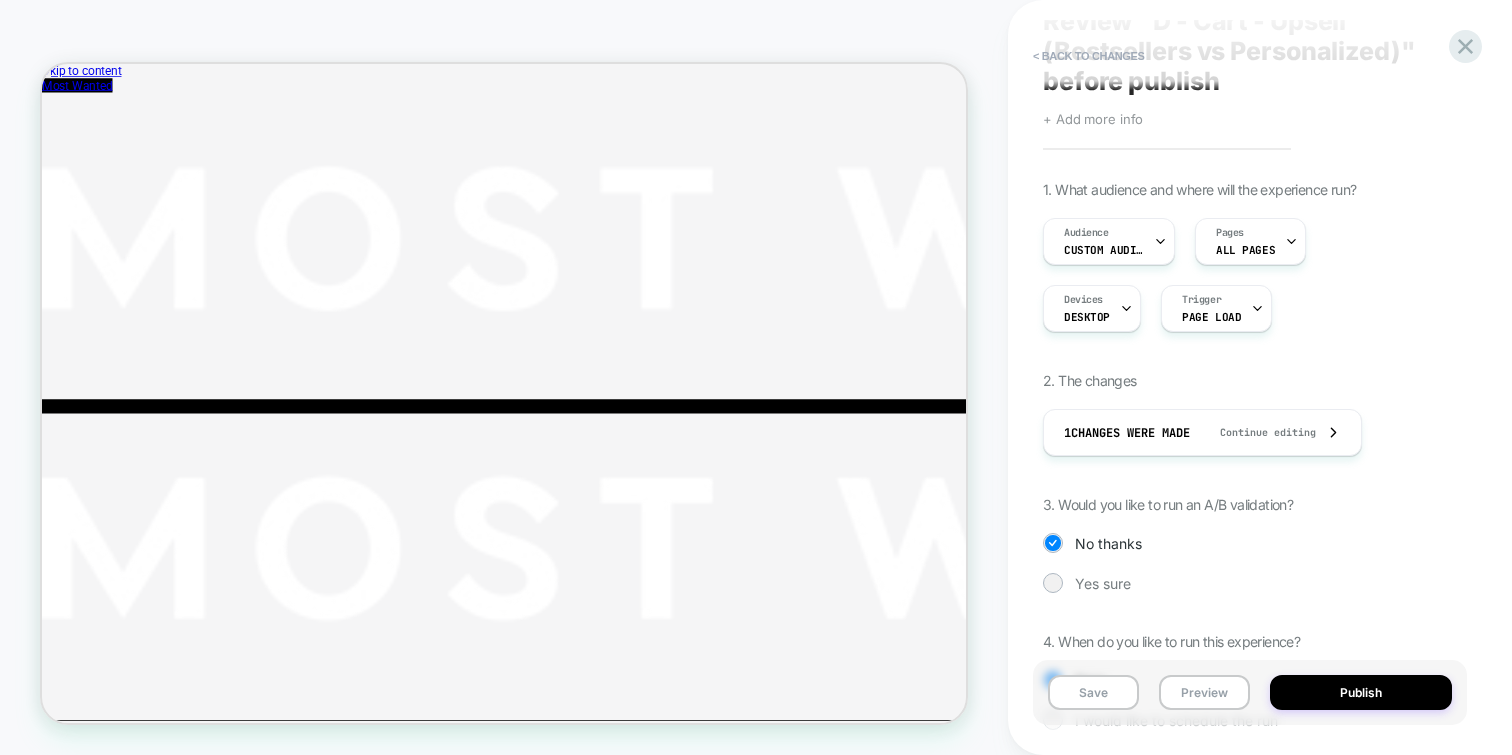 scroll, scrollTop: 180, scrollLeft: 0, axis: vertical 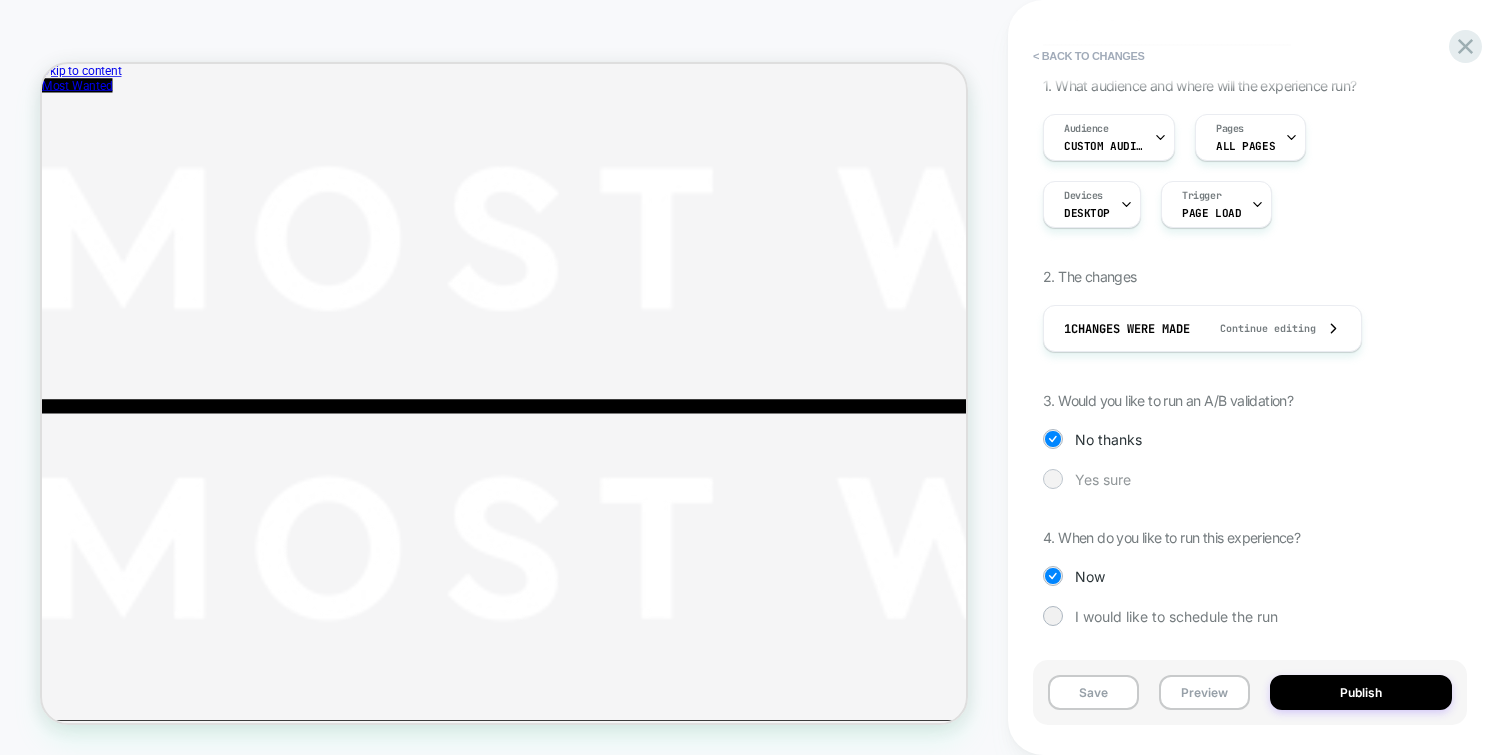 click on "Yes sure" at bounding box center (1103, 479) 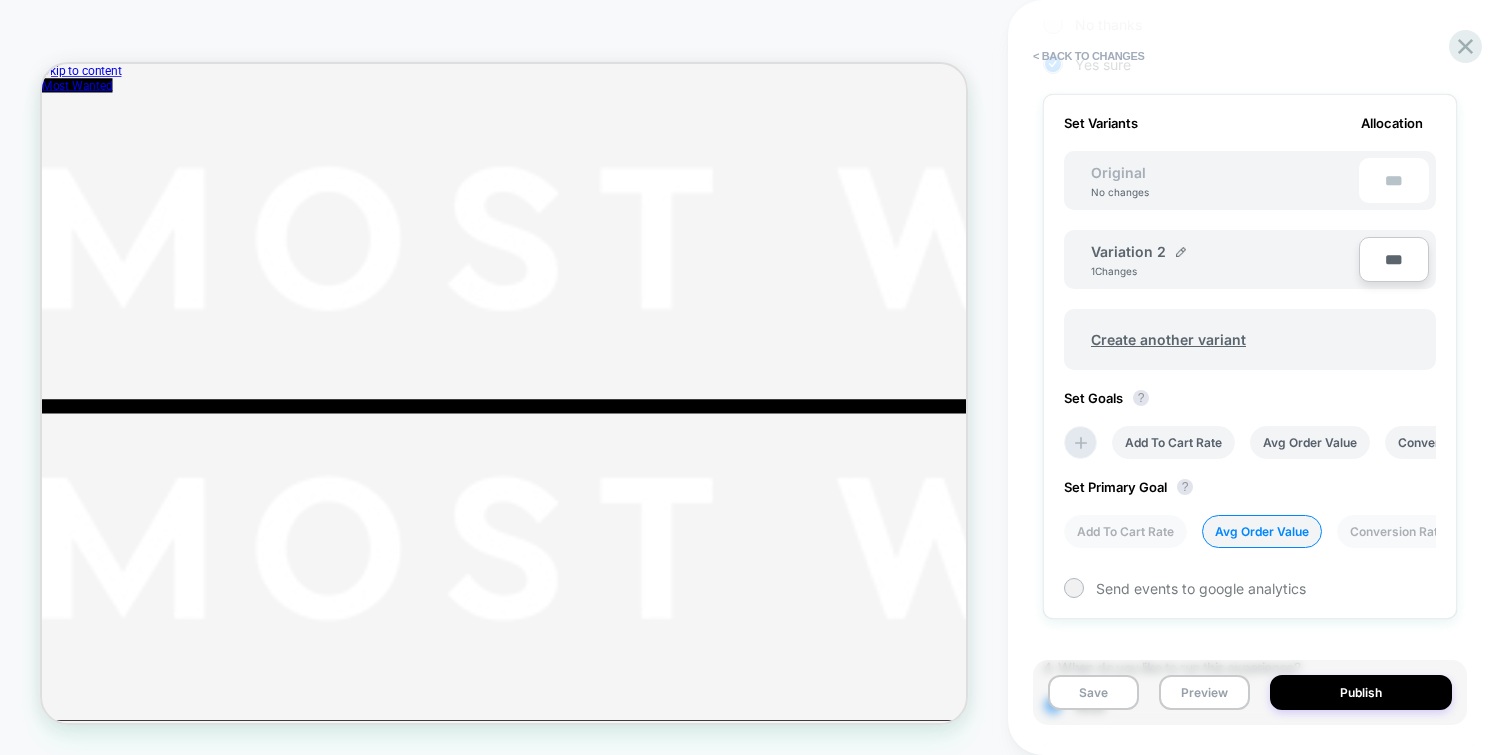 scroll, scrollTop: 542, scrollLeft: 0, axis: vertical 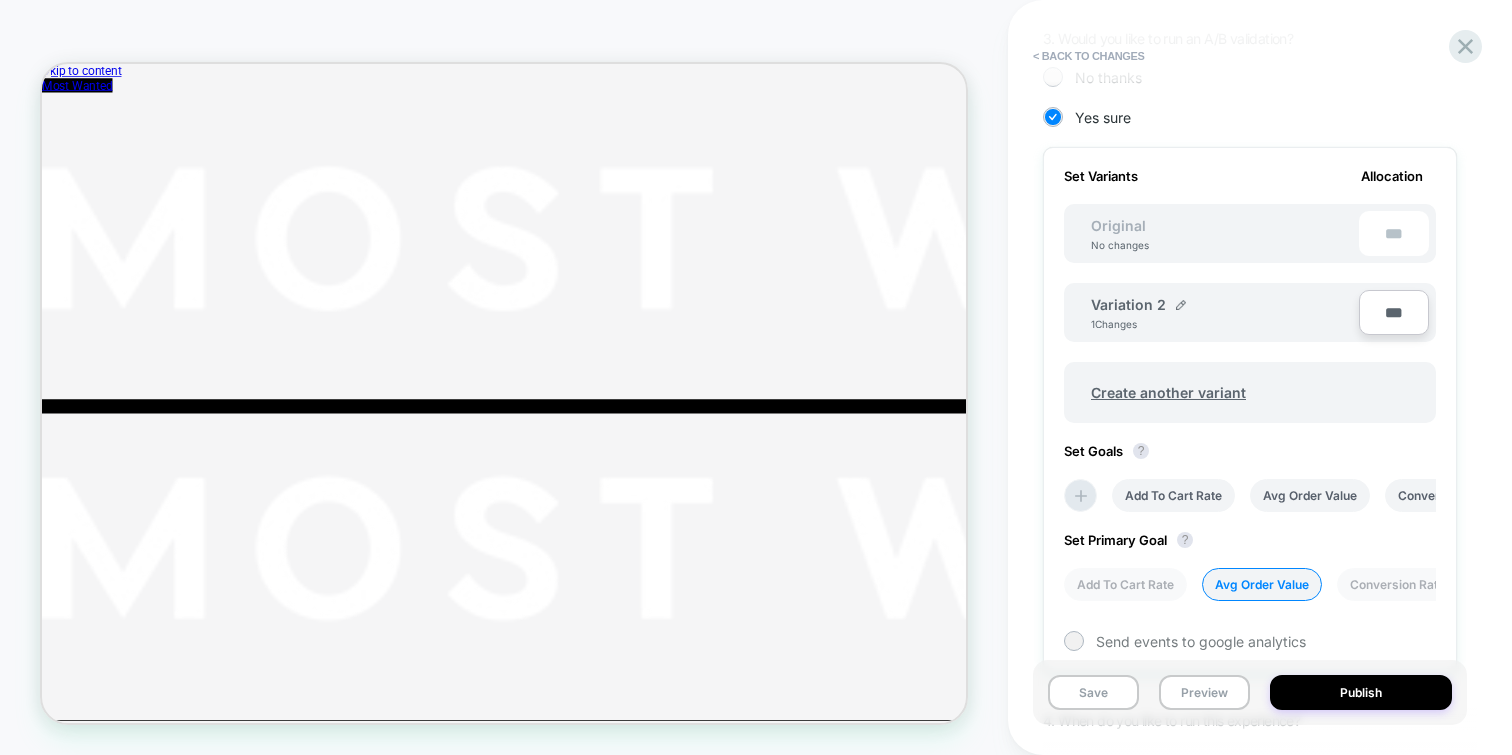 click on "Original No changes ***" at bounding box center [1250, 233] 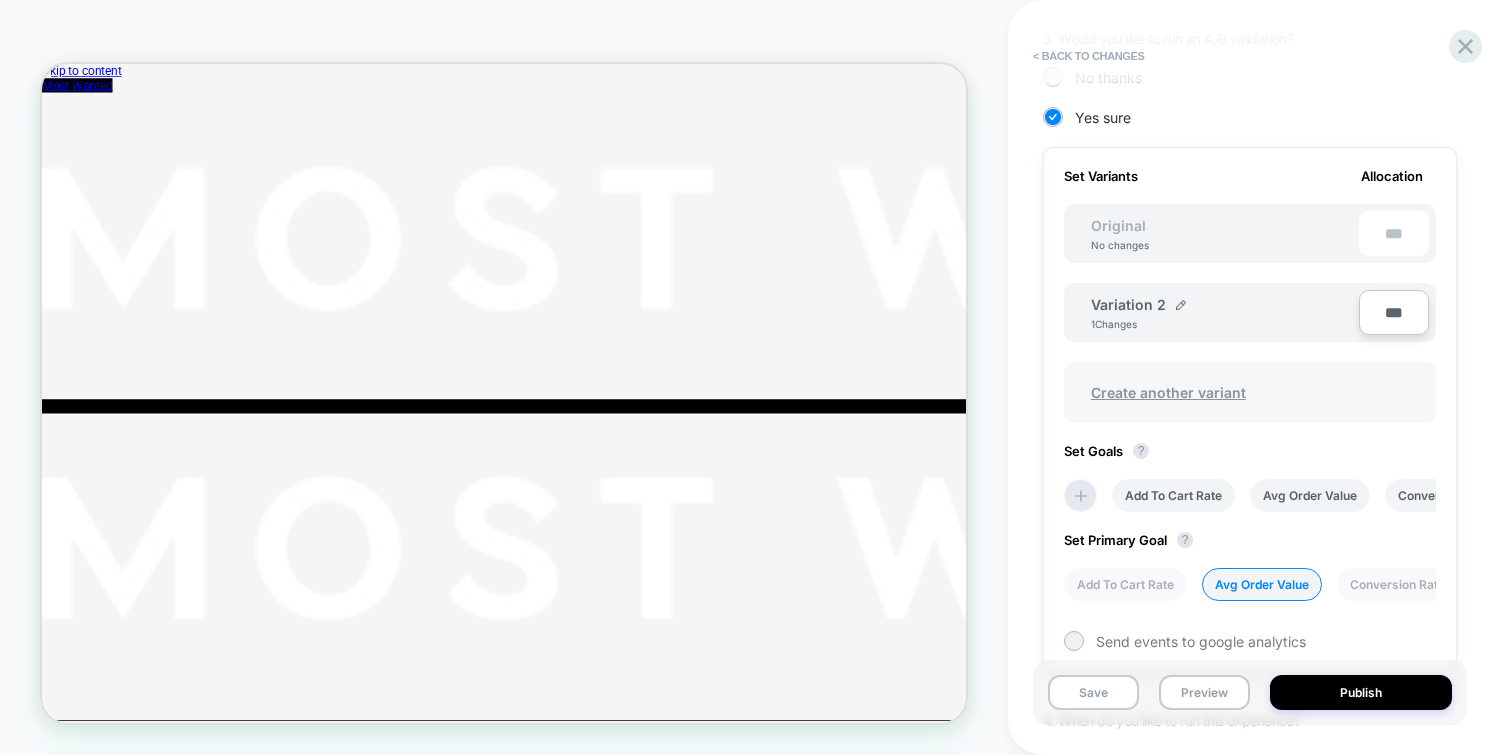 click on "Create another variant" at bounding box center [1168, 392] 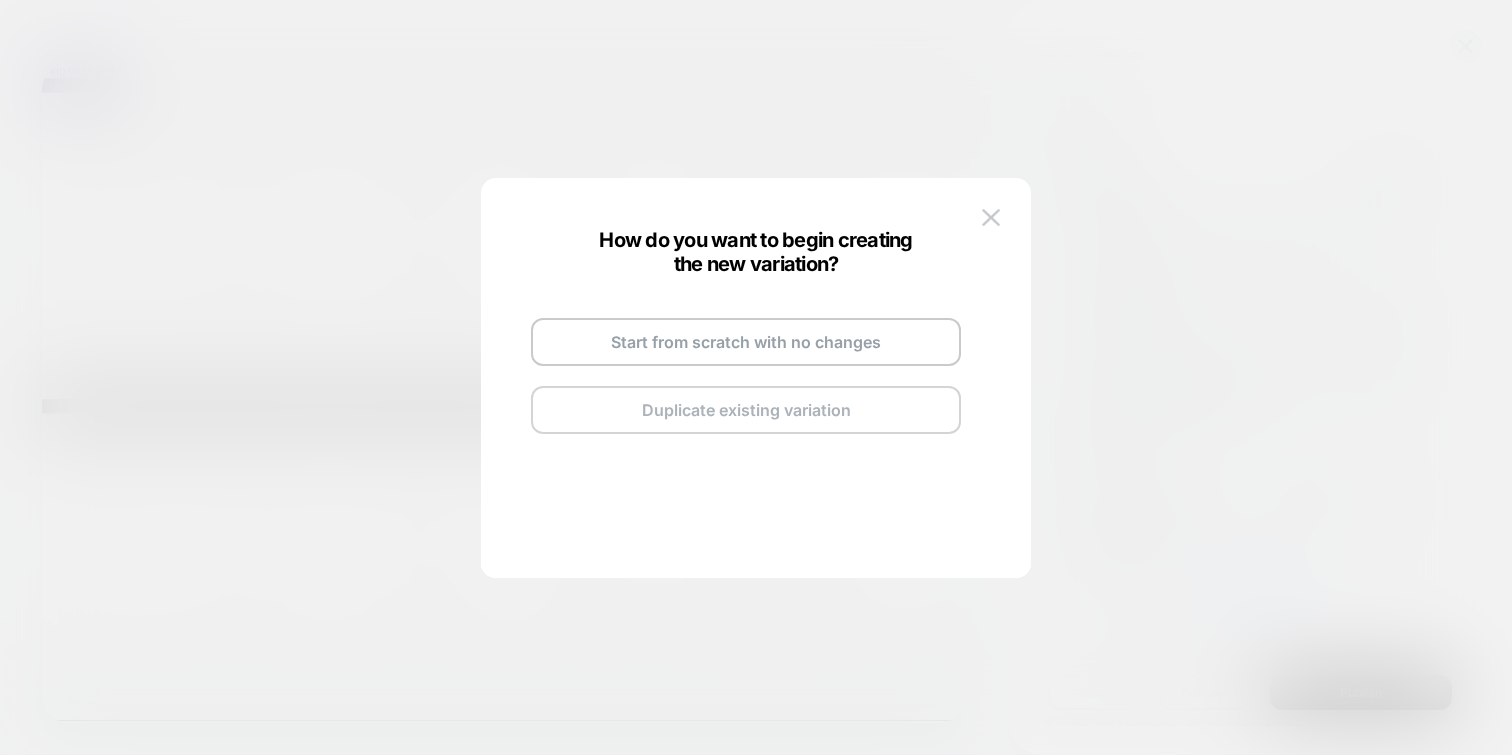 click on "Duplicate existing variation" at bounding box center (746, 410) 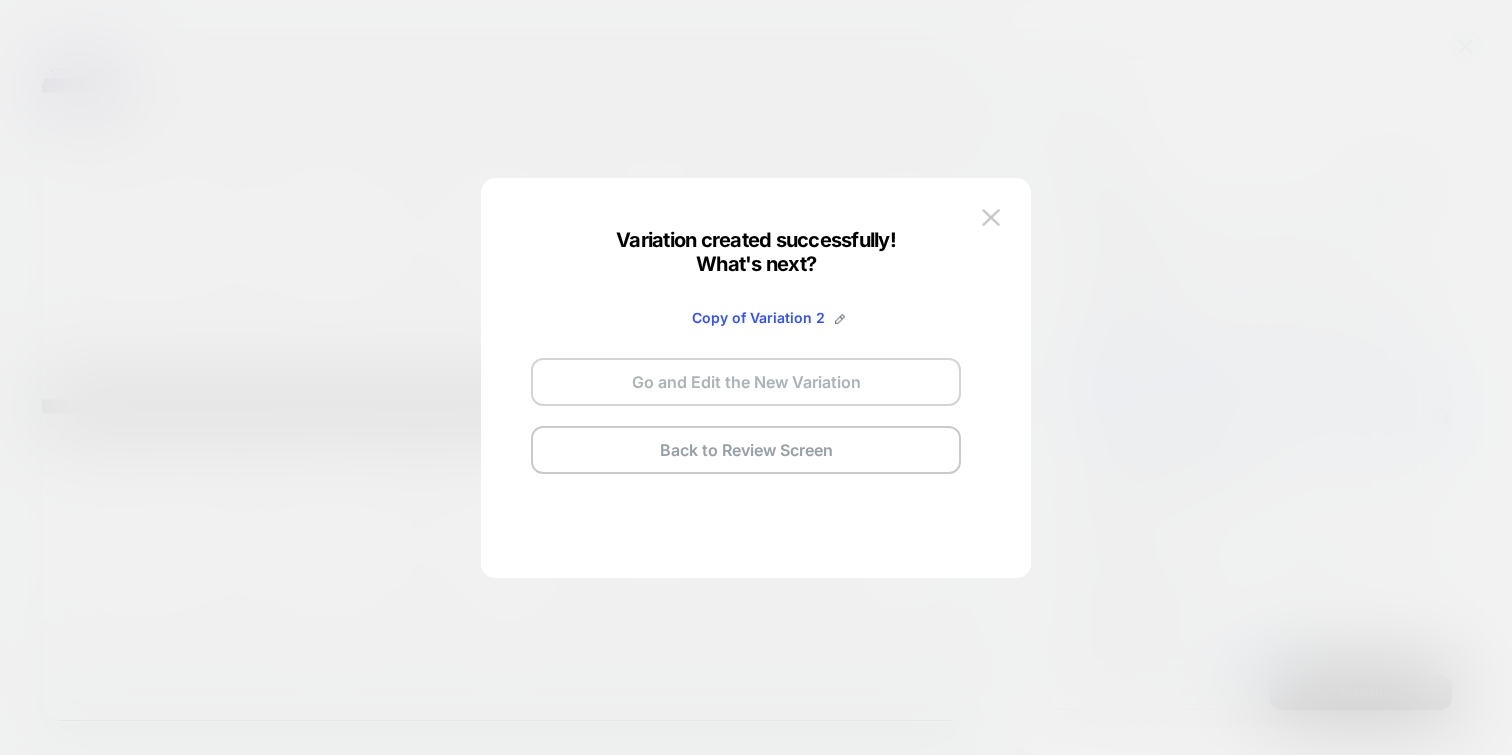 click on "Go and Edit the New Variation" at bounding box center (746, 382) 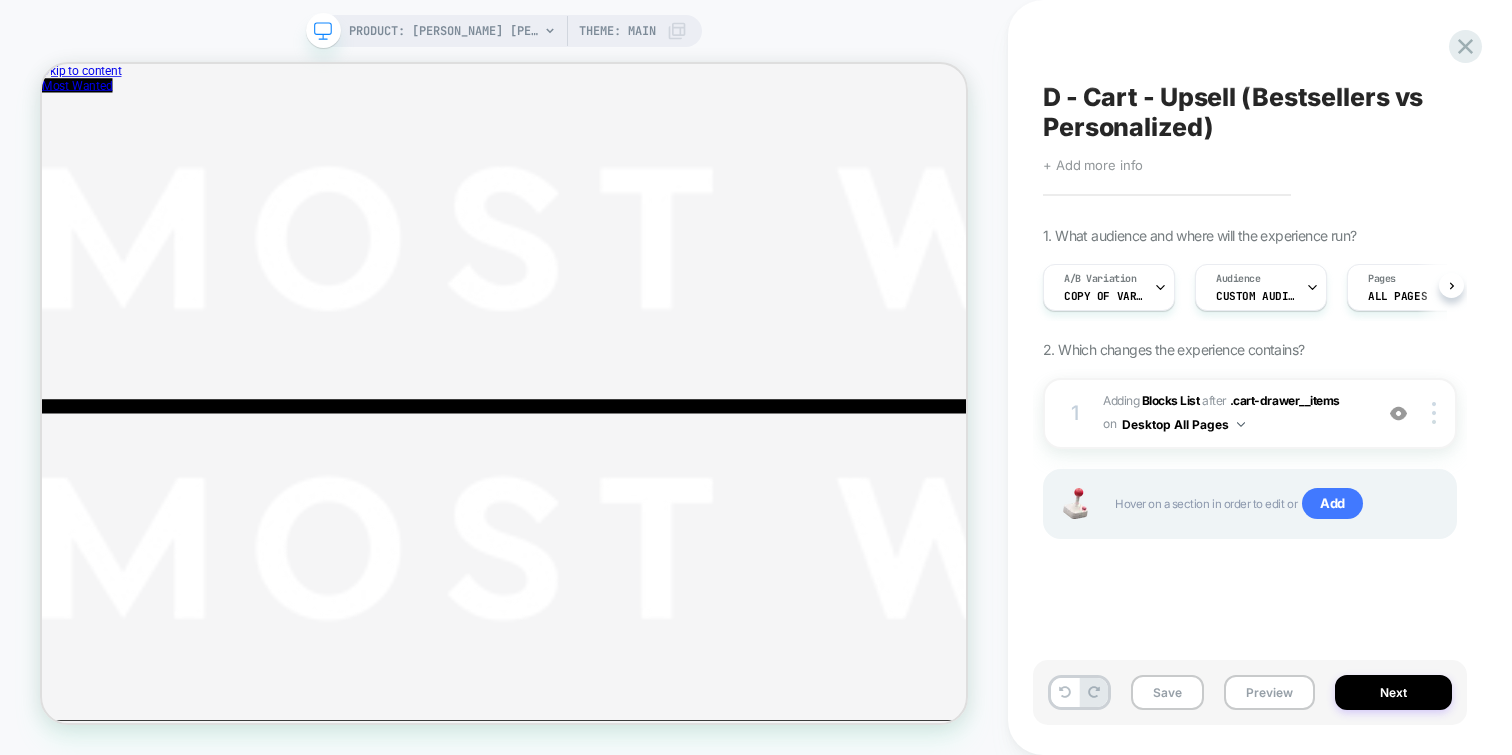 scroll, scrollTop: 0, scrollLeft: 1, axis: horizontal 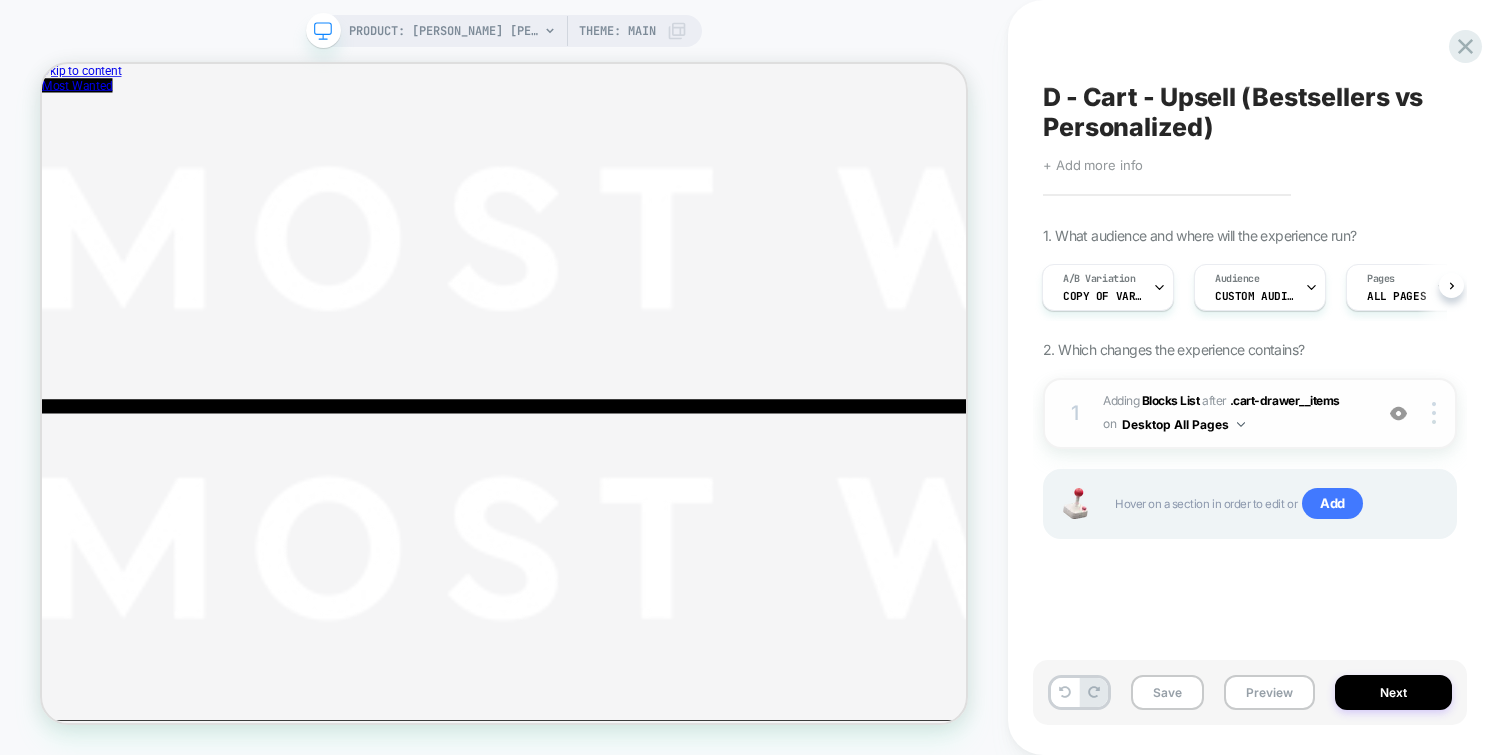 click at bounding box center [1241, 424] 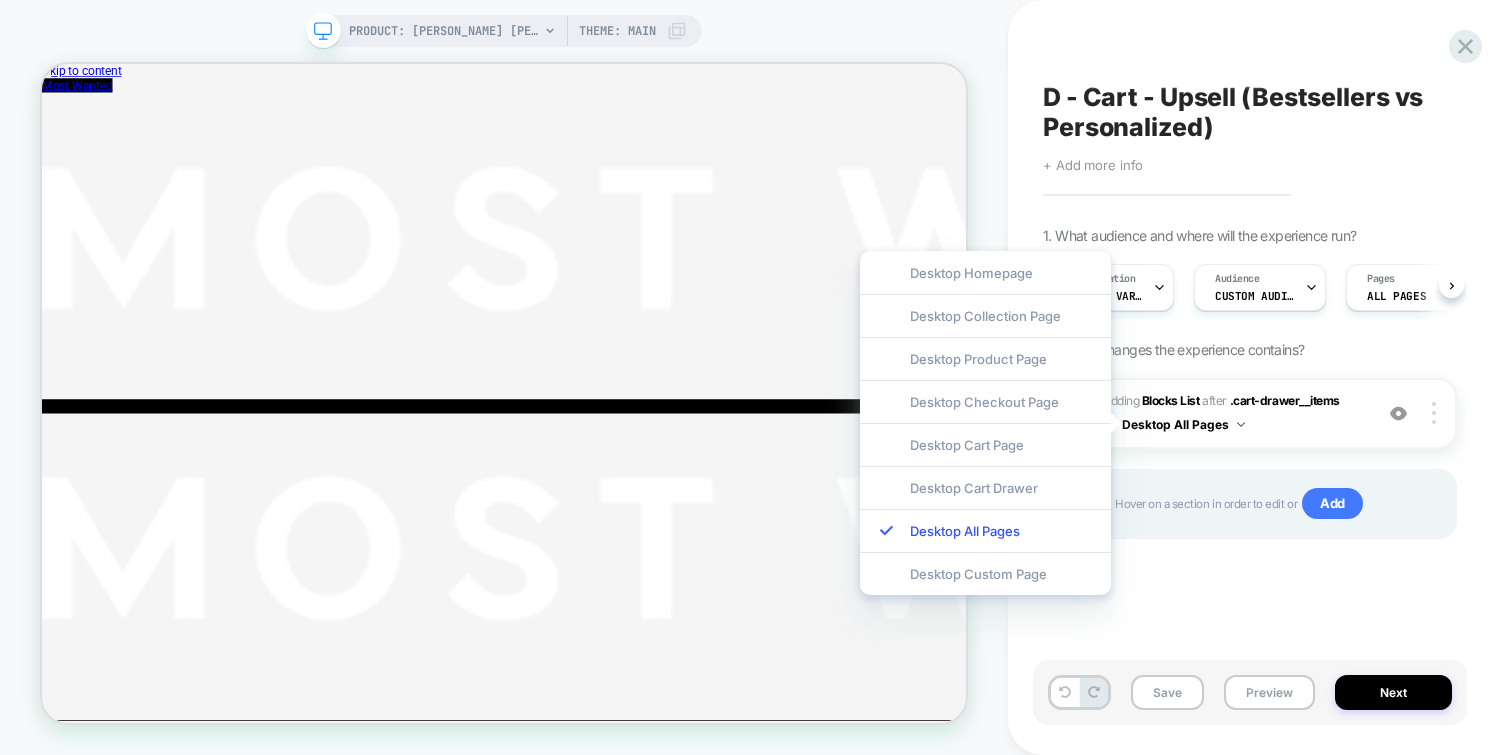 click at bounding box center (1241, 424) 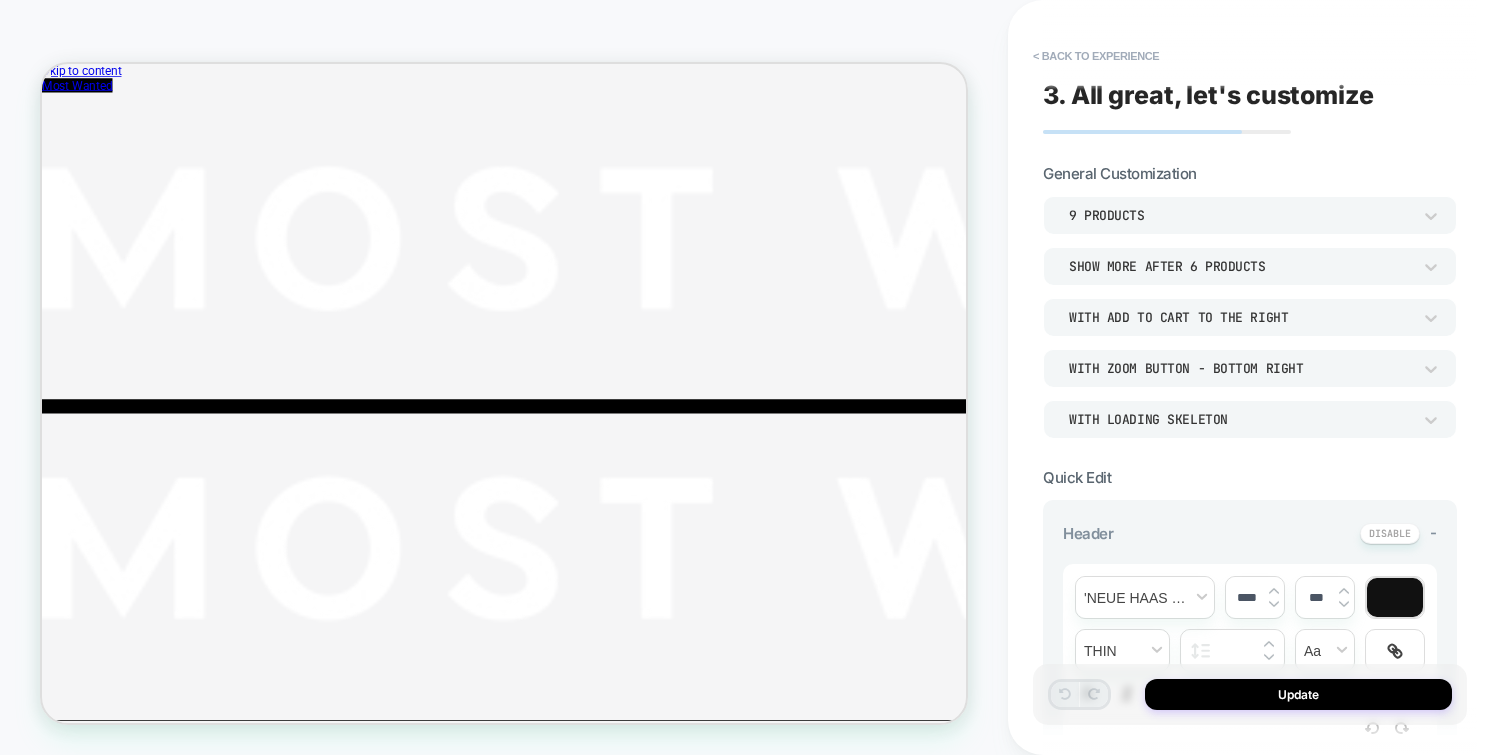 type on "*" 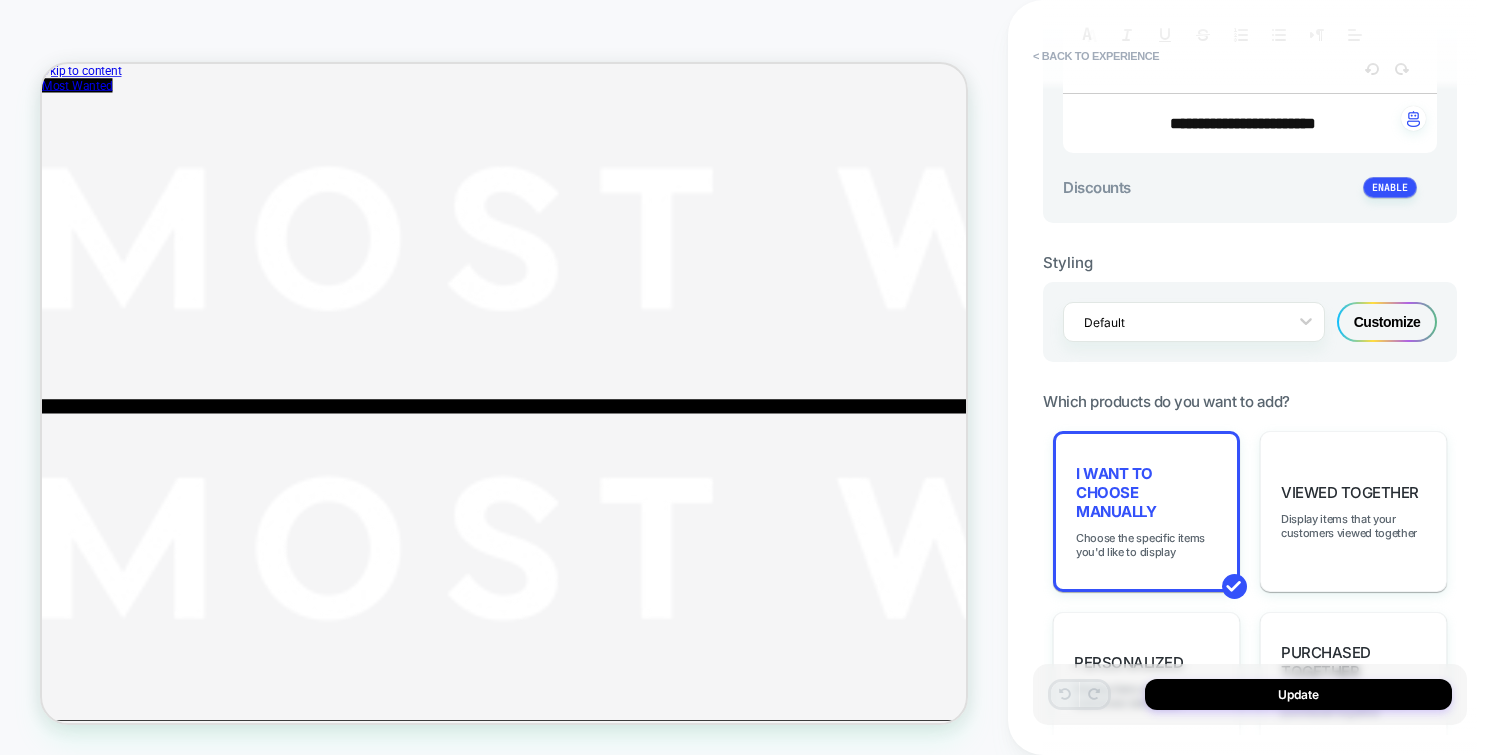 scroll, scrollTop: 756, scrollLeft: 0, axis: vertical 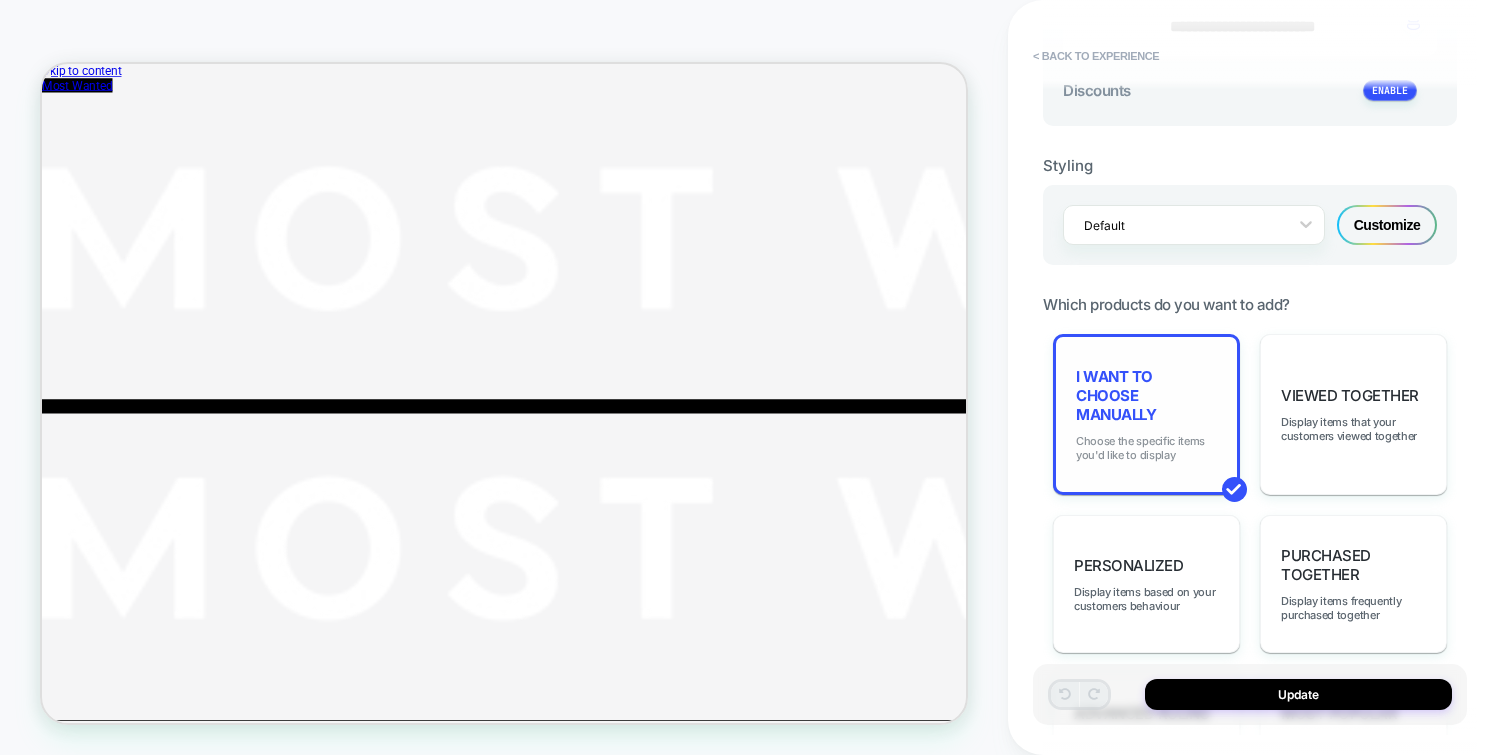 click on "Choose the specific items you'd like to display" at bounding box center [1146, 448] 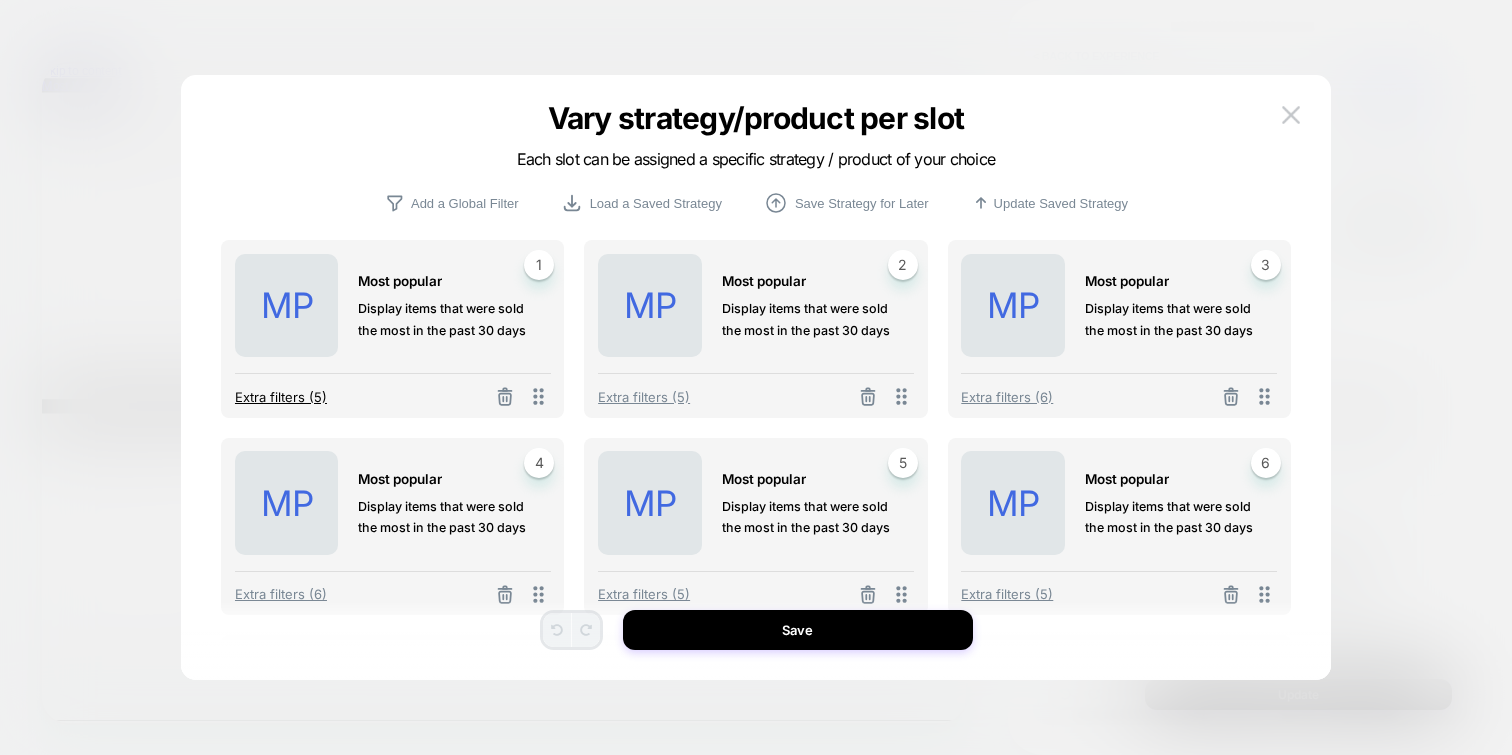 click on "Extra filters (5)" at bounding box center (281, 397) 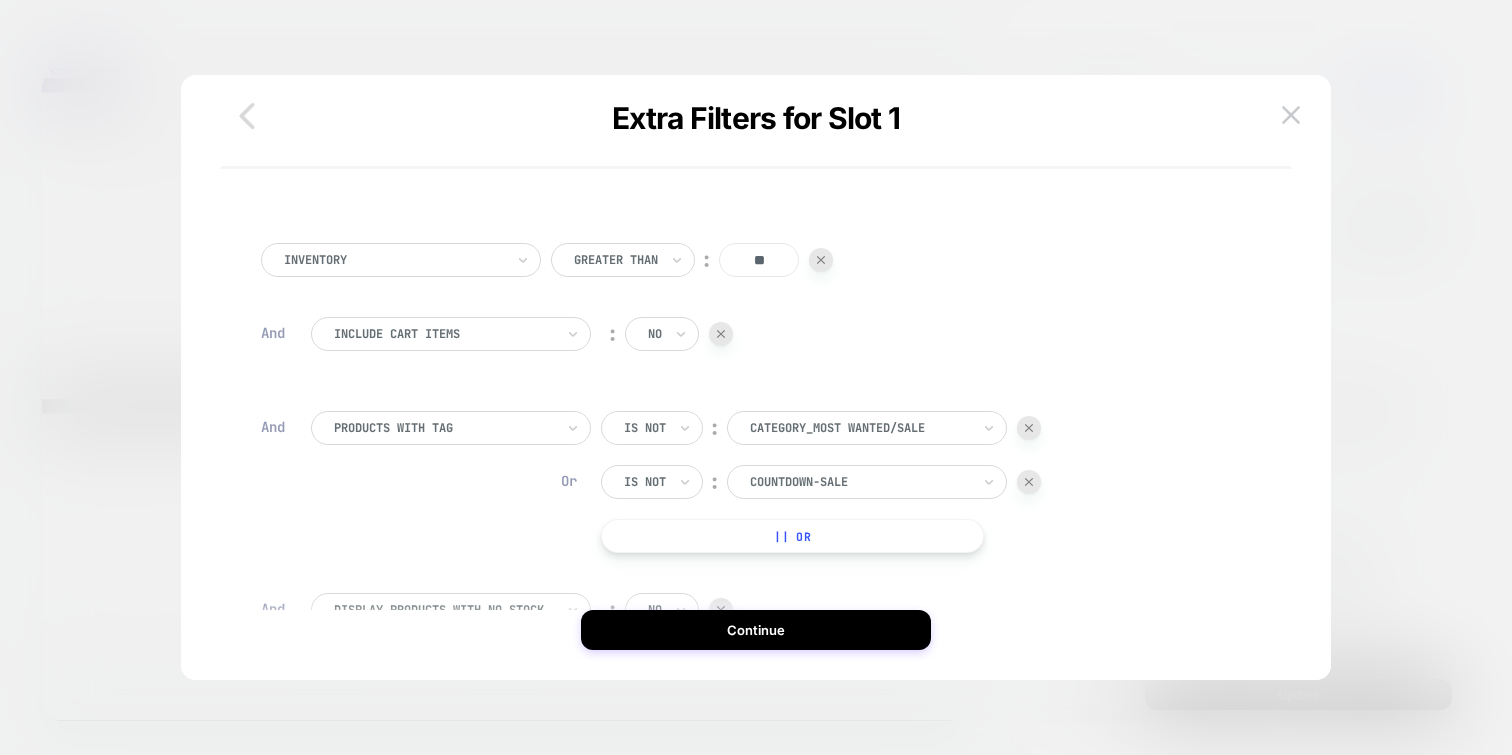 click 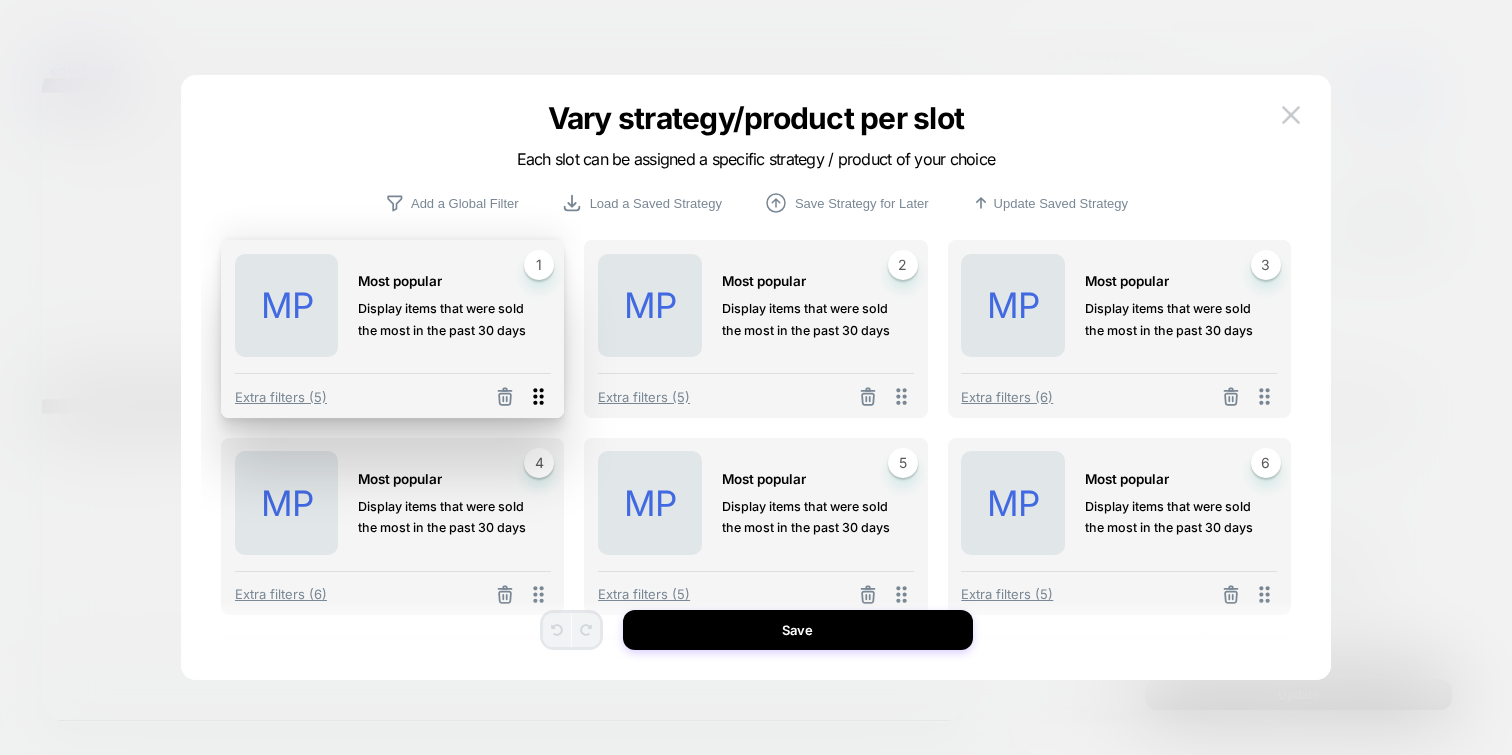 click 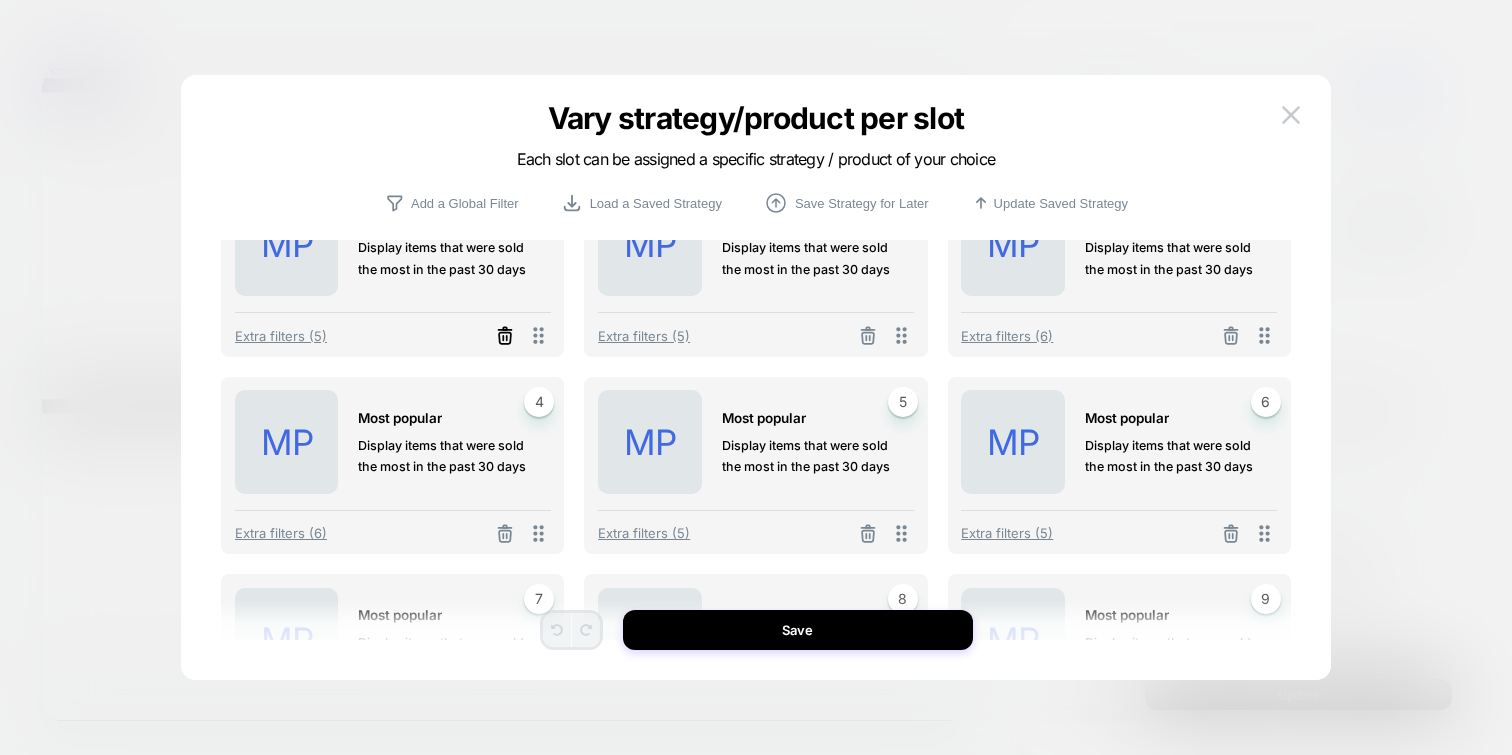 scroll, scrollTop: 0, scrollLeft: 0, axis: both 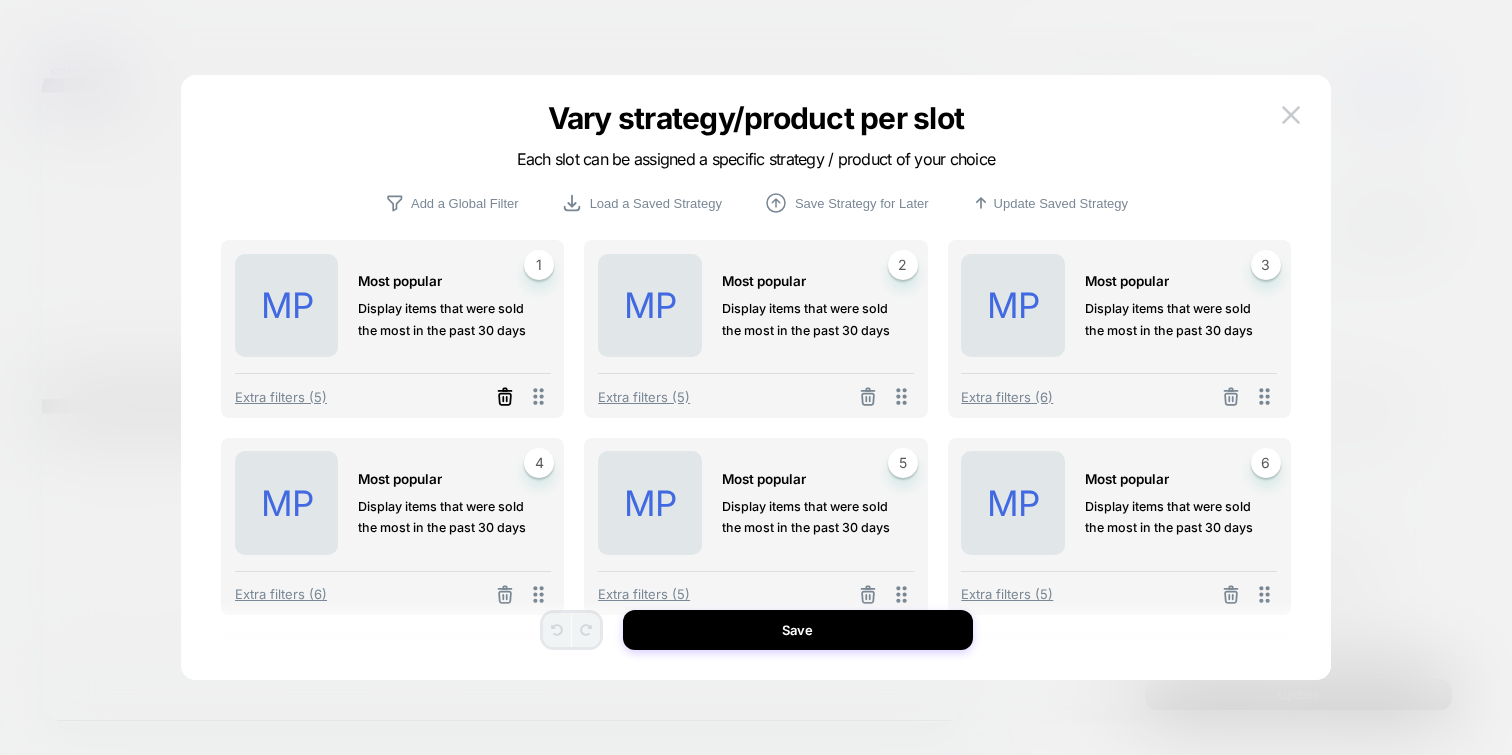 click 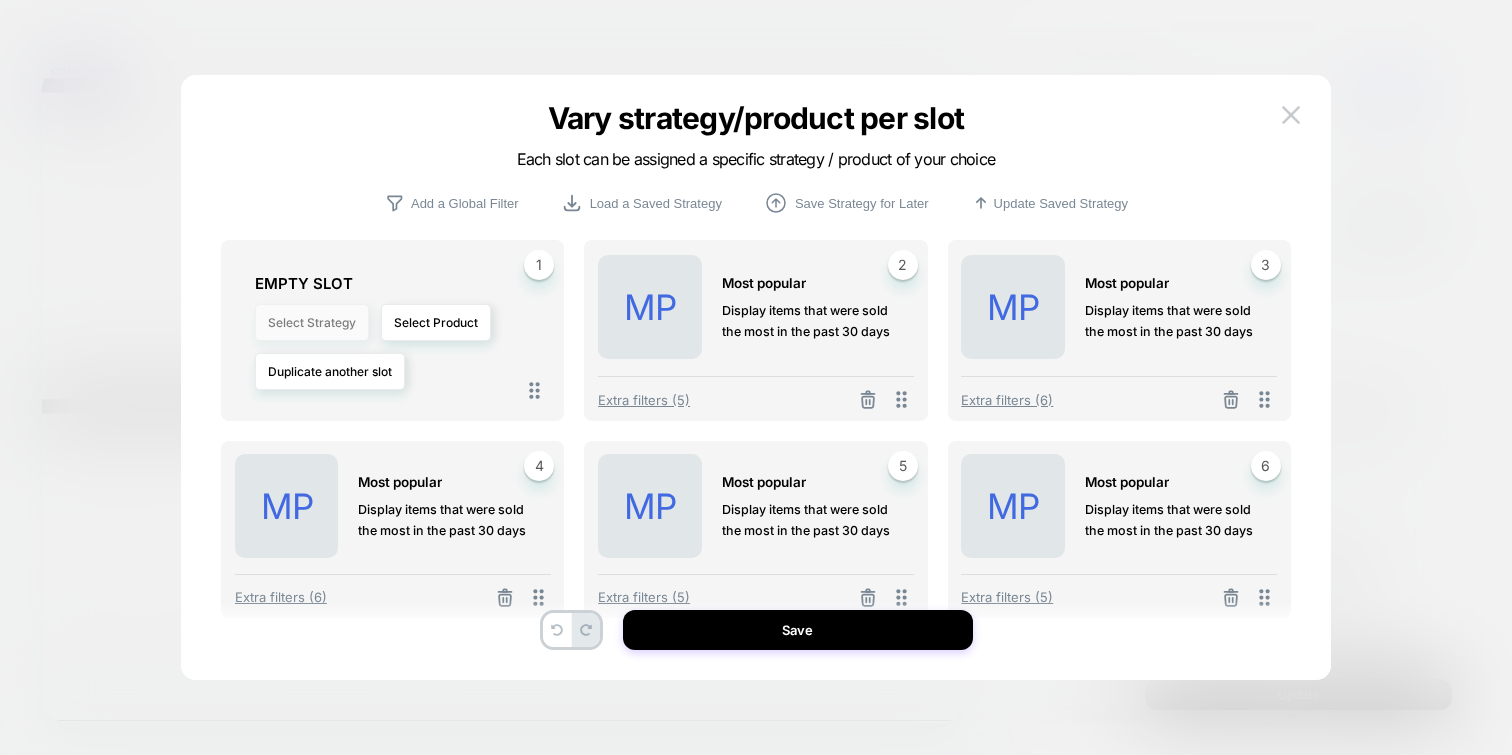 click on "Select Strategy" at bounding box center [312, 322] 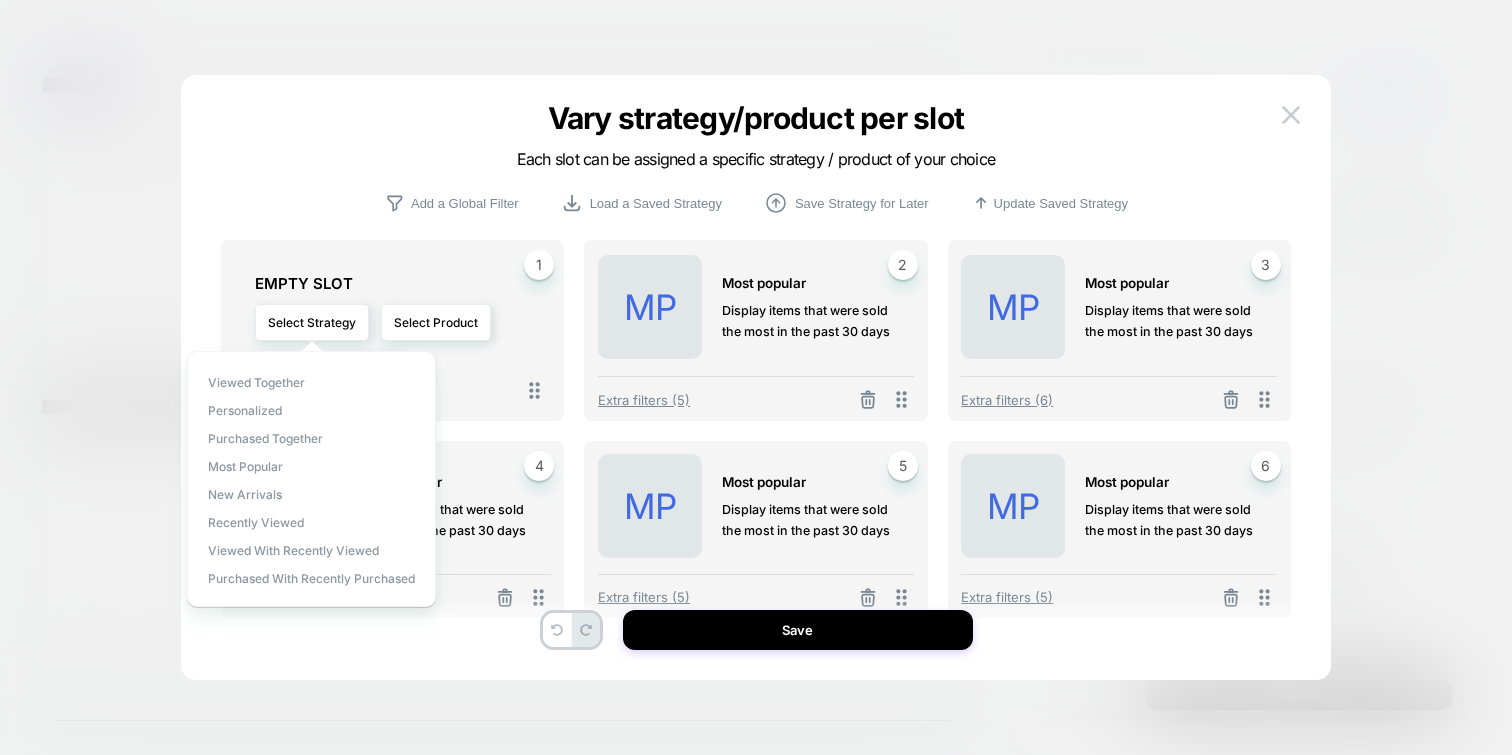 click on "Viewed Together personalized Purchased Together Most Popular New Arrivals Recently Viewed Viewed with Recently Viewed Purchased with Recently Purchased" at bounding box center [311, 479] 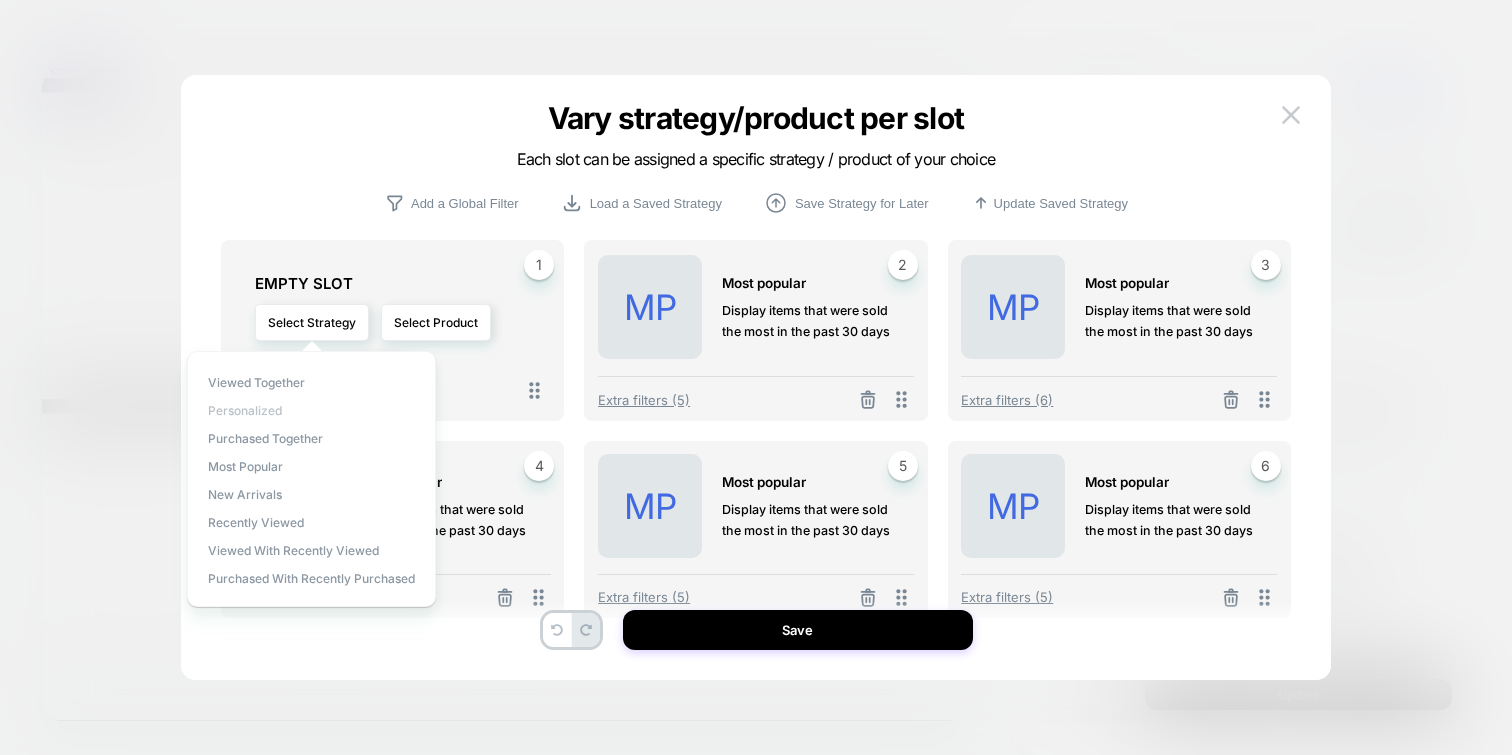 click on "personalized" at bounding box center [245, 410] 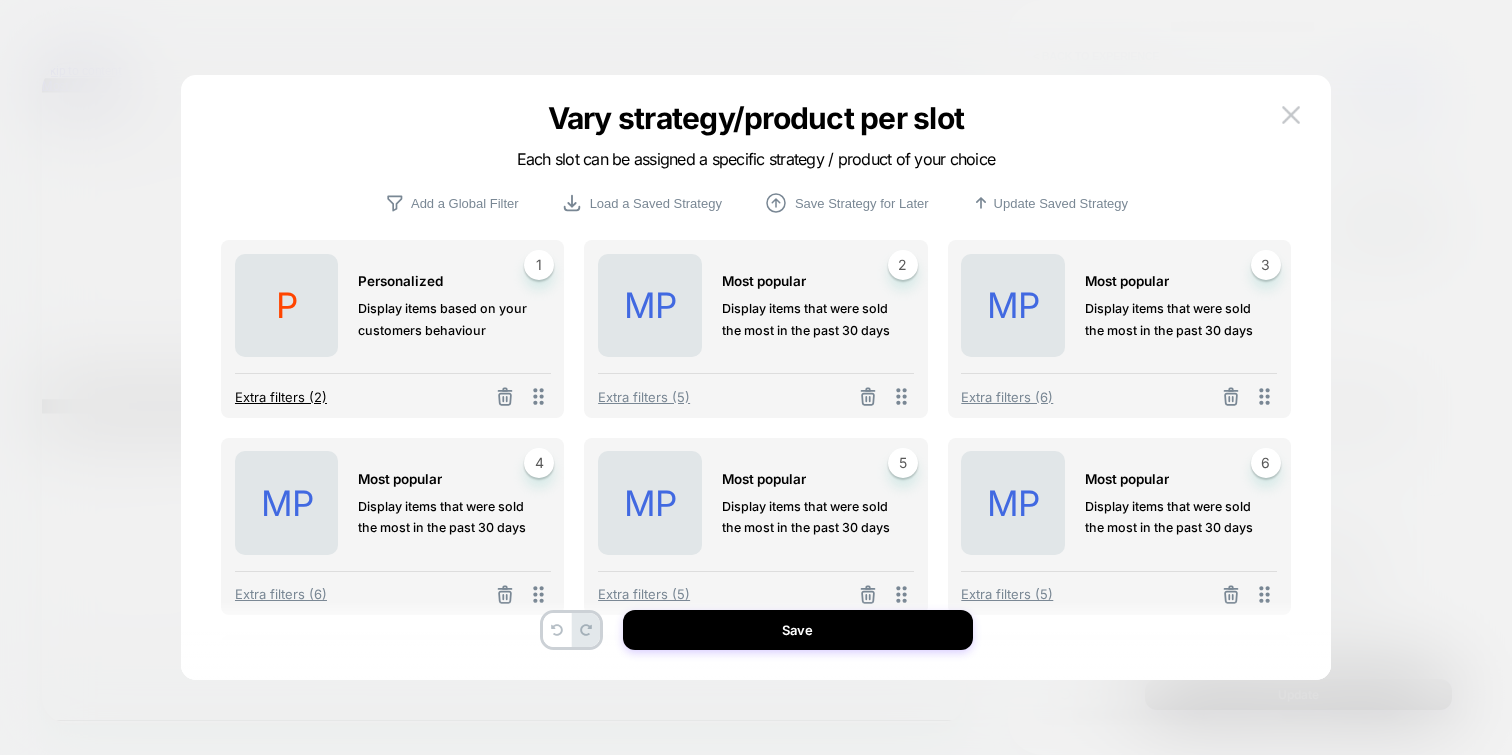 click on "Extra filters (2)" at bounding box center (281, 397) 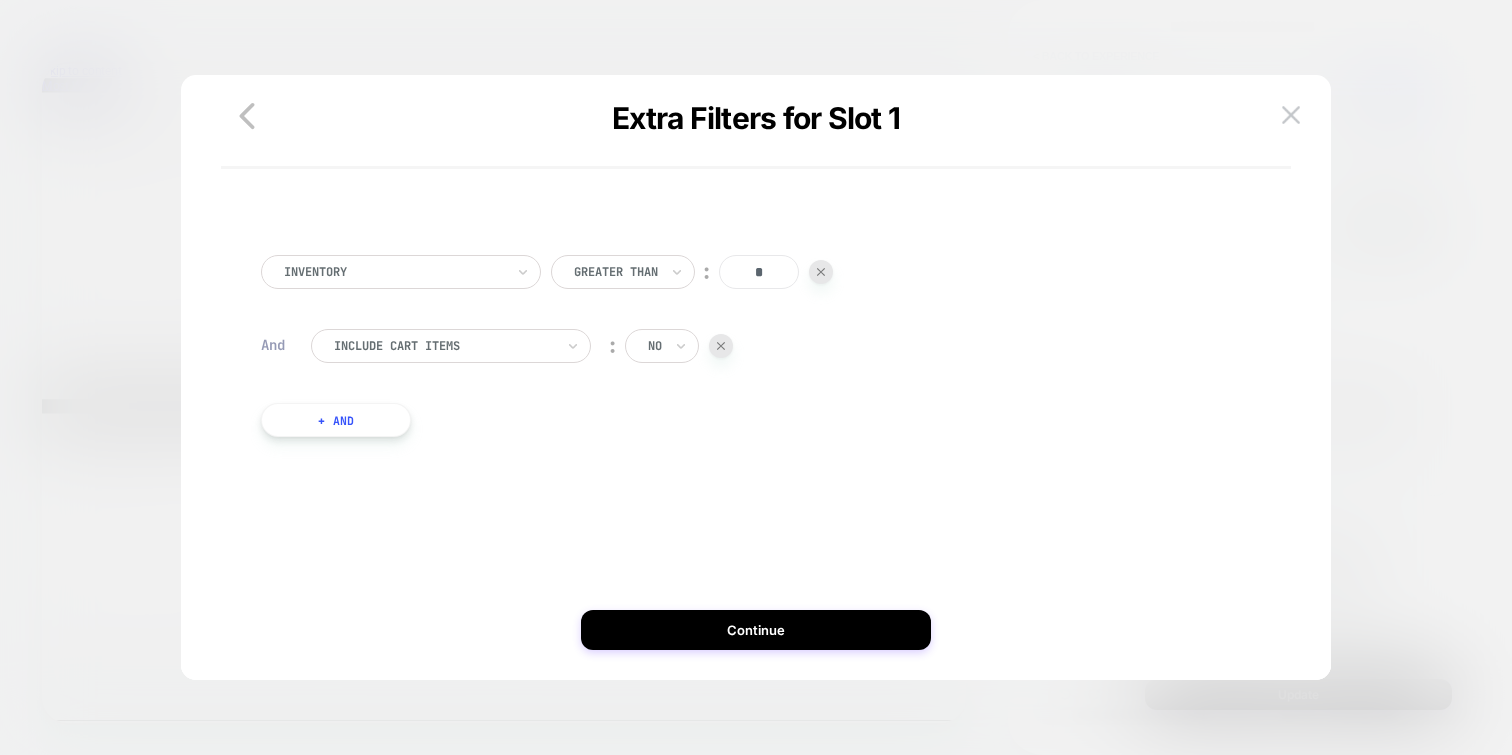 click on "*" at bounding box center (759, 272) 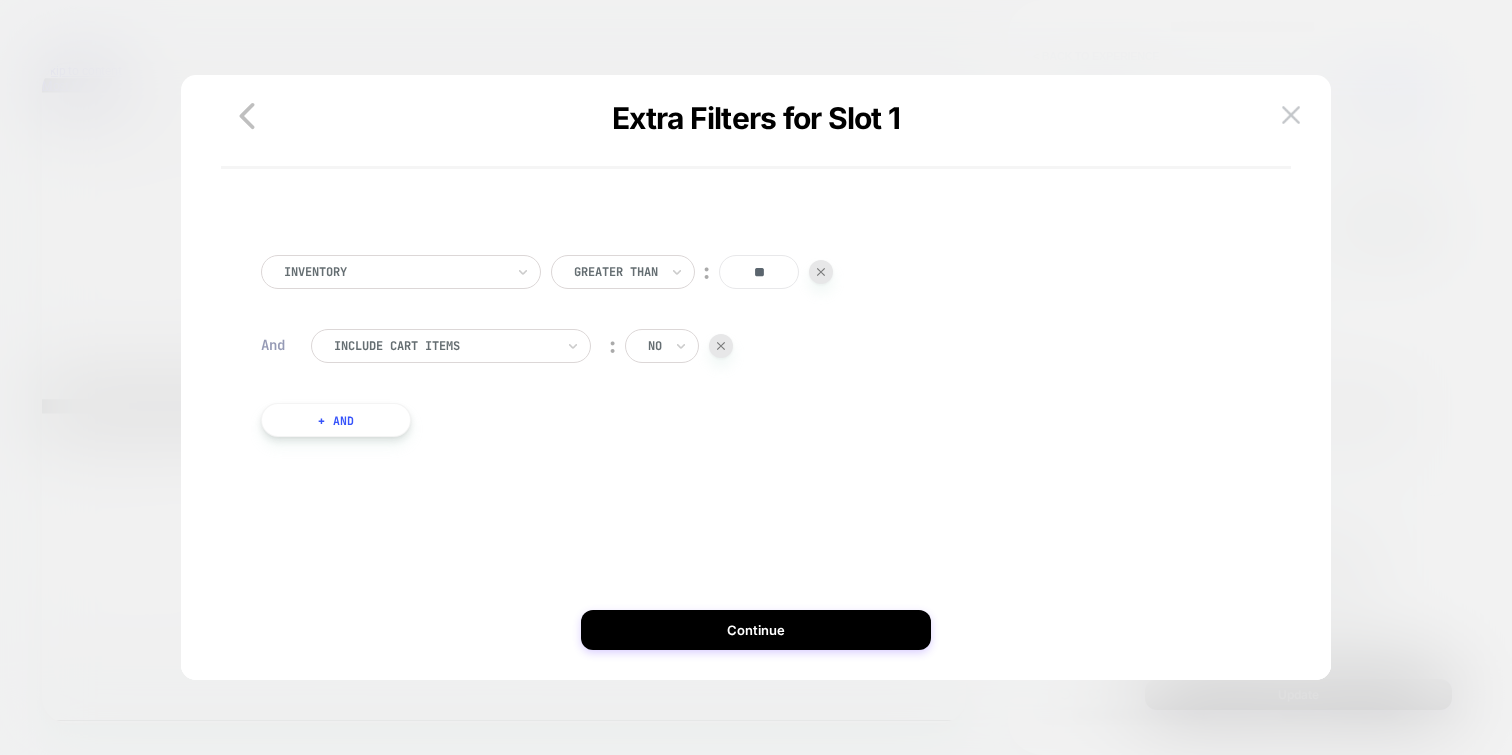 type on "**" 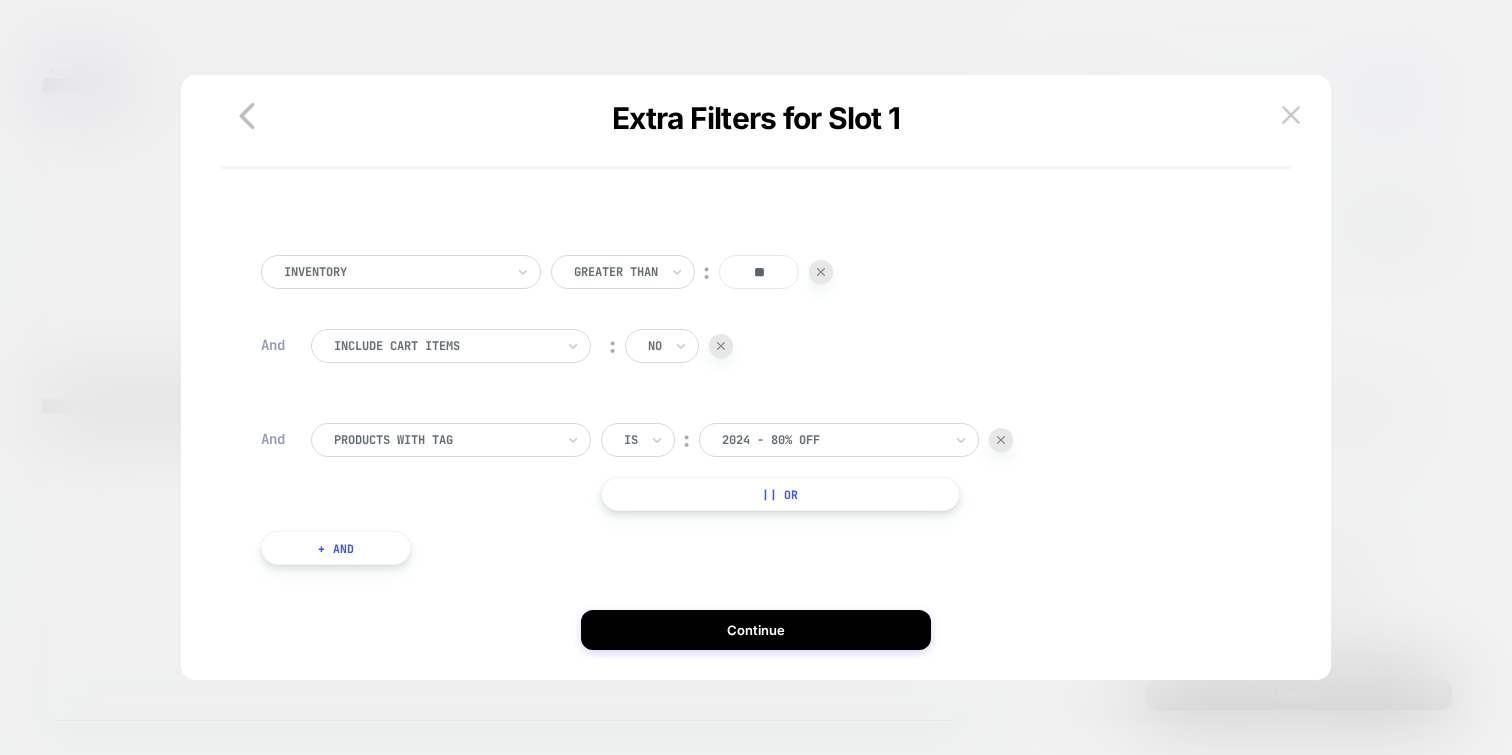 click at bounding box center [444, 440] 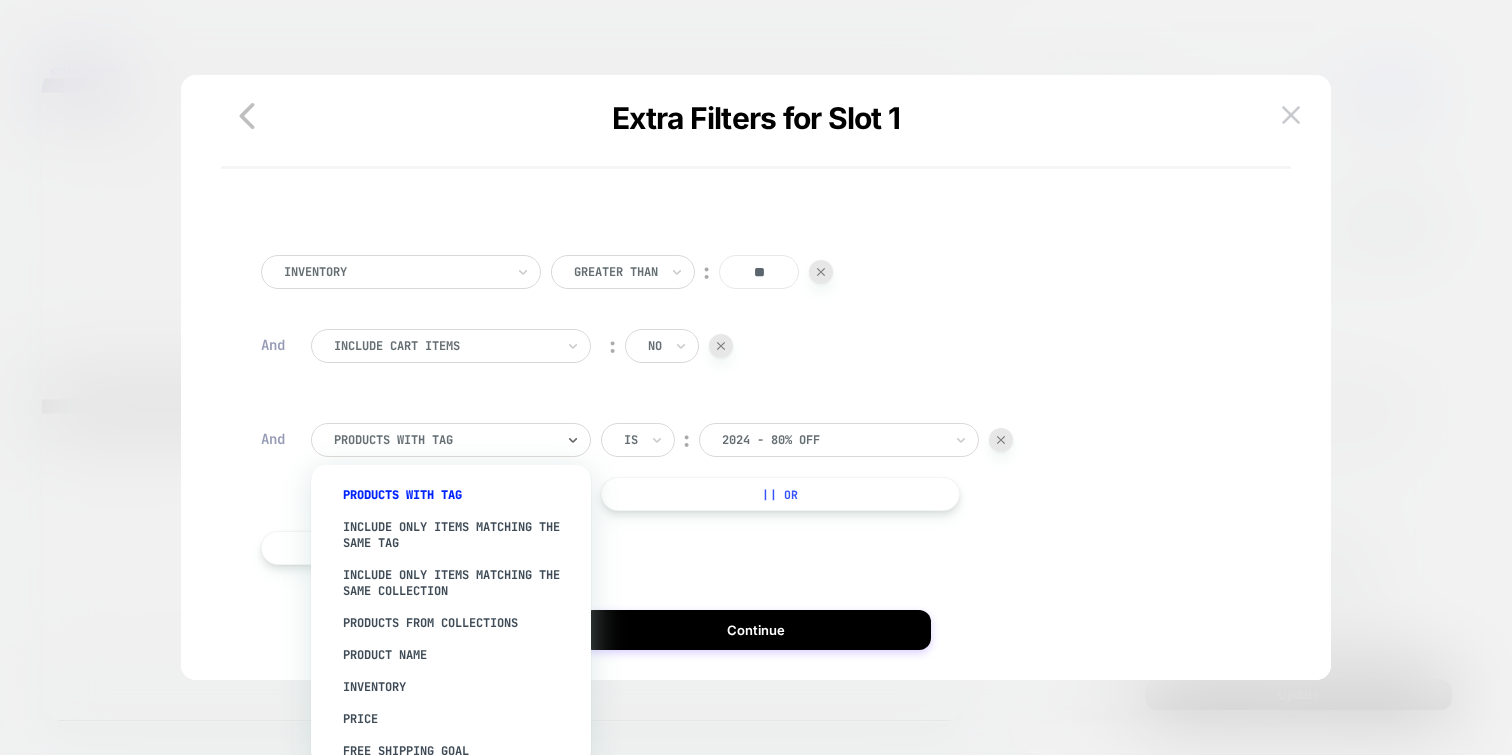 click on "Is" at bounding box center (638, 440) 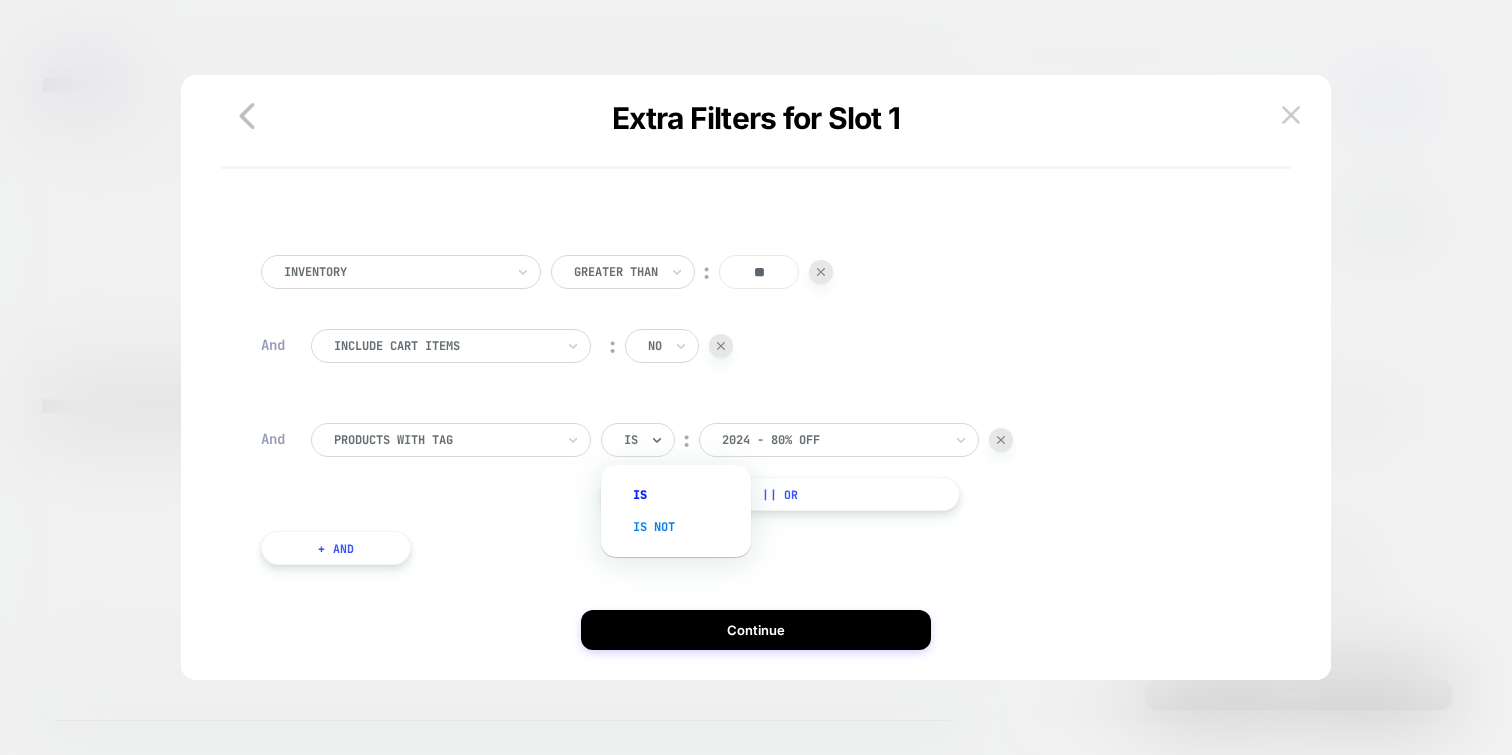 click on "Is not" at bounding box center (686, 527) 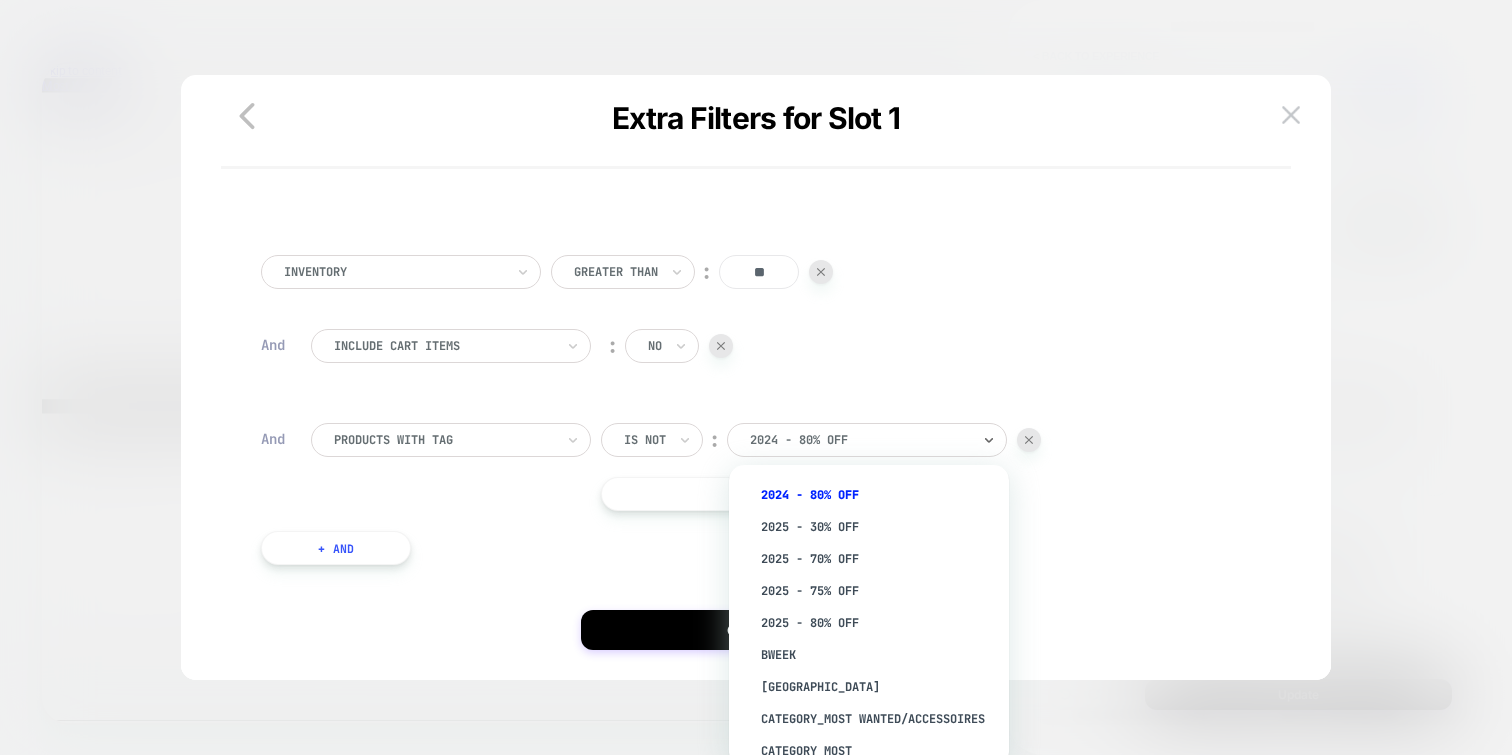 click at bounding box center [860, 440] 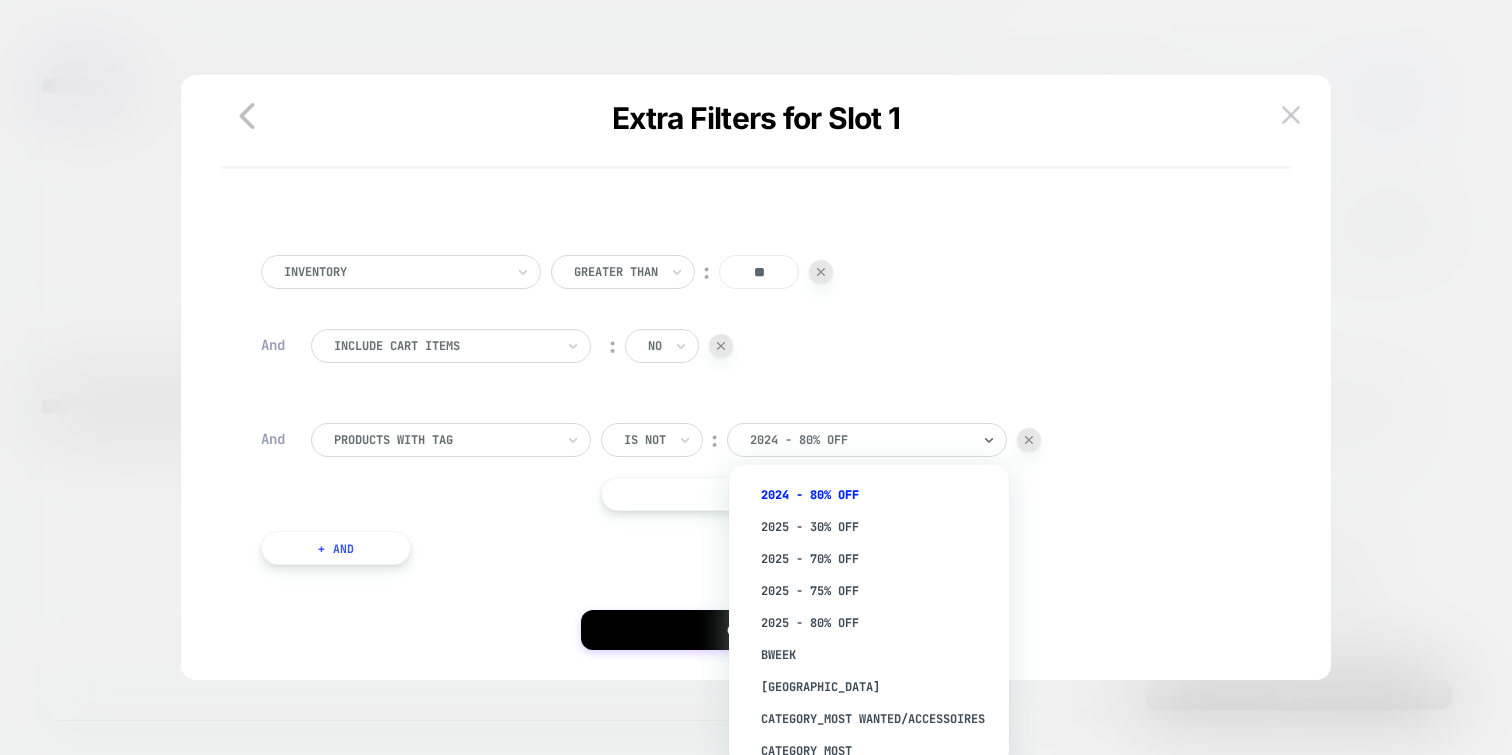 click on "Inventory Greater Than ︰ ** And Include Cart Items ︰ no And PRODUCTS WITH TAG Is not ︰ option 2024 - 80% OFF focused, 1 of 155. 155 results available. Use Up and Down to choose options, press Enter to select the currently focused option, press Escape to exit the menu, press Tab to select the option and exit the menu. 2024 - 80% OFF 2024 - 80% OFF 2025 - 30% OFF 2025 - 70% OFF 2025 - 75% OFF 2025 - 80% OFF BWEEK [GEOGRAPHIC_DATA] Category_Most Wanted/Accessoires Category_Most Wanted/Accessoires/Alle accessoires Category_Most Wanted/Accessoires/Belts Category_Most Wanted/Accessoires/Books Category_Most Wanted/Accessoires/Earrings Category_Most Wanted/Accessoires/Headwear Category_Most Wanted/Accessoires/Jewelry Category_Most Wanted/Accessoires/Scarfs Category_Most Wanted/Accessoires/Sunnies Category_Most Wanted/Alle items Category_Most Wanted/BACK IN STOCK Category_Most Wanted/Bestsellers Category_Most Wanted/Fall proof accessories Category_Most Wanted/Kleding Category_Most Wanted/Kleding/Alle kleding Knits Live" at bounding box center [756, 415] 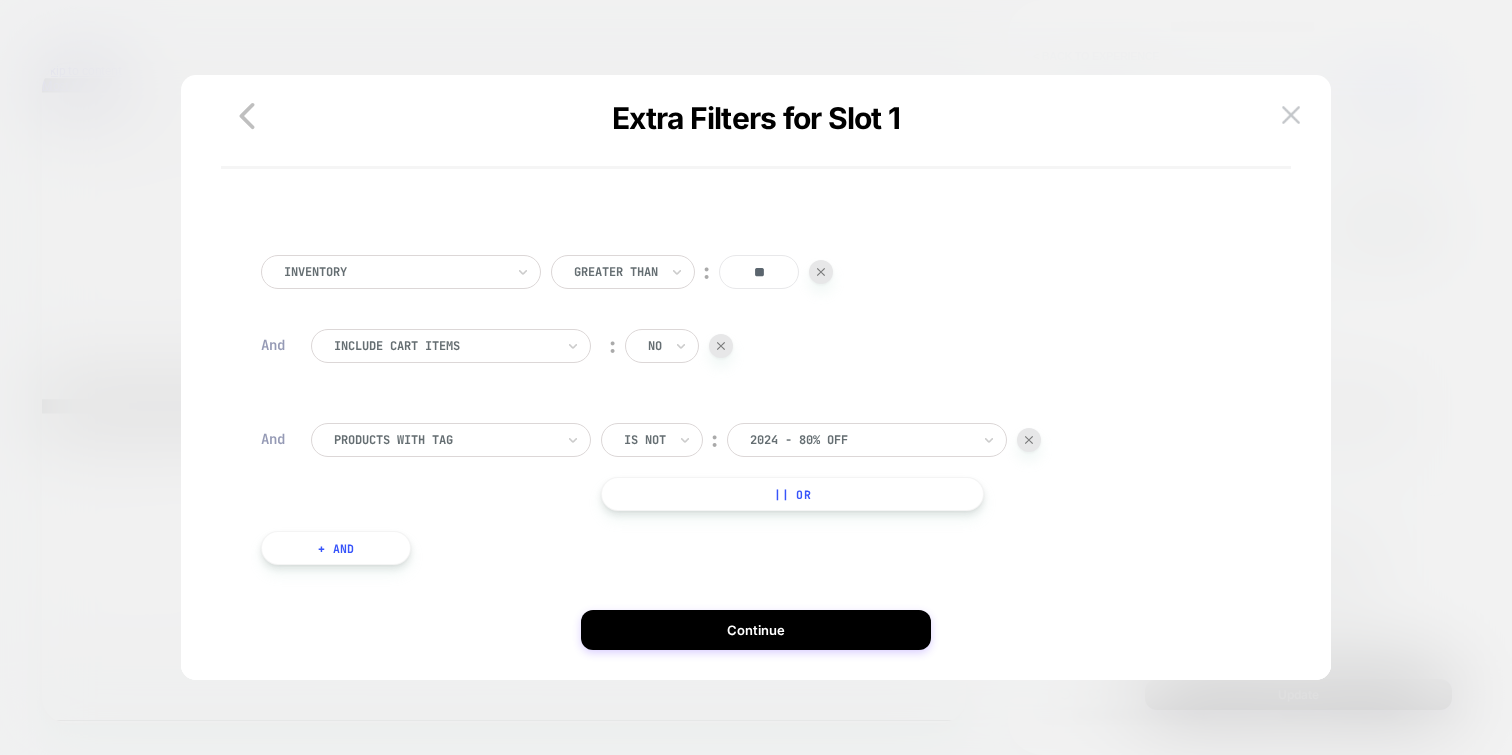 click on "|| Or" at bounding box center (792, 494) 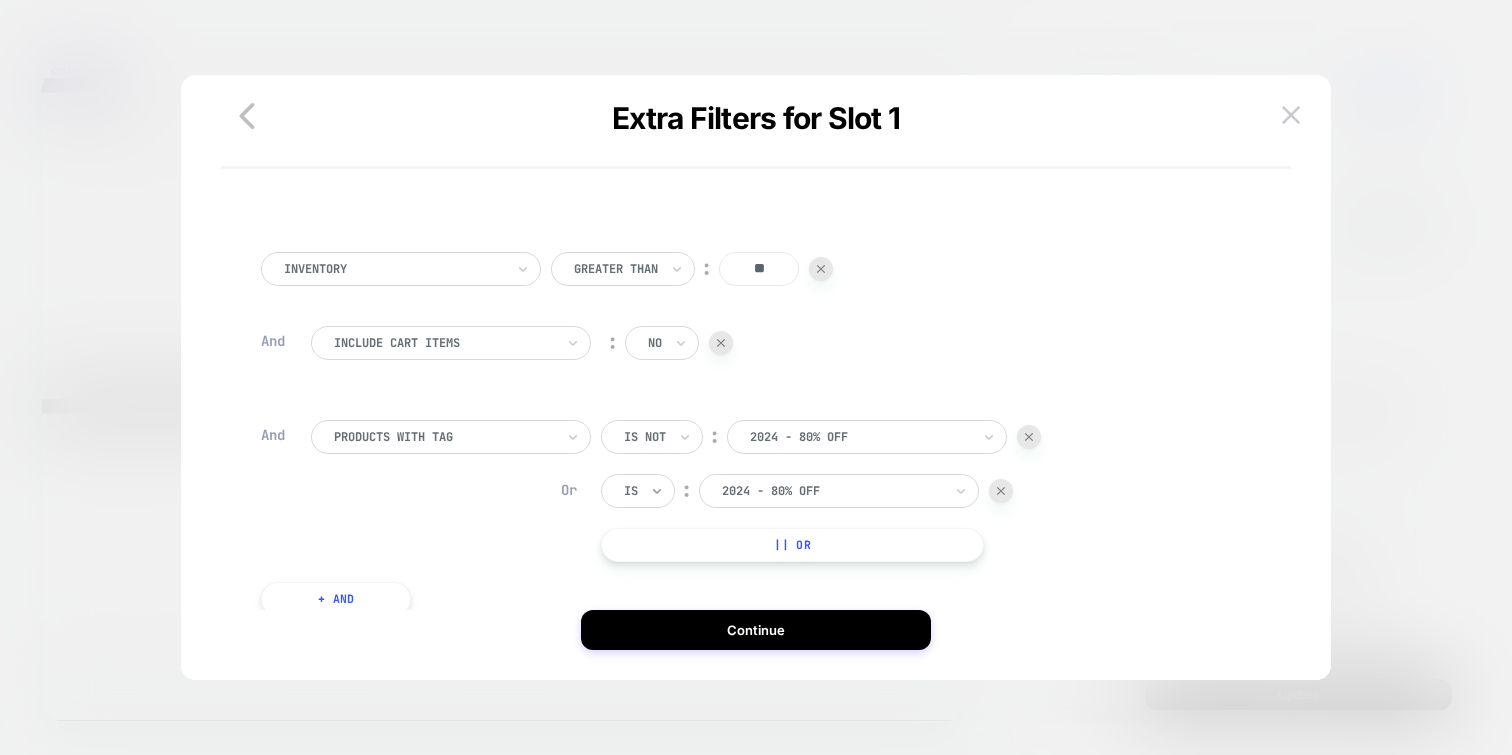 click 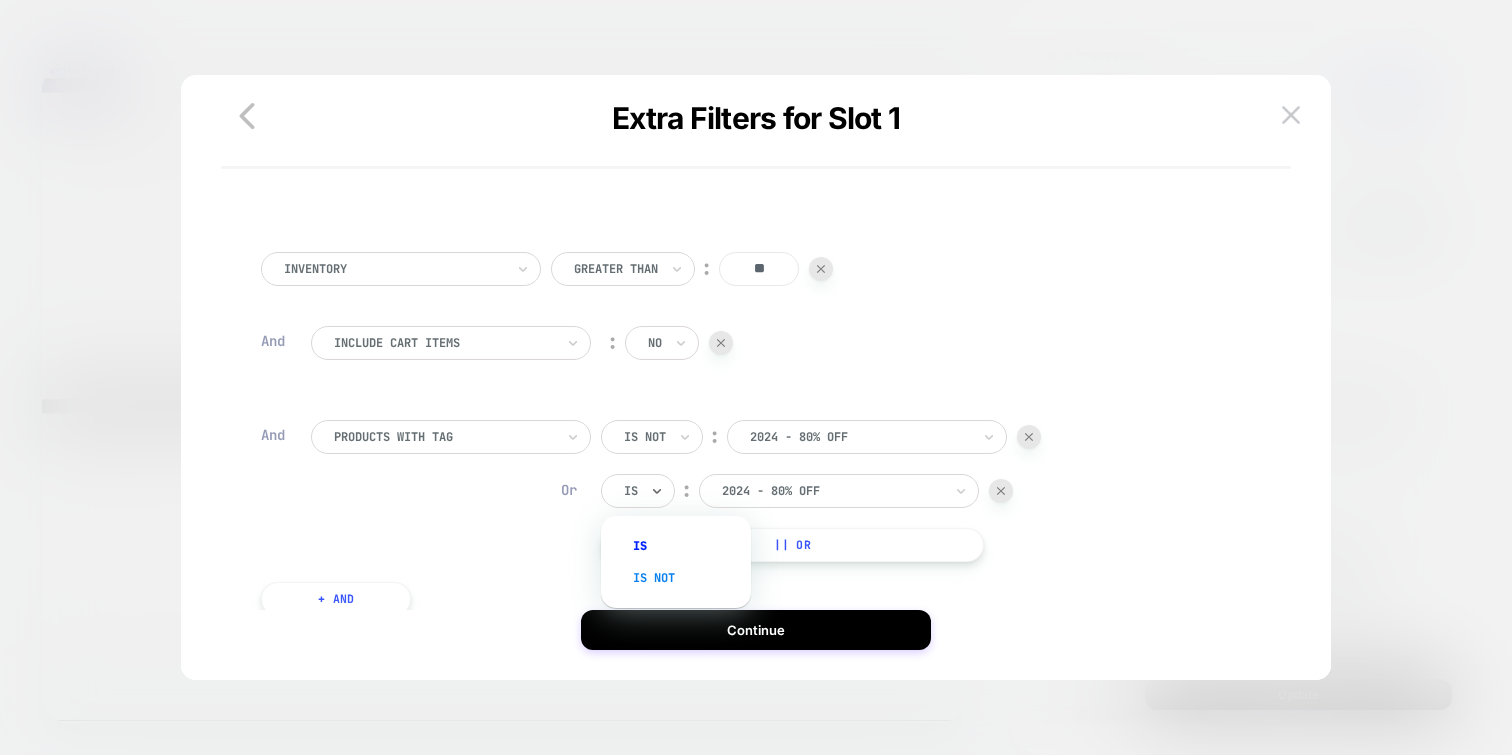 click on "Is not" at bounding box center (686, 578) 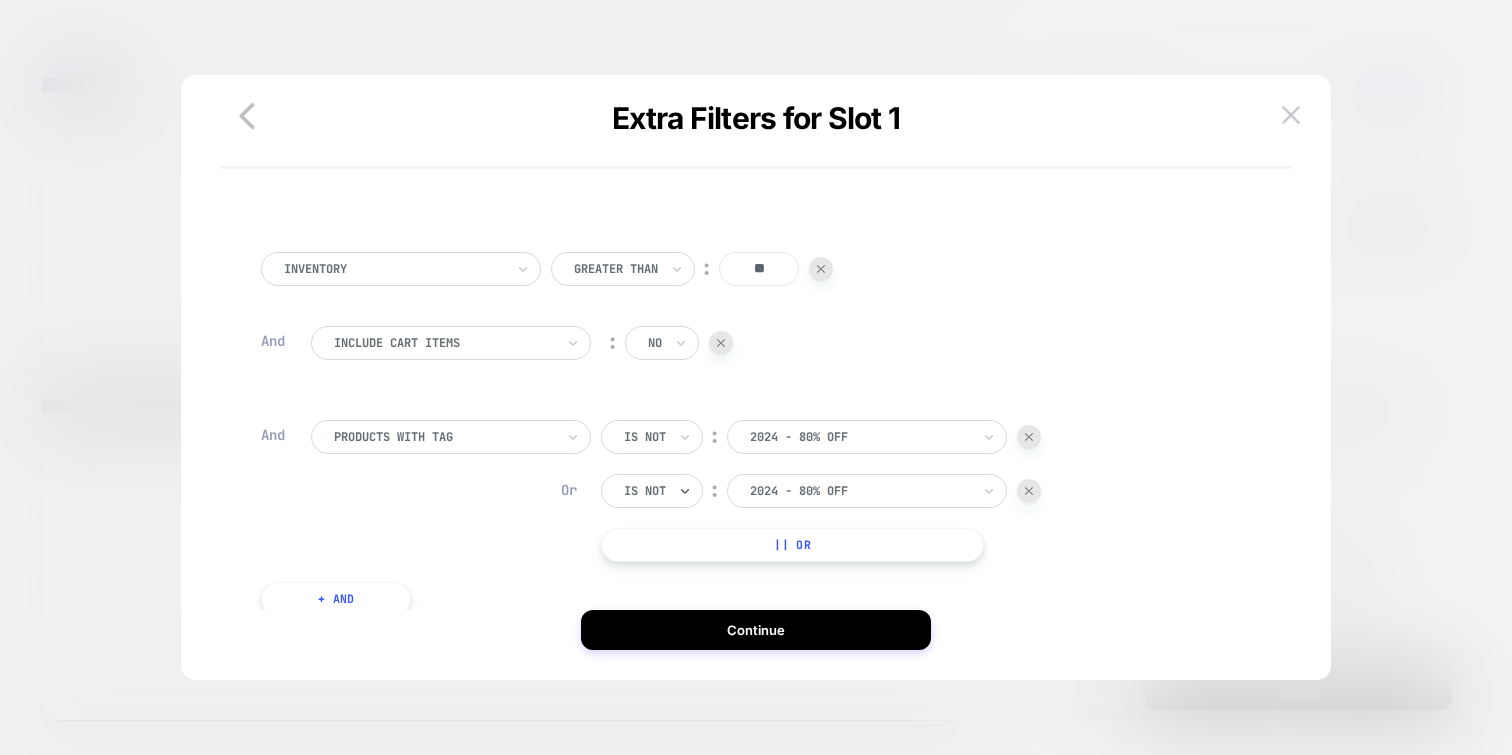 click at bounding box center [860, 491] 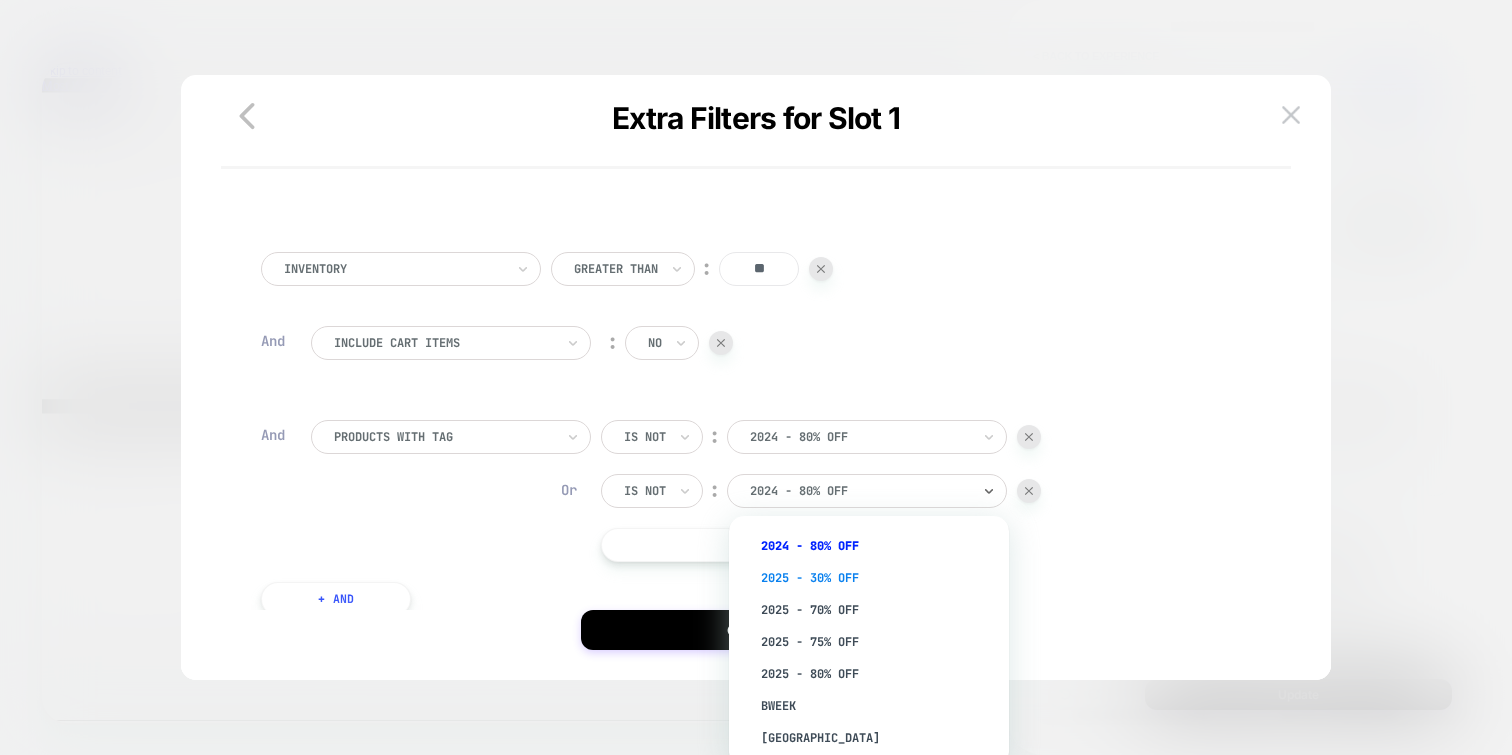 click on "2025 - 30% OFF" at bounding box center [879, 578] 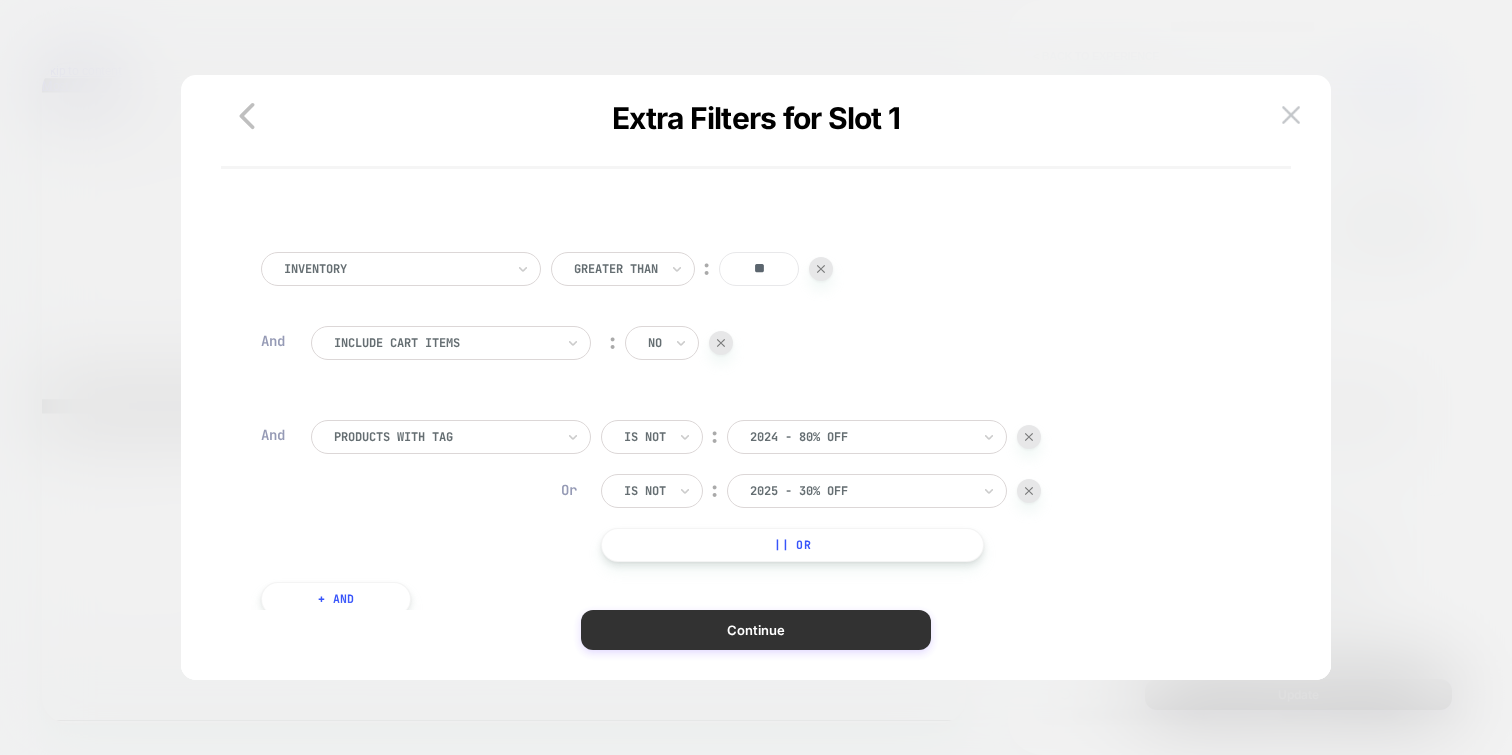 click on "Continue" at bounding box center (756, 630) 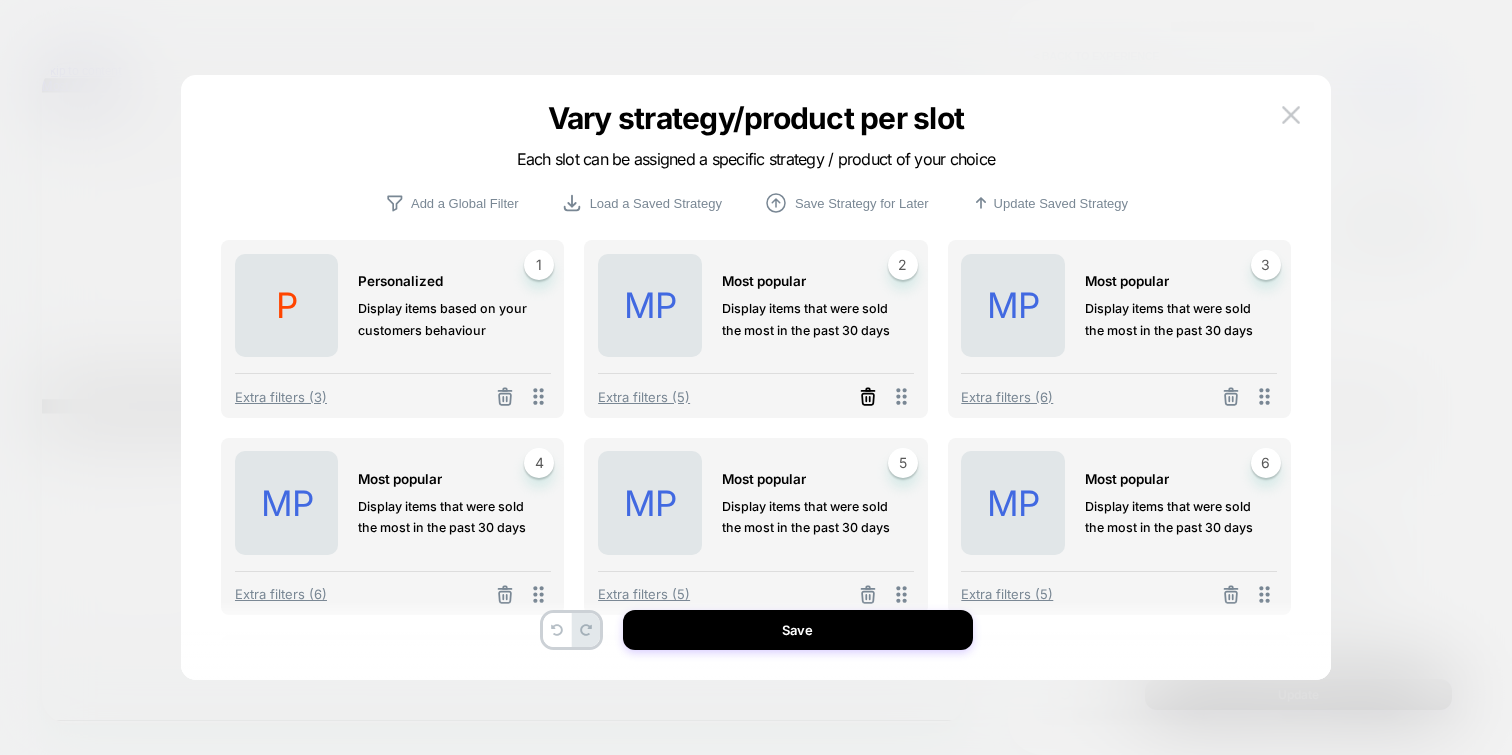 click 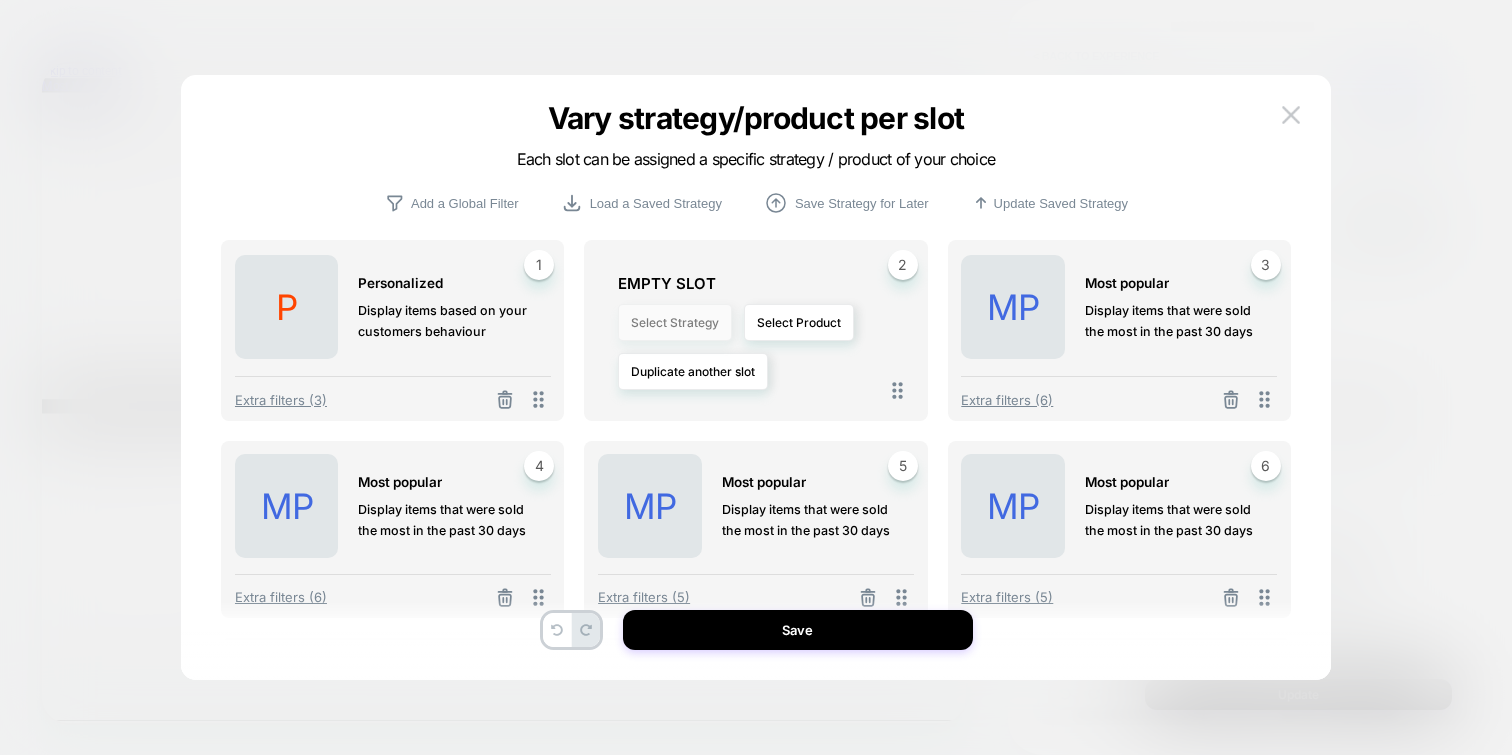 click on "Select Strategy" at bounding box center [675, 322] 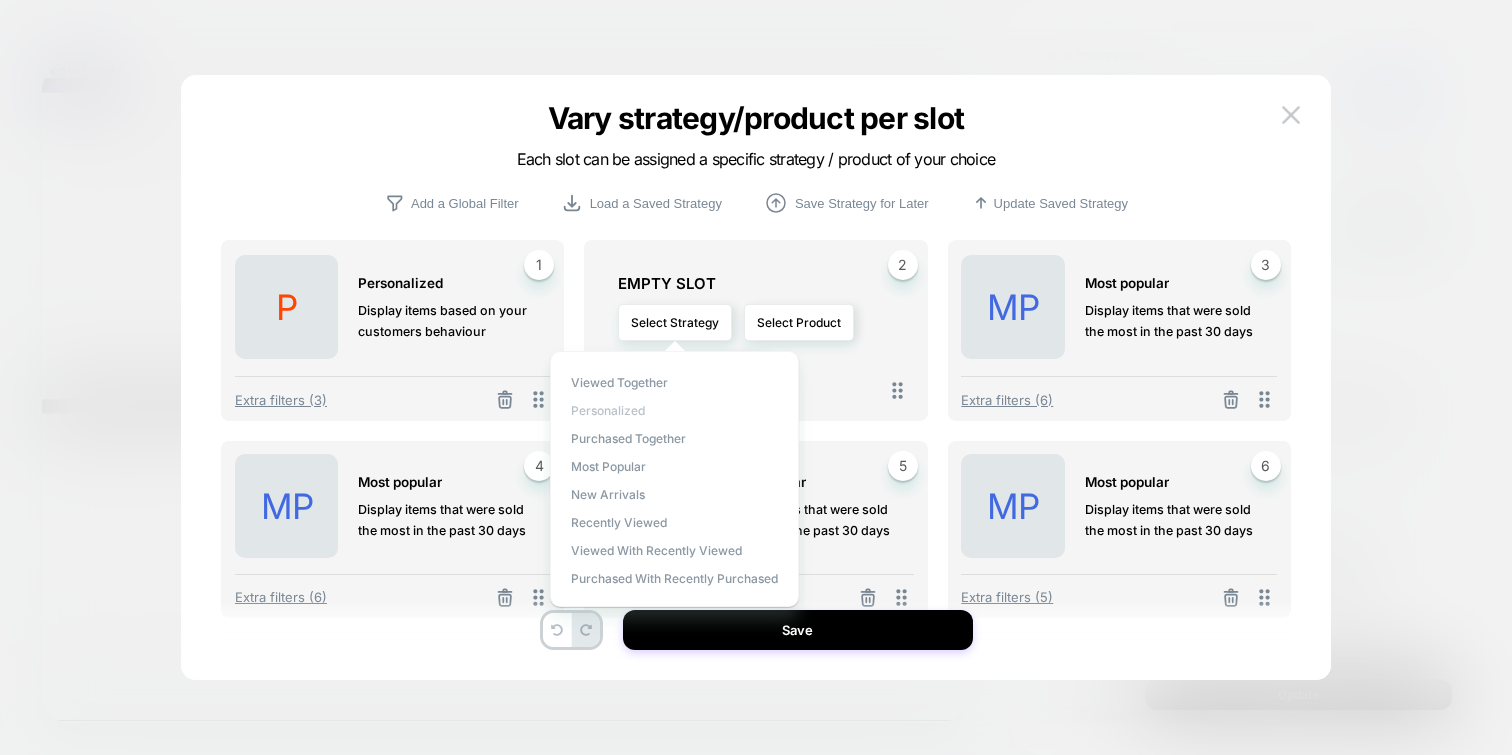 click on "personalized" at bounding box center (608, 410) 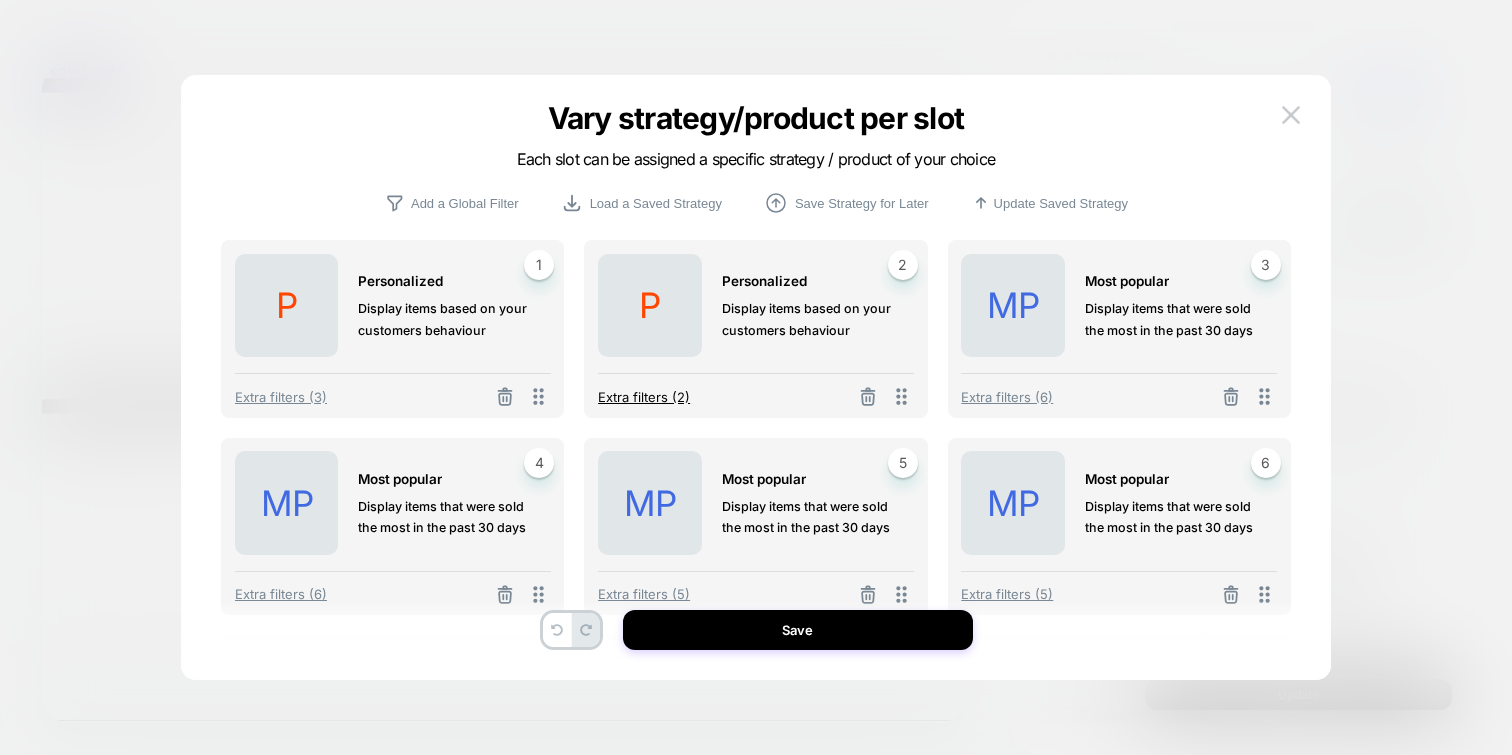 click on "Extra filters (2)" at bounding box center [644, 397] 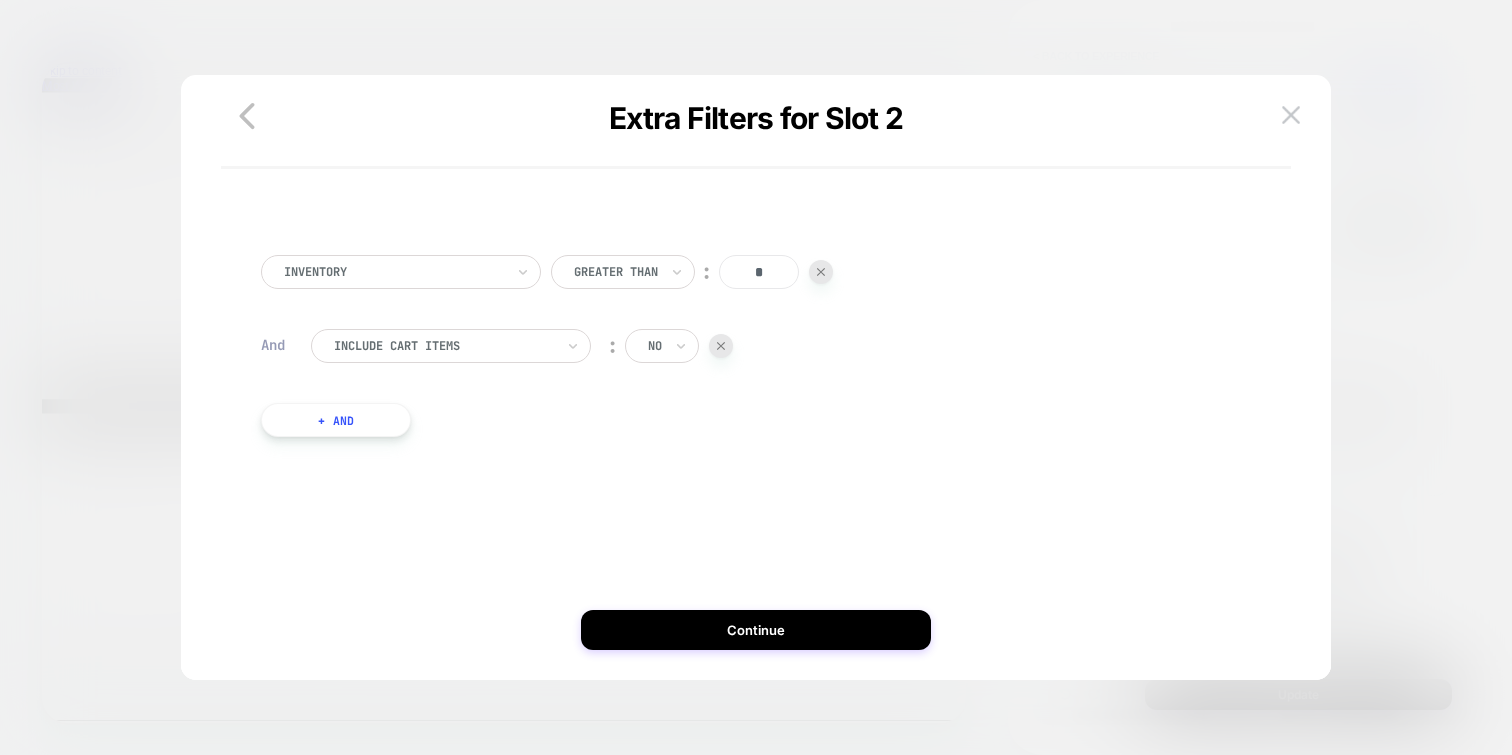 click on "*" at bounding box center [759, 272] 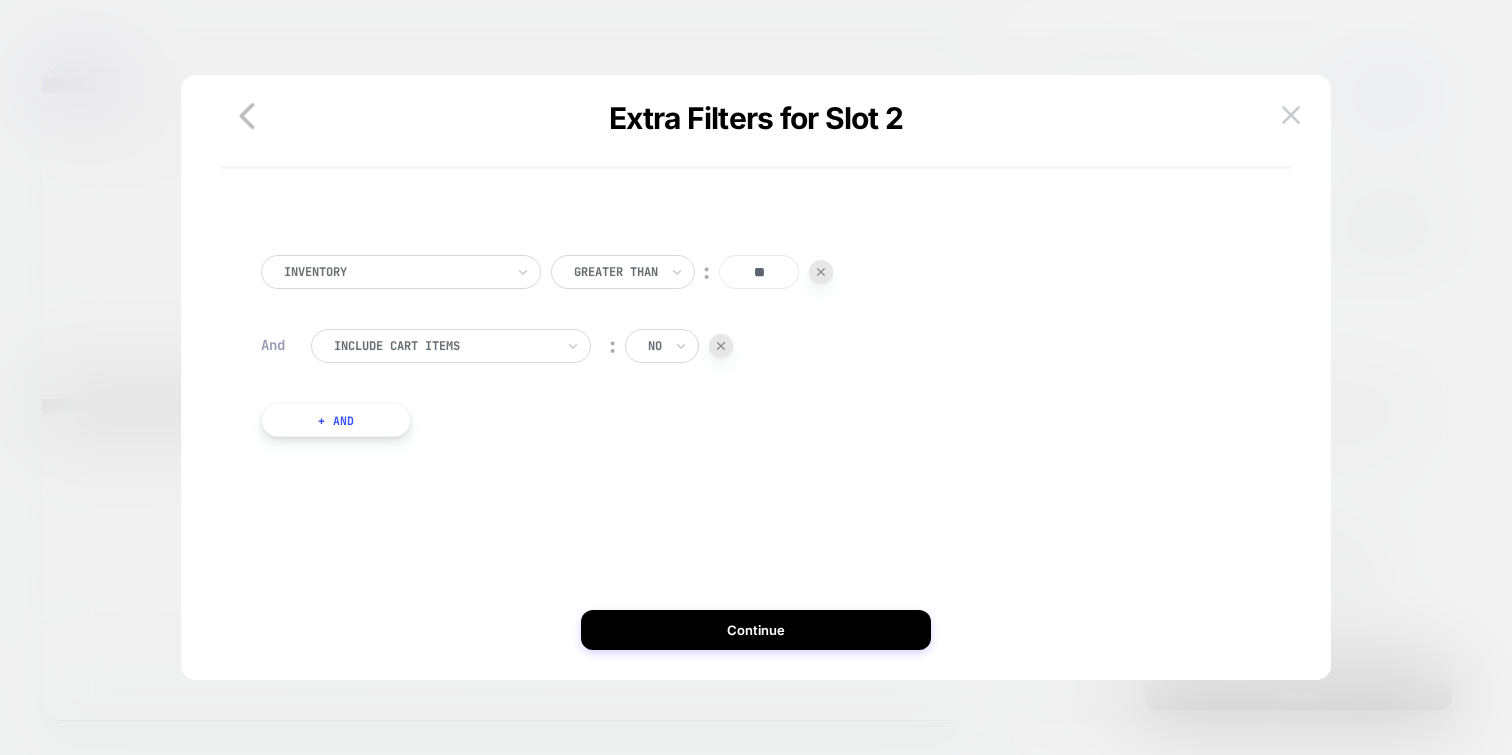 type on "**" 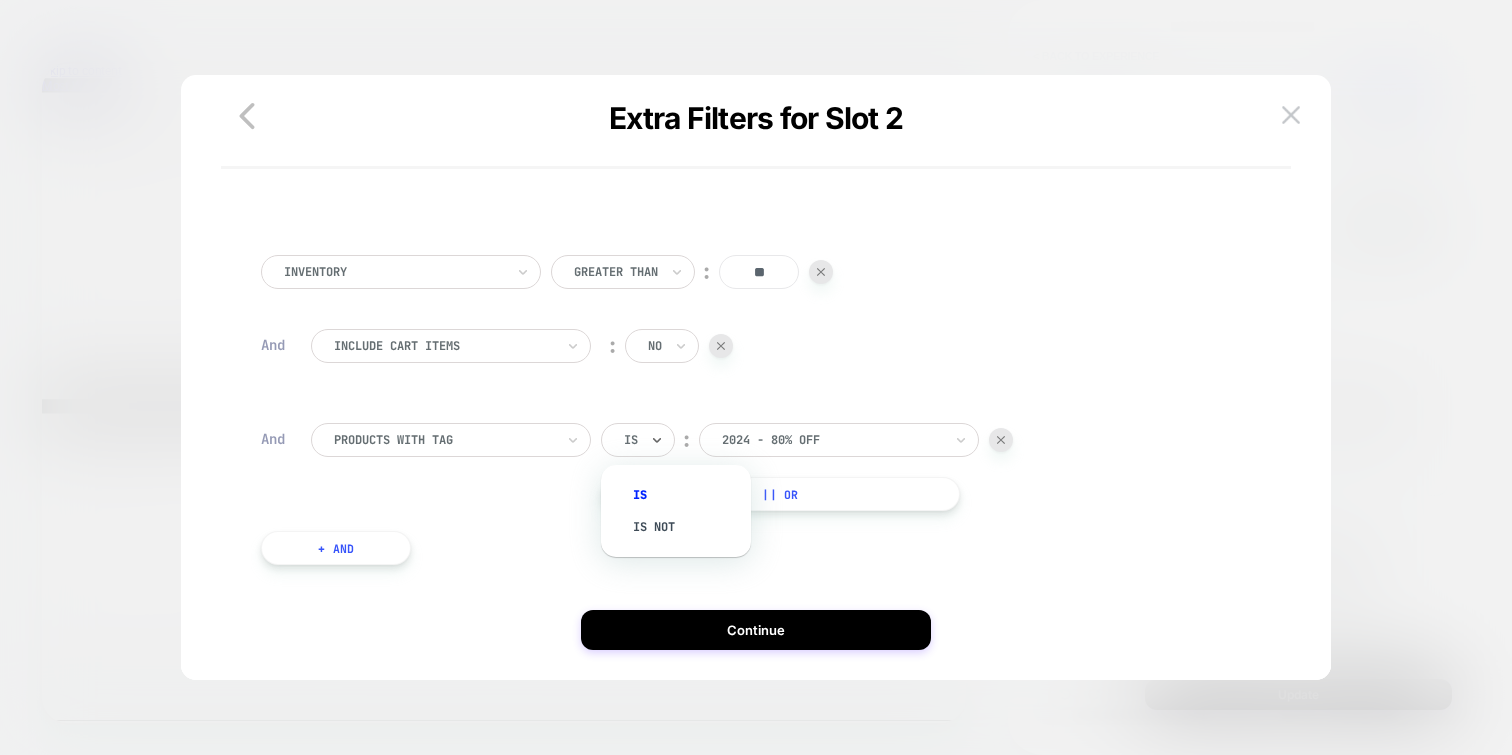 click on "Is" at bounding box center [638, 440] 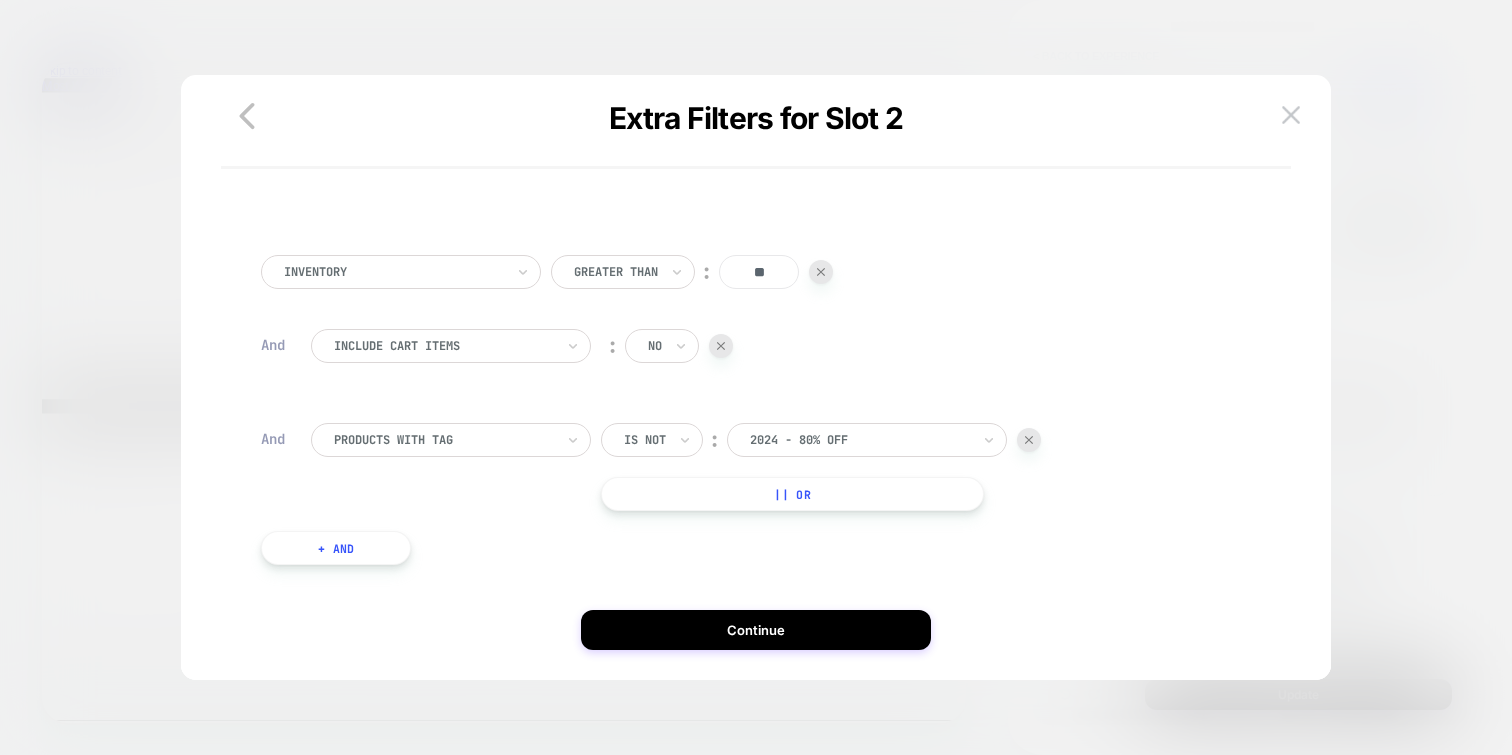 click on "|| Or" at bounding box center (792, 494) 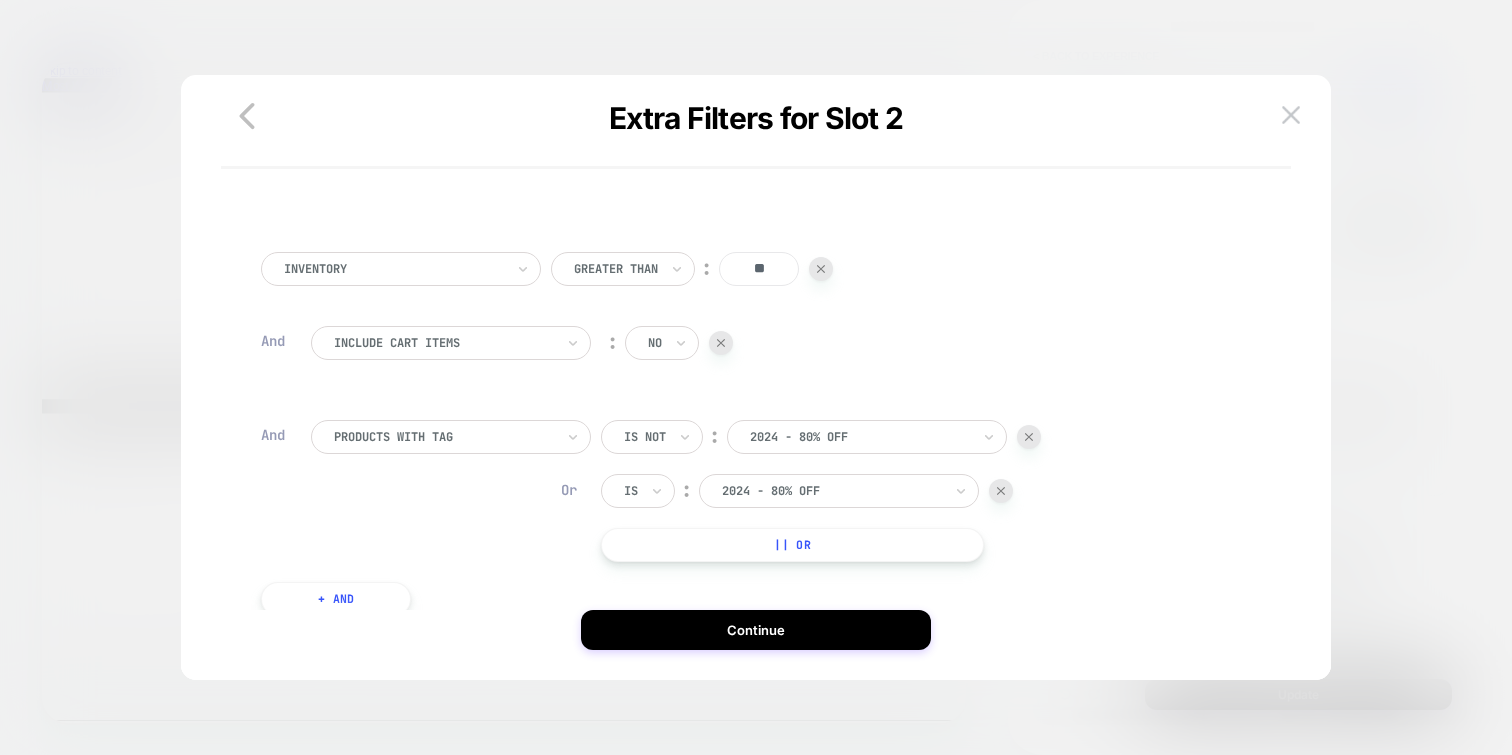 click on "Is" at bounding box center [638, 491] 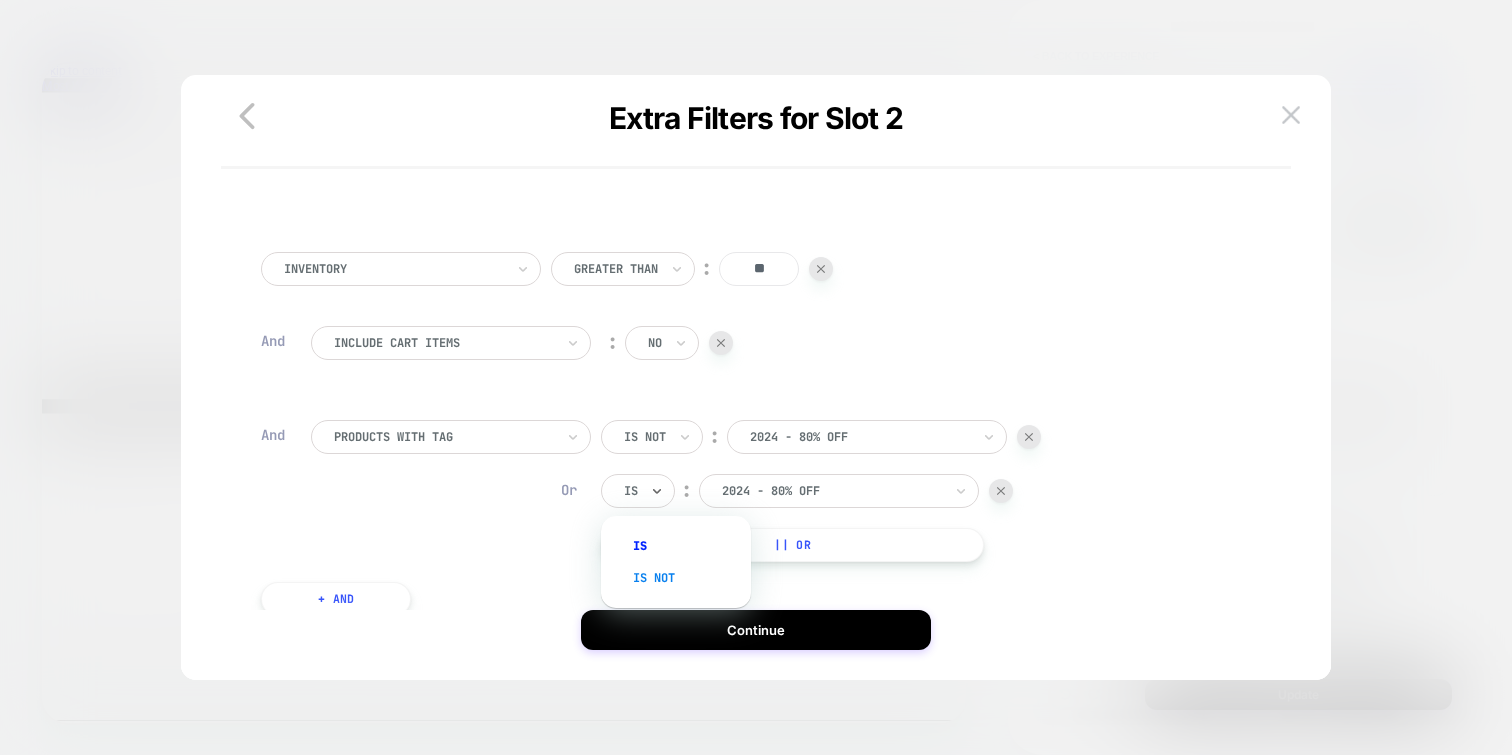 click on "Is not" at bounding box center [686, 578] 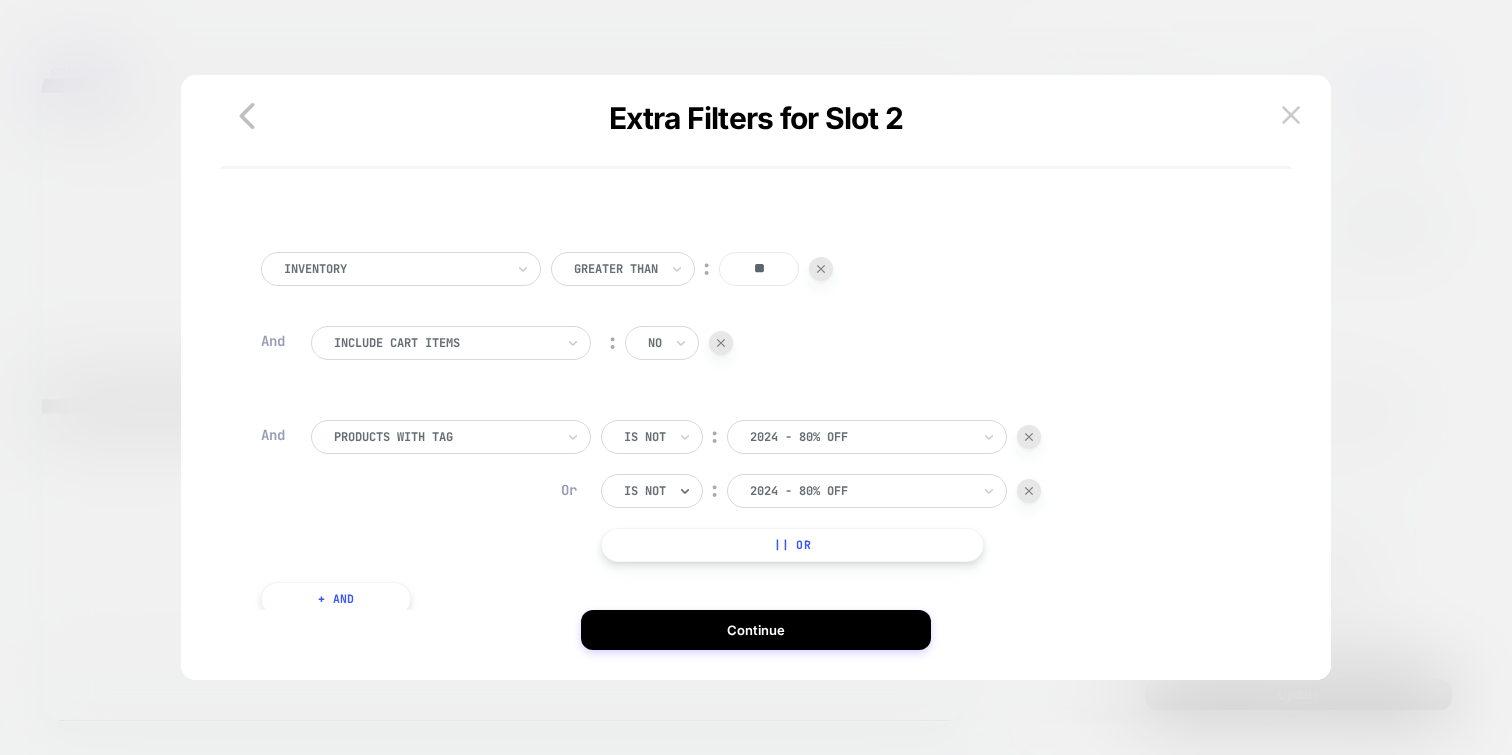 click at bounding box center [860, 491] 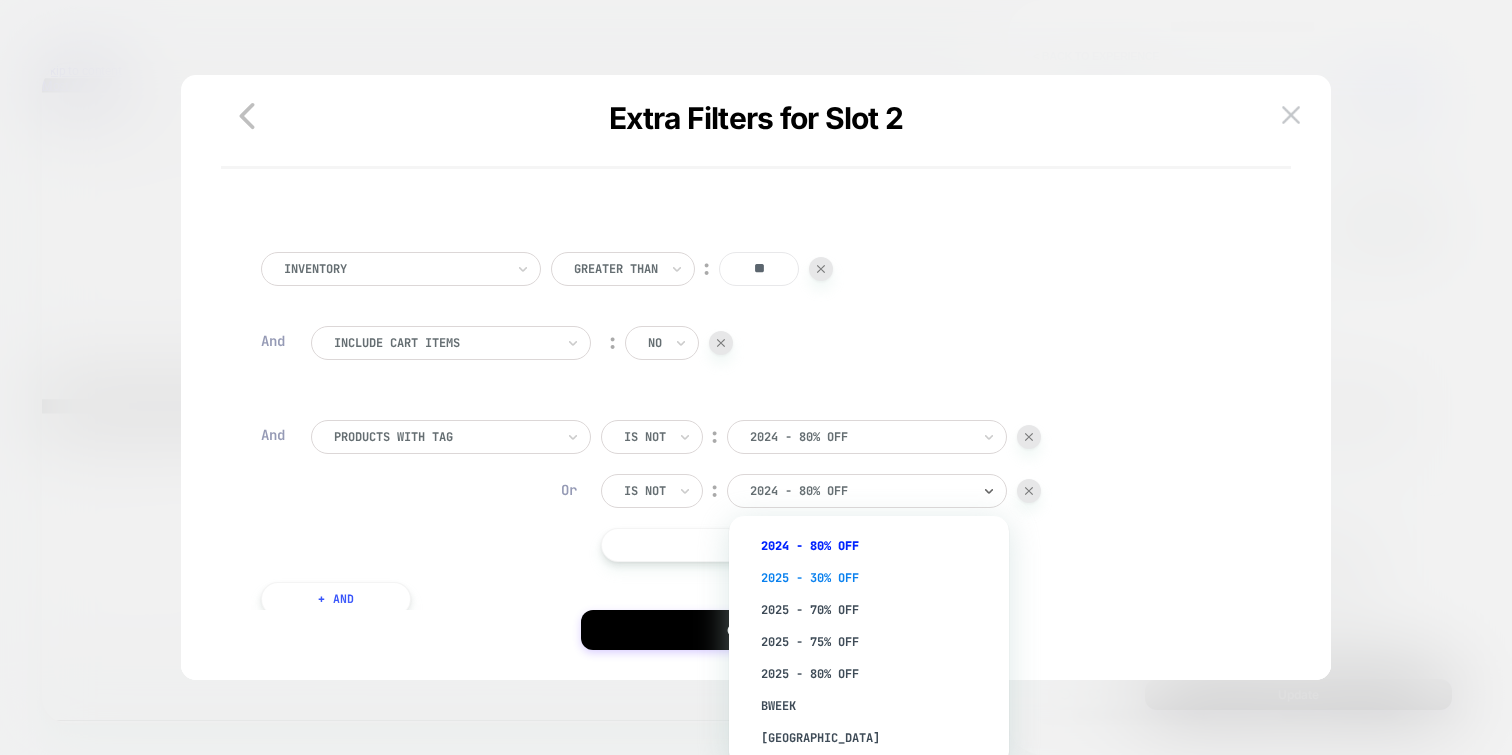 click on "2025 - 30% OFF" at bounding box center (879, 578) 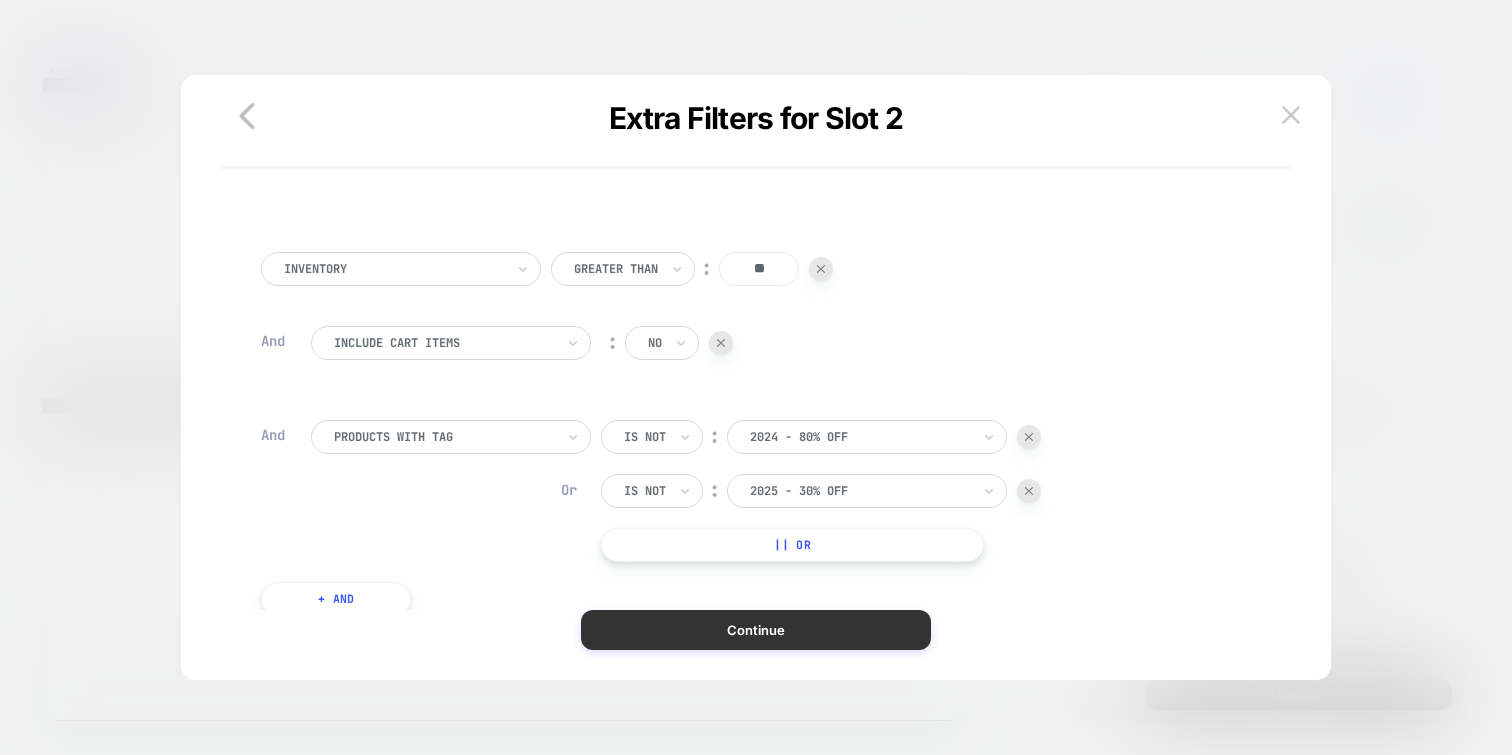 click on "Continue" at bounding box center [756, 630] 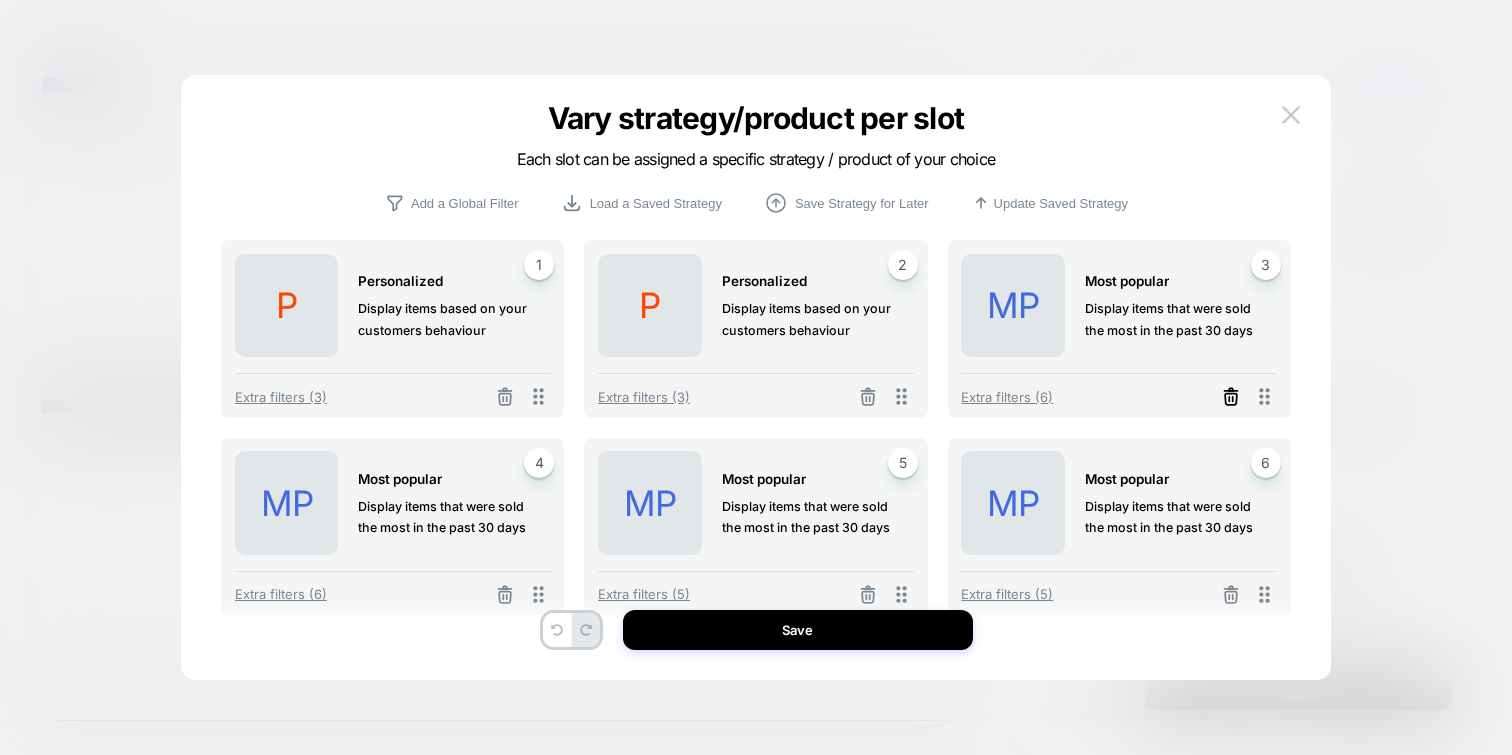 click 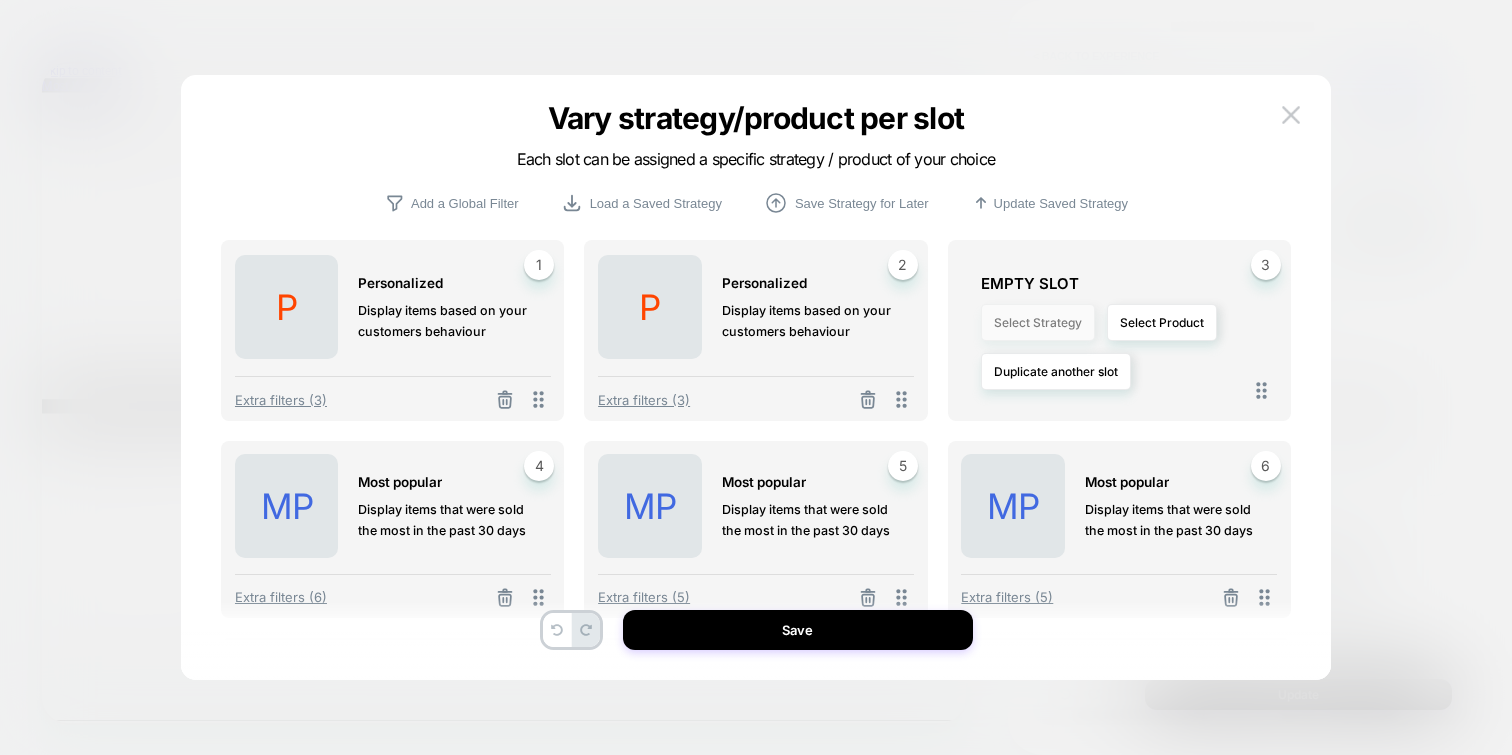 click on "Select Strategy" at bounding box center [1038, 322] 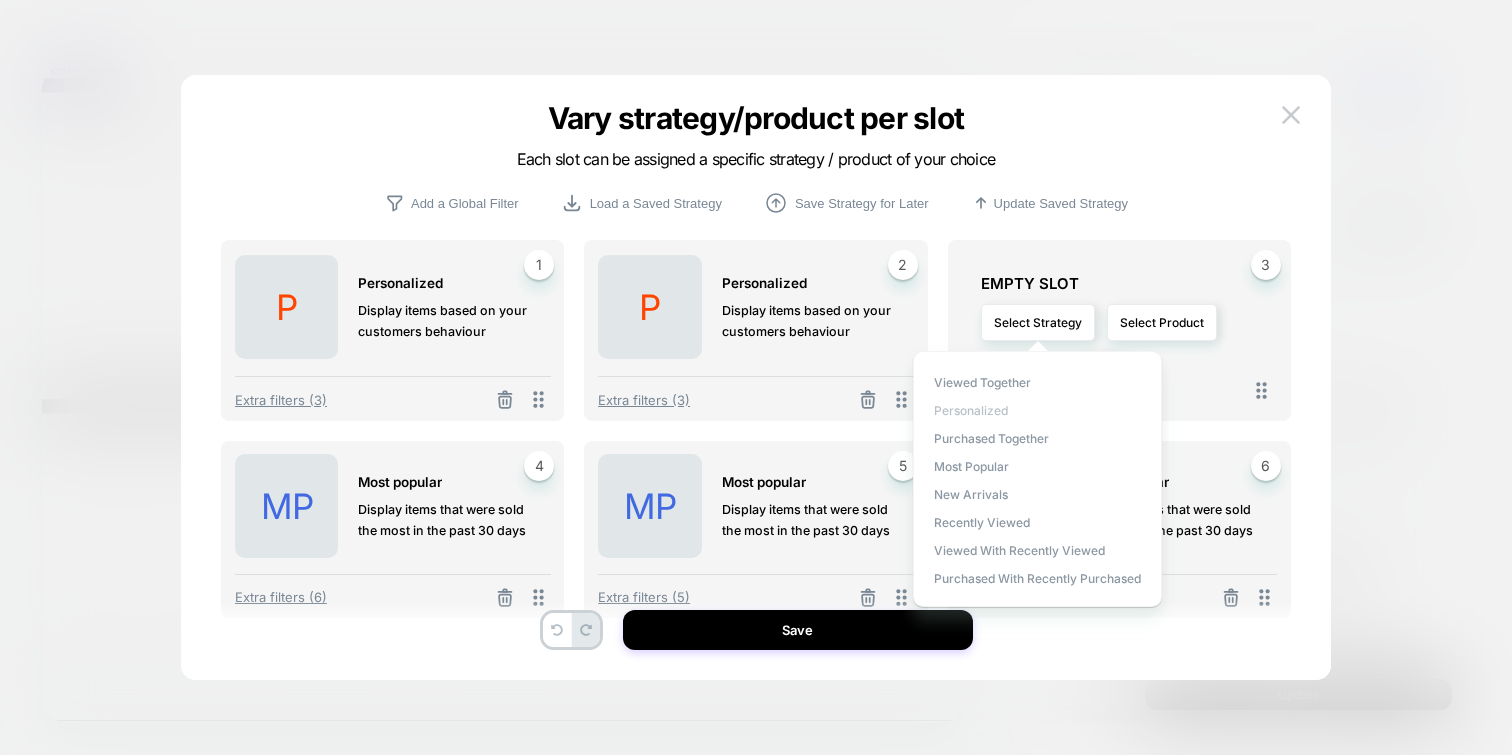 click on "personalized" at bounding box center (971, 410) 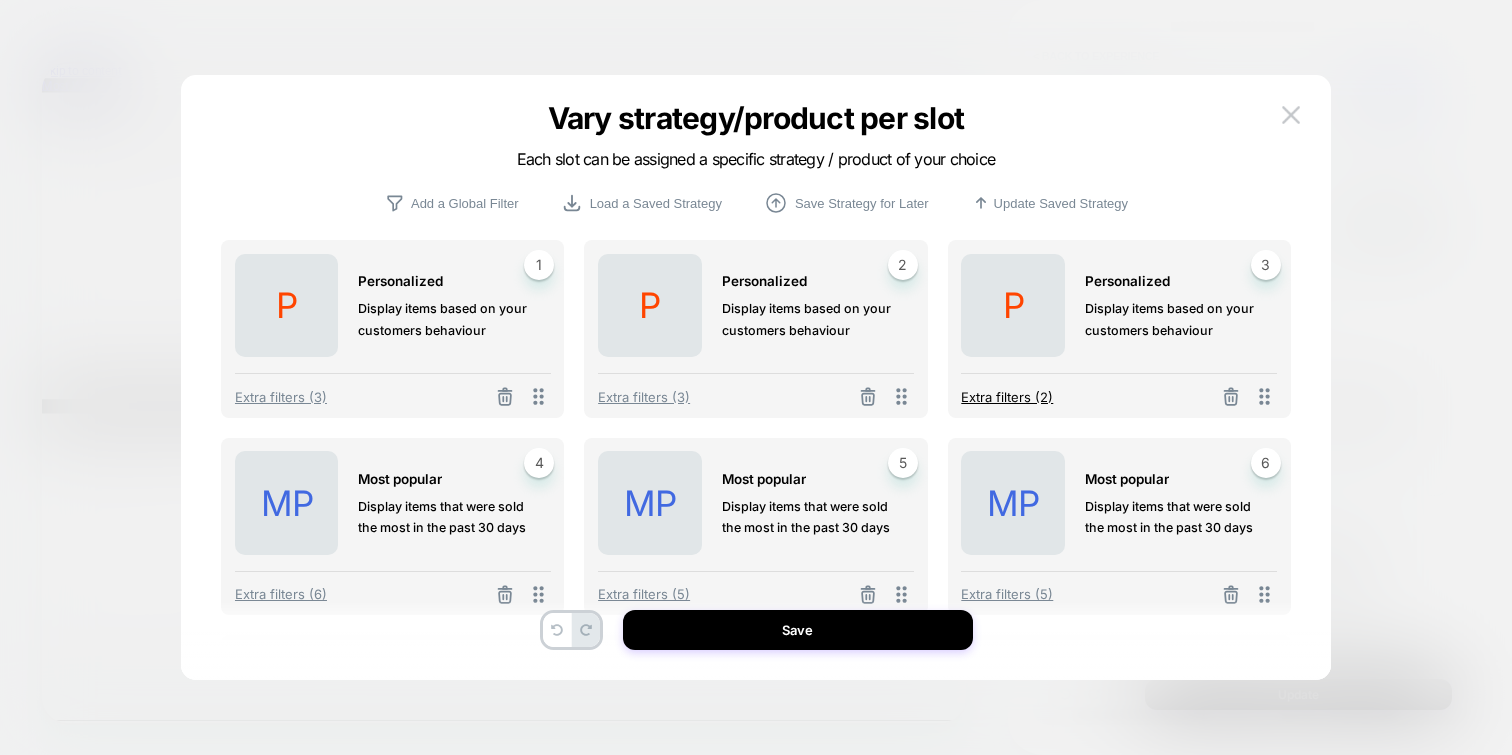 click on "Extra filters (2)" at bounding box center (1007, 397) 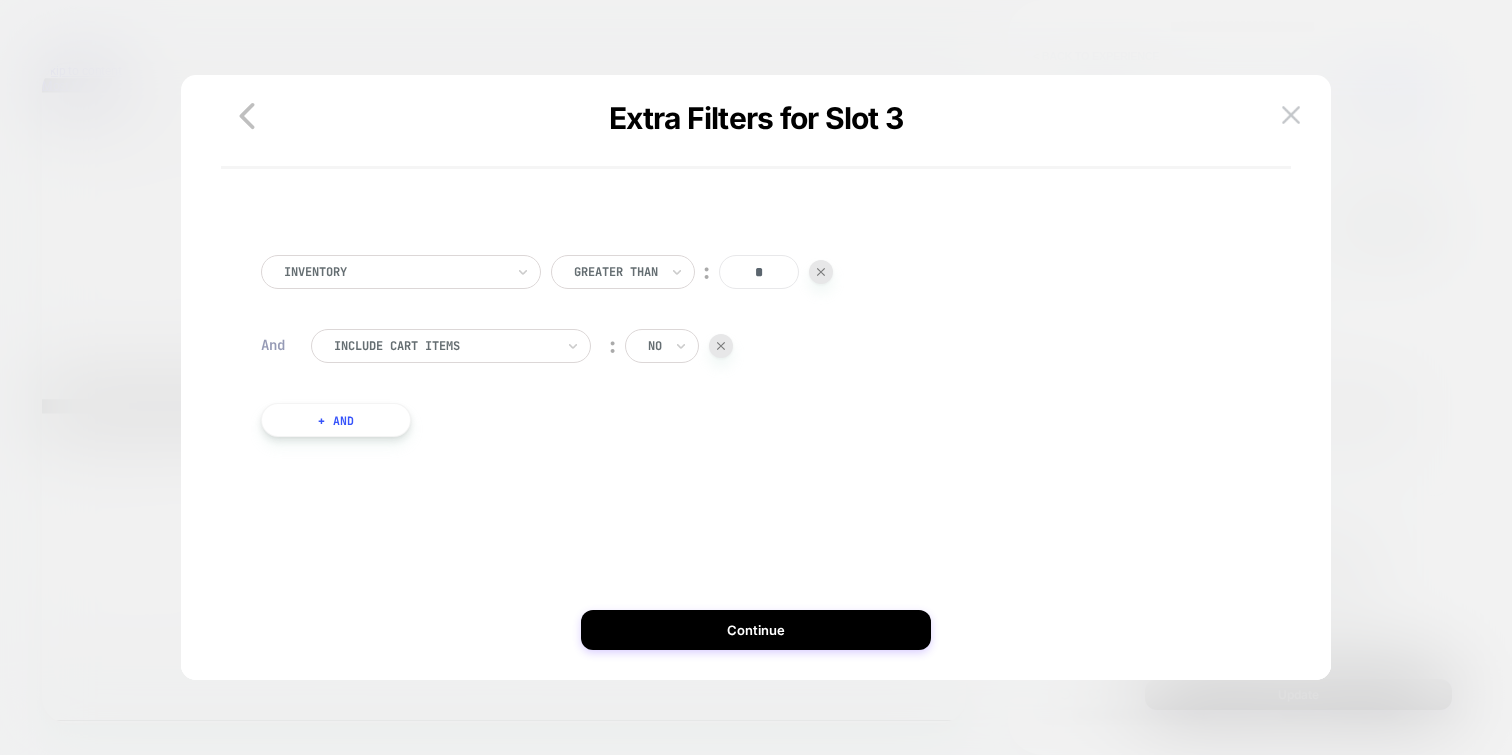 click on "*" at bounding box center (759, 272) 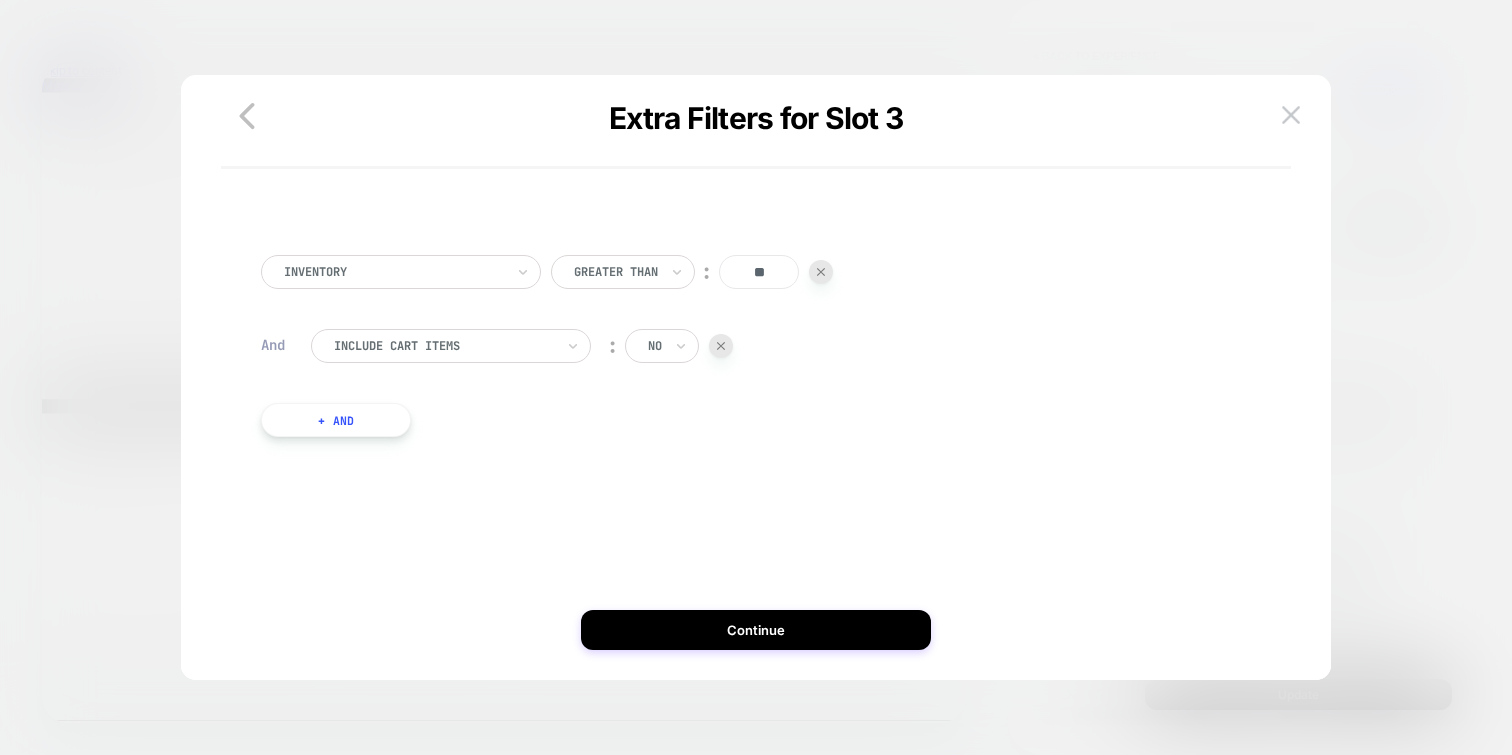 type on "**" 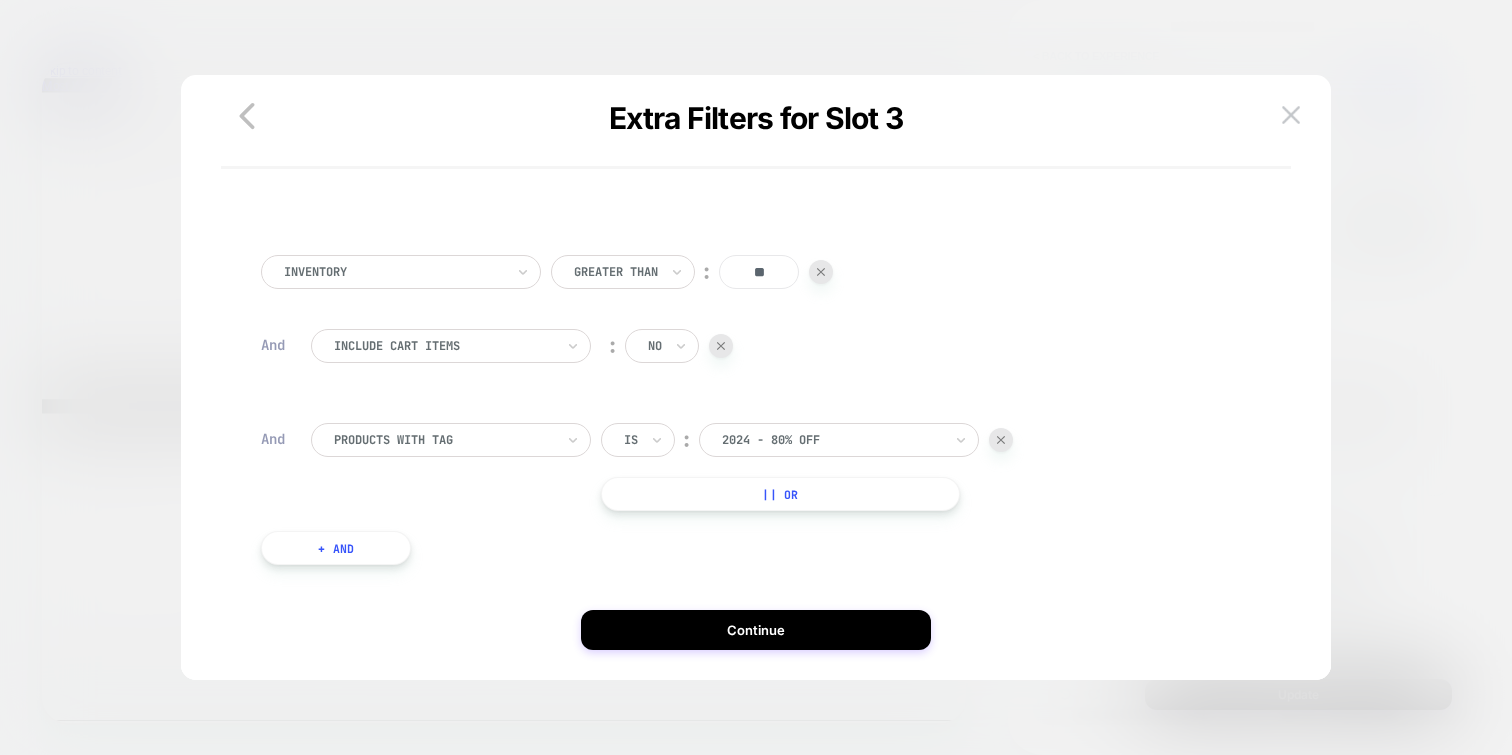 click at bounding box center (631, 440) 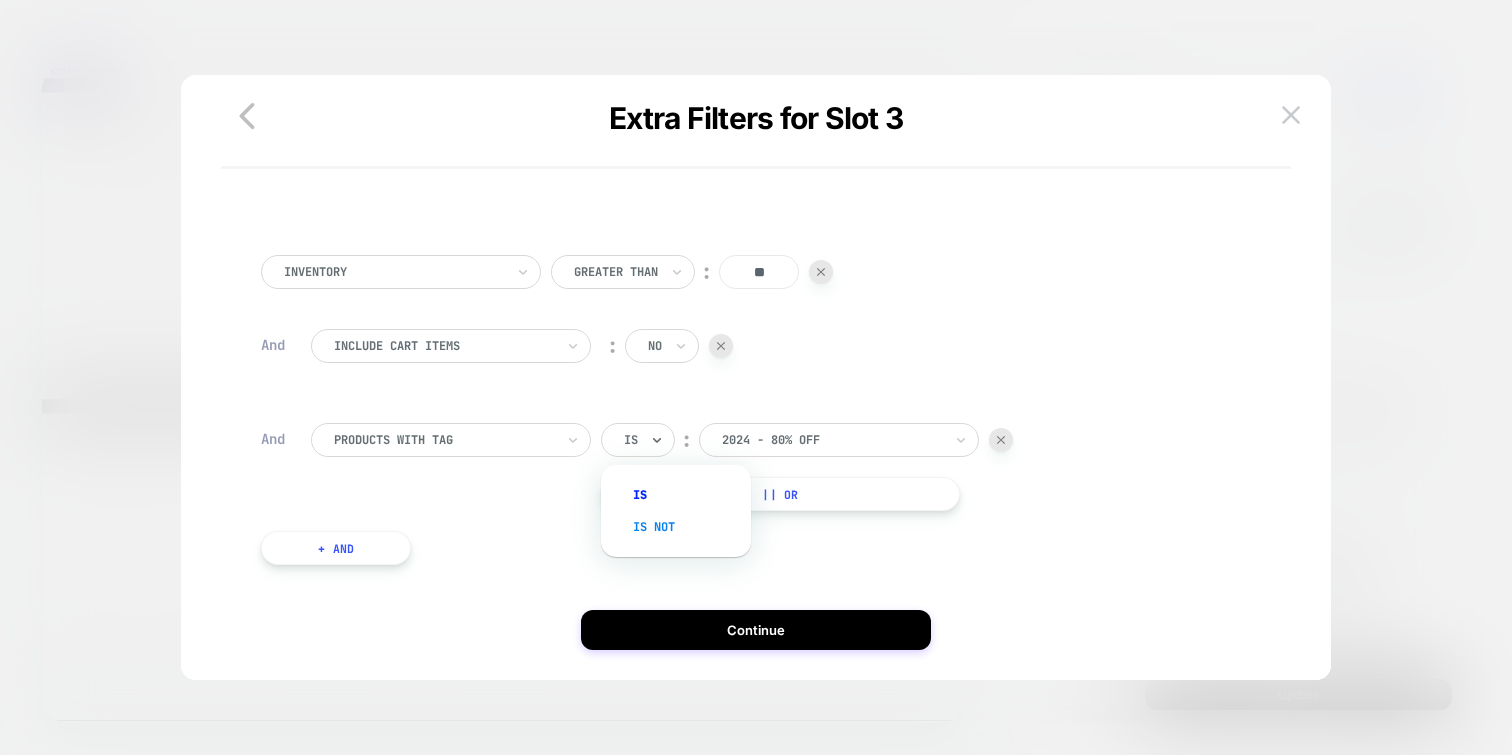 click on "Is not" at bounding box center (686, 527) 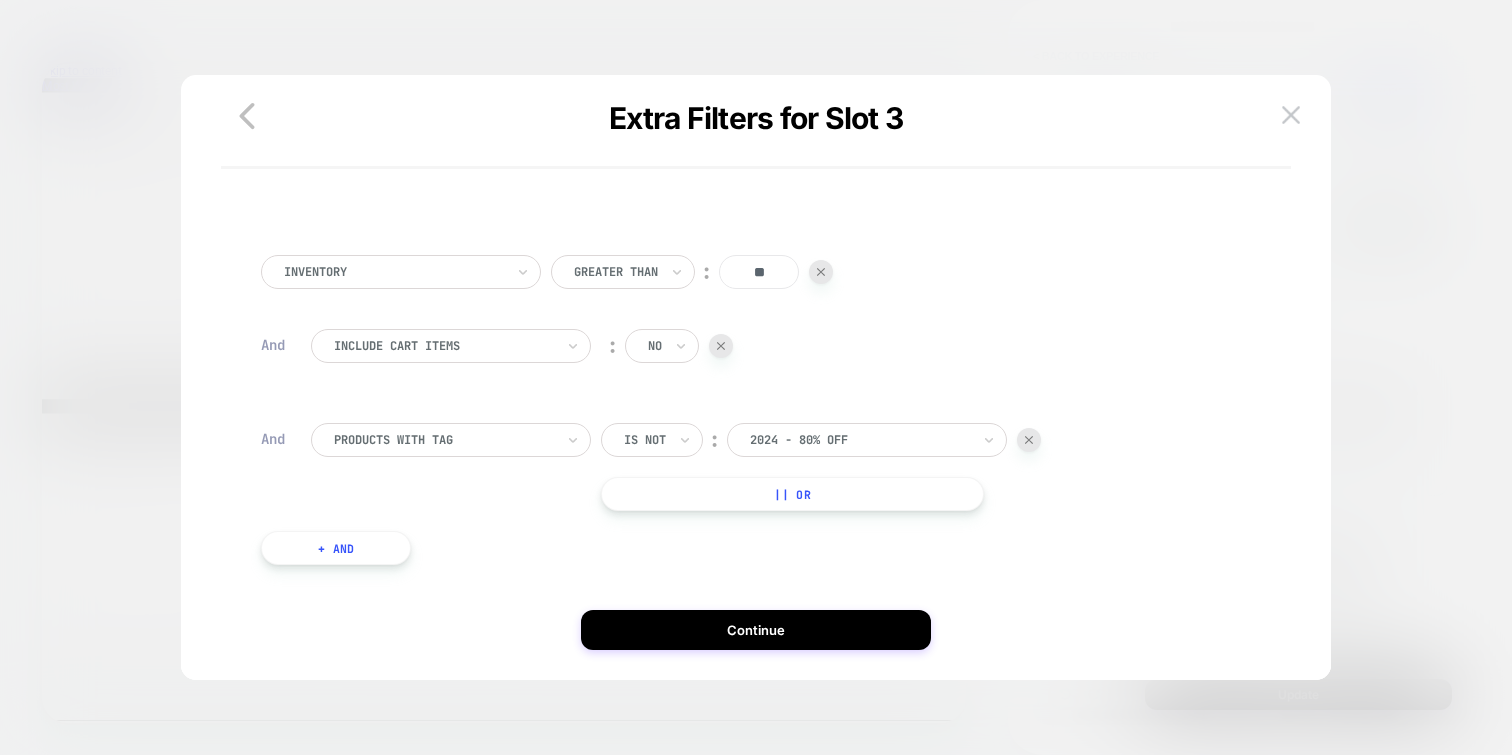 click on "|| Or" at bounding box center (792, 494) 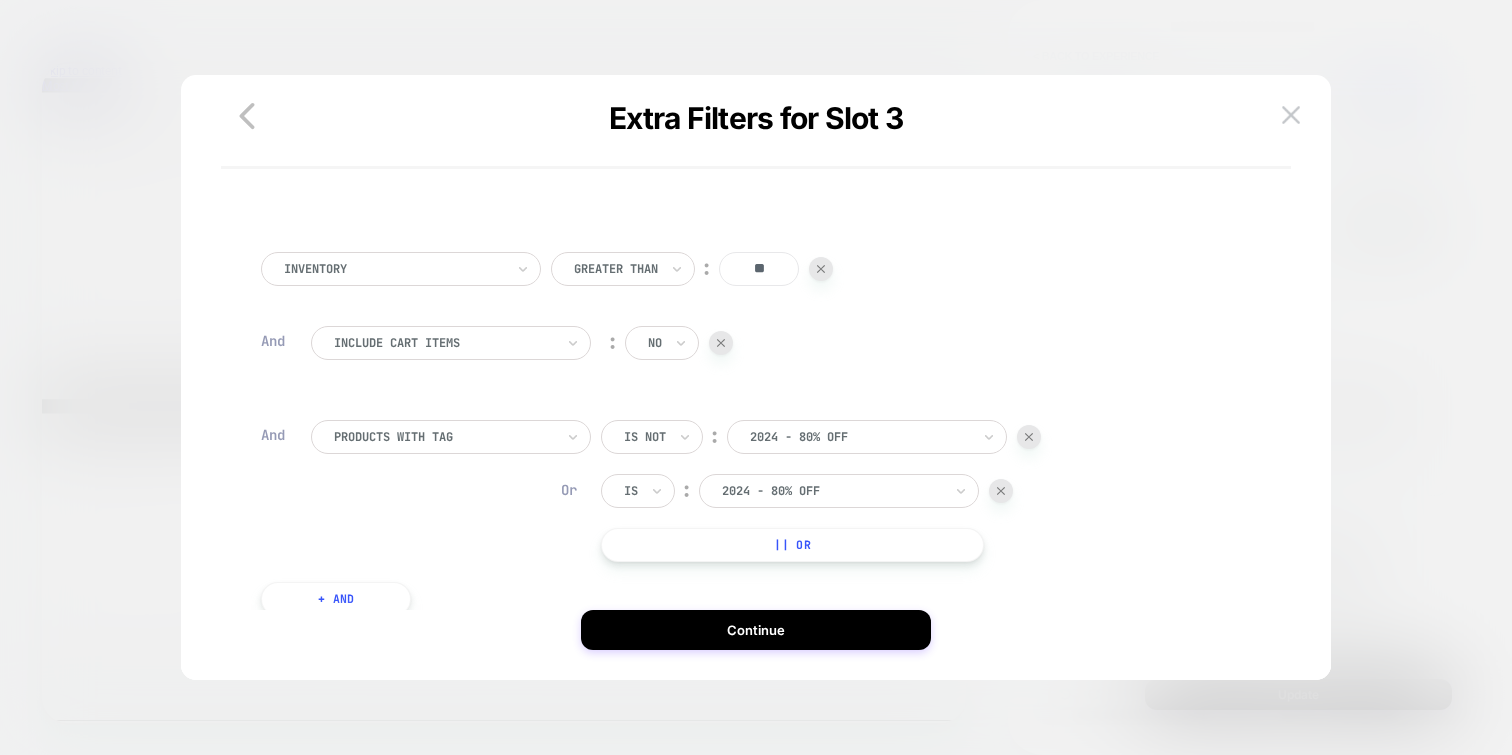click on "Is" at bounding box center (638, 491) 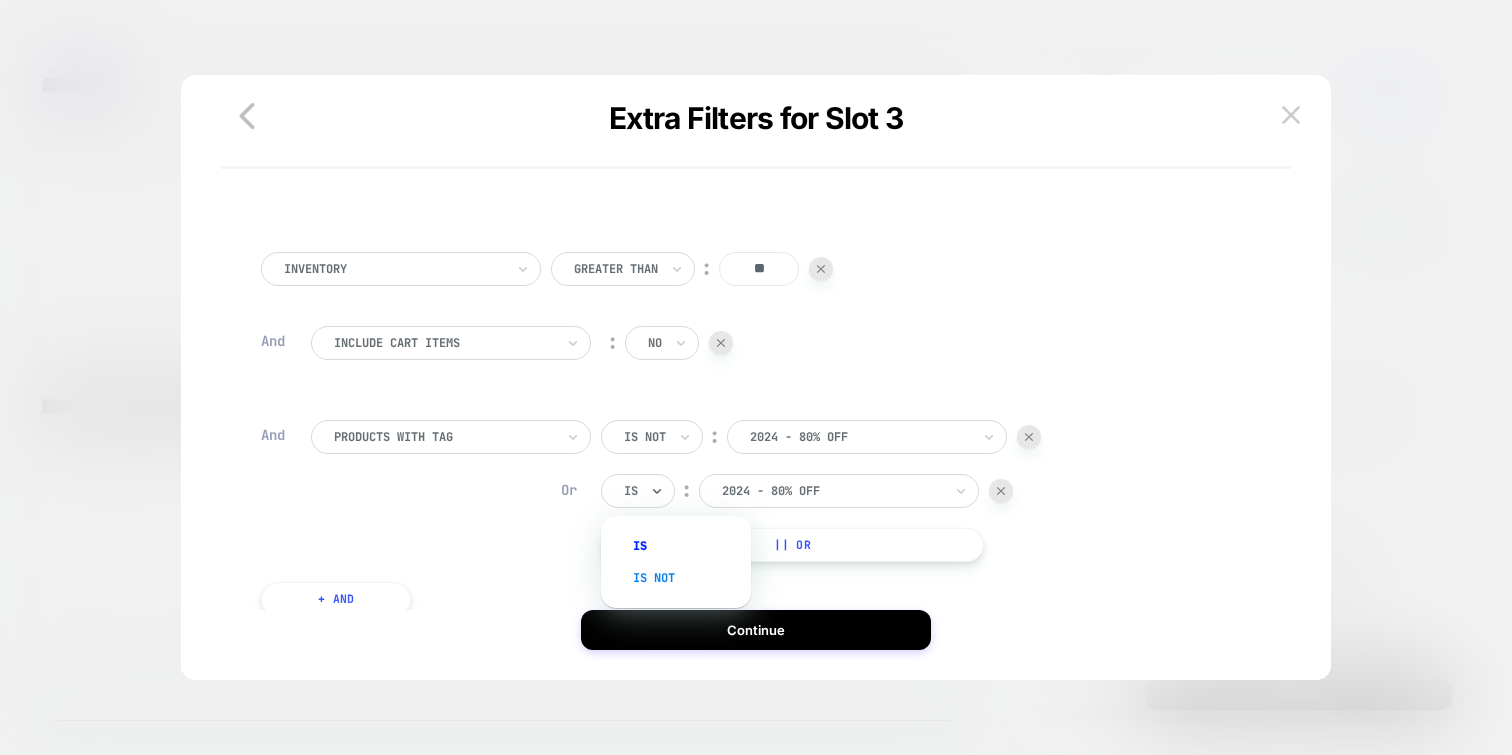 click on "Is not" at bounding box center [686, 578] 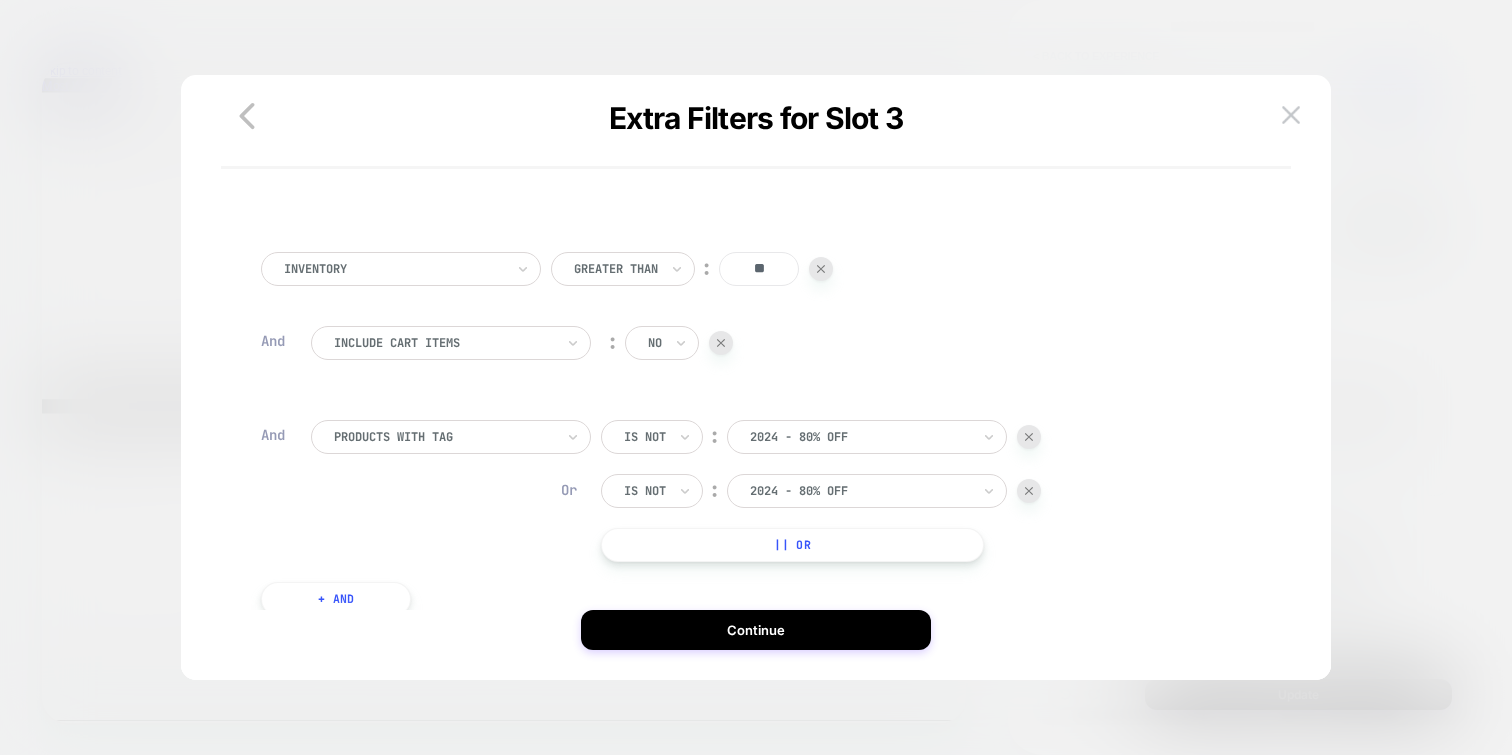 click on "Is not ︰ 2024 - 80% OFF Or Is not ︰ 2024 - 80% OFF || Or" at bounding box center [821, 491] 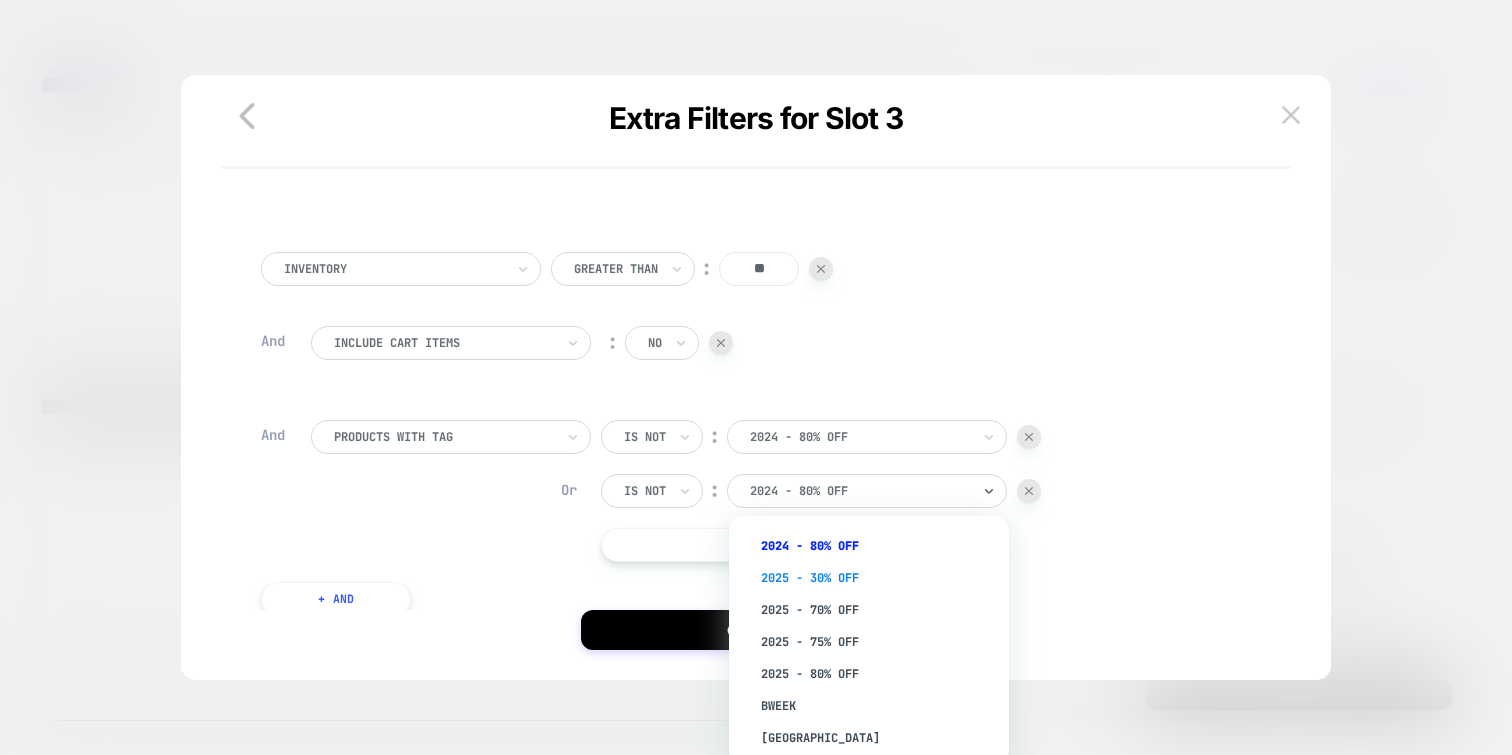 click on "2025 - 30% OFF" at bounding box center [879, 578] 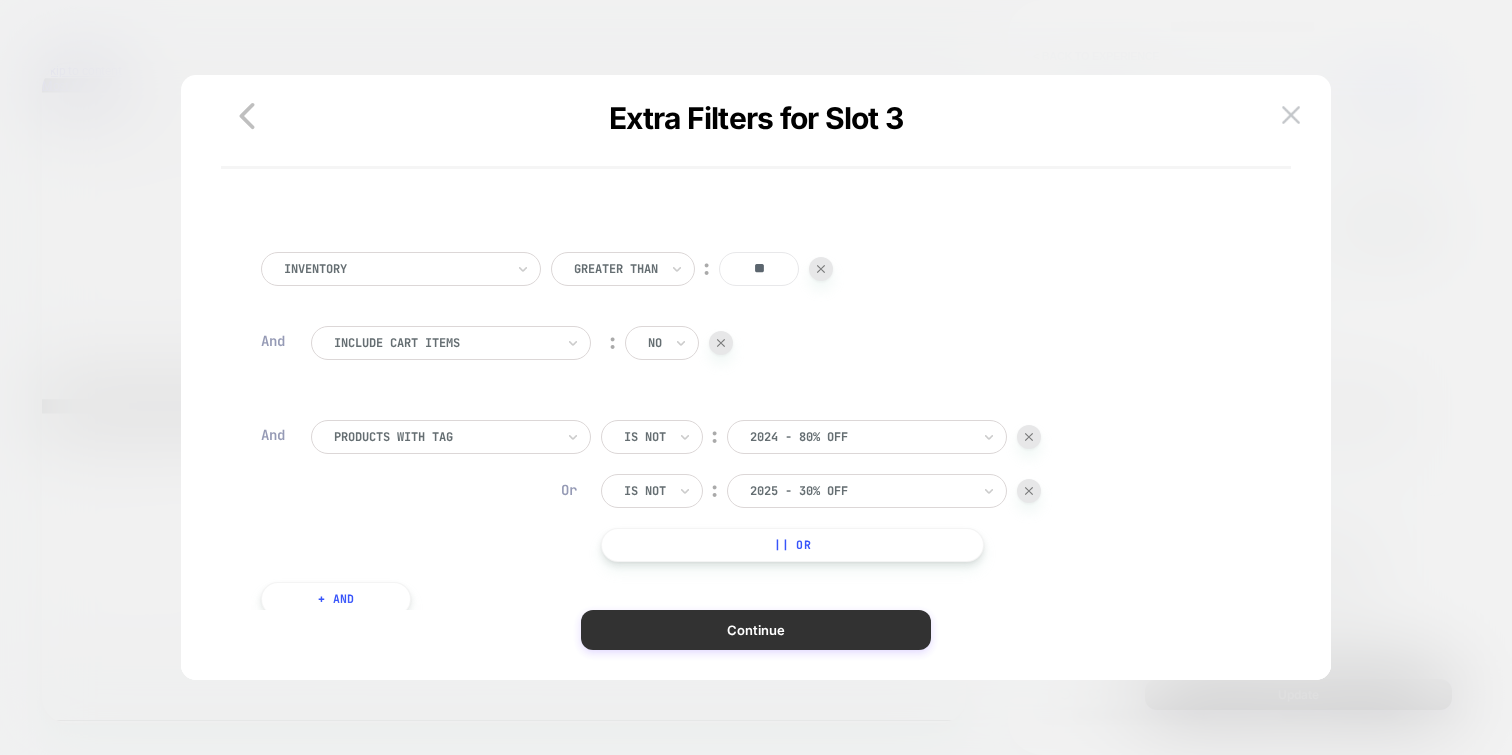 click on "Continue" at bounding box center [756, 630] 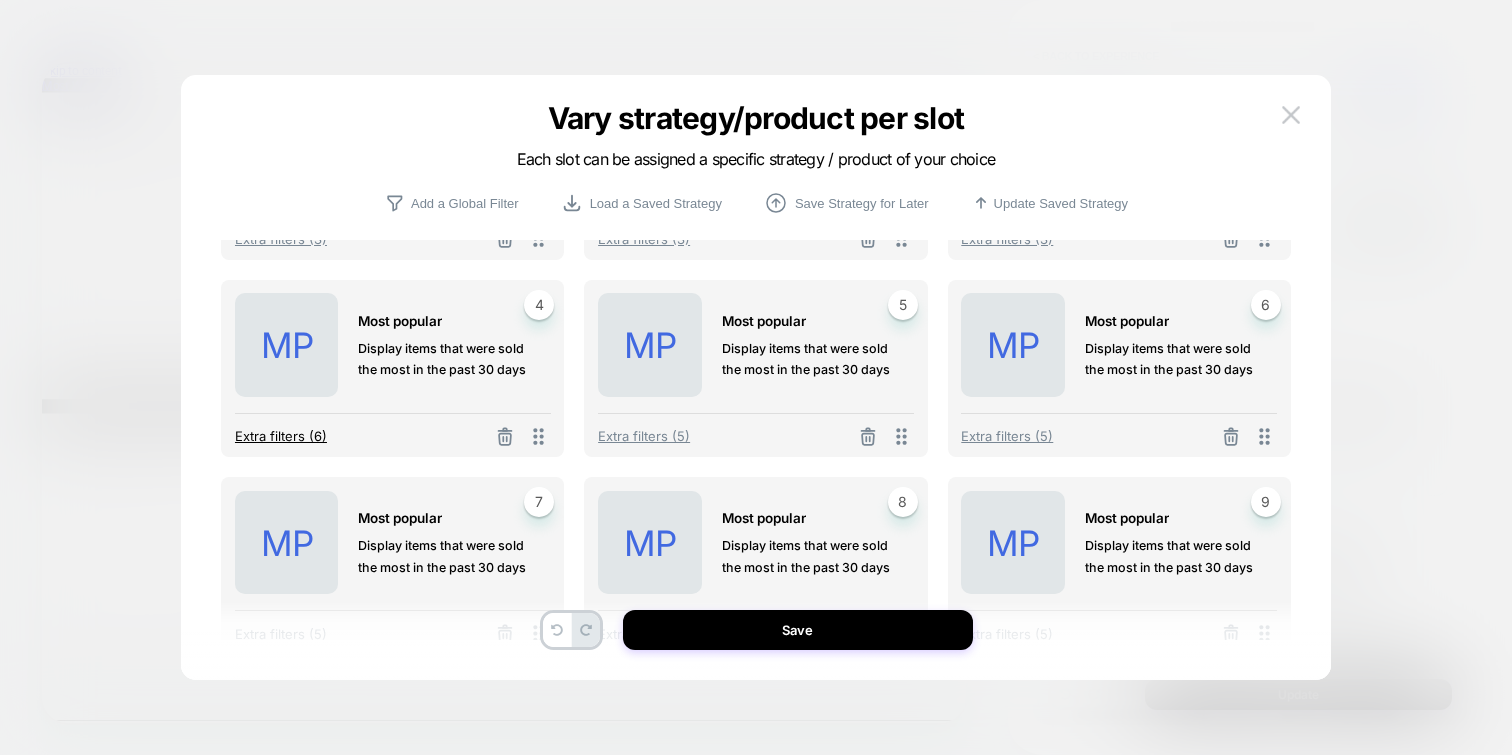 click on "Extra filters (6)" at bounding box center [281, 436] 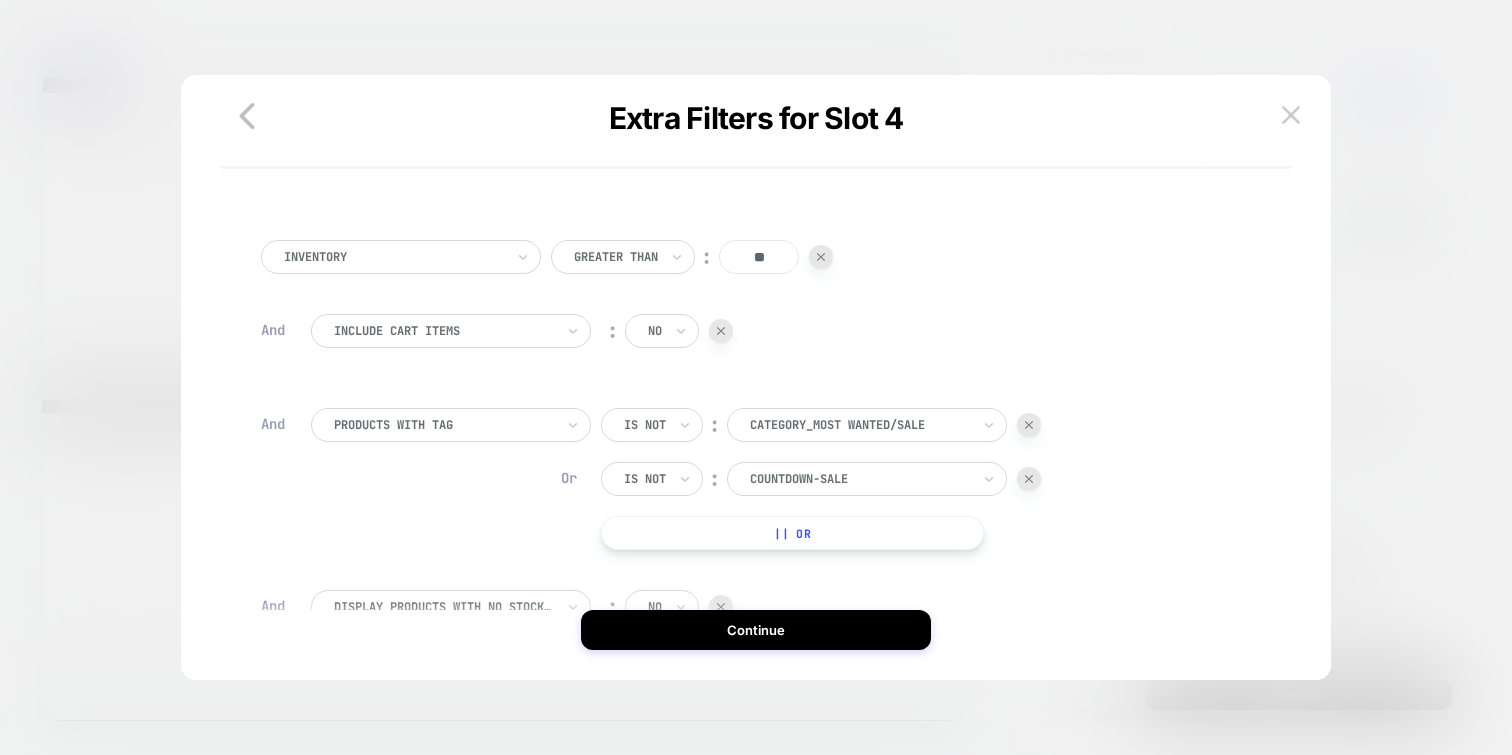 scroll, scrollTop: 14, scrollLeft: 0, axis: vertical 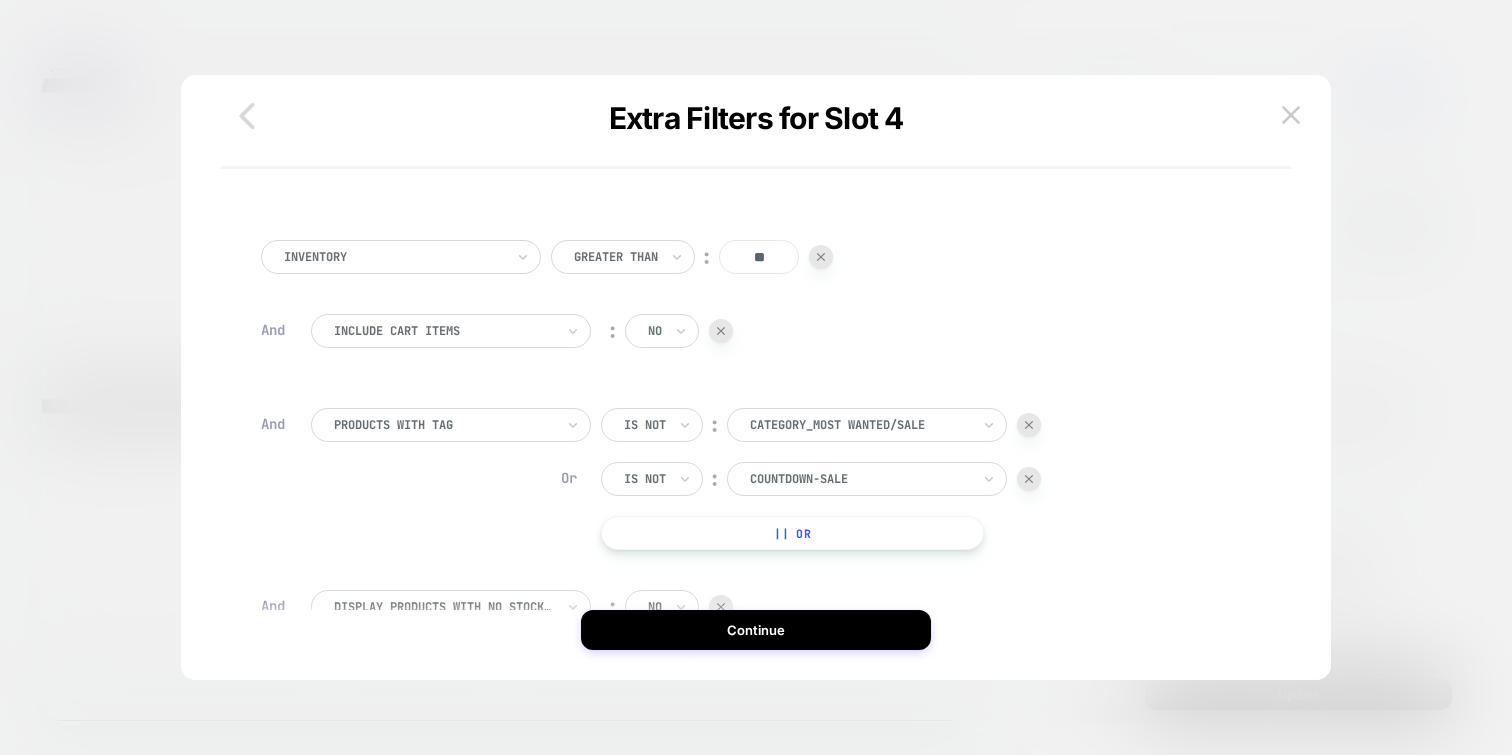 click 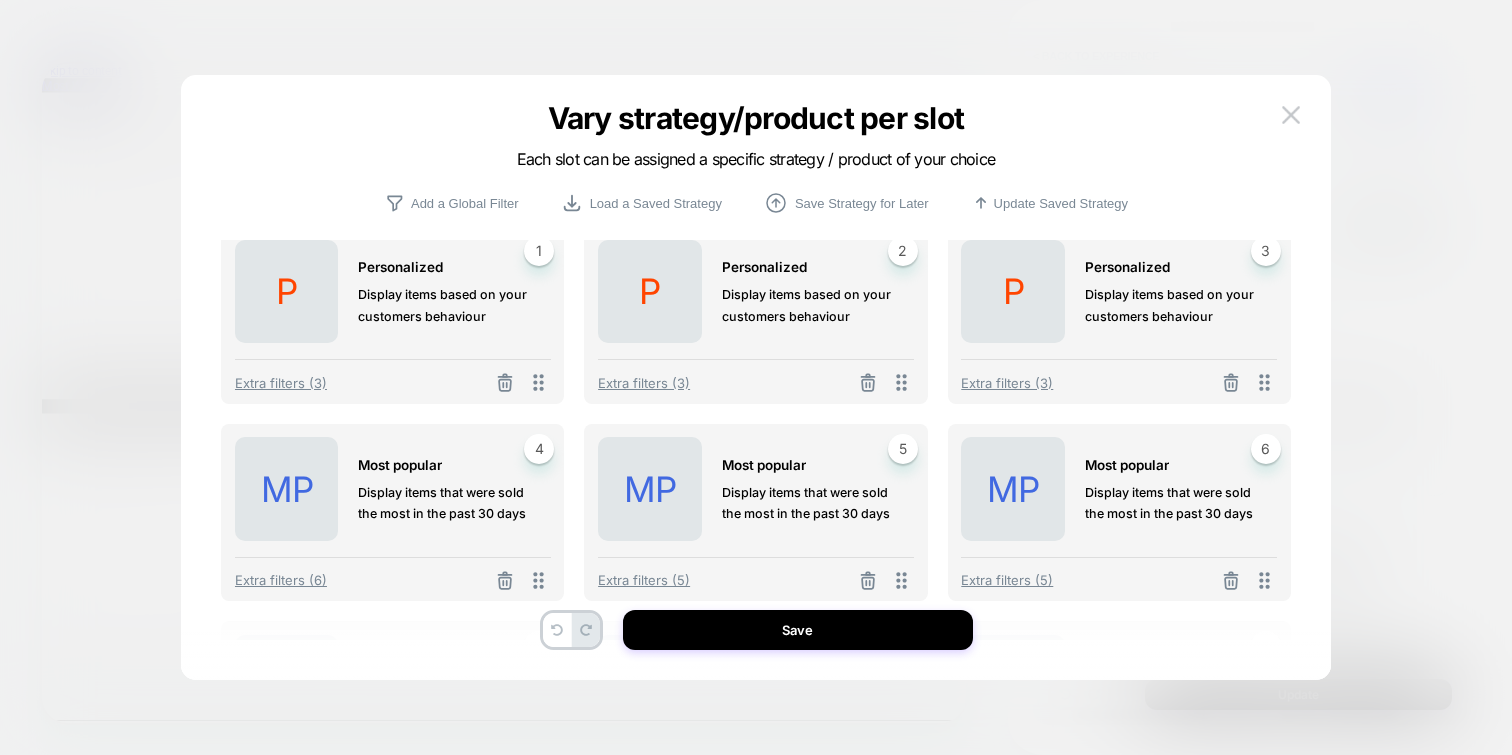 click at bounding box center (505, 580) 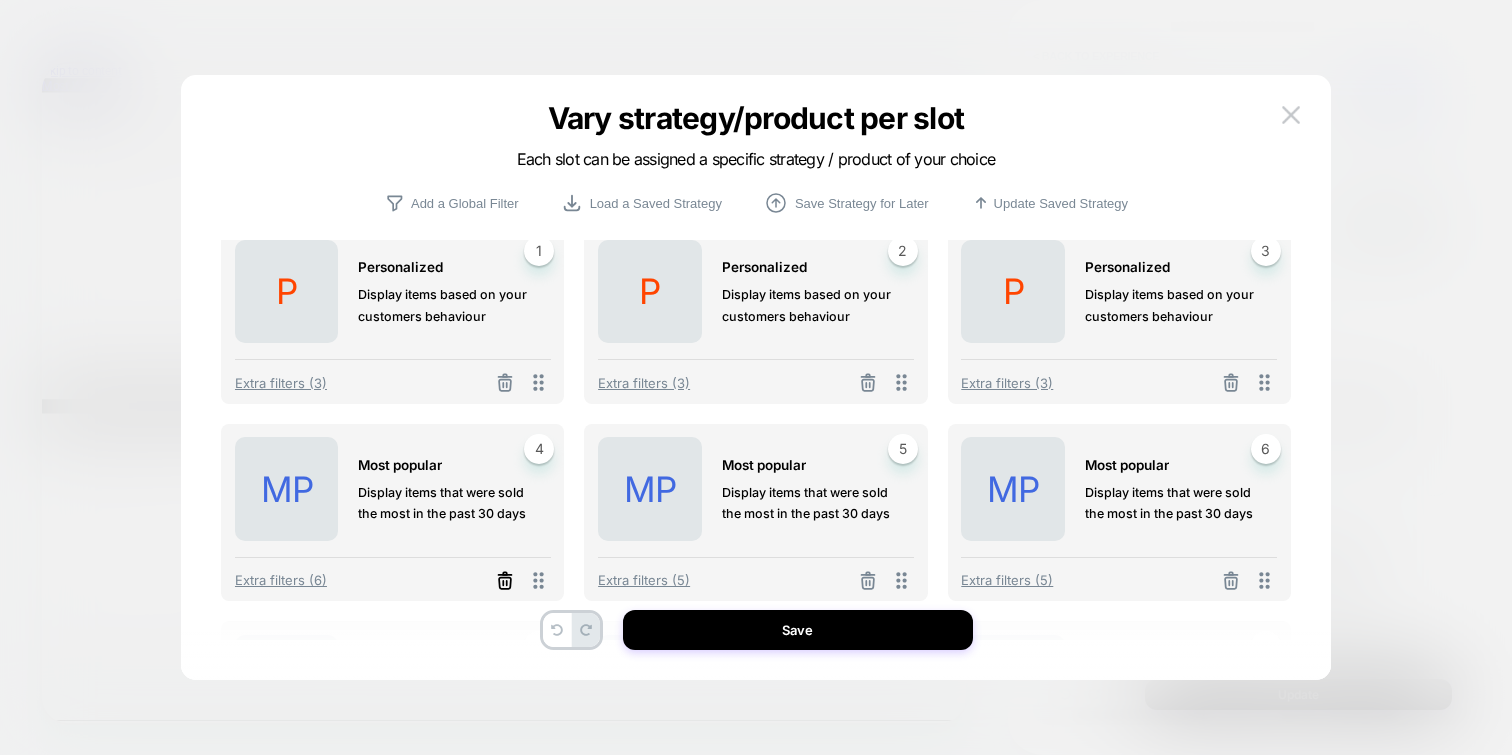 click 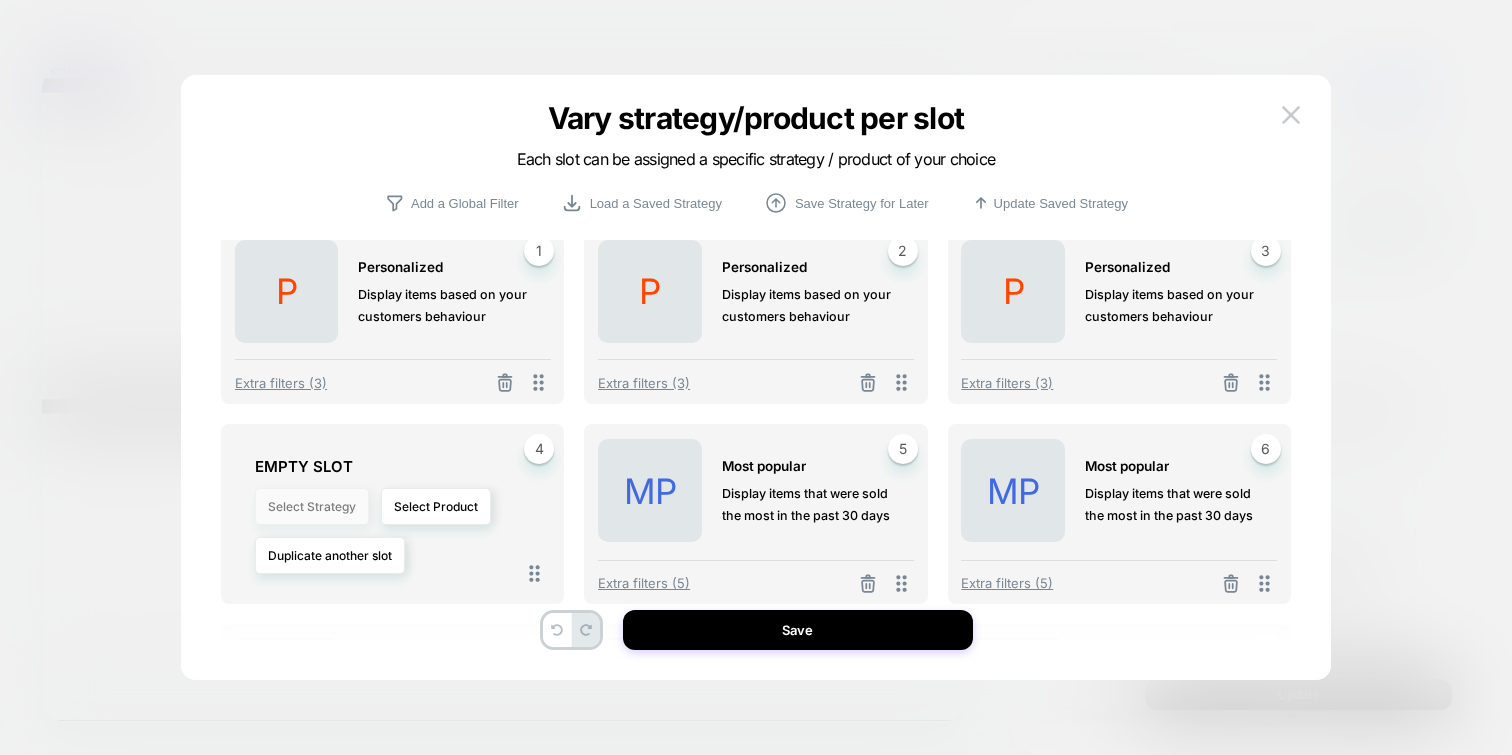 click on "Select Strategy" at bounding box center (312, 506) 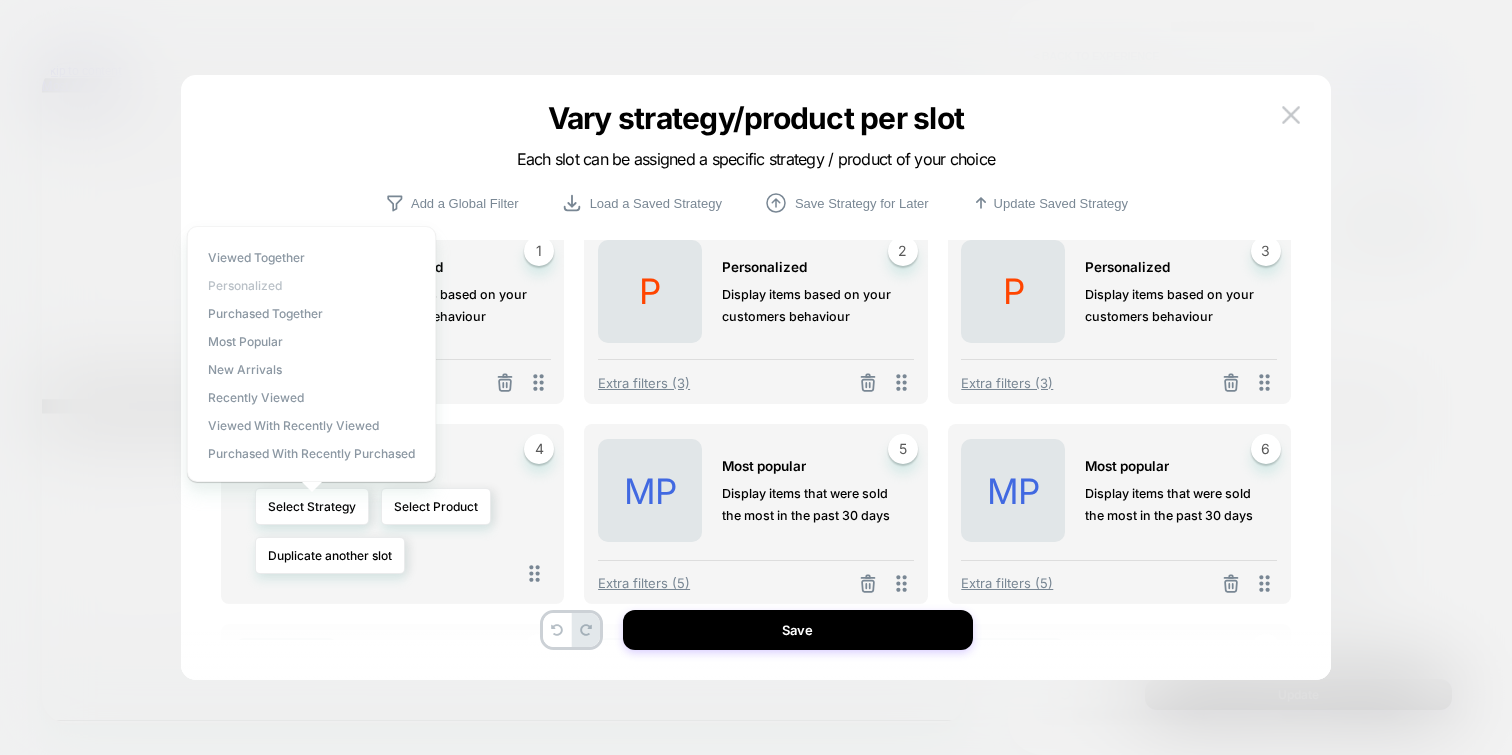 click on "personalized" at bounding box center (245, 285) 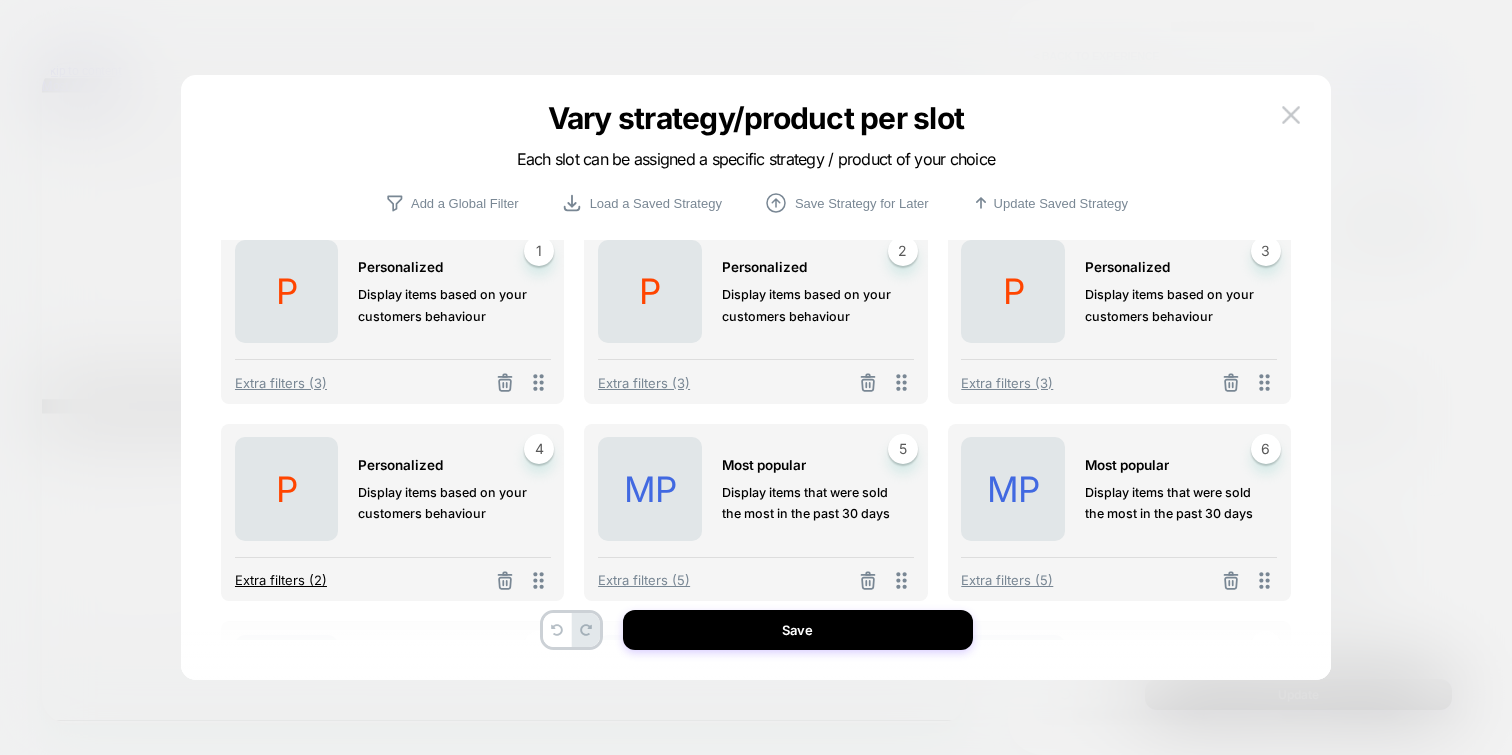 click on "Extra filters (2)" at bounding box center (281, 580) 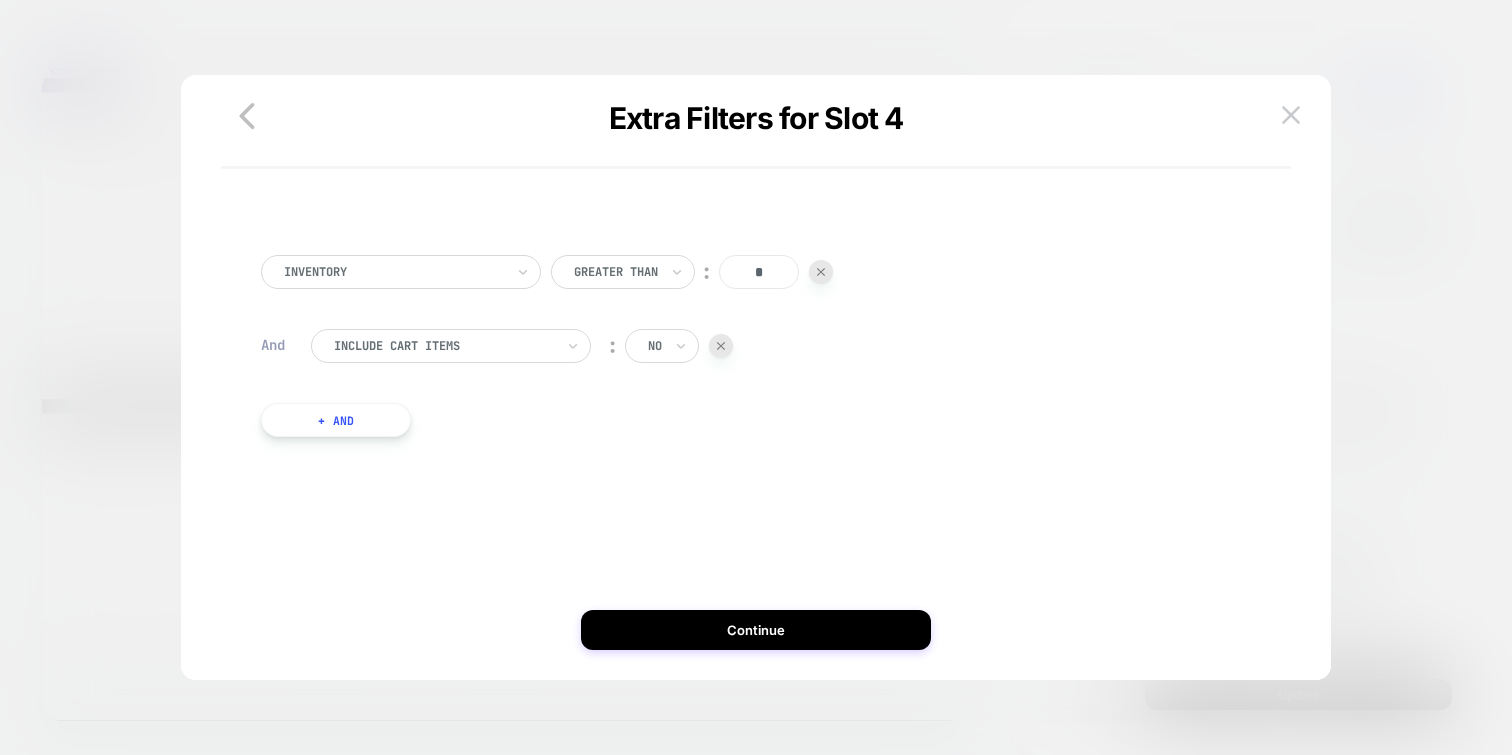 click on "Greater Than ︰ *" at bounding box center [692, 272] 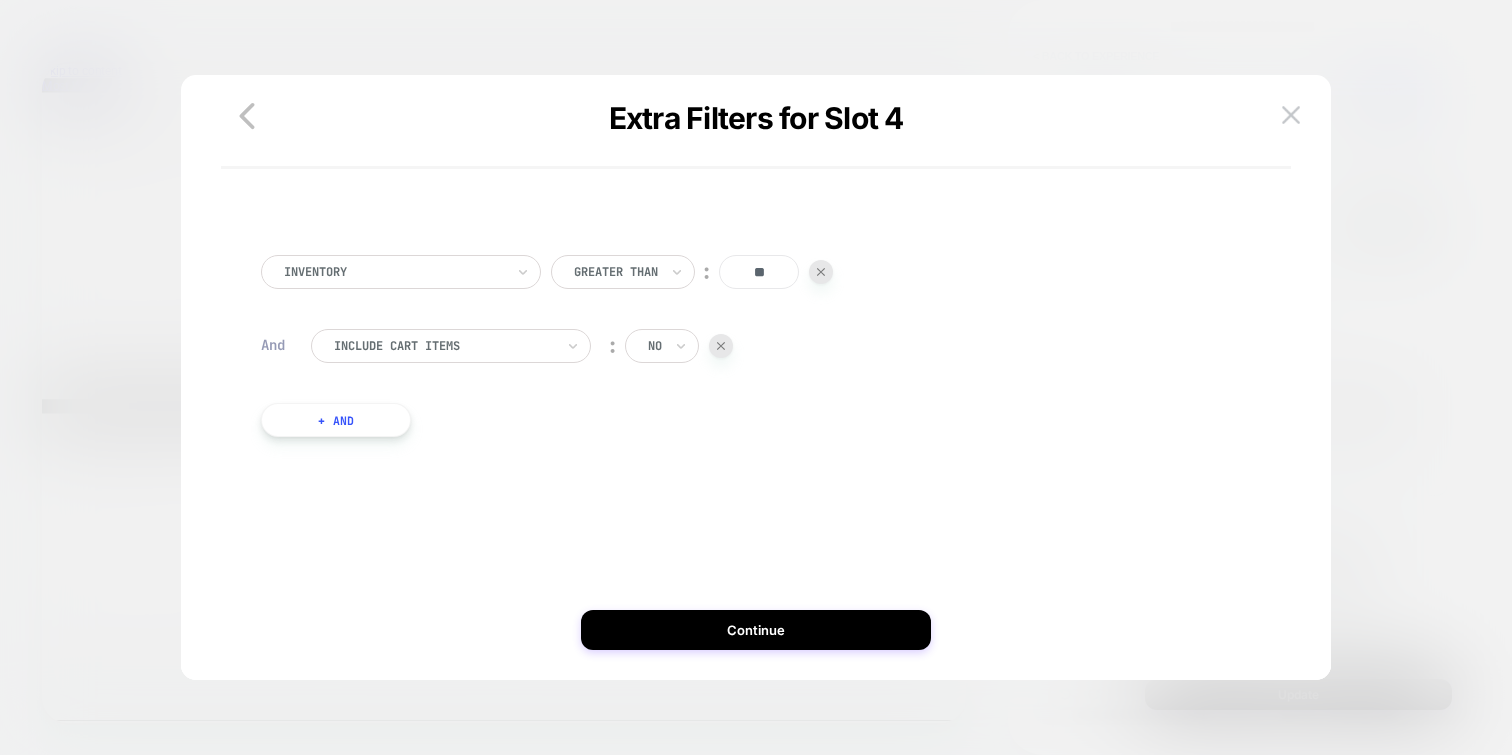 type on "**" 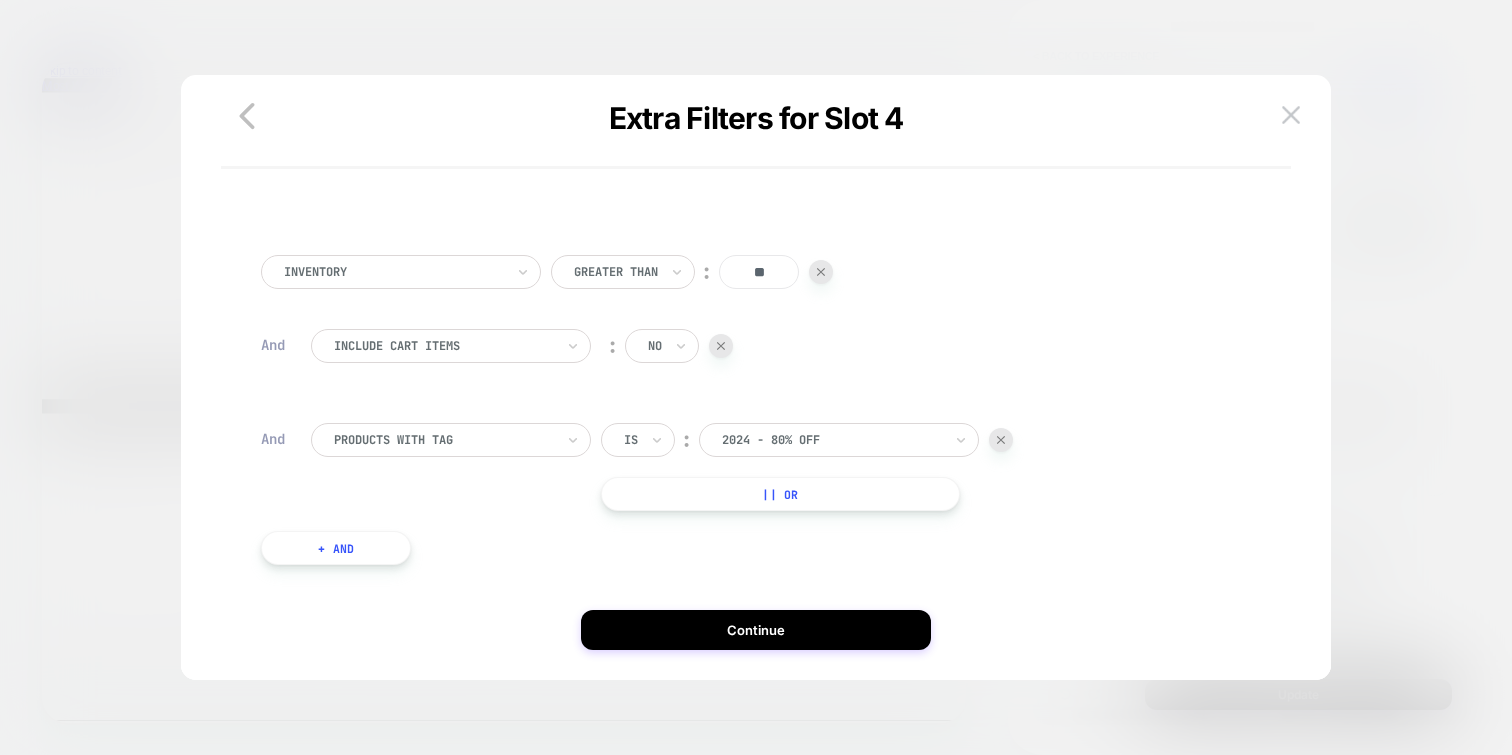 click on "Is" at bounding box center [638, 440] 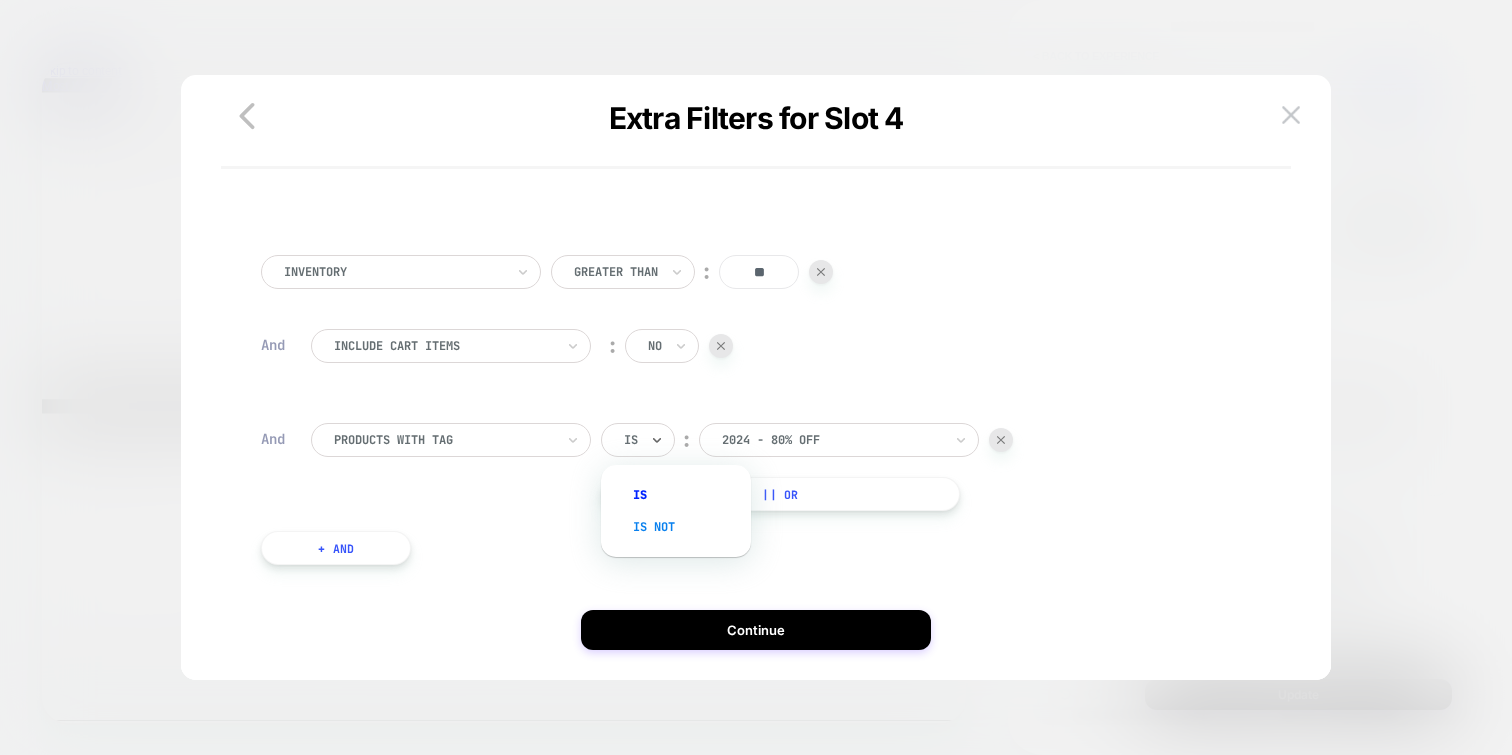 click on "Is not" at bounding box center (686, 527) 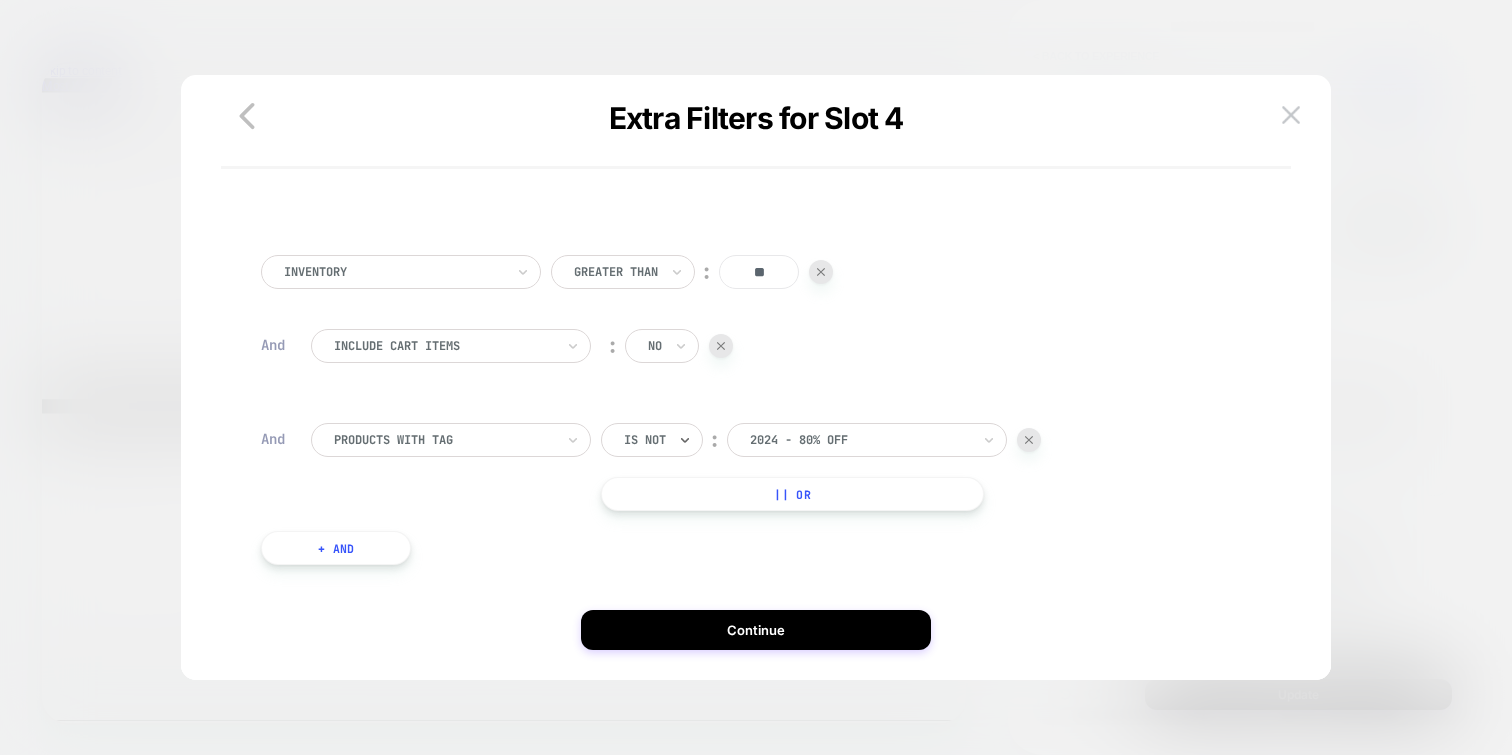 click on "|| Or" at bounding box center [792, 494] 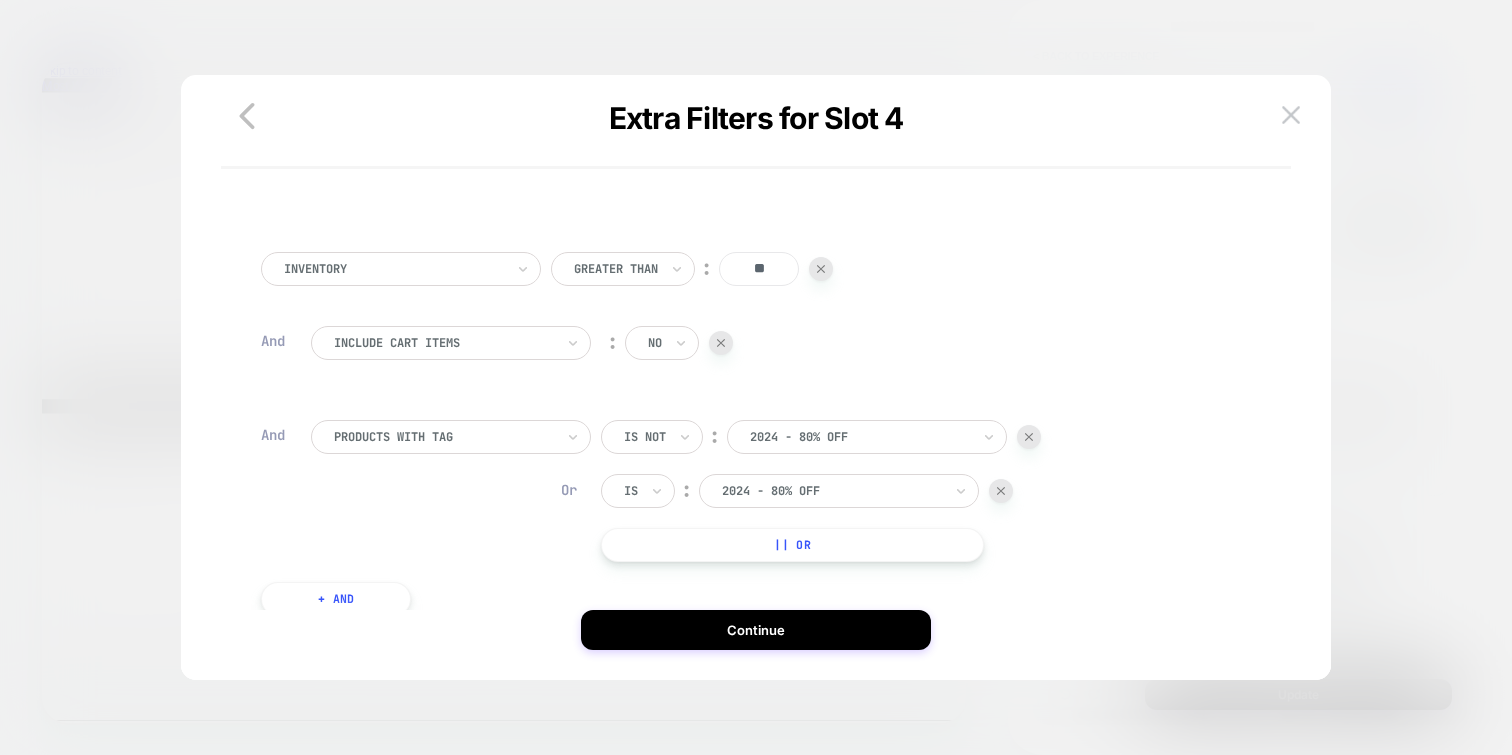 click on "Is" at bounding box center (638, 491) 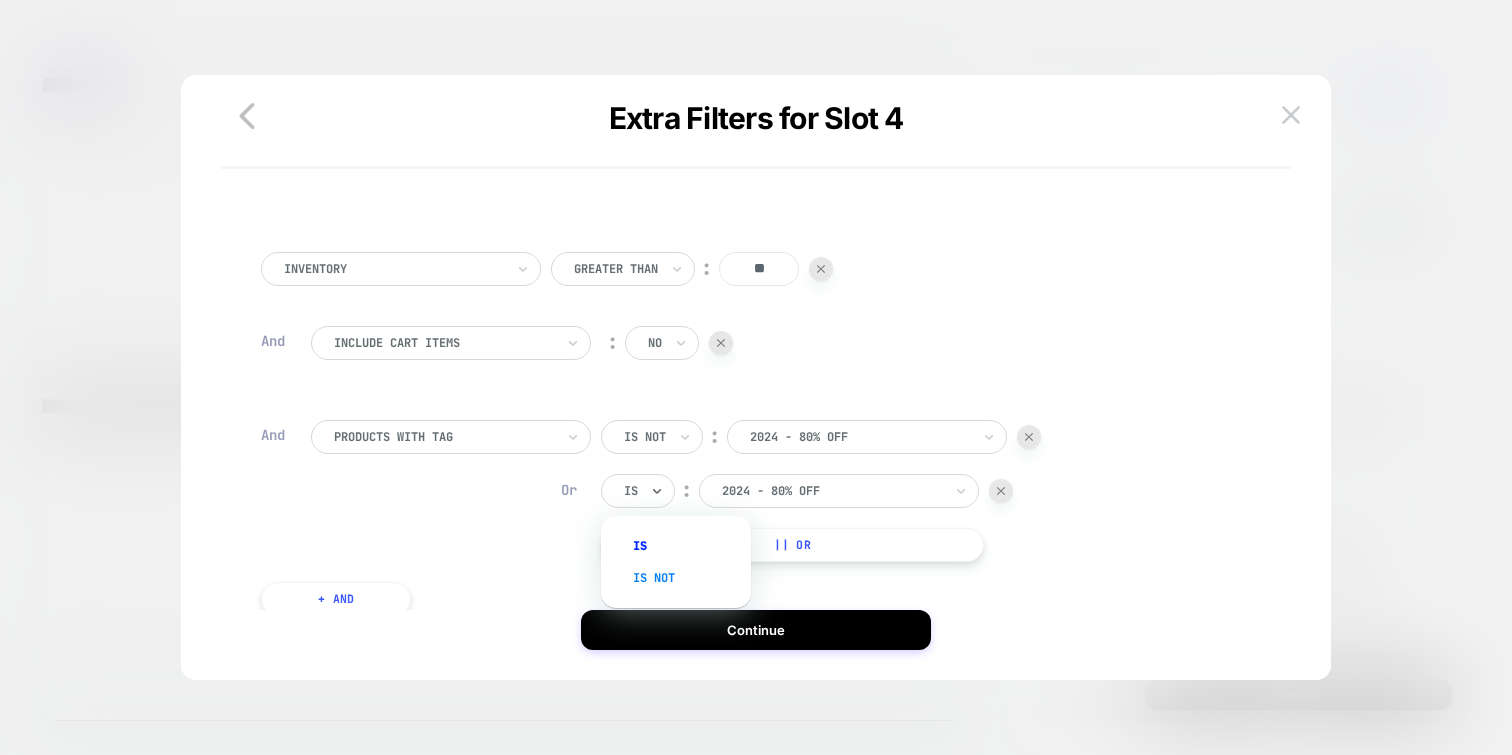 click on "Is not" at bounding box center (686, 578) 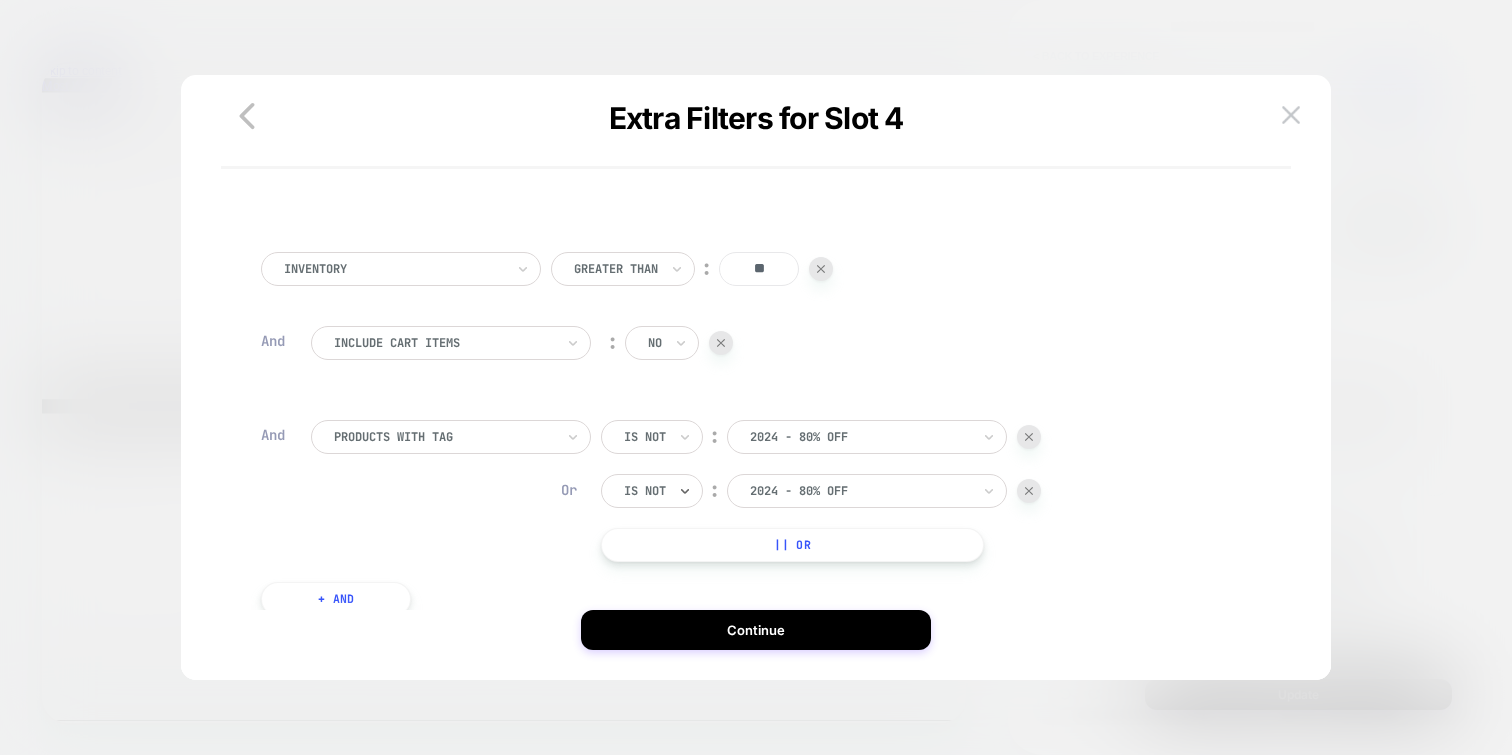 click on "2024 - 80% OFF" at bounding box center [860, 491] 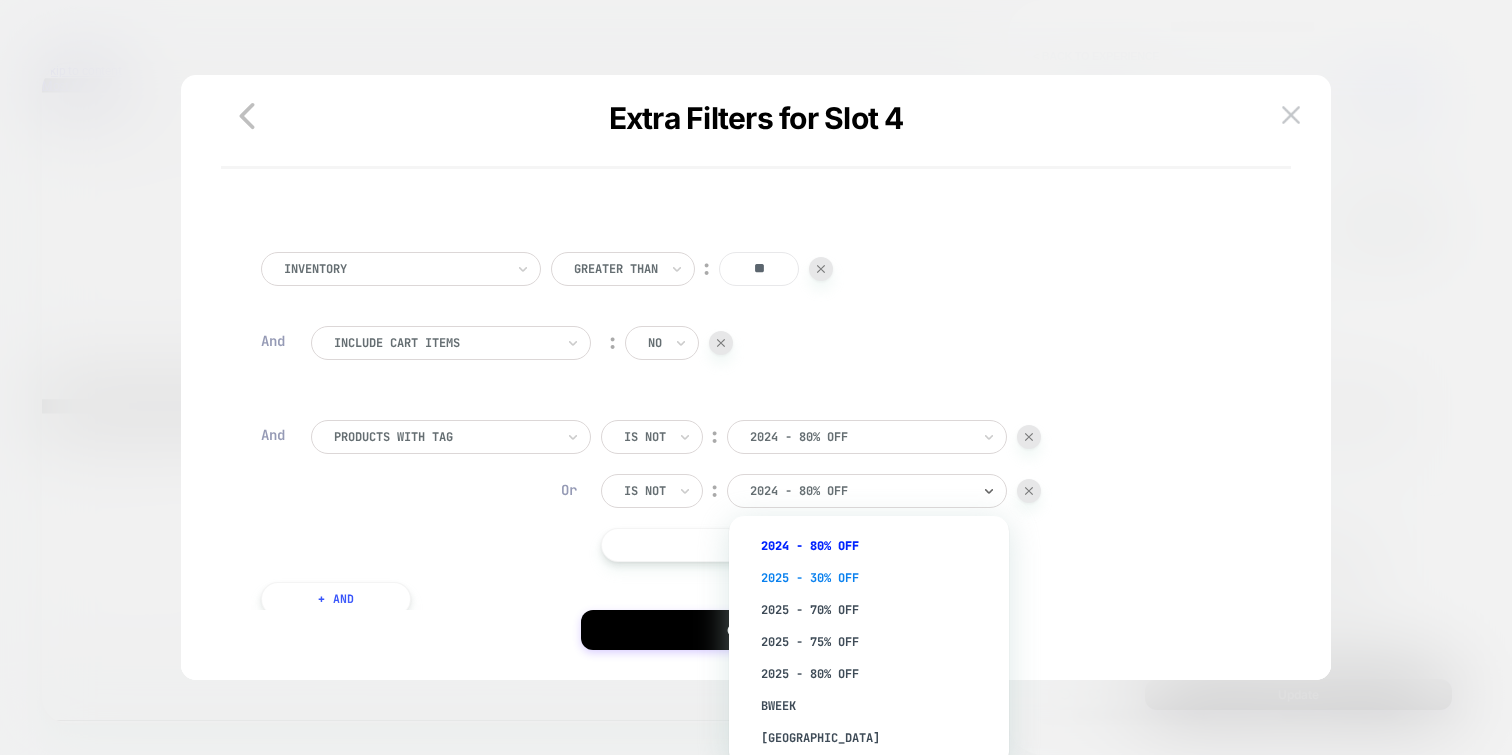 click on "2025 - 30% OFF" at bounding box center (879, 578) 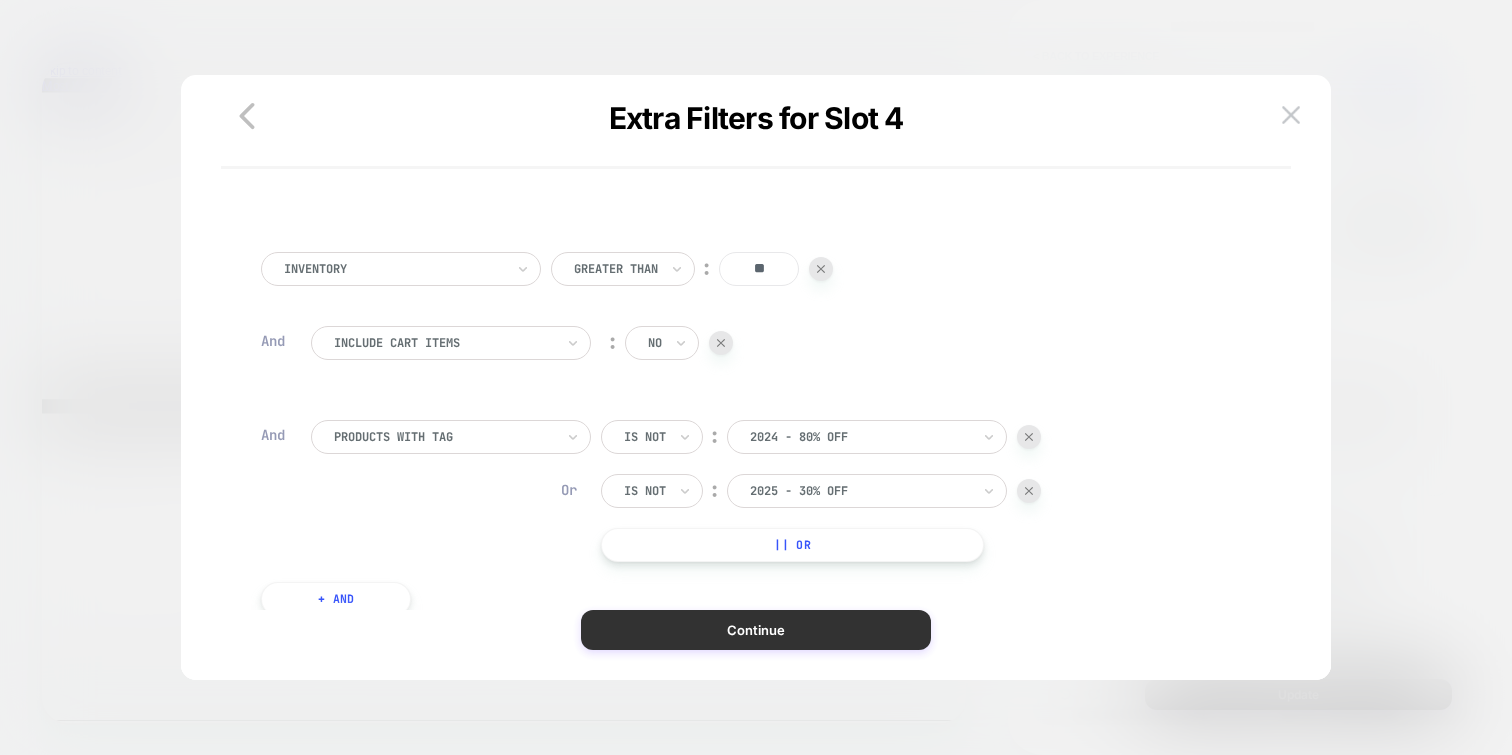 click on "Continue" at bounding box center [756, 630] 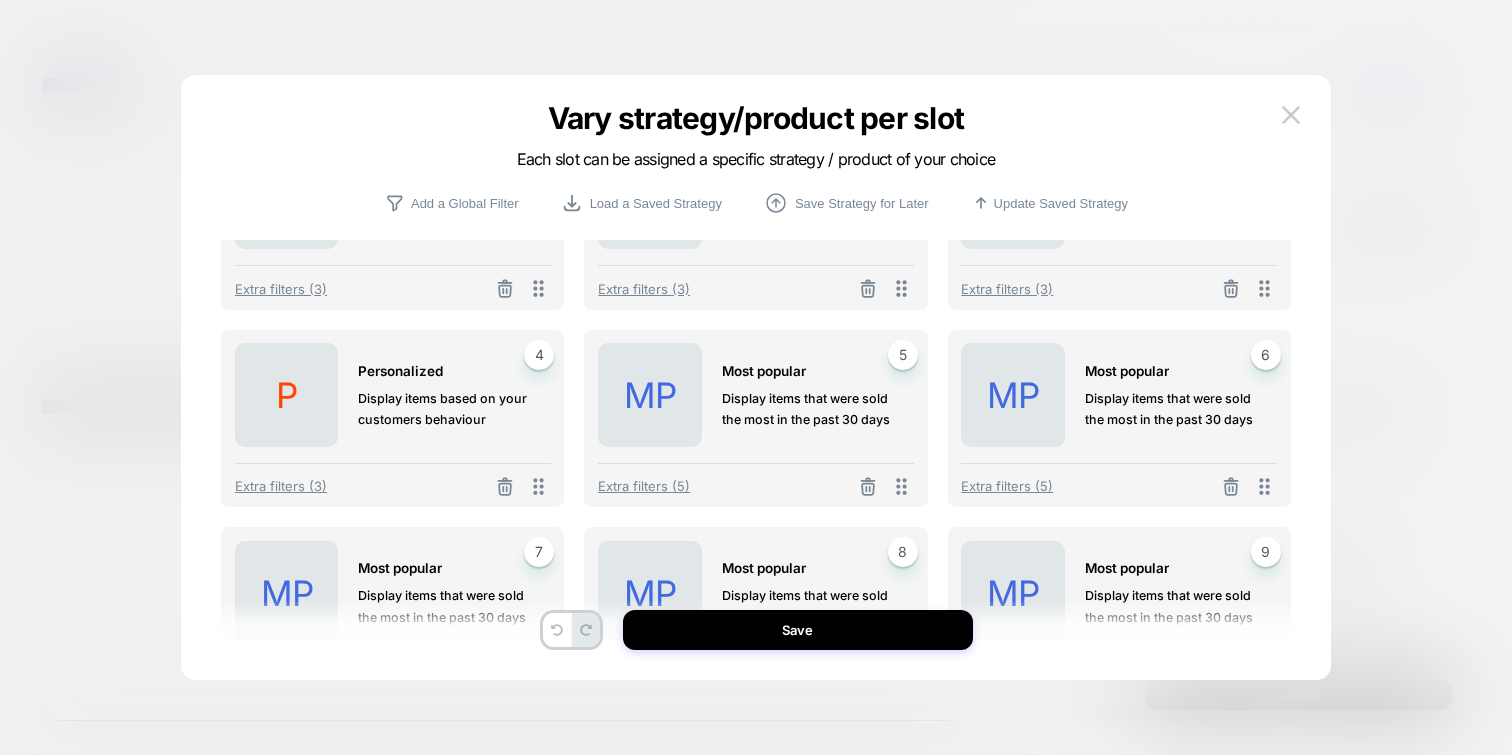 scroll, scrollTop: 135, scrollLeft: 0, axis: vertical 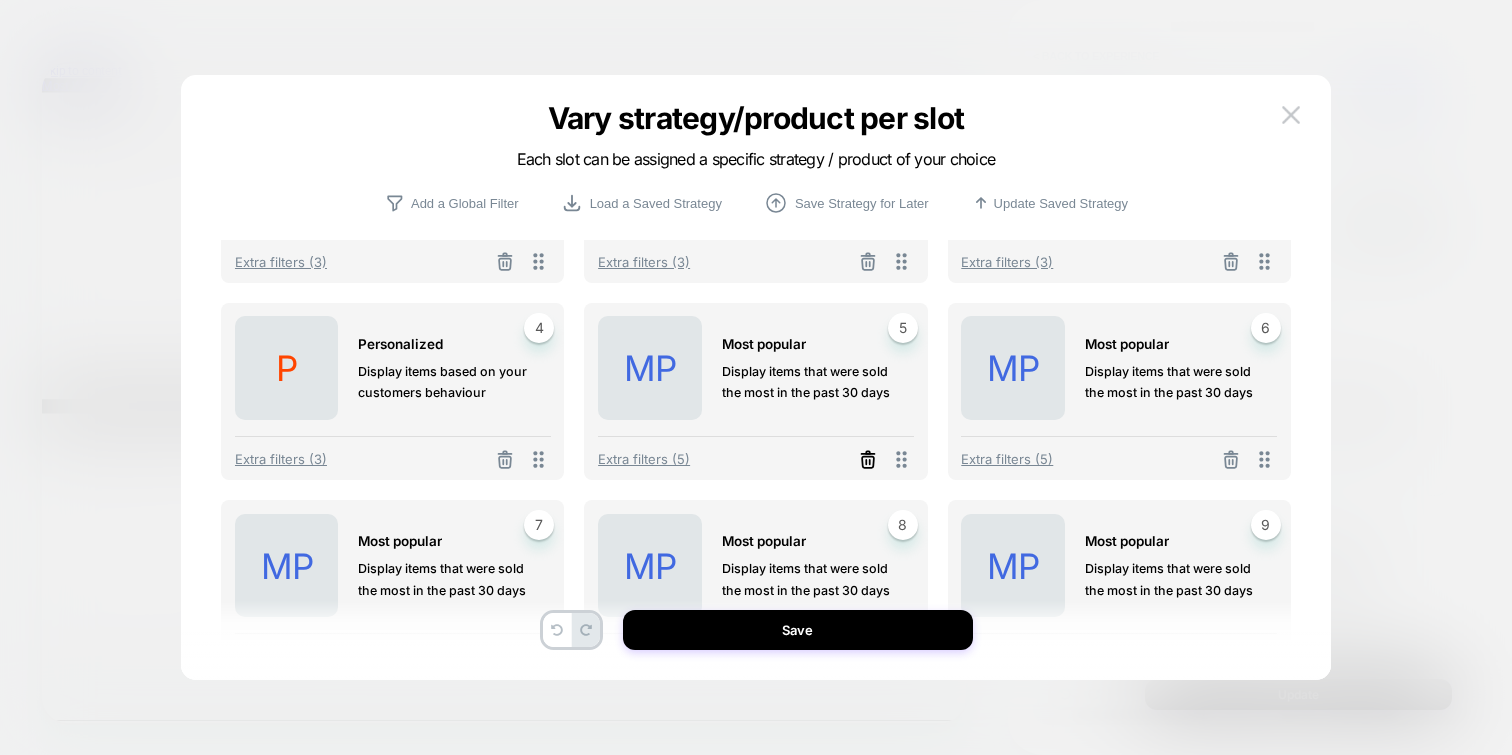 click 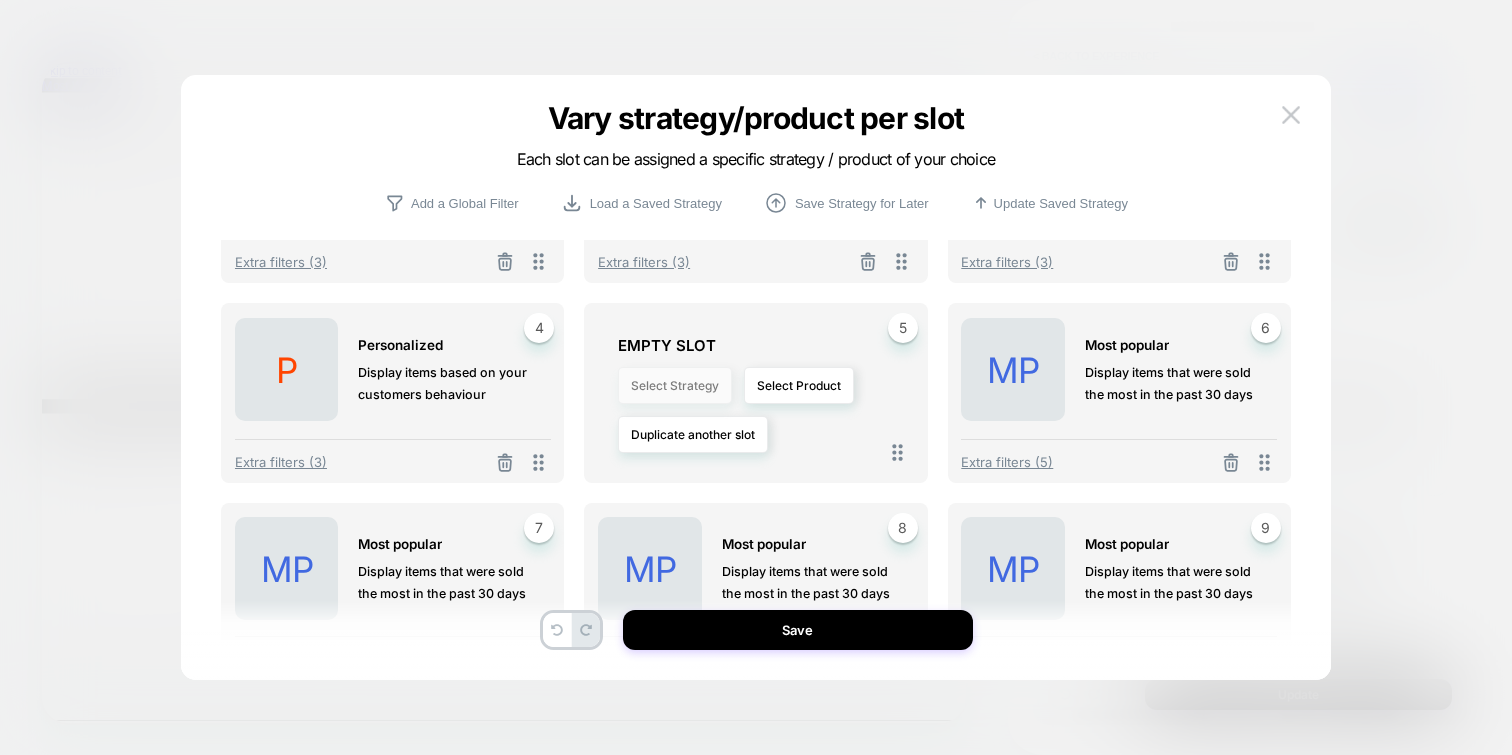 click on "Select Strategy" at bounding box center [675, 385] 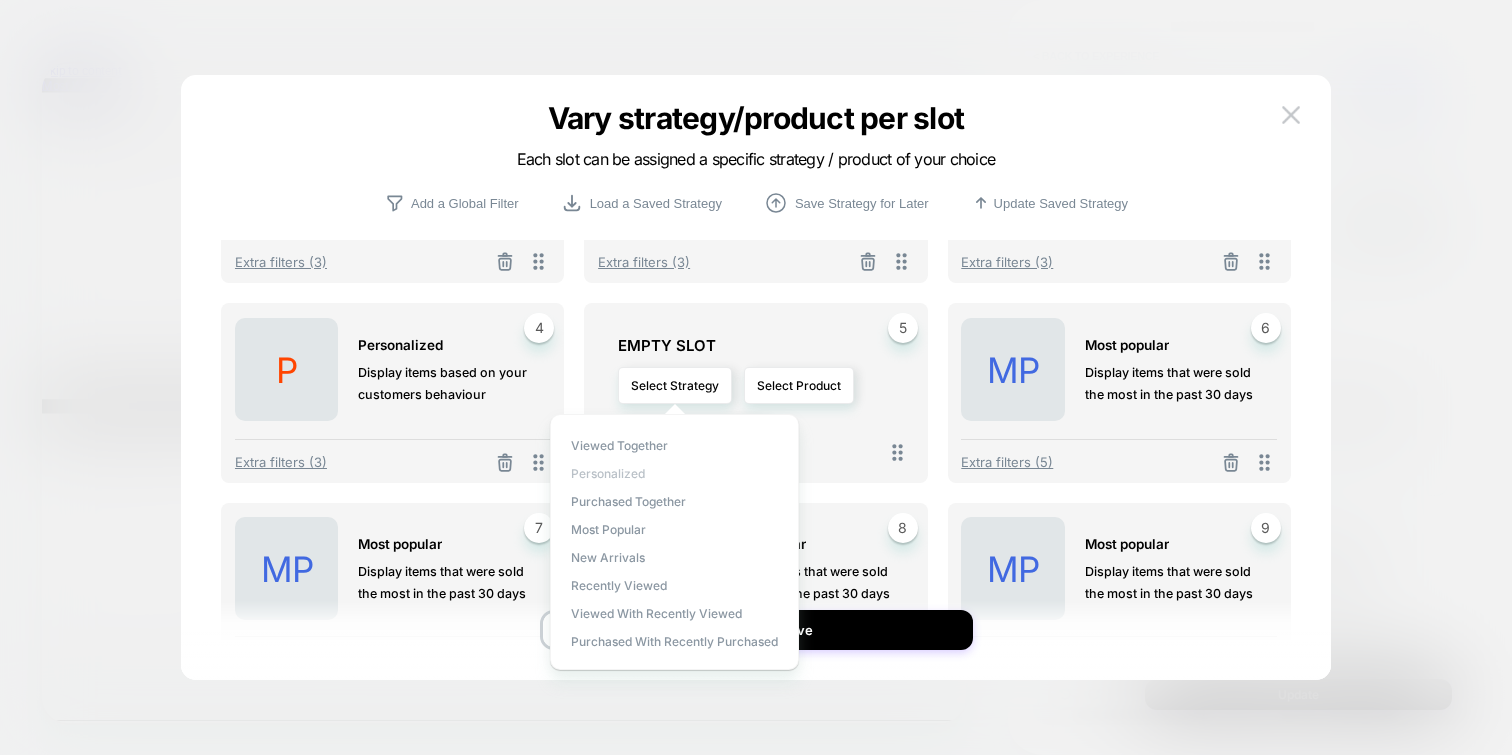 click on "personalized" at bounding box center [608, 473] 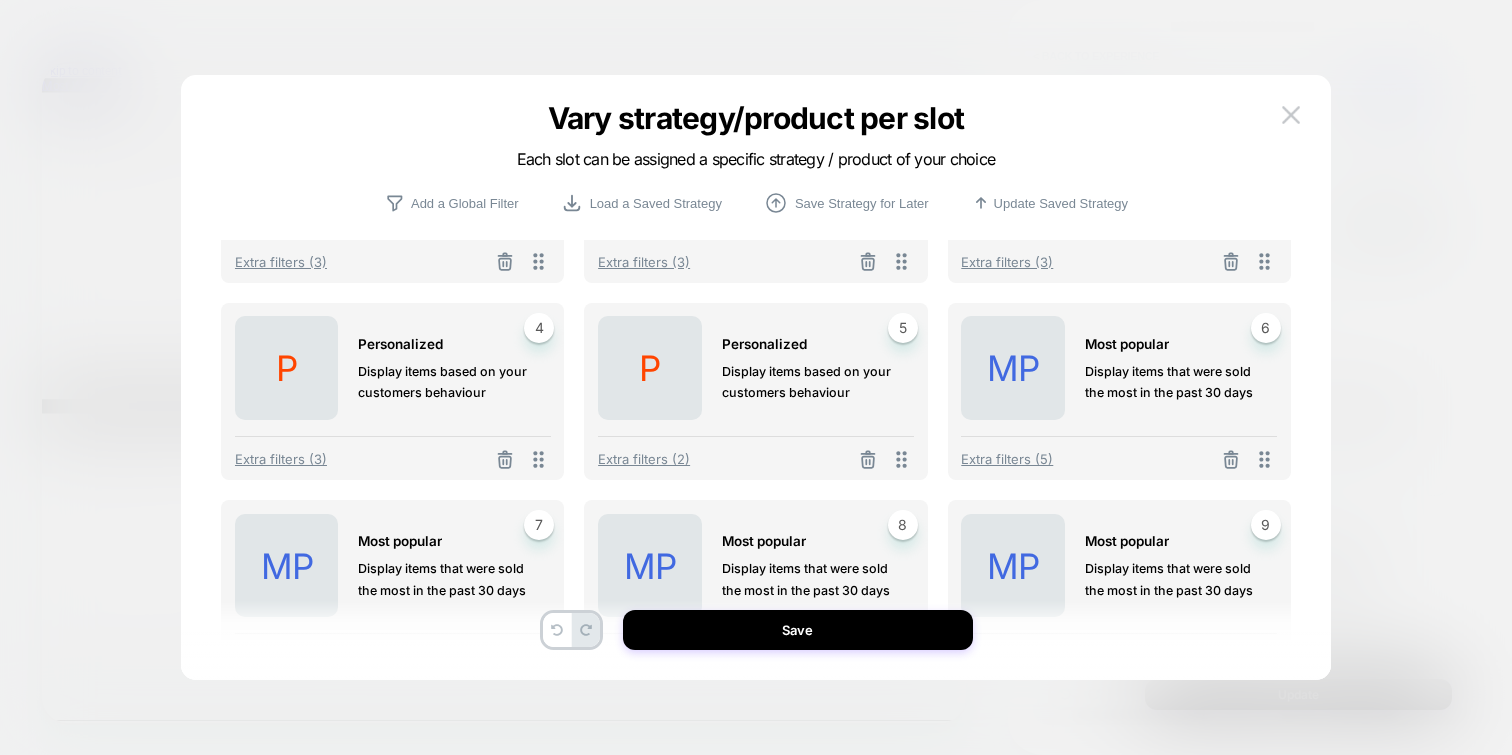 click on "Extra filters (2)" at bounding box center [756, 454] 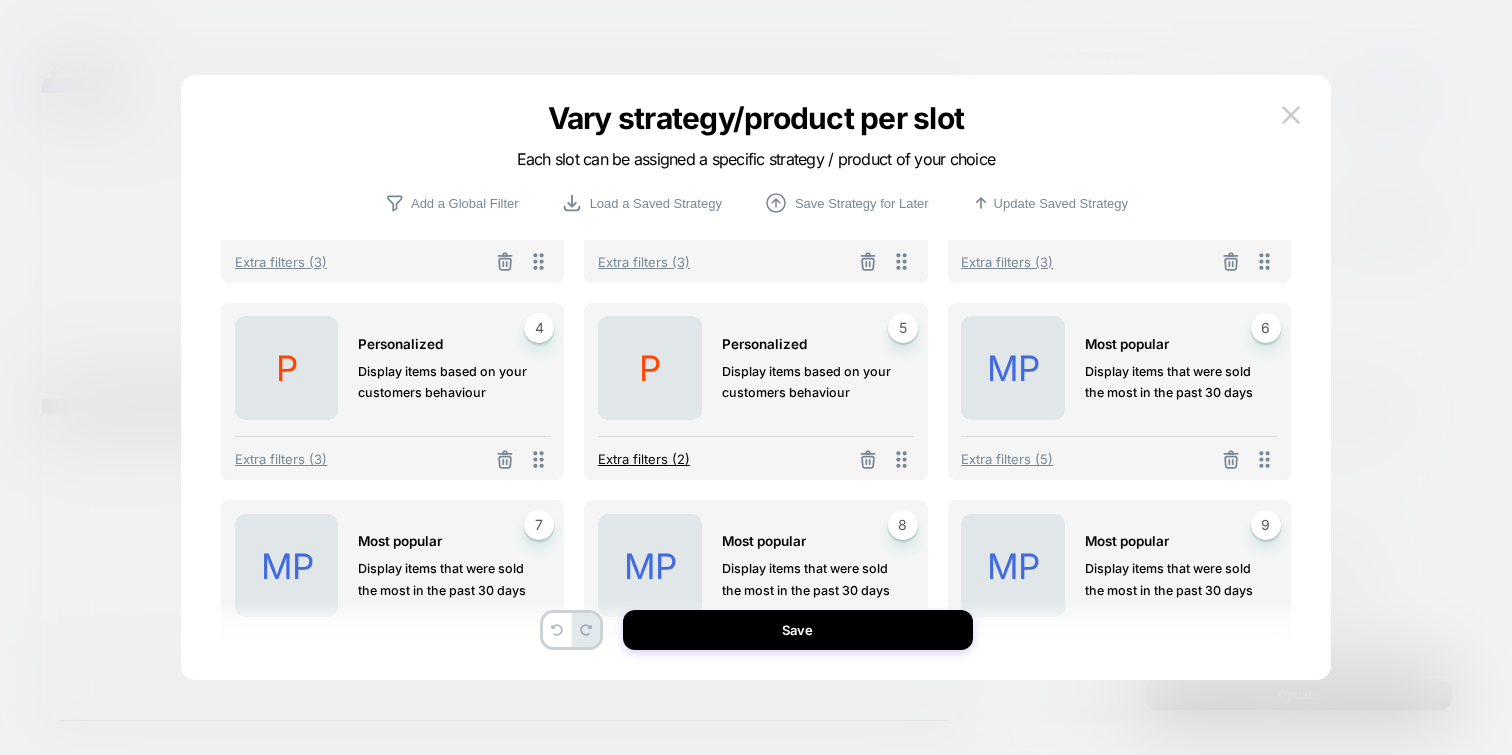 click on "Extra filters (2)" at bounding box center [644, 459] 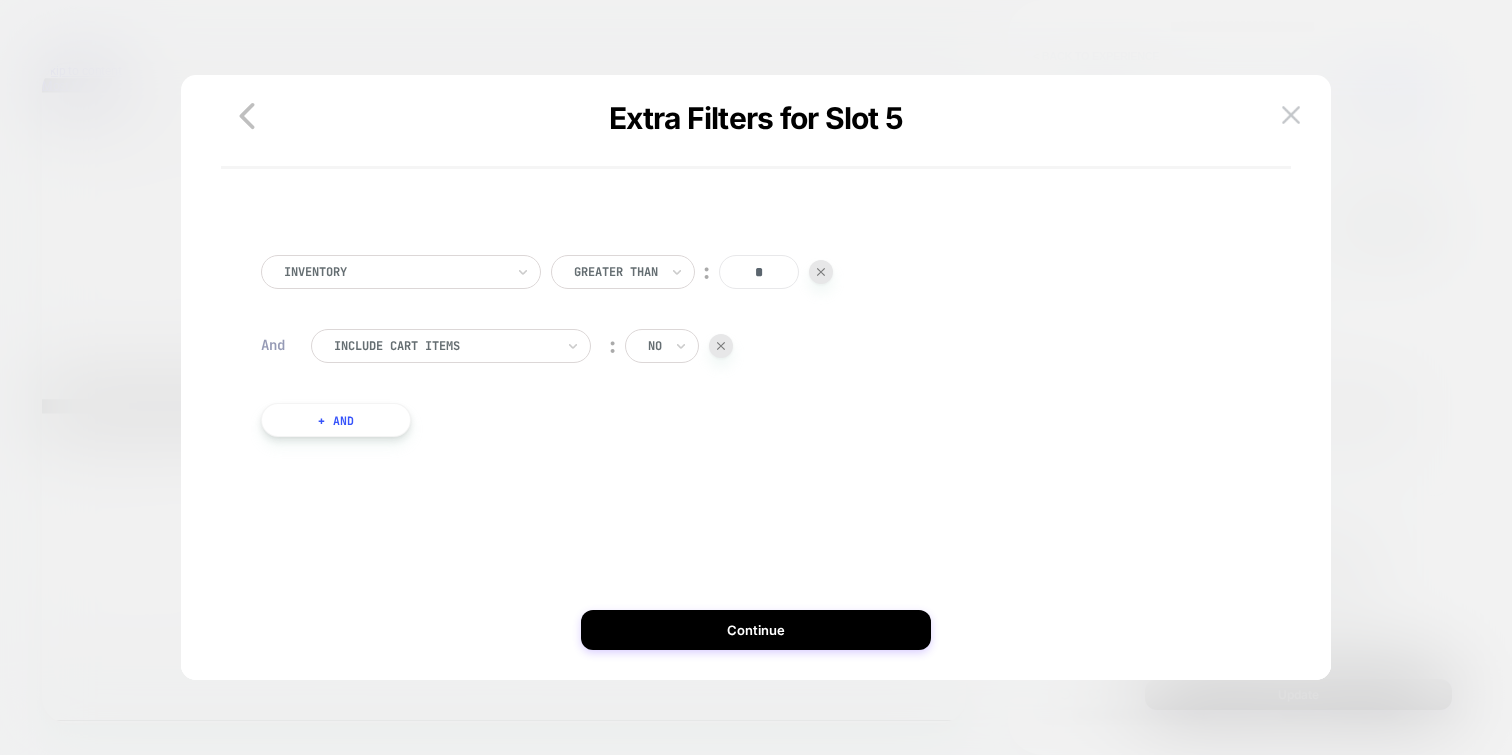 scroll, scrollTop: 0, scrollLeft: 0, axis: both 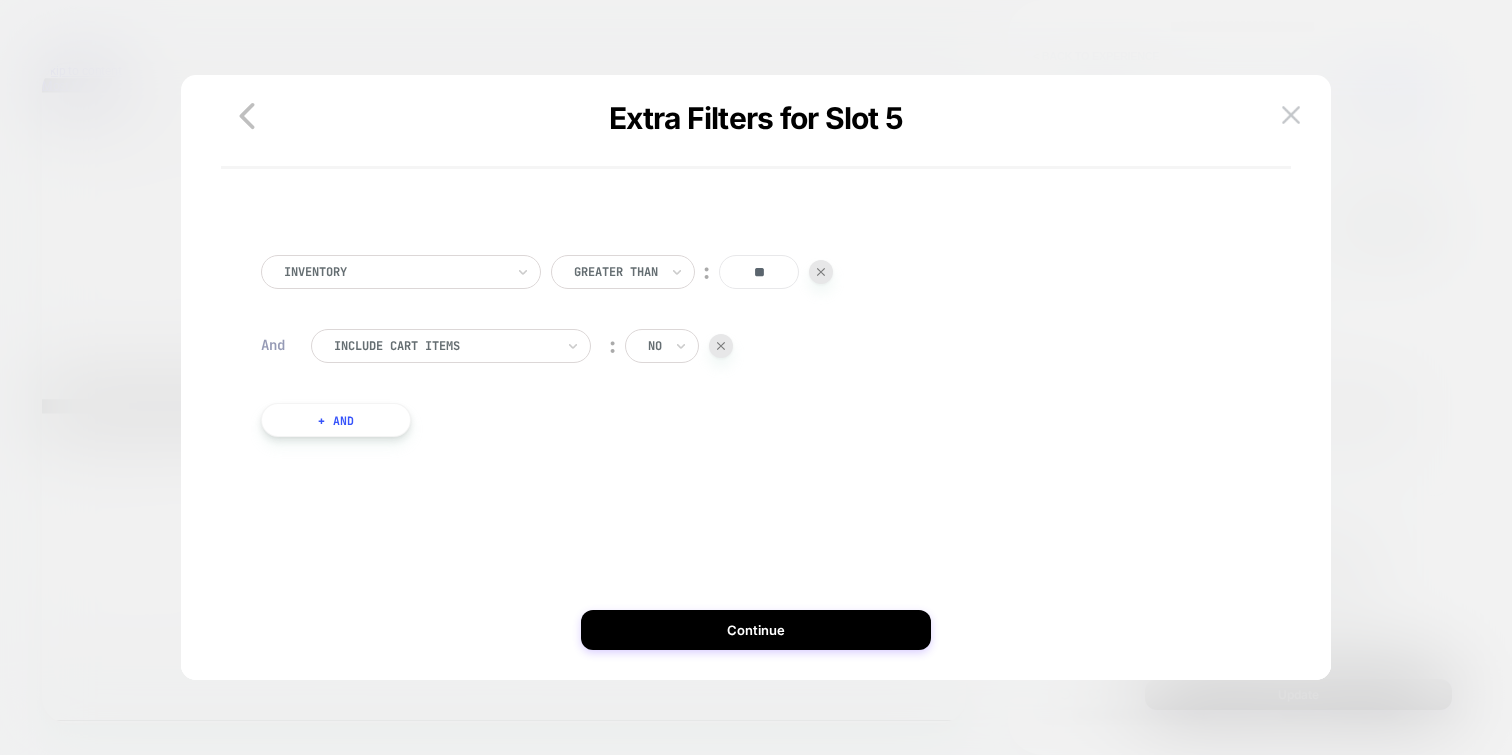 type on "**" 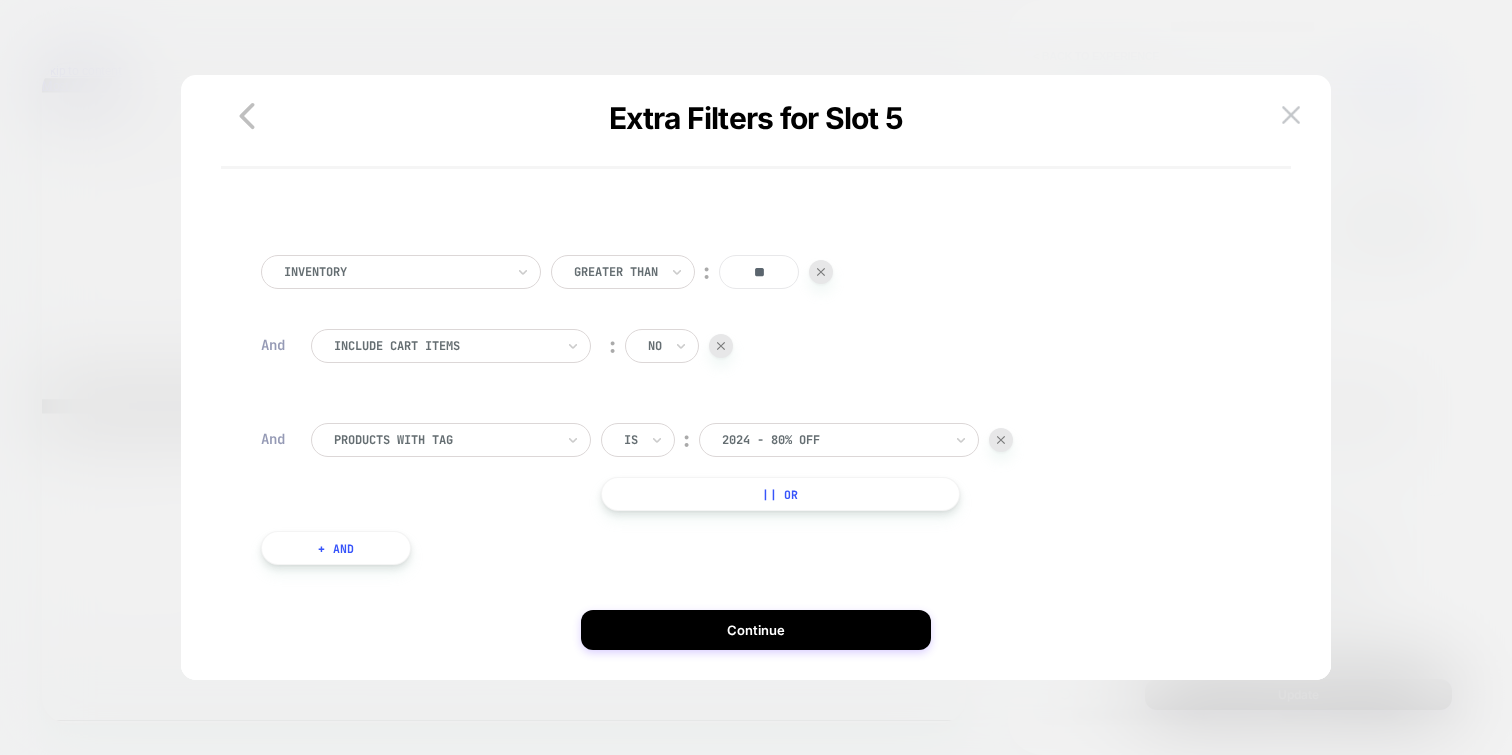 click on "Is" at bounding box center (638, 440) 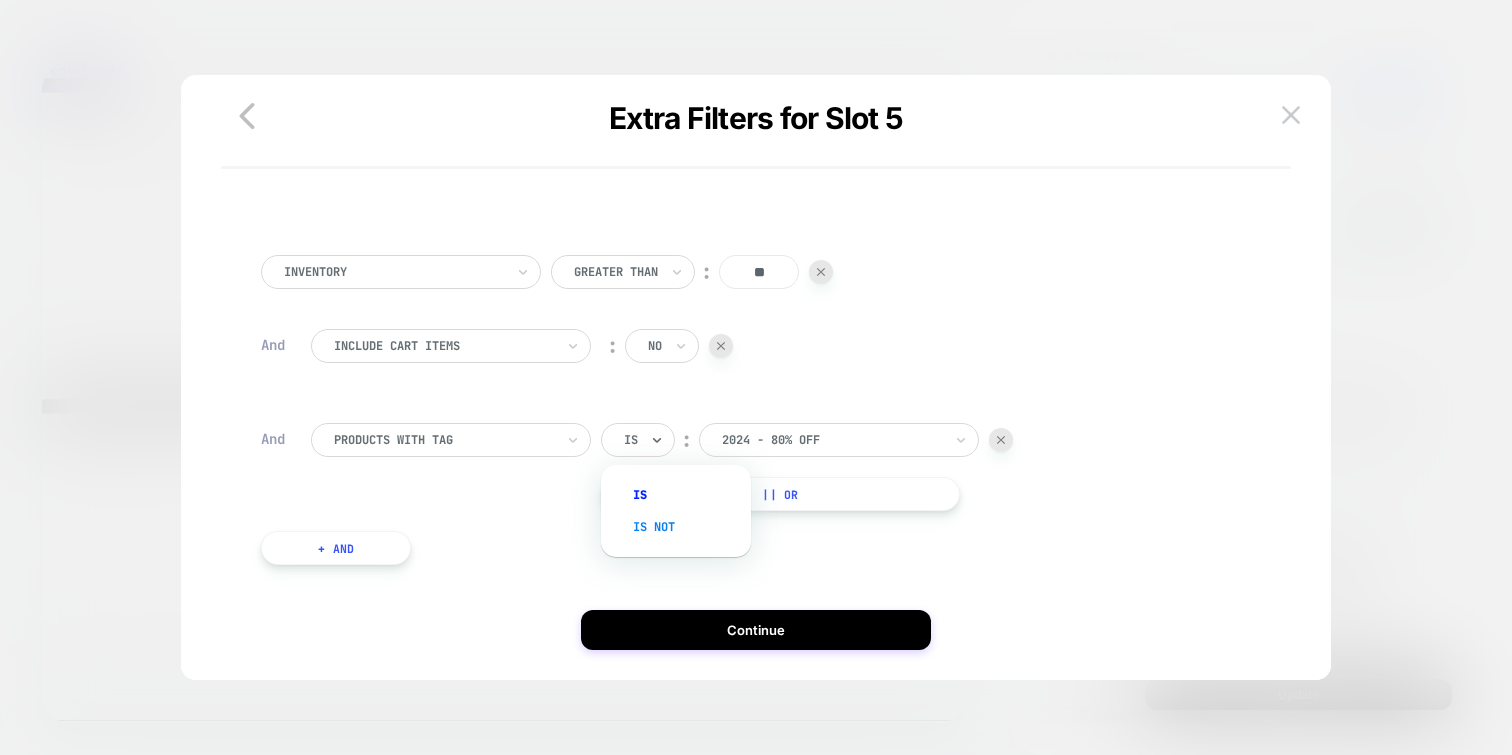 click on "Is not" at bounding box center (686, 527) 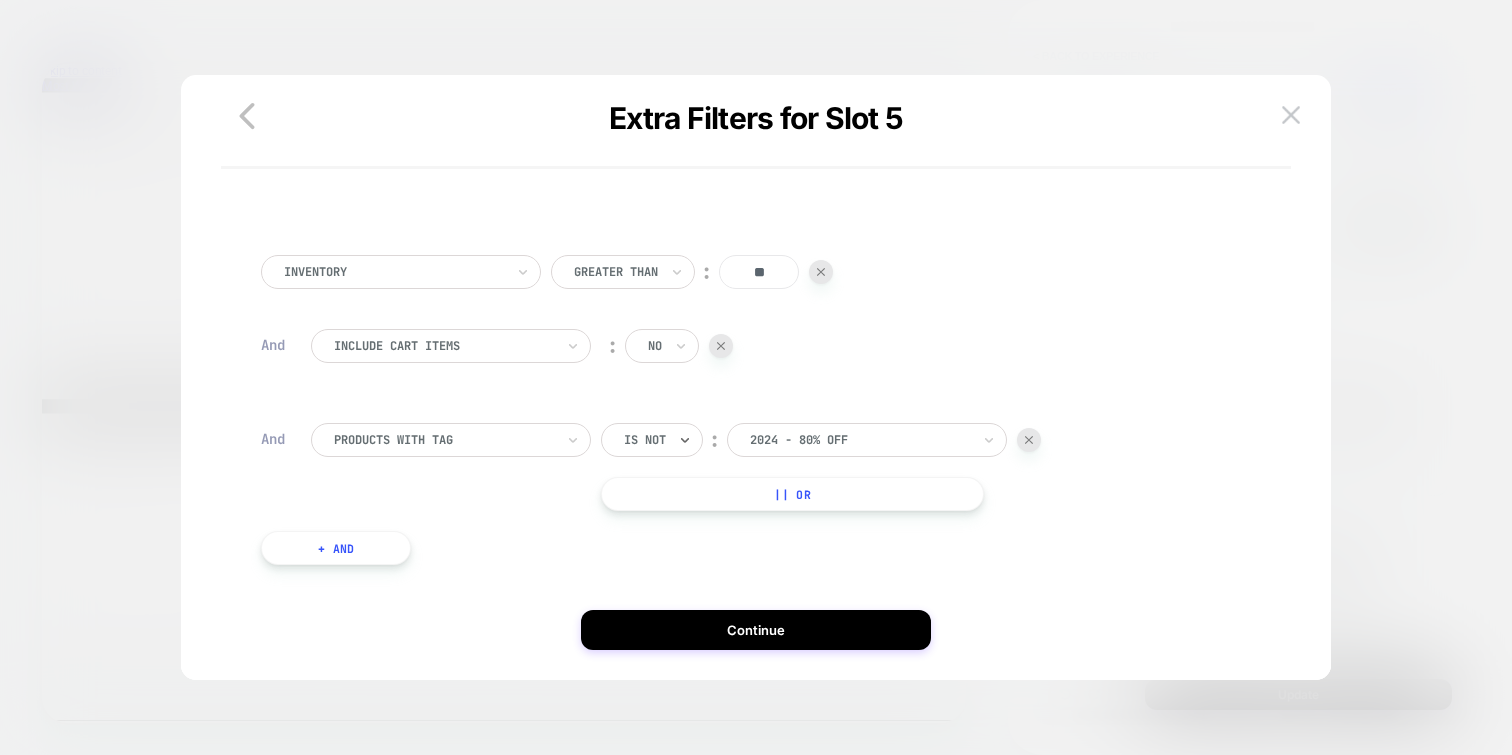click on "|| Or" at bounding box center [792, 494] 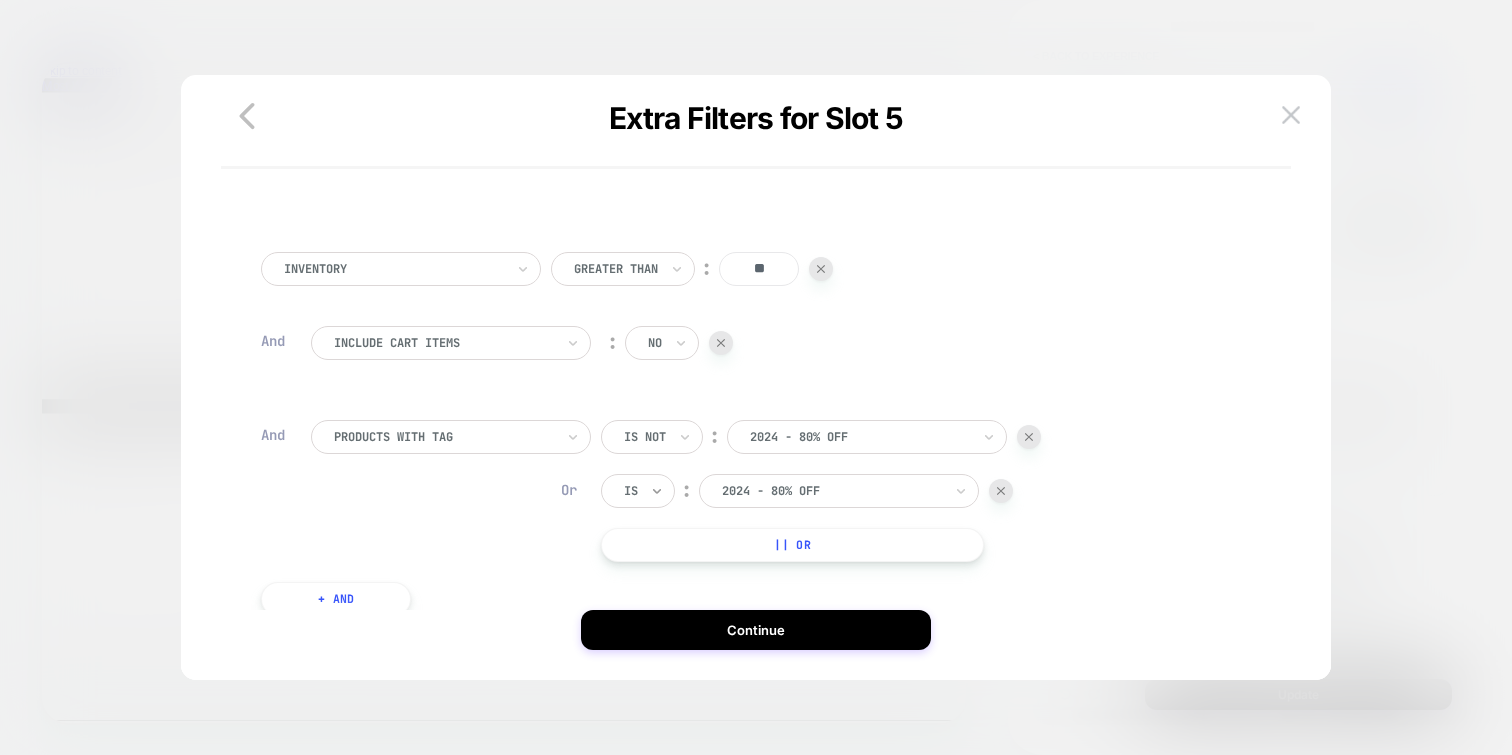 click 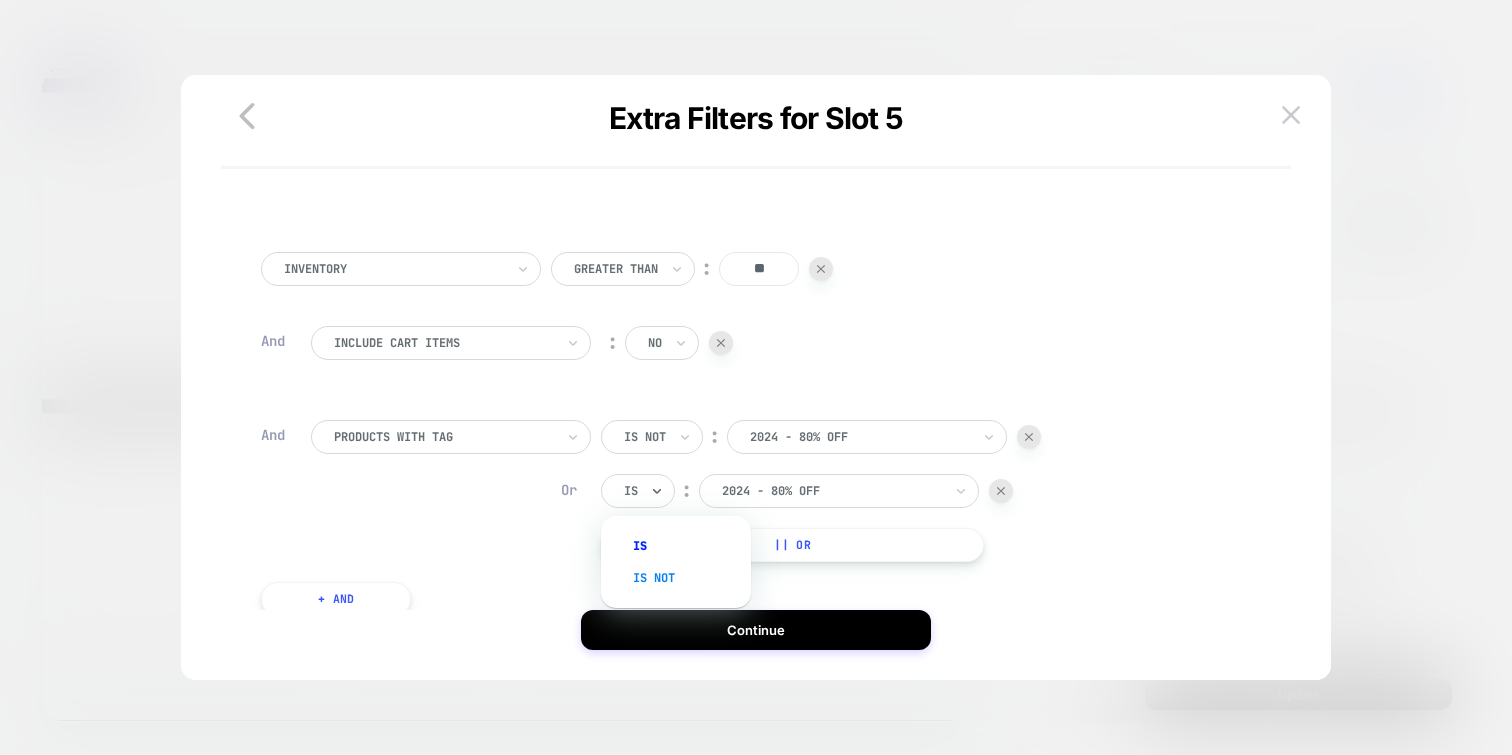 click on "Is not" at bounding box center (686, 578) 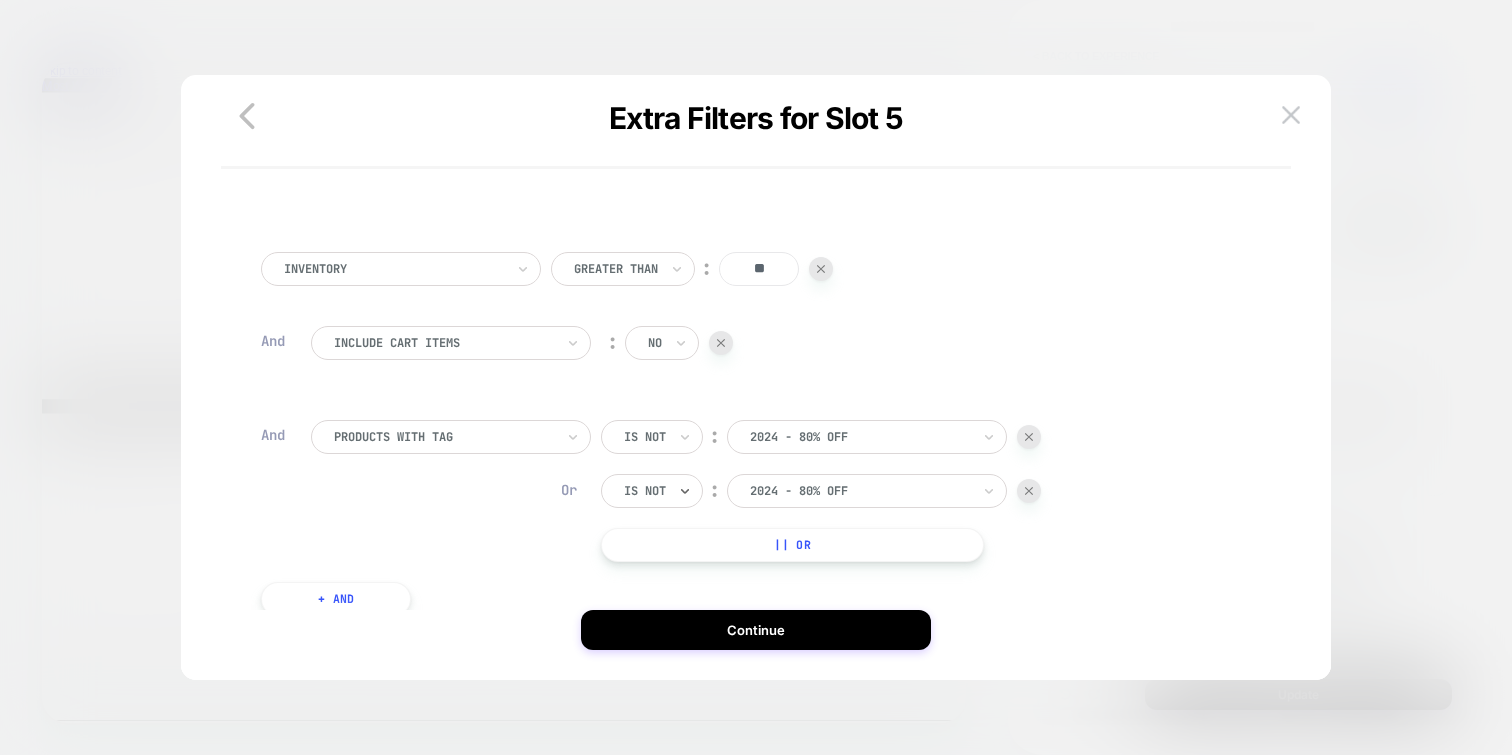 click at bounding box center (860, 491) 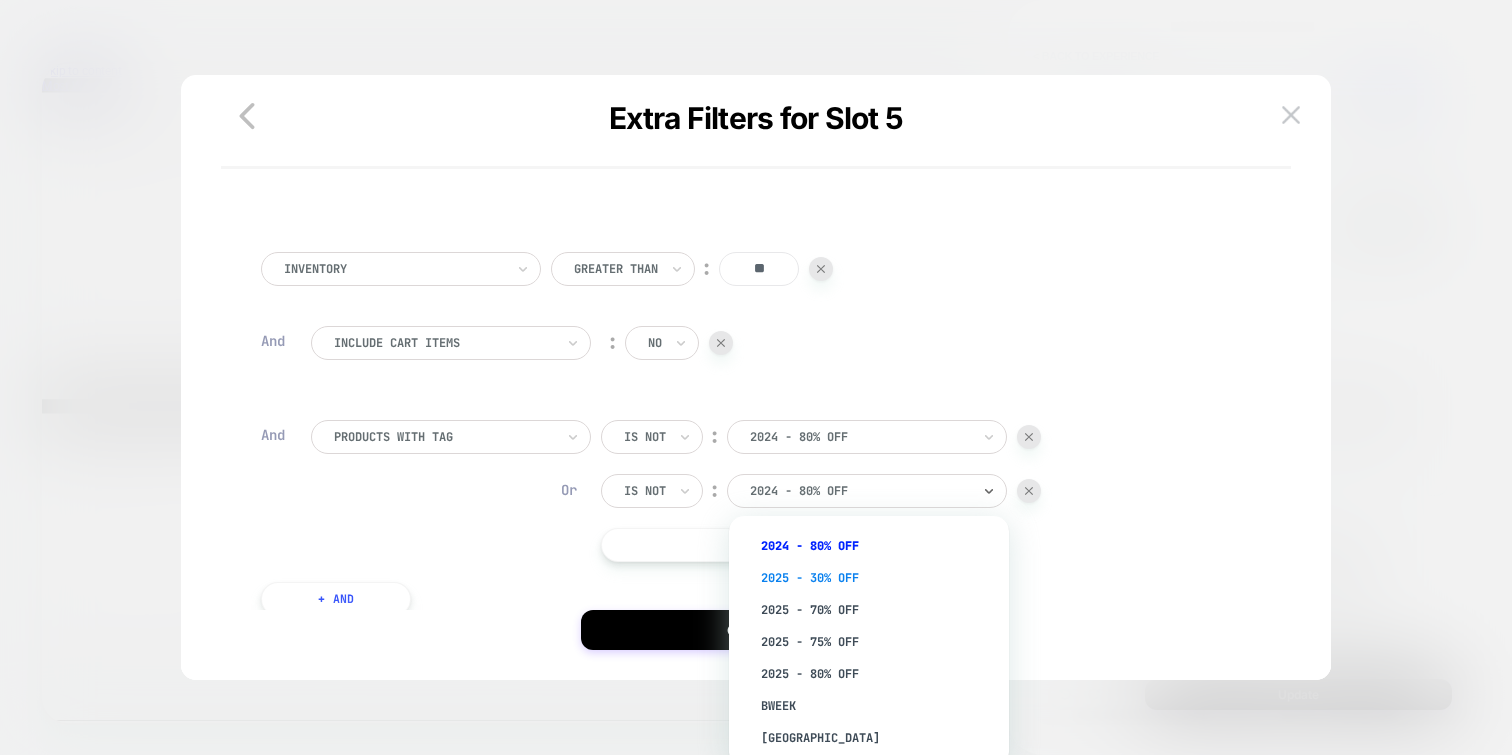 click on "2025 - 30% OFF" at bounding box center [879, 578] 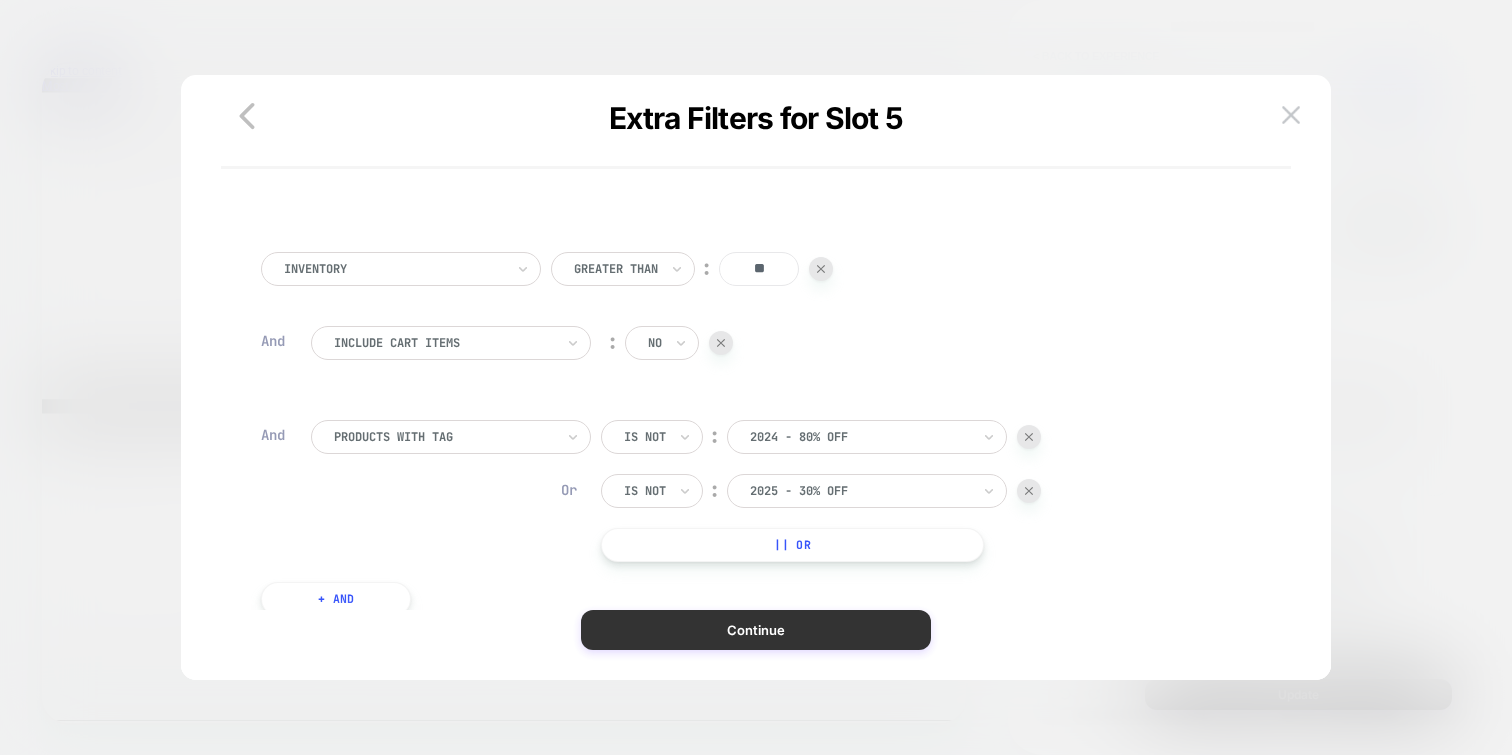 click on "Continue" at bounding box center [756, 630] 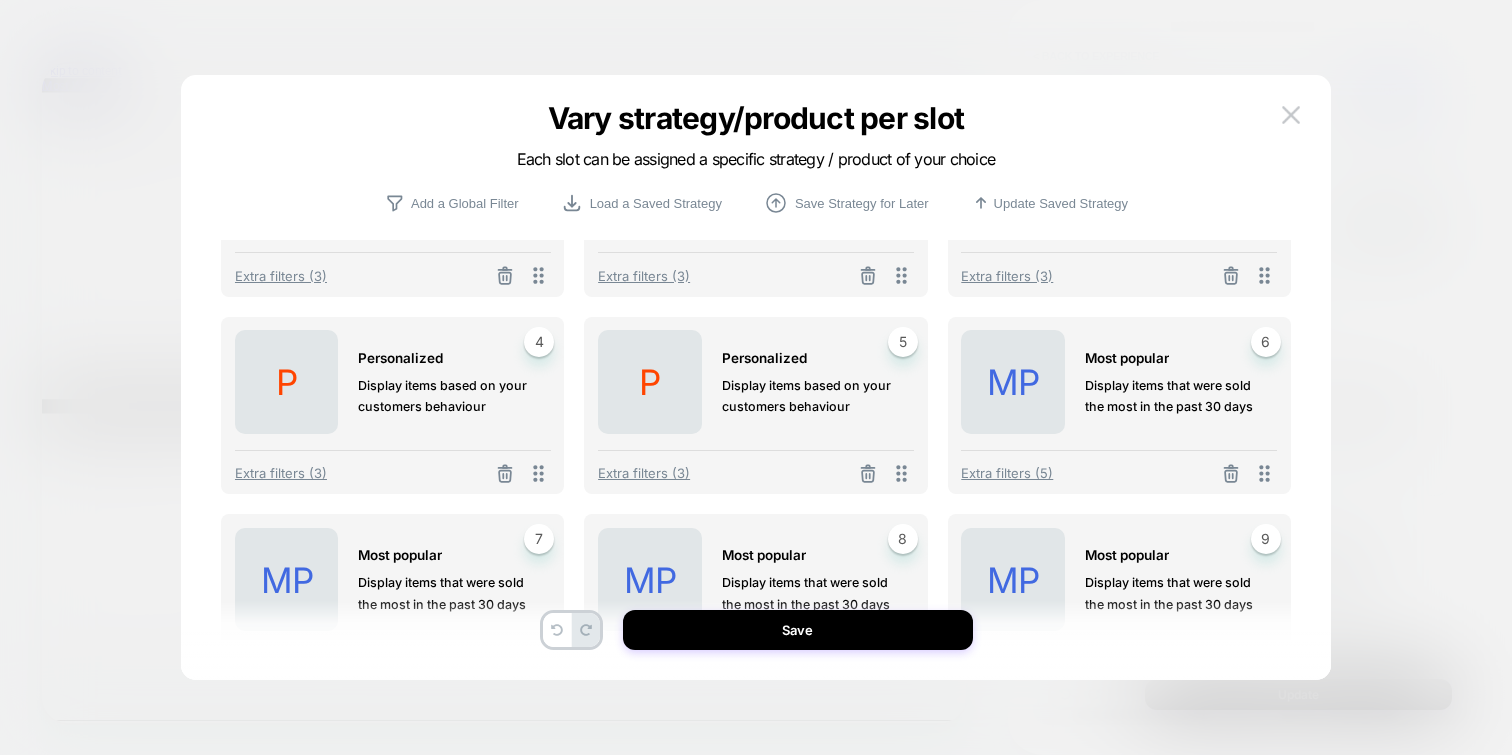 scroll, scrollTop: 138, scrollLeft: 0, axis: vertical 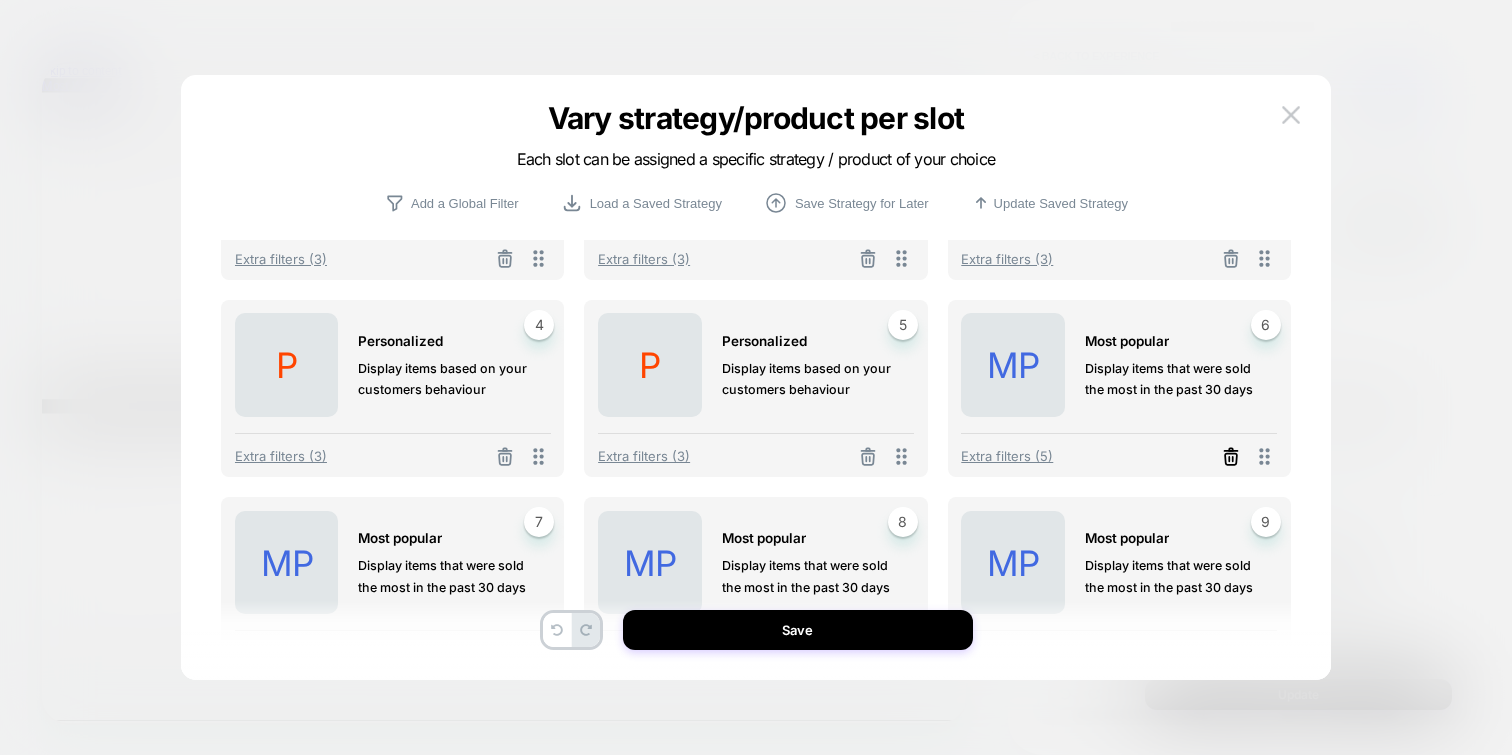 click 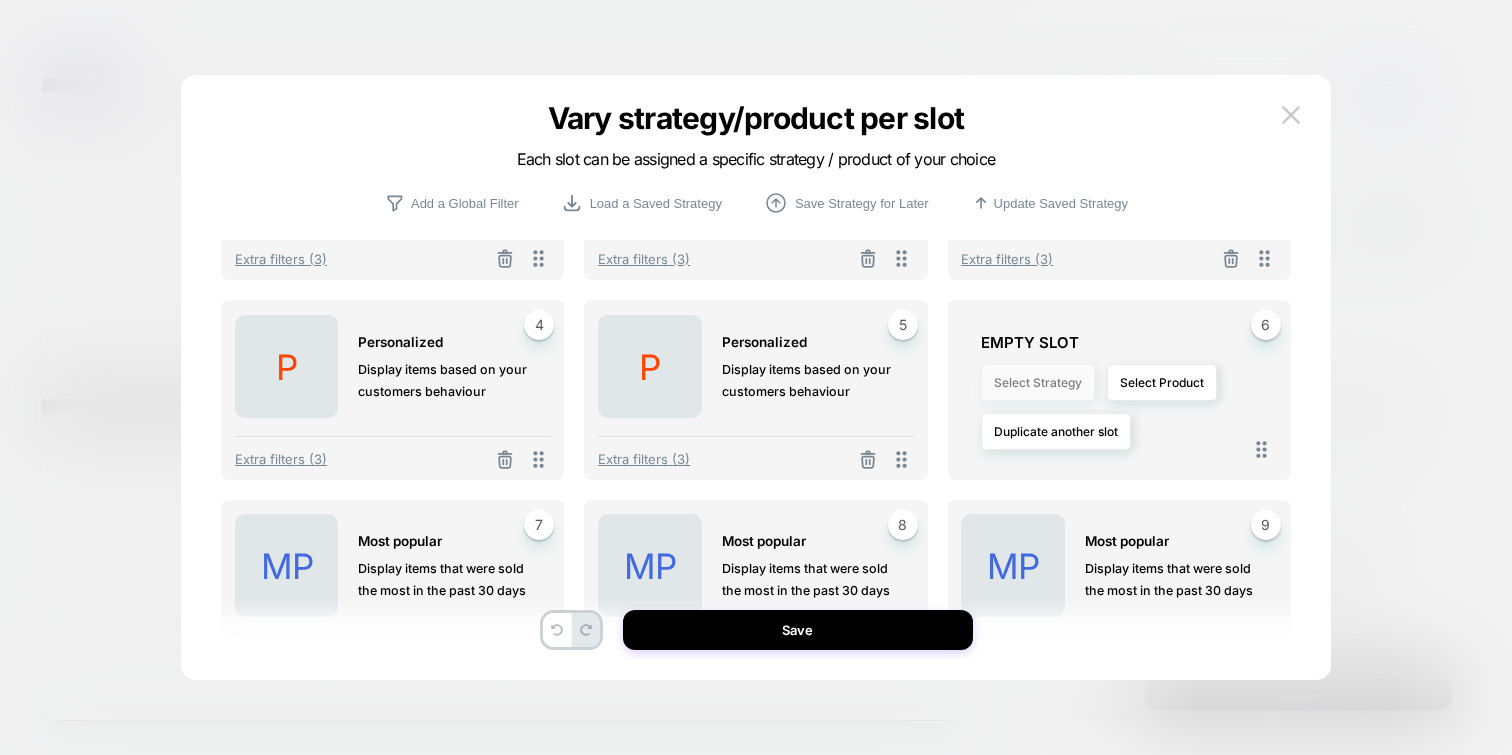 click on "Select Strategy" at bounding box center (1038, 382) 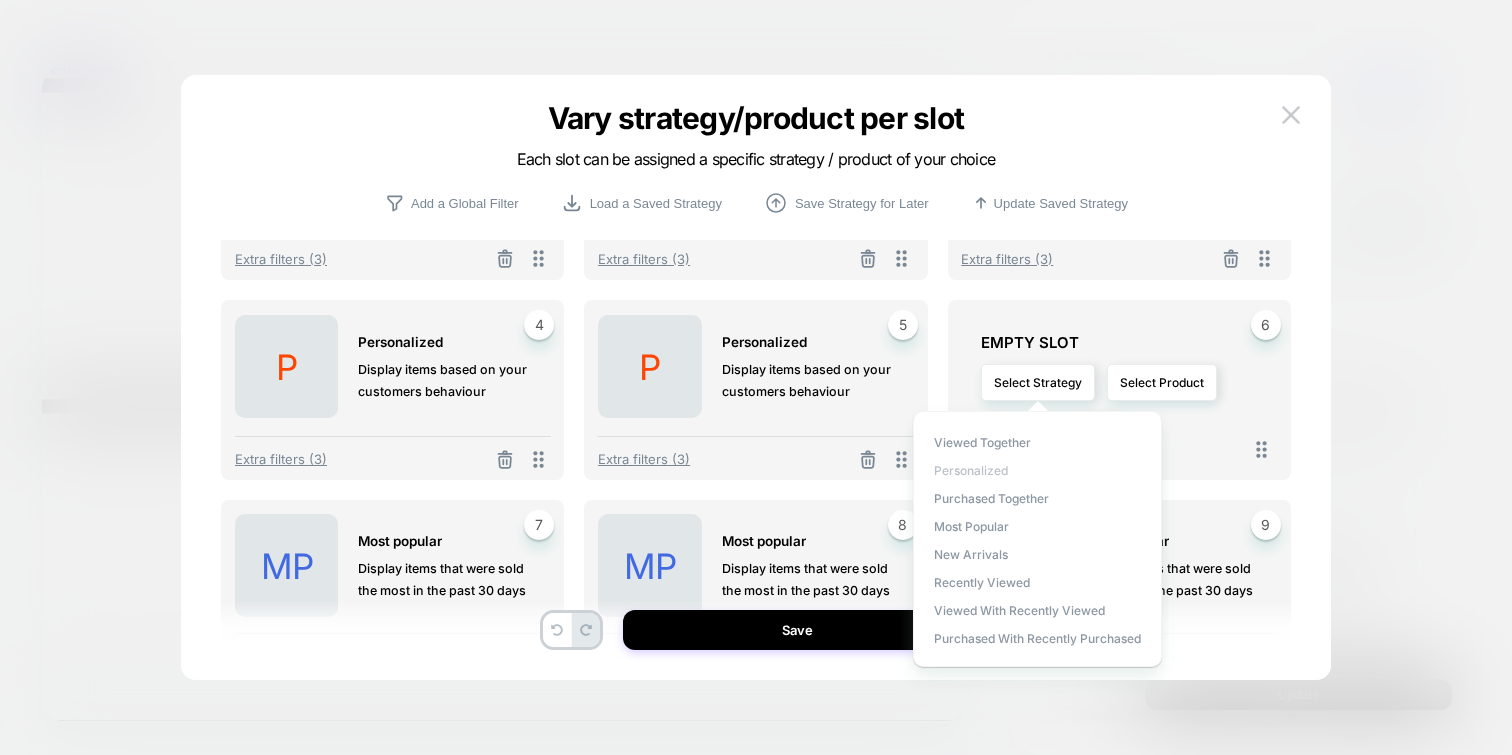 click on "personalized" at bounding box center [971, 470] 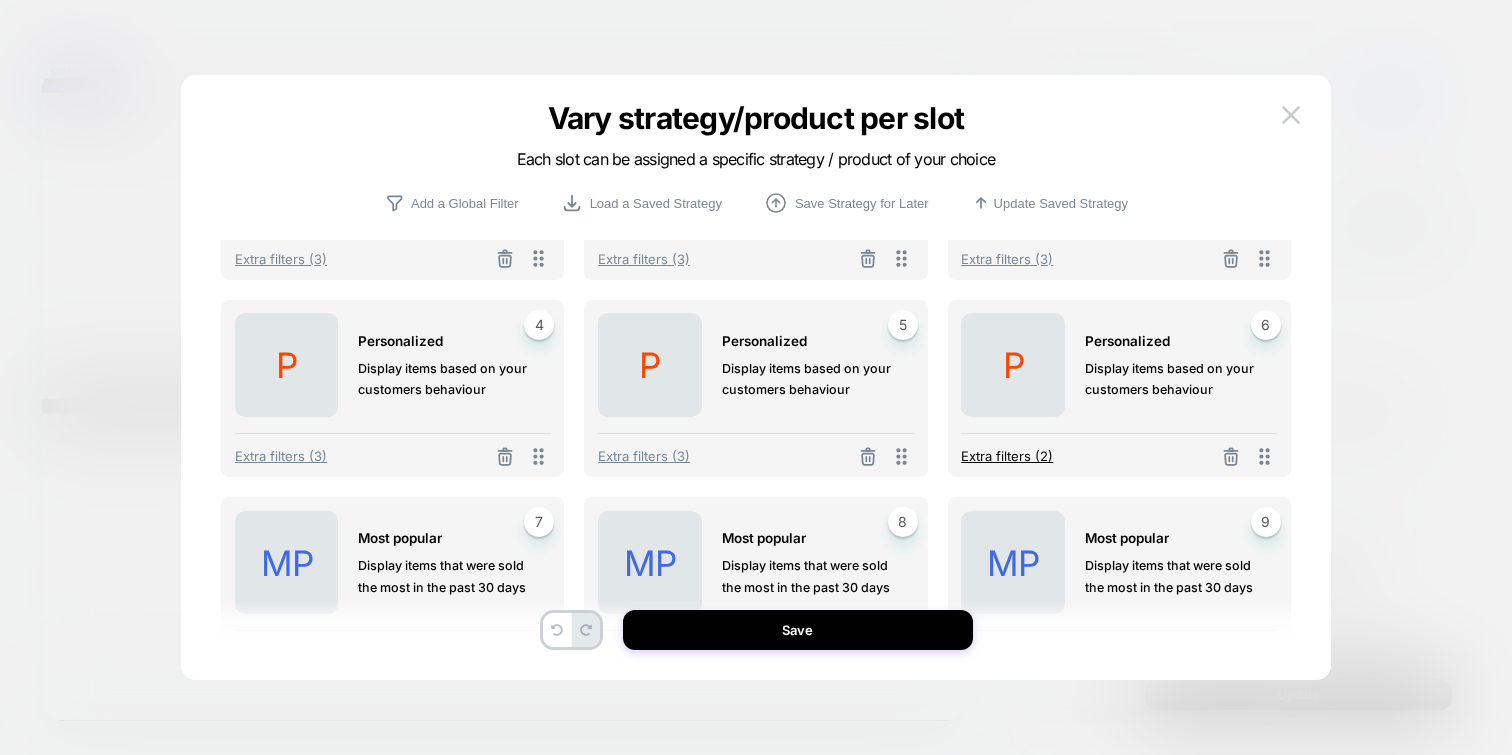 click on "Extra filters (2)" at bounding box center [1007, 456] 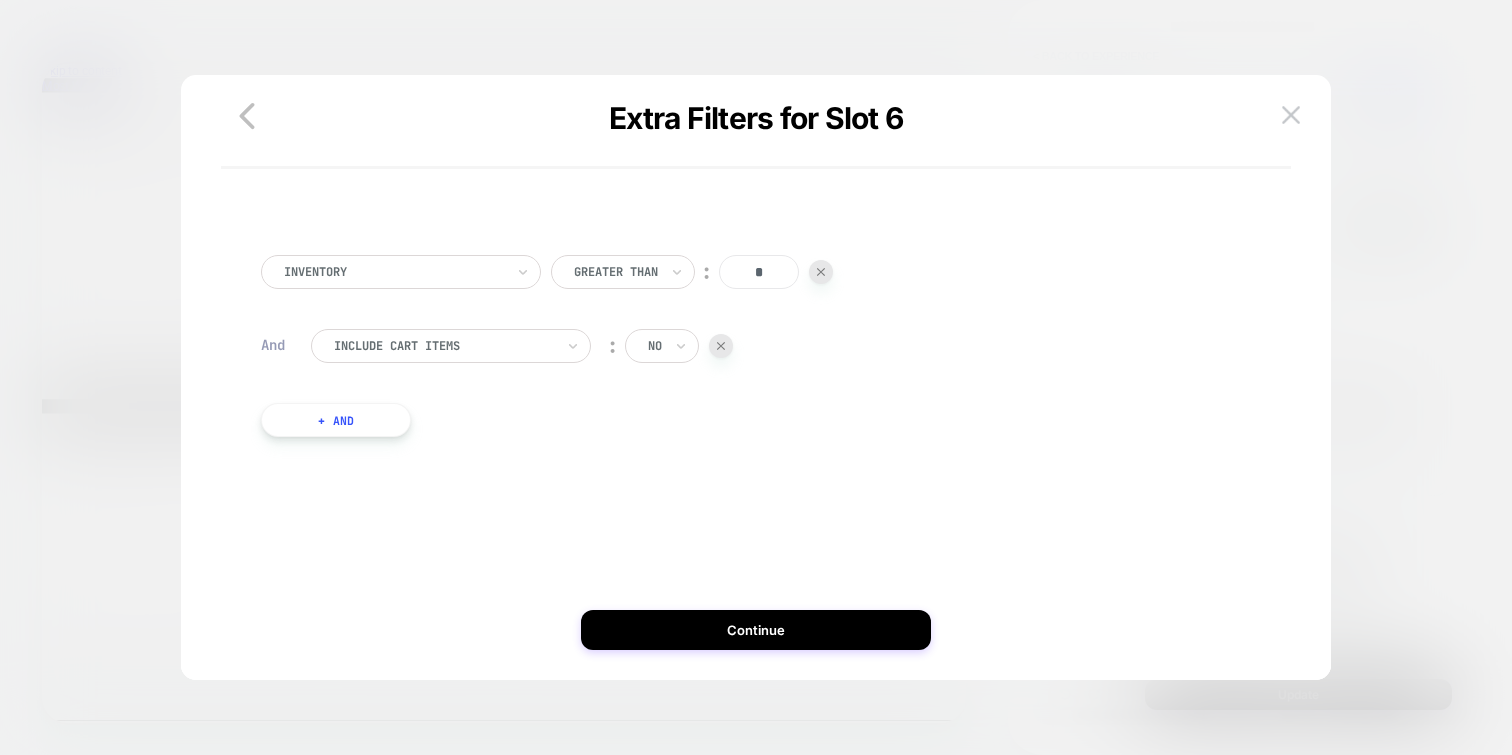 click on "*" at bounding box center [759, 272] 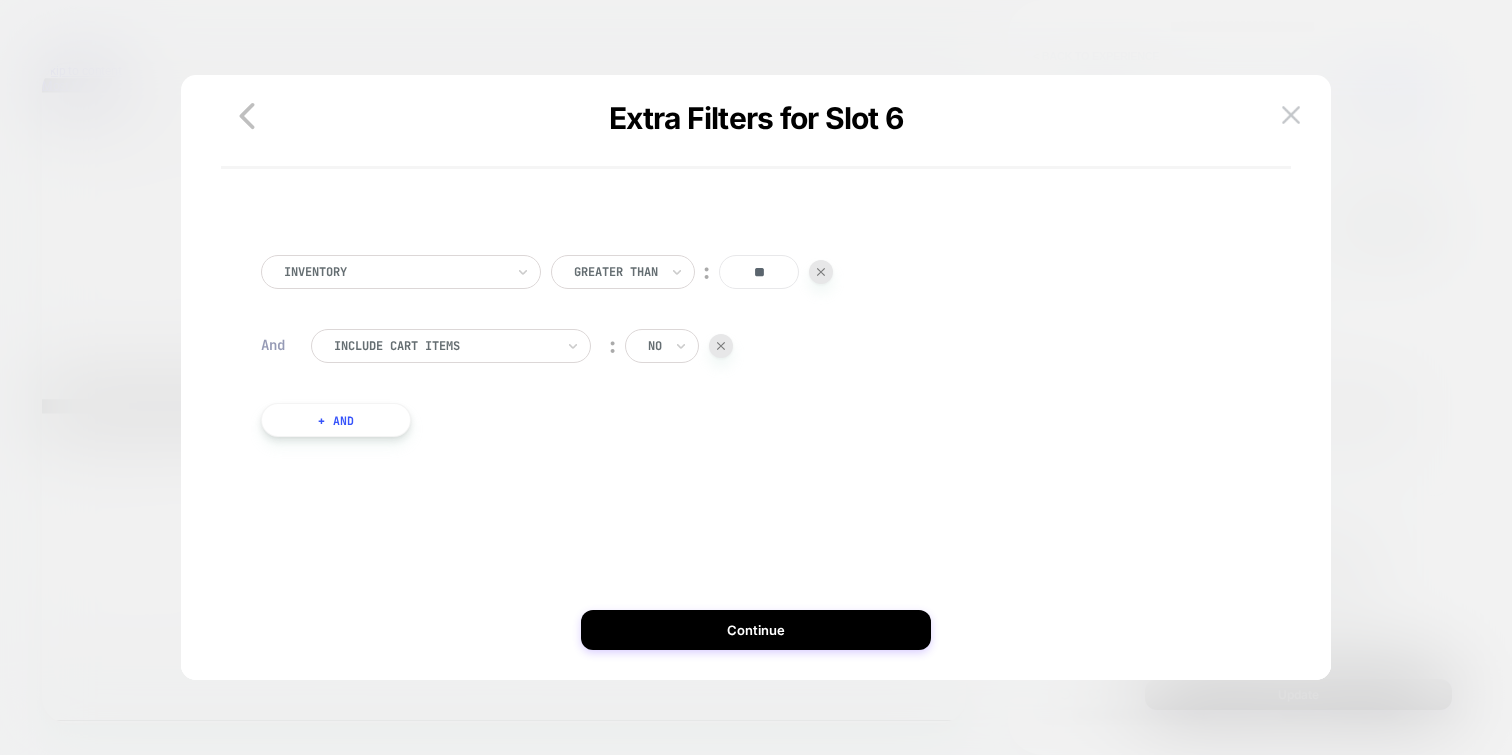 type on "**" 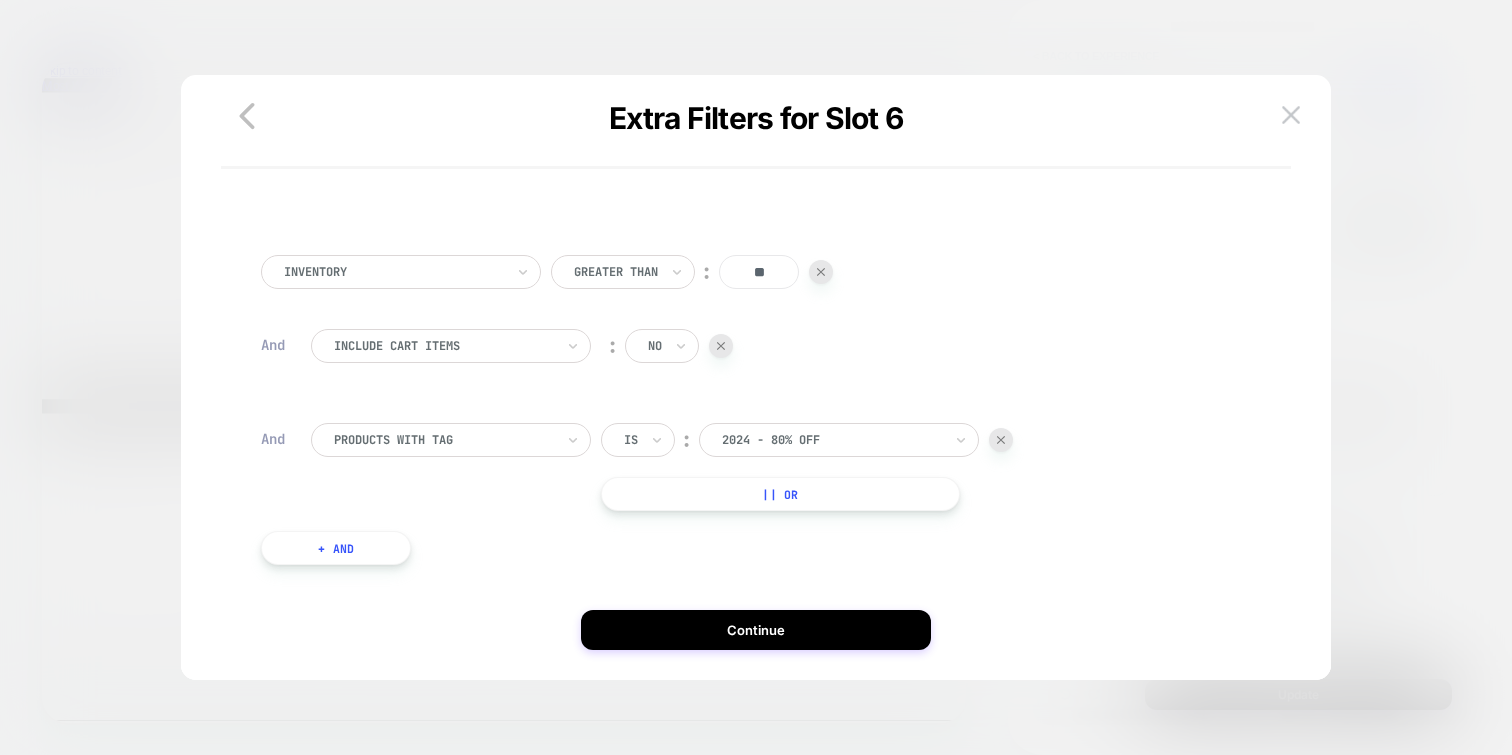 click at bounding box center (631, 440) 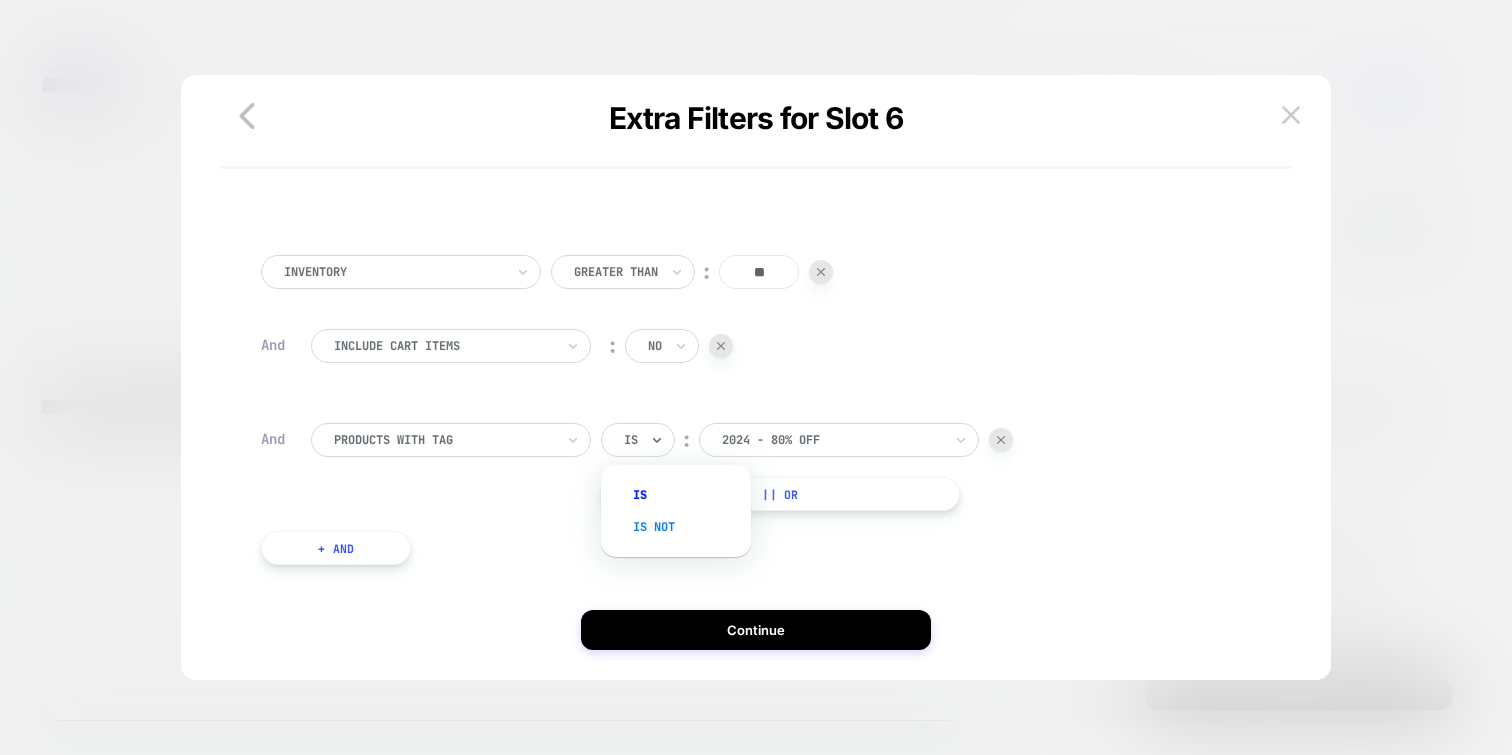 click on "Is not" at bounding box center [686, 527] 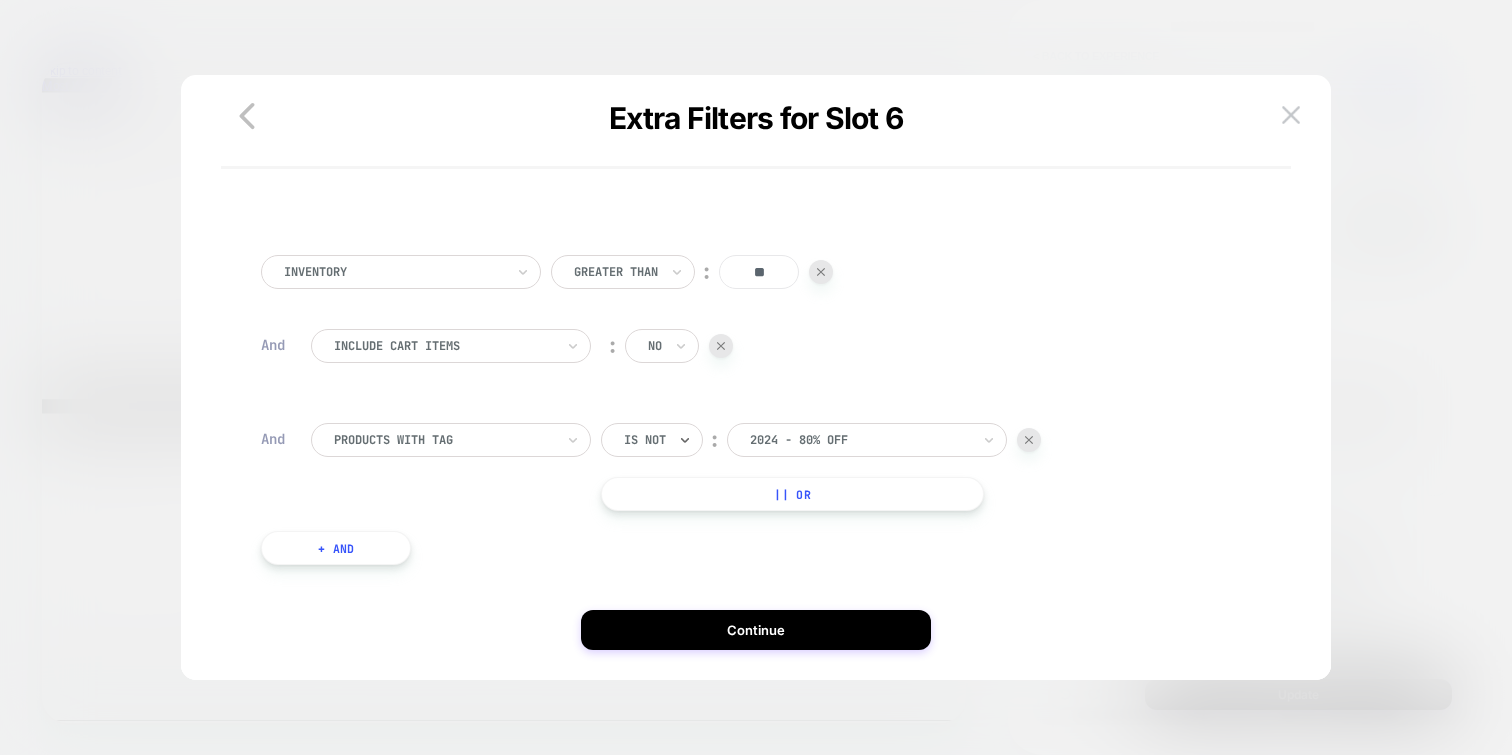 click on "|| Or" at bounding box center (792, 494) 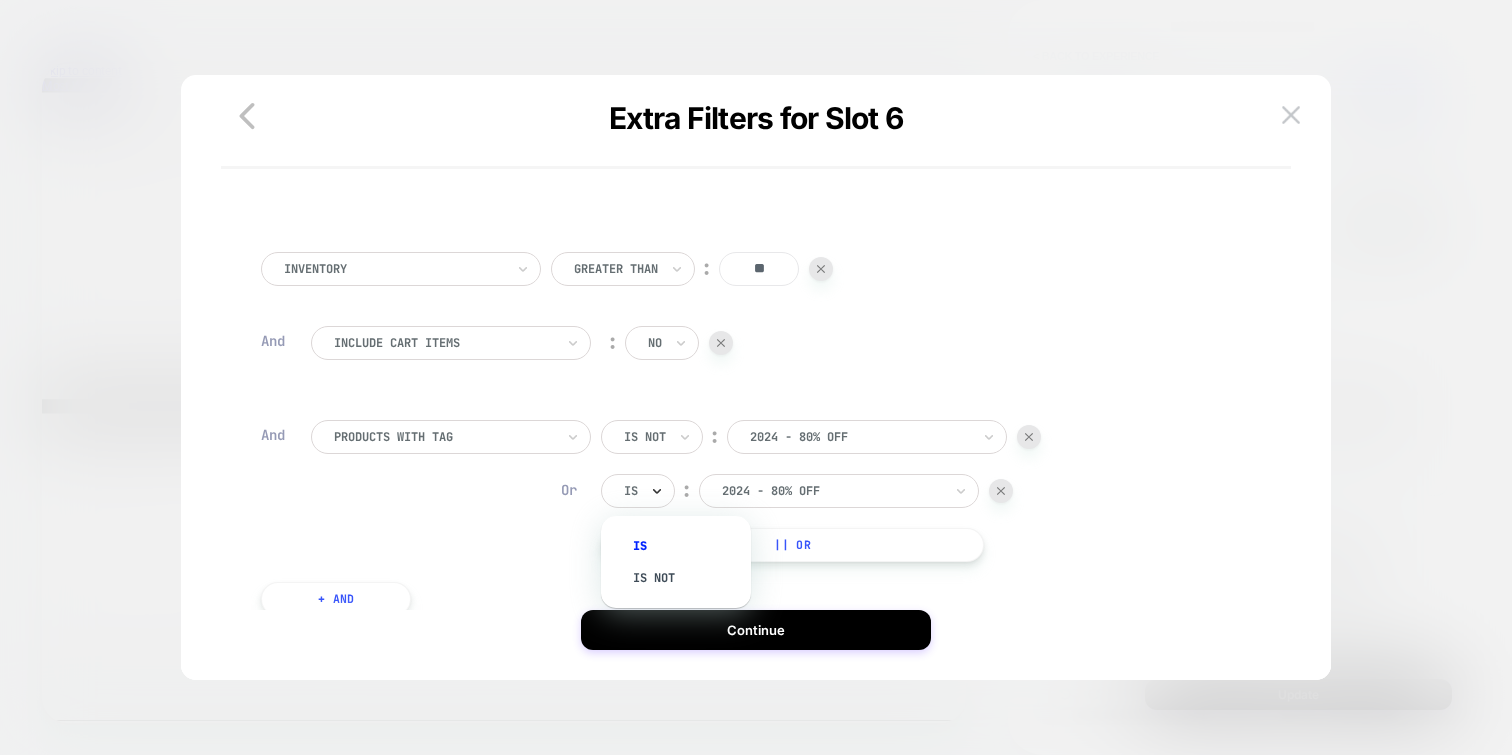 click 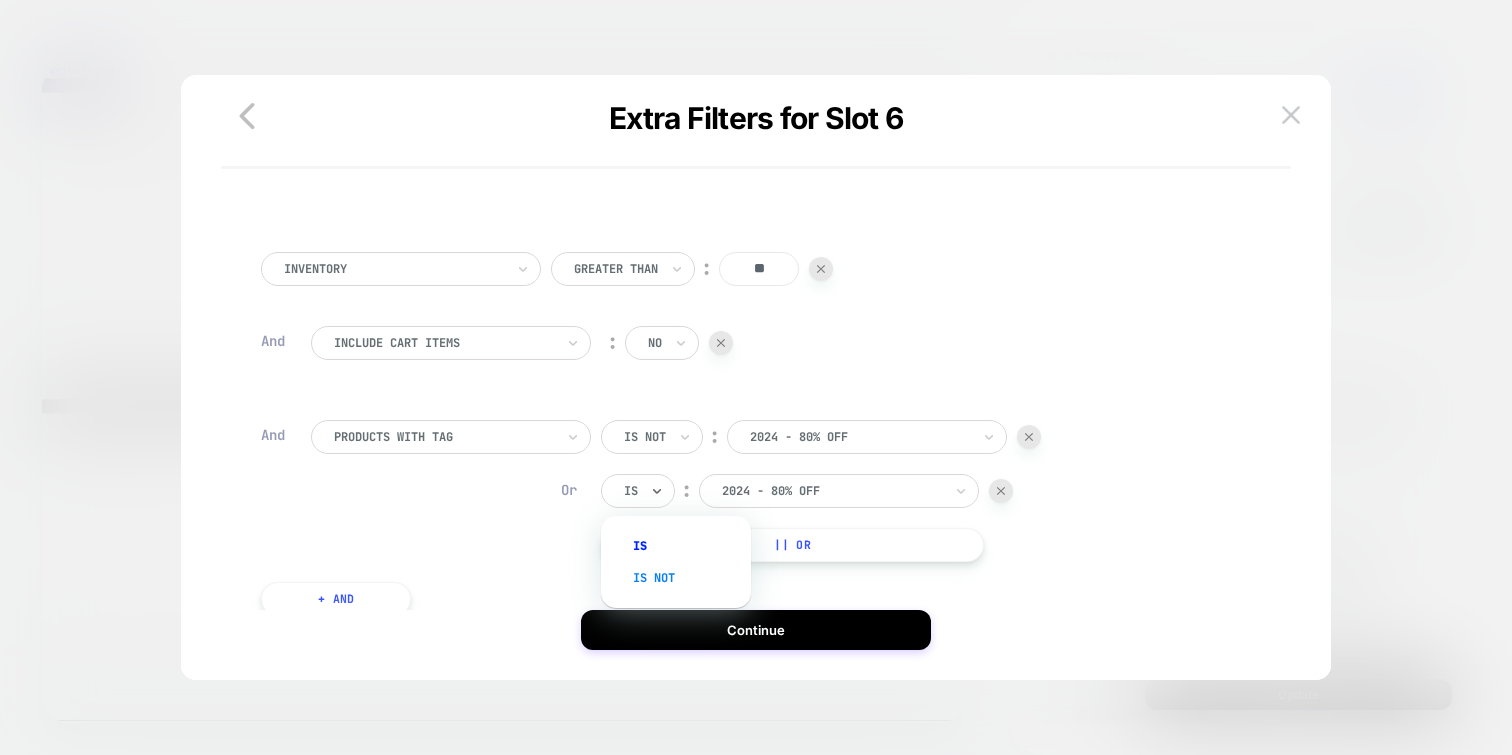 click on "Is not" at bounding box center (686, 578) 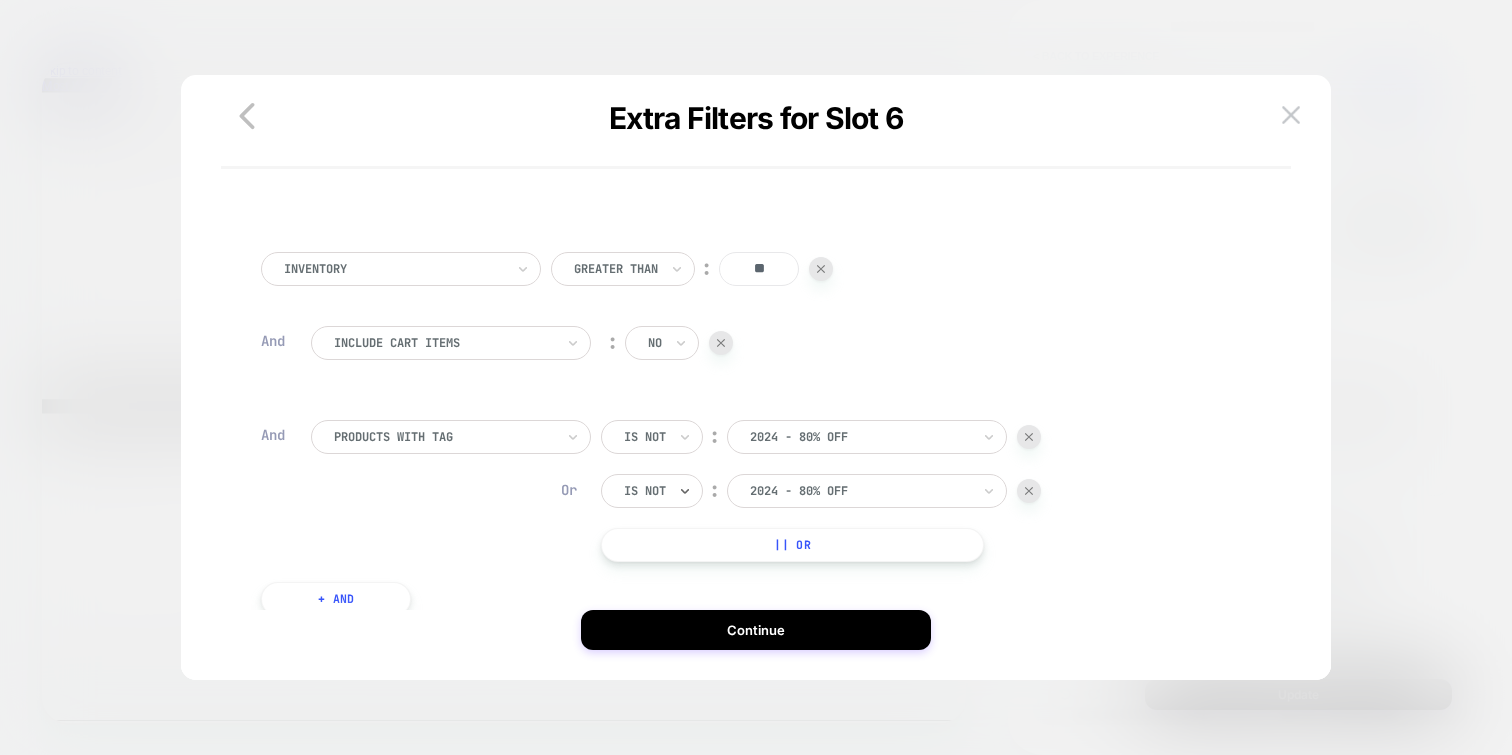 click on "2024 - 80% OFF" at bounding box center (860, 491) 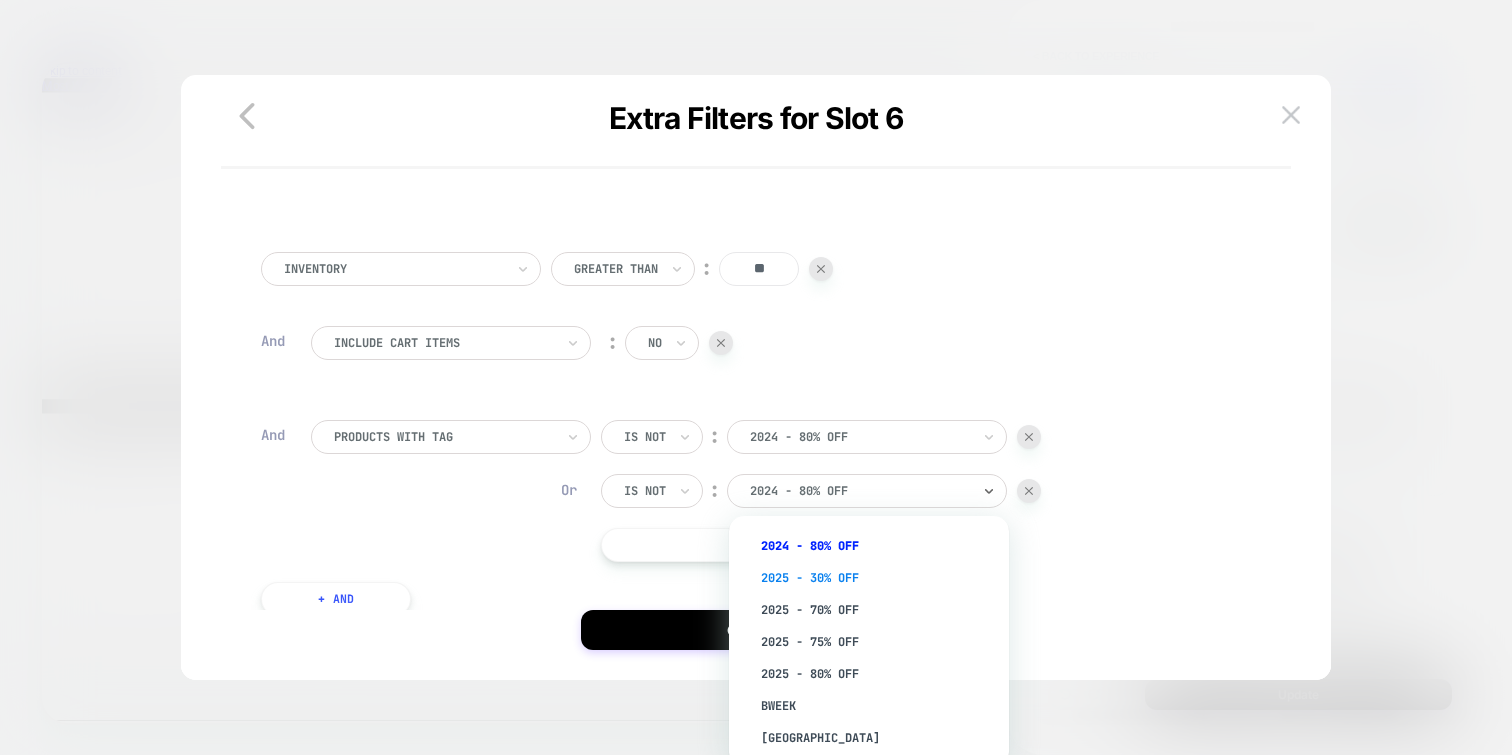 click on "2025 - 30% OFF" at bounding box center (879, 578) 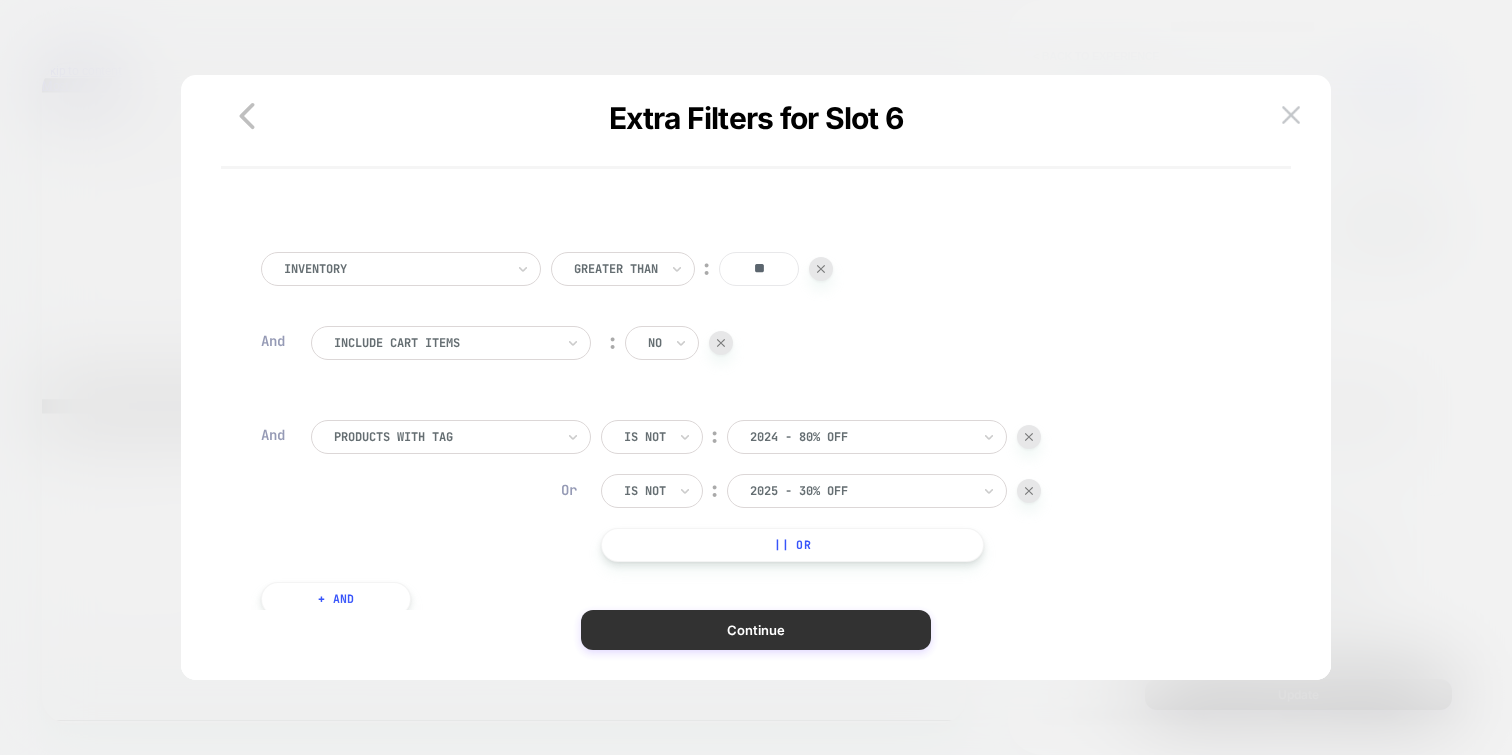 click on "Continue" at bounding box center [756, 630] 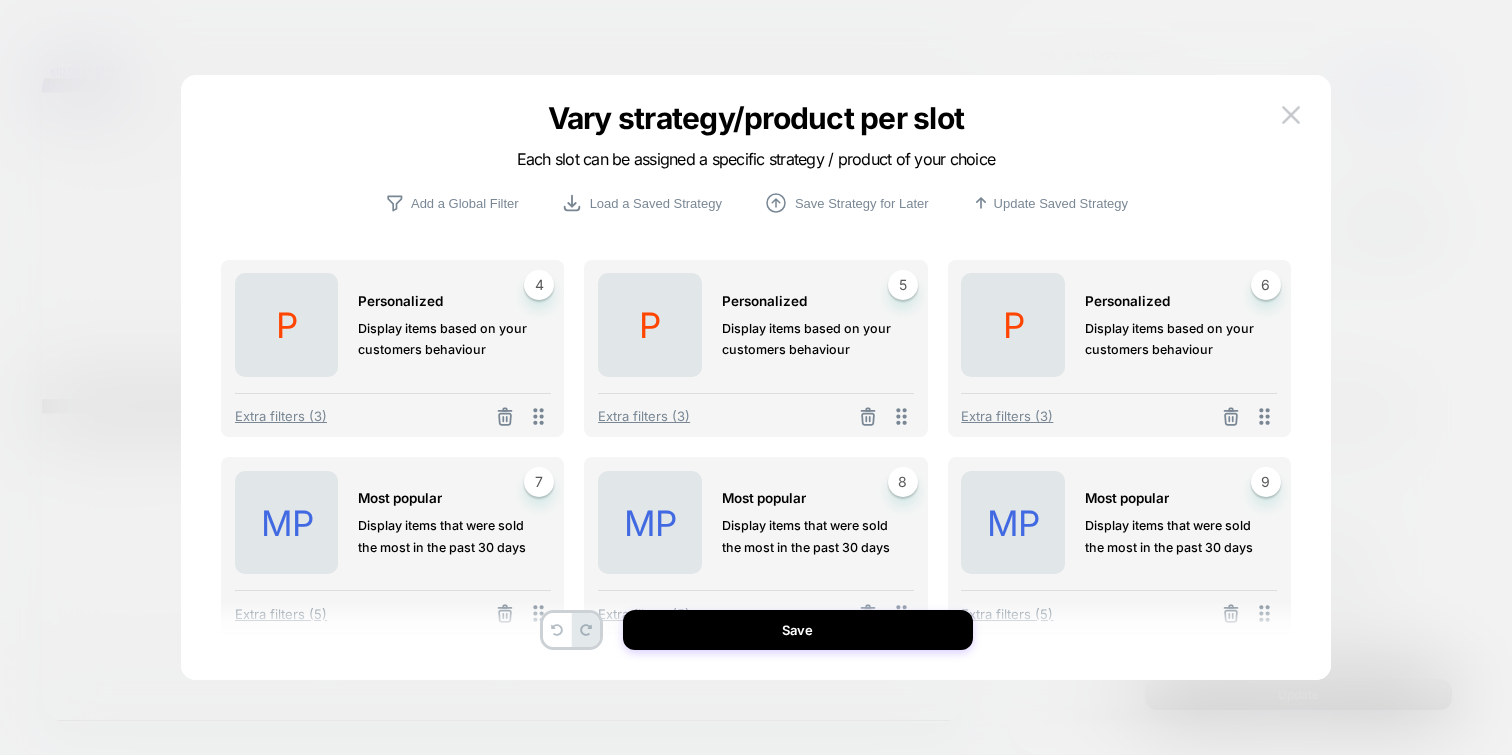 scroll, scrollTop: 224, scrollLeft: 0, axis: vertical 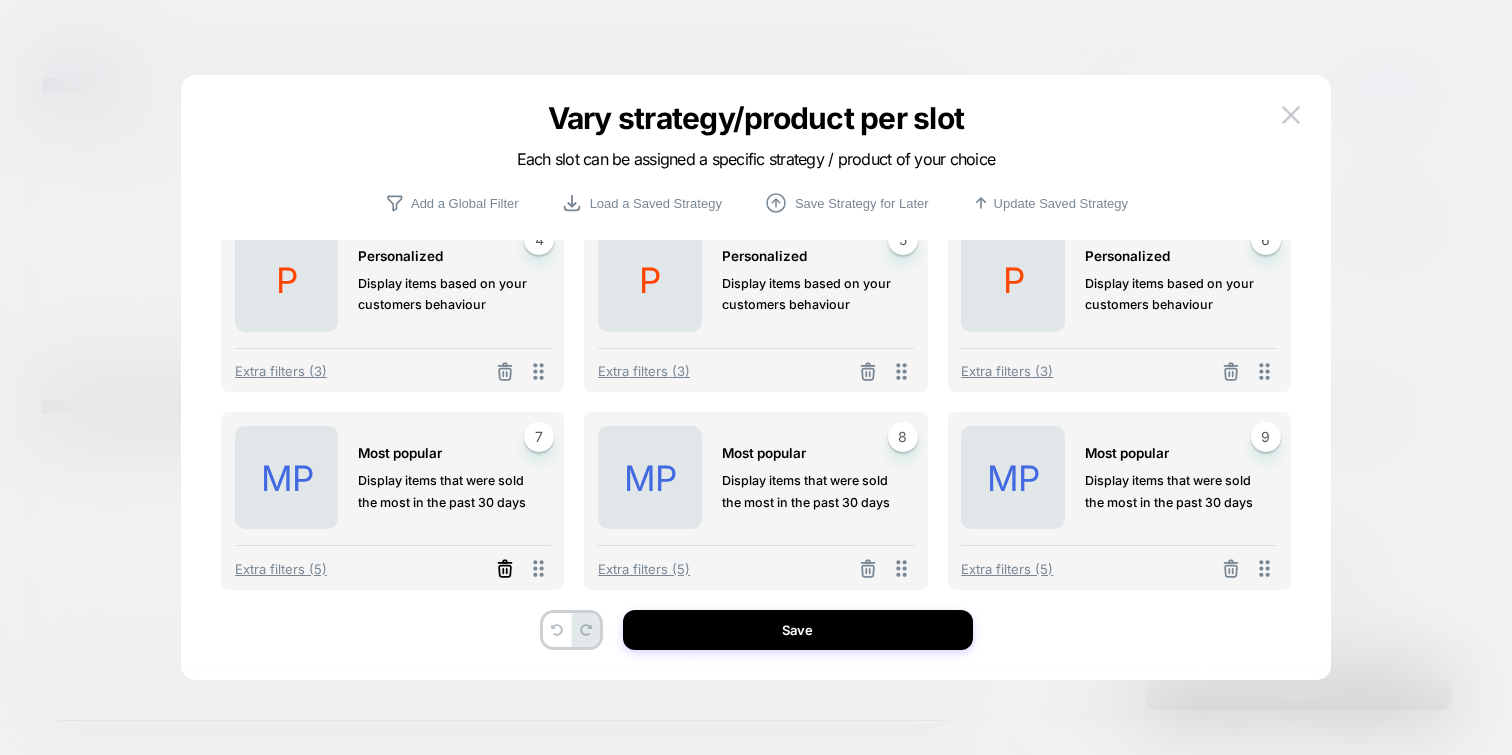 click 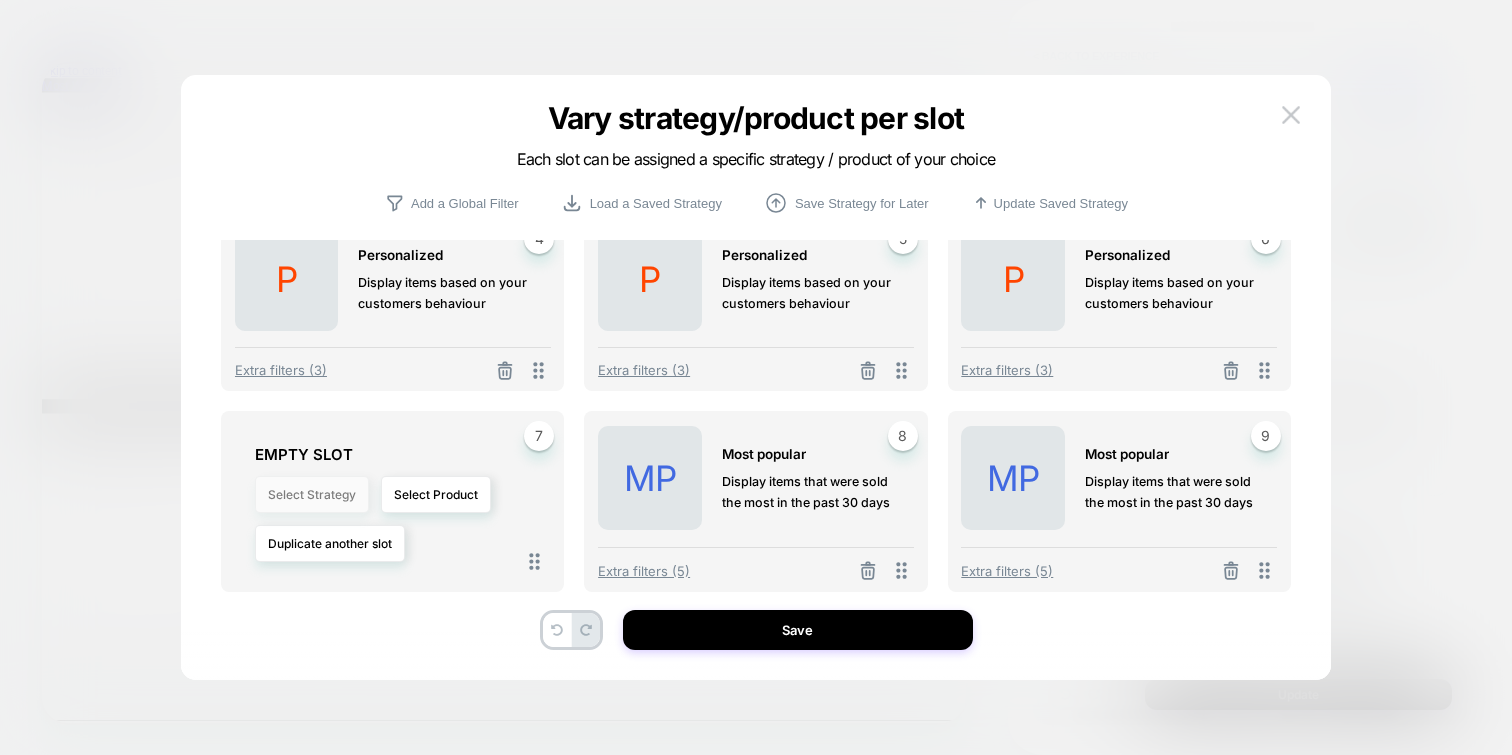 click on "Select Strategy" at bounding box center (312, 494) 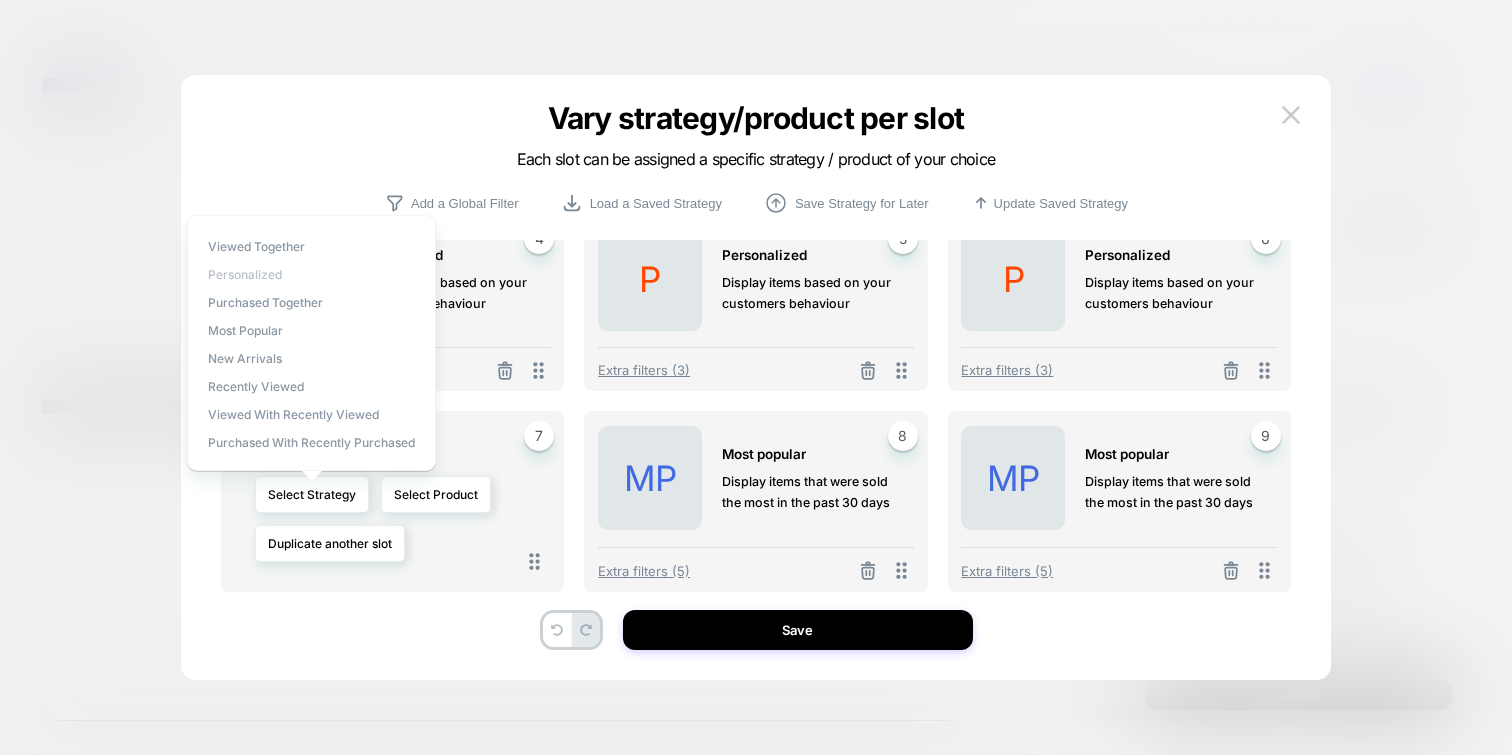 click on "personalized" at bounding box center (245, 274) 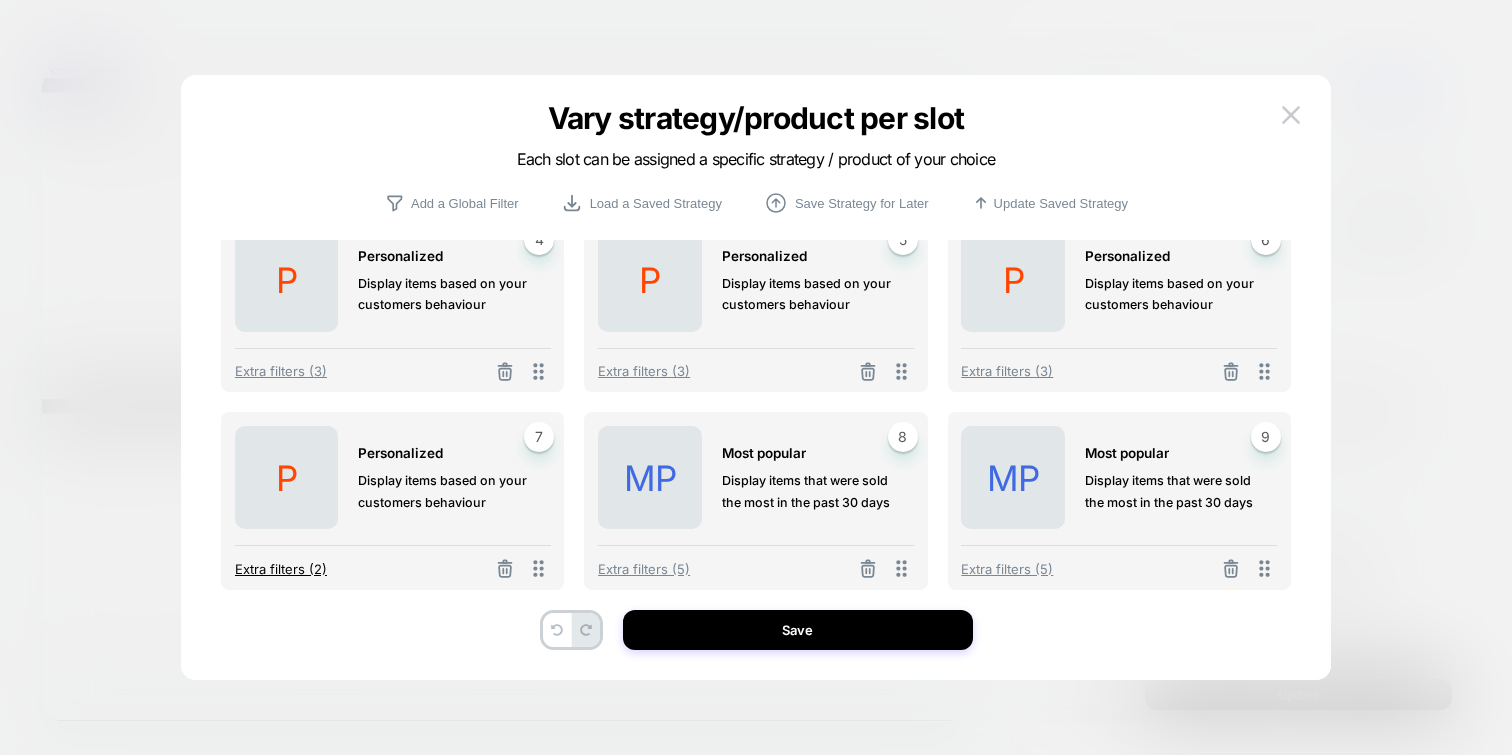 click on "Extra filters (2)" at bounding box center [281, 569] 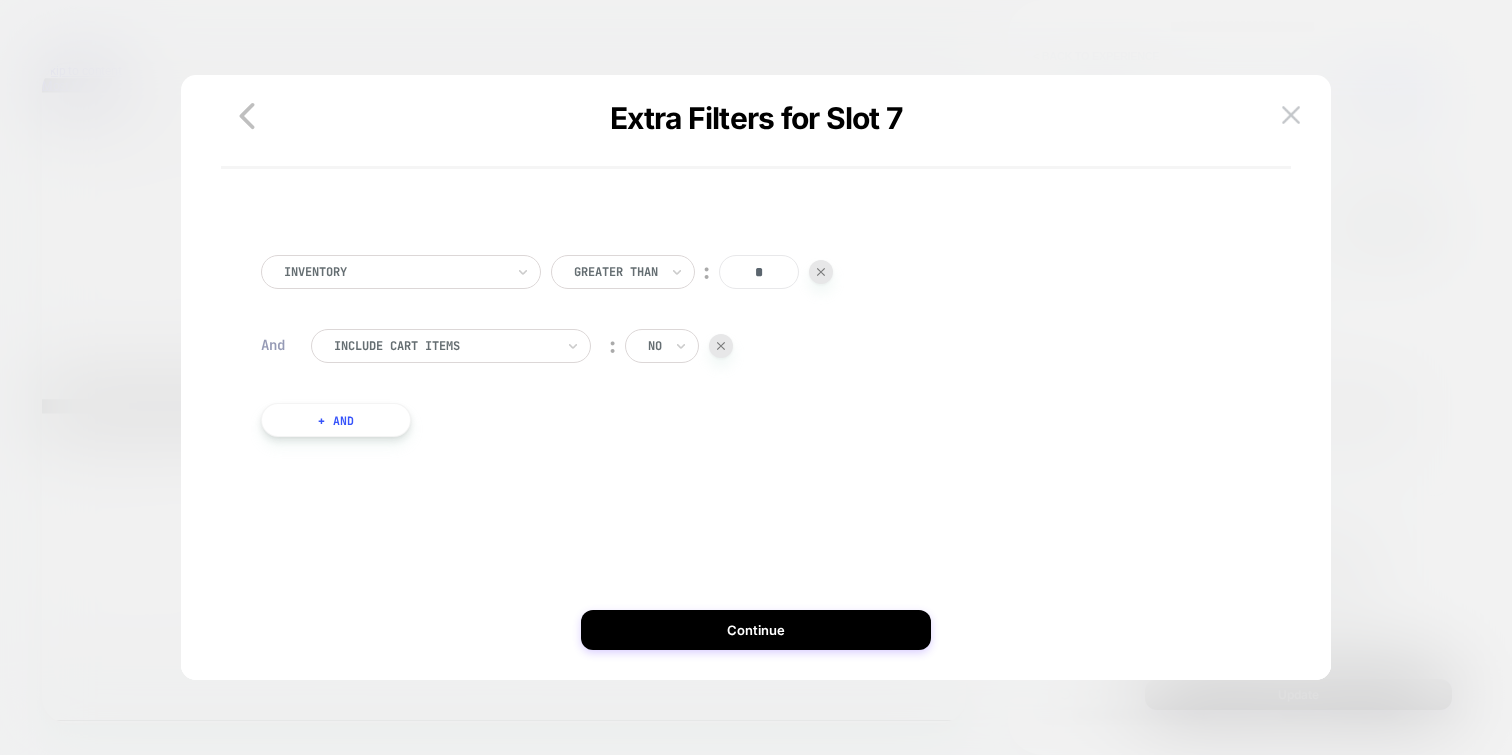 click on "*" at bounding box center [759, 272] 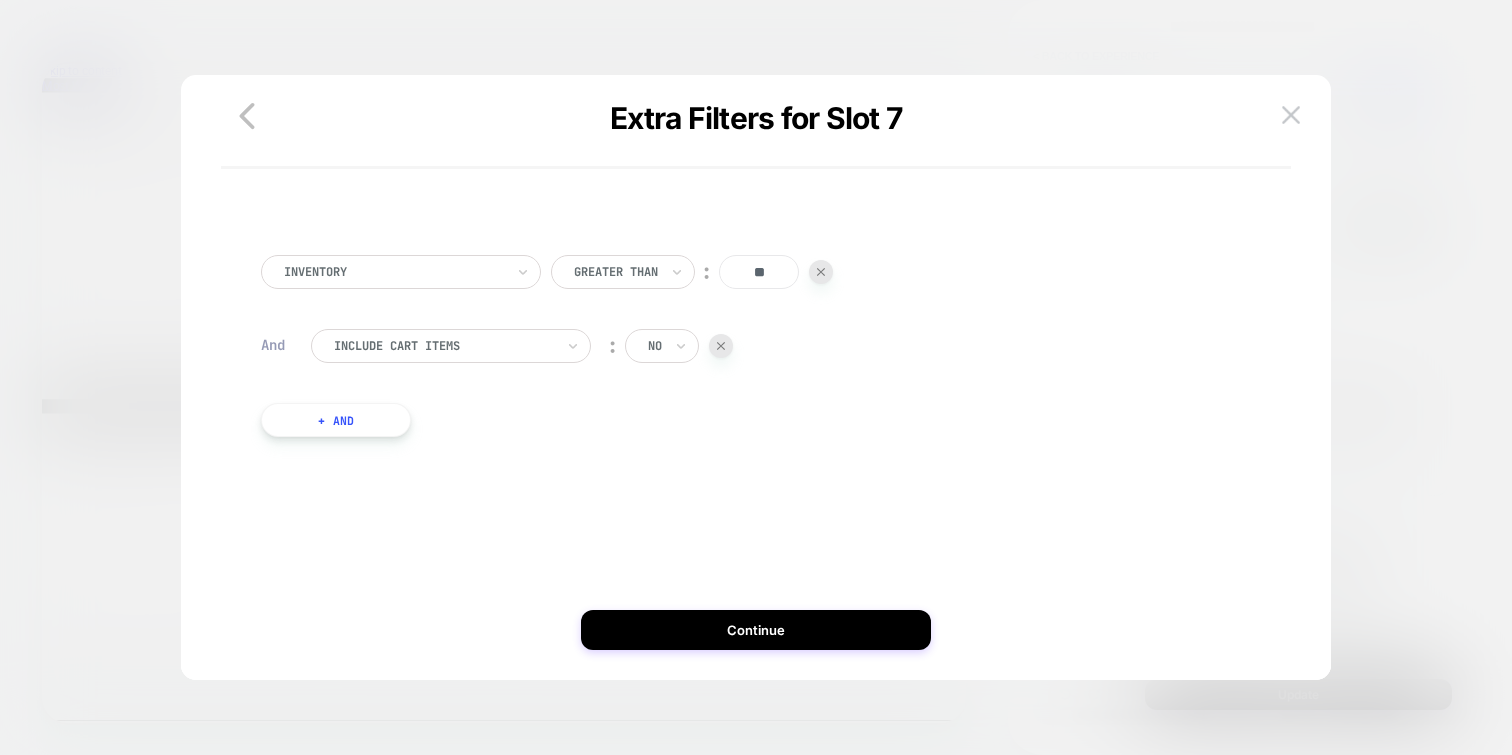 type on "**" 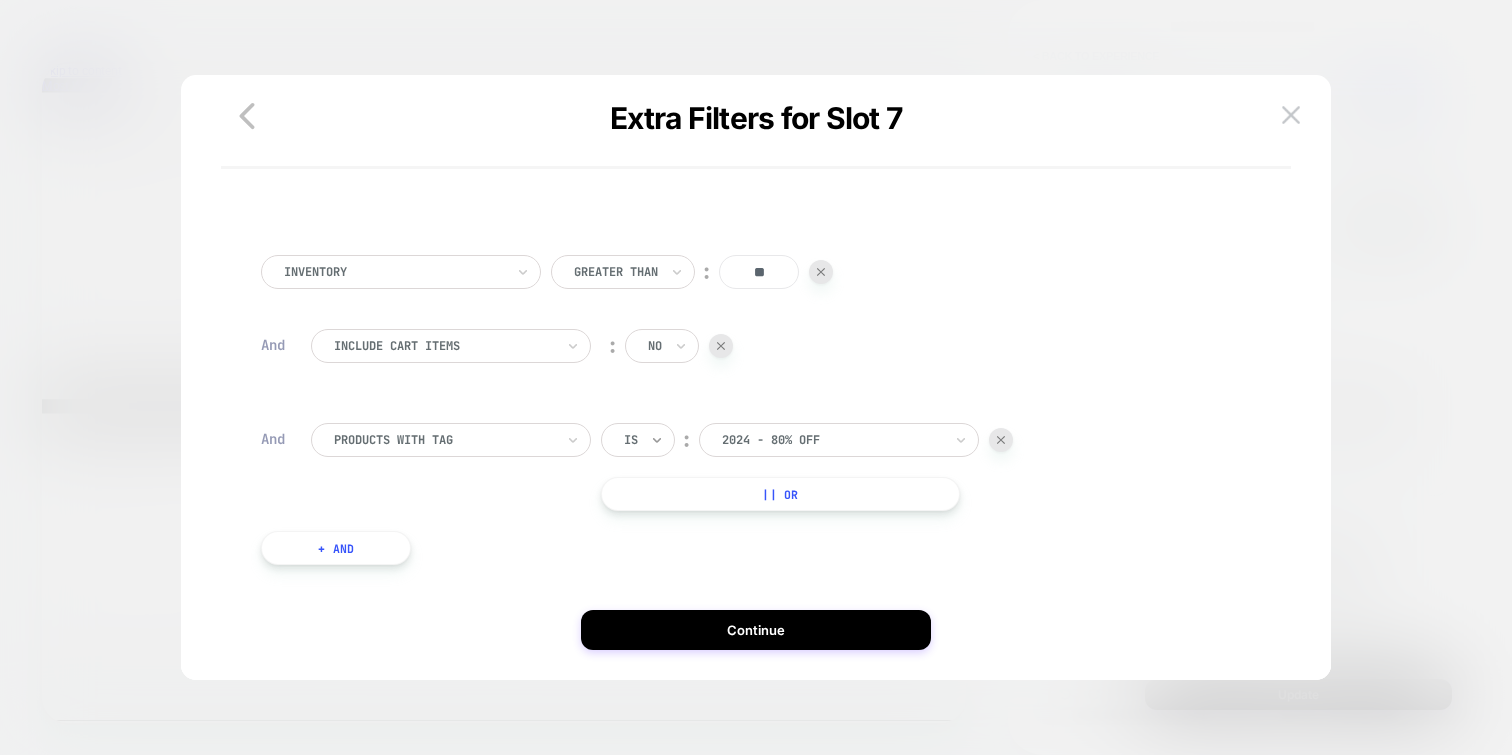 click 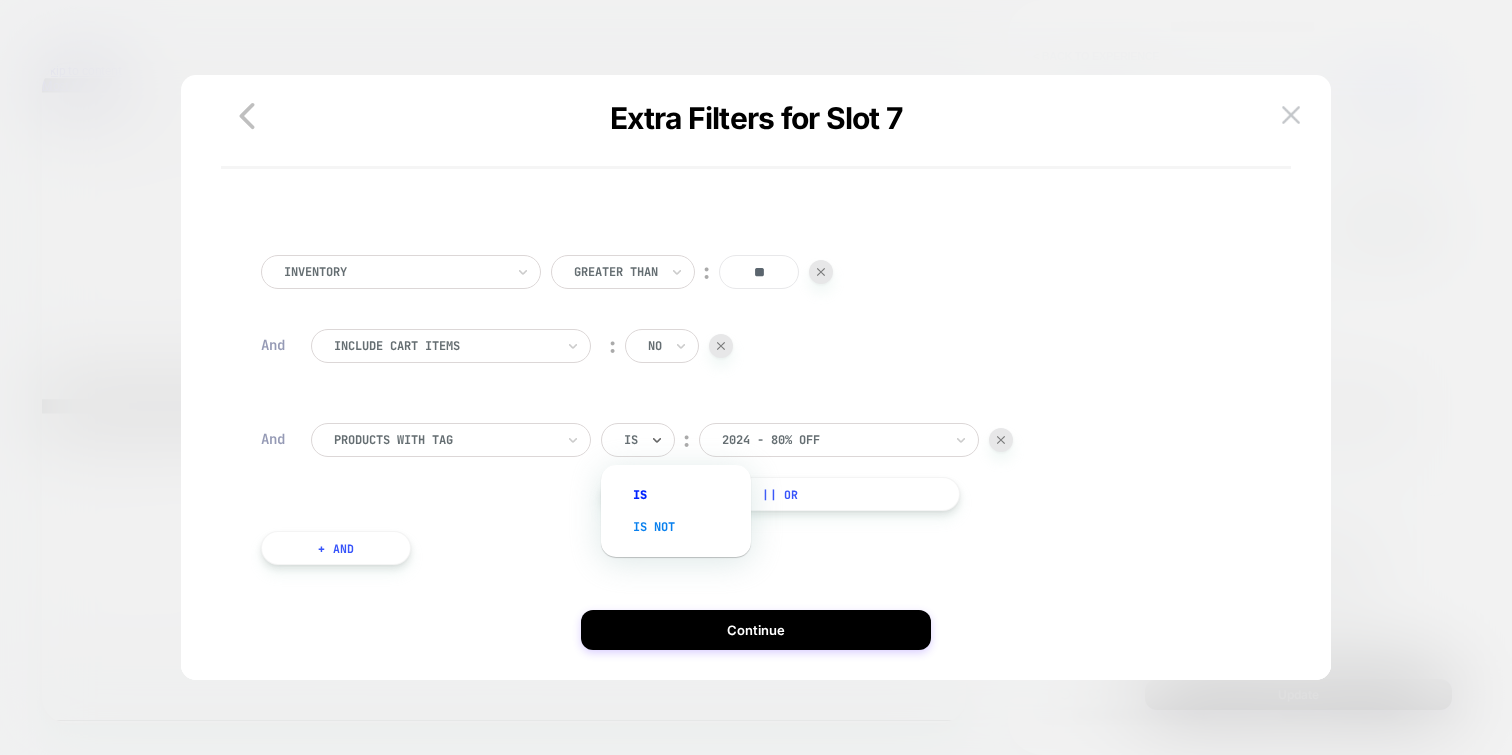 click on "Is not" at bounding box center (686, 527) 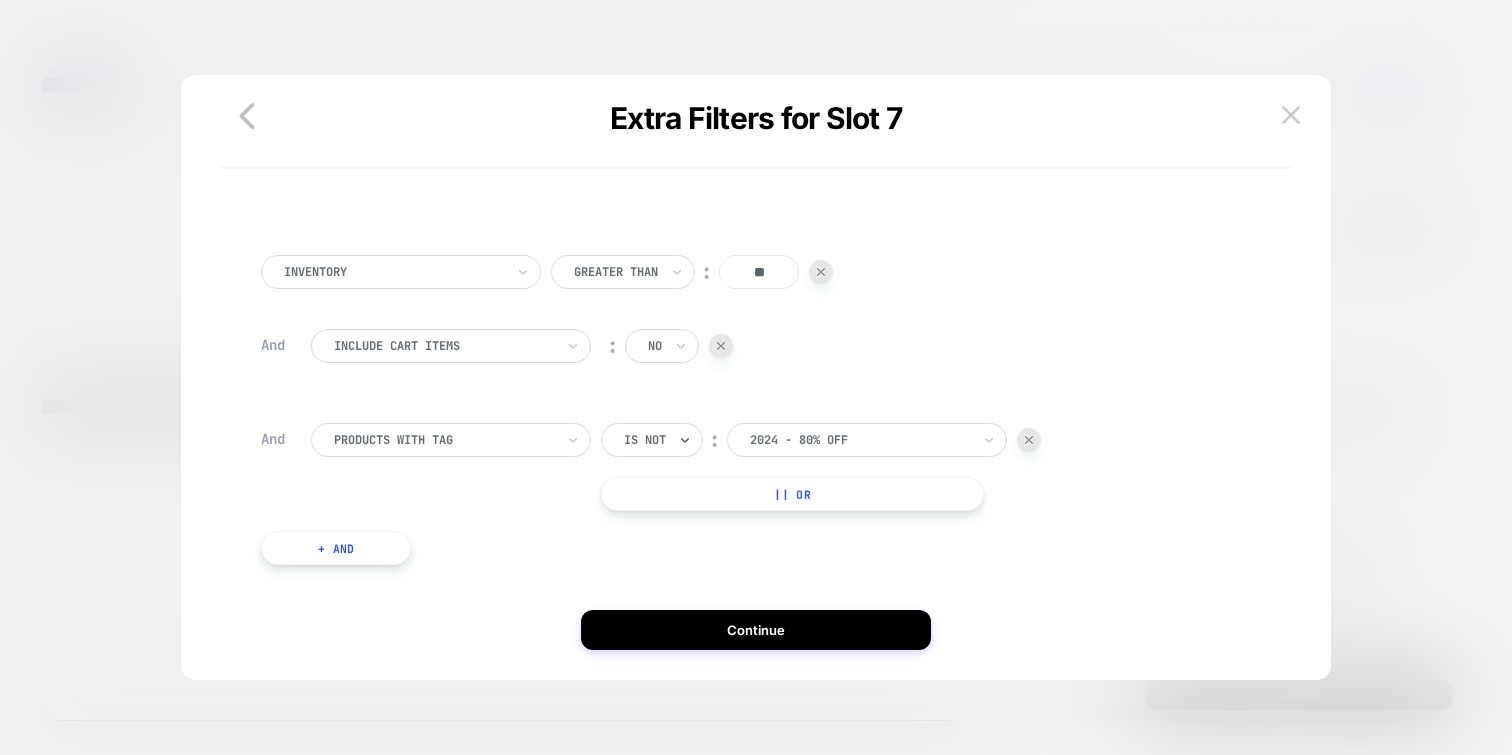 click on "|| Or" at bounding box center [792, 494] 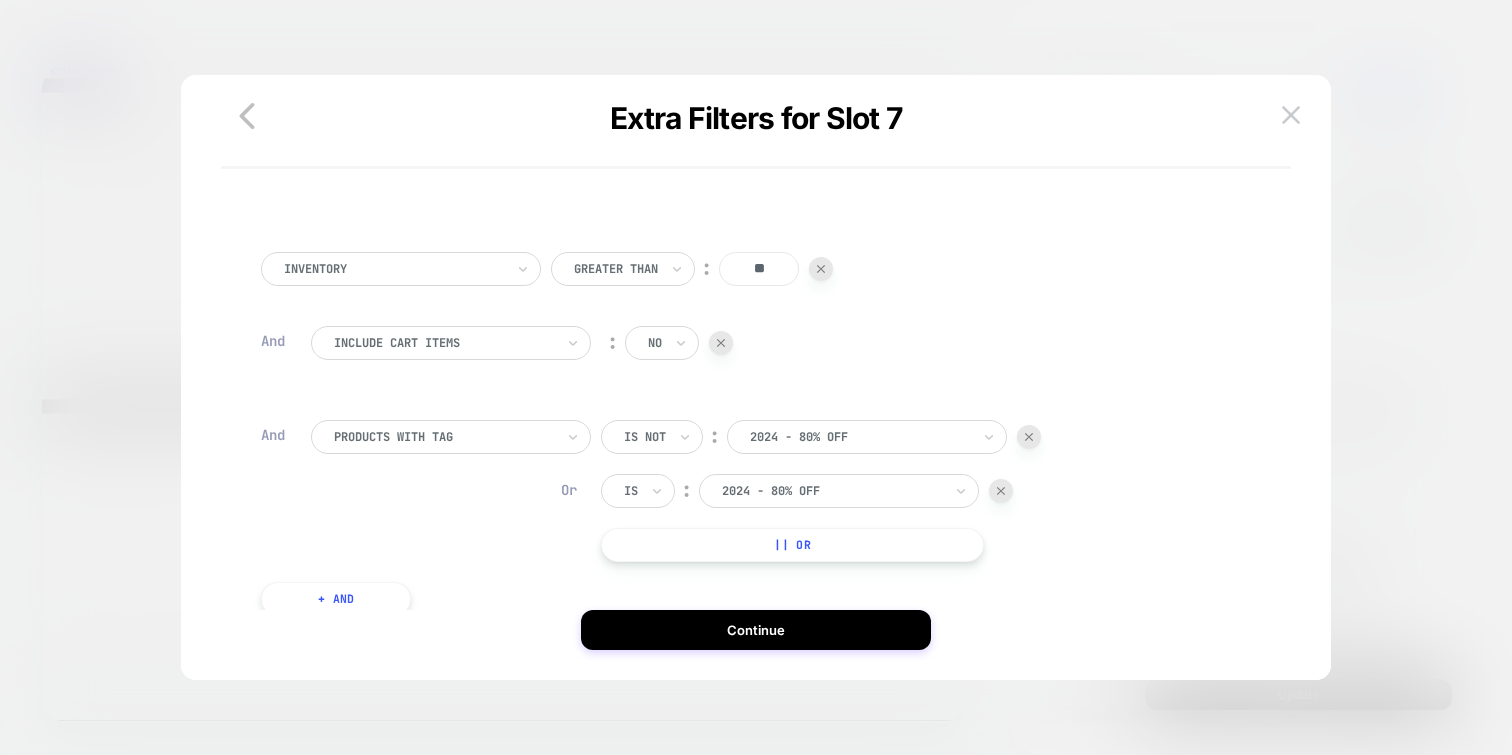 click on "Is" at bounding box center (638, 491) 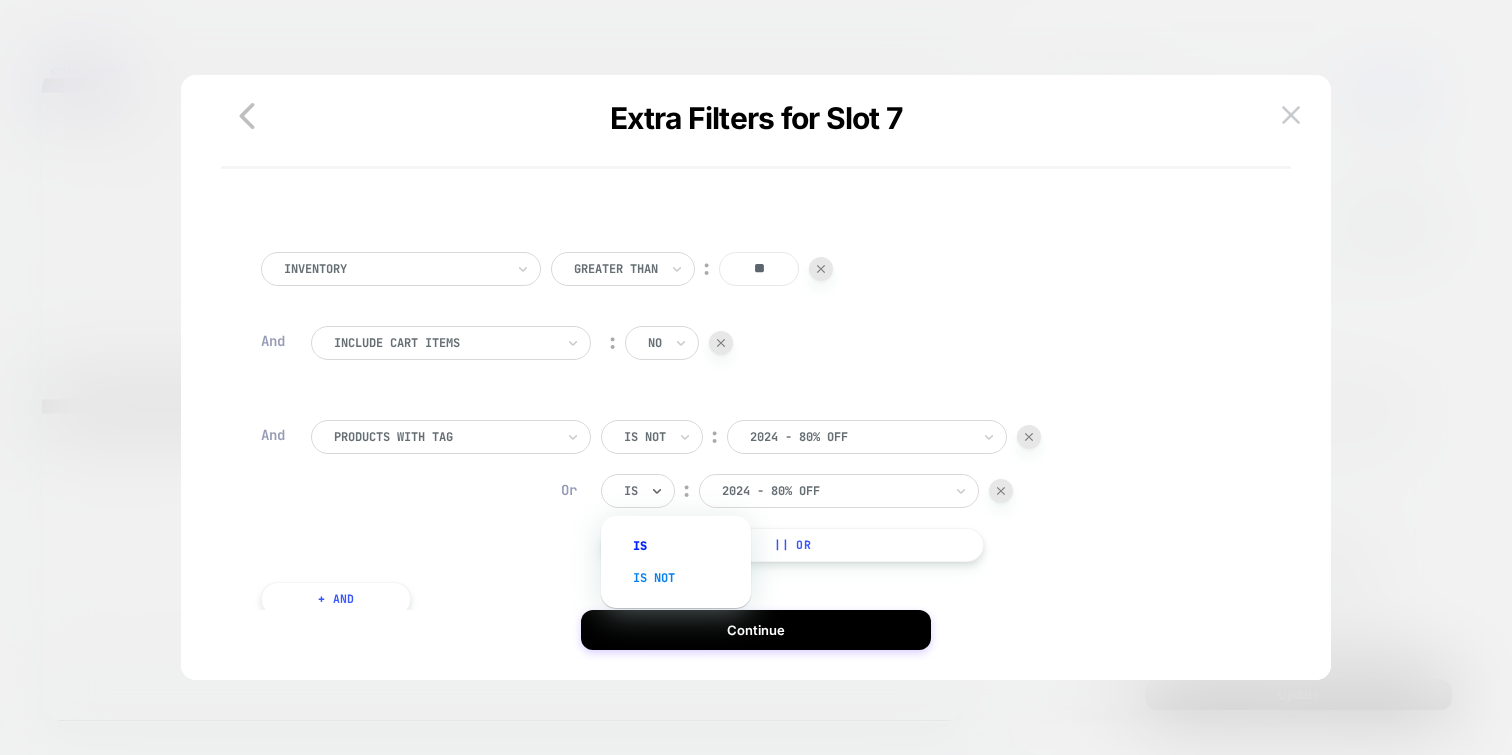click on "Is not" at bounding box center (686, 578) 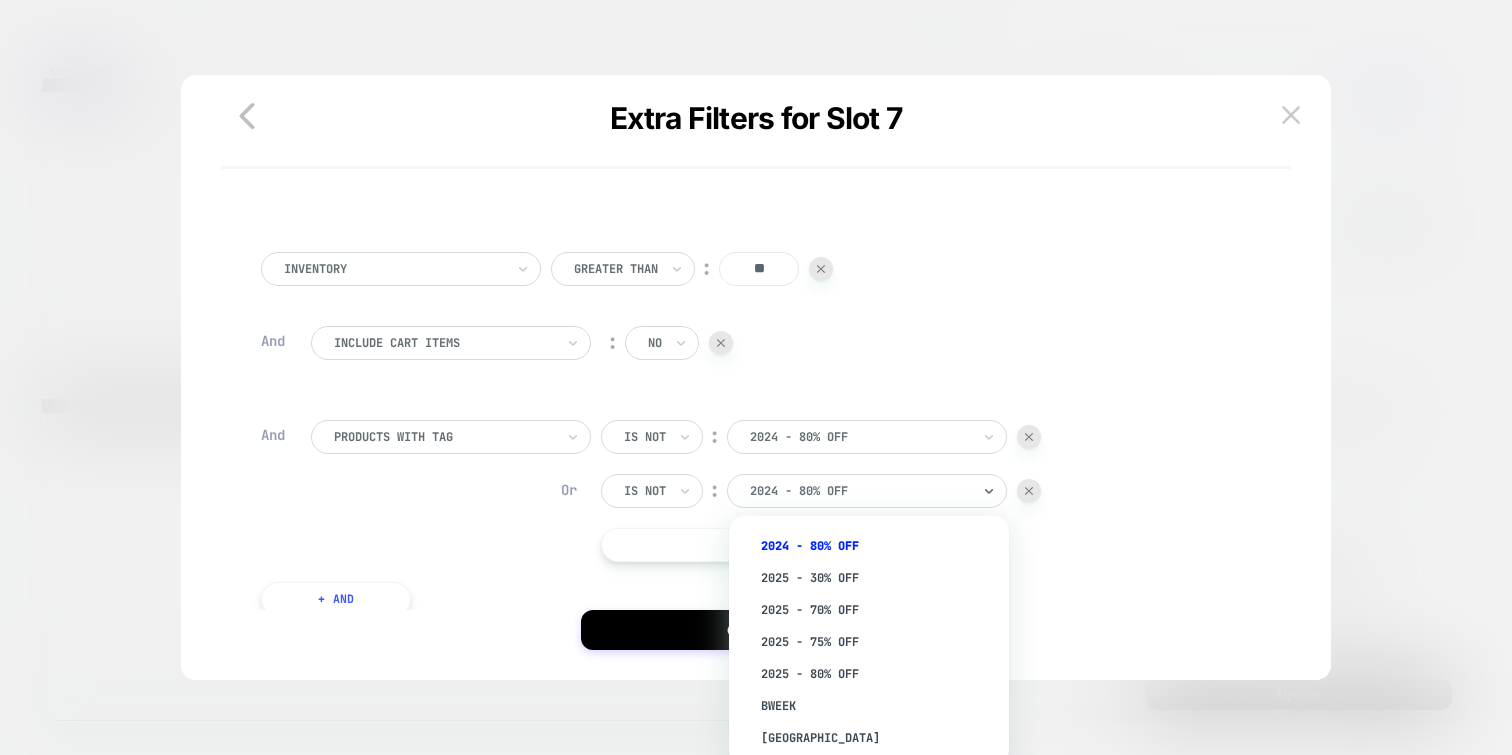 click on "2024 - 80% OFF" at bounding box center (867, 491) 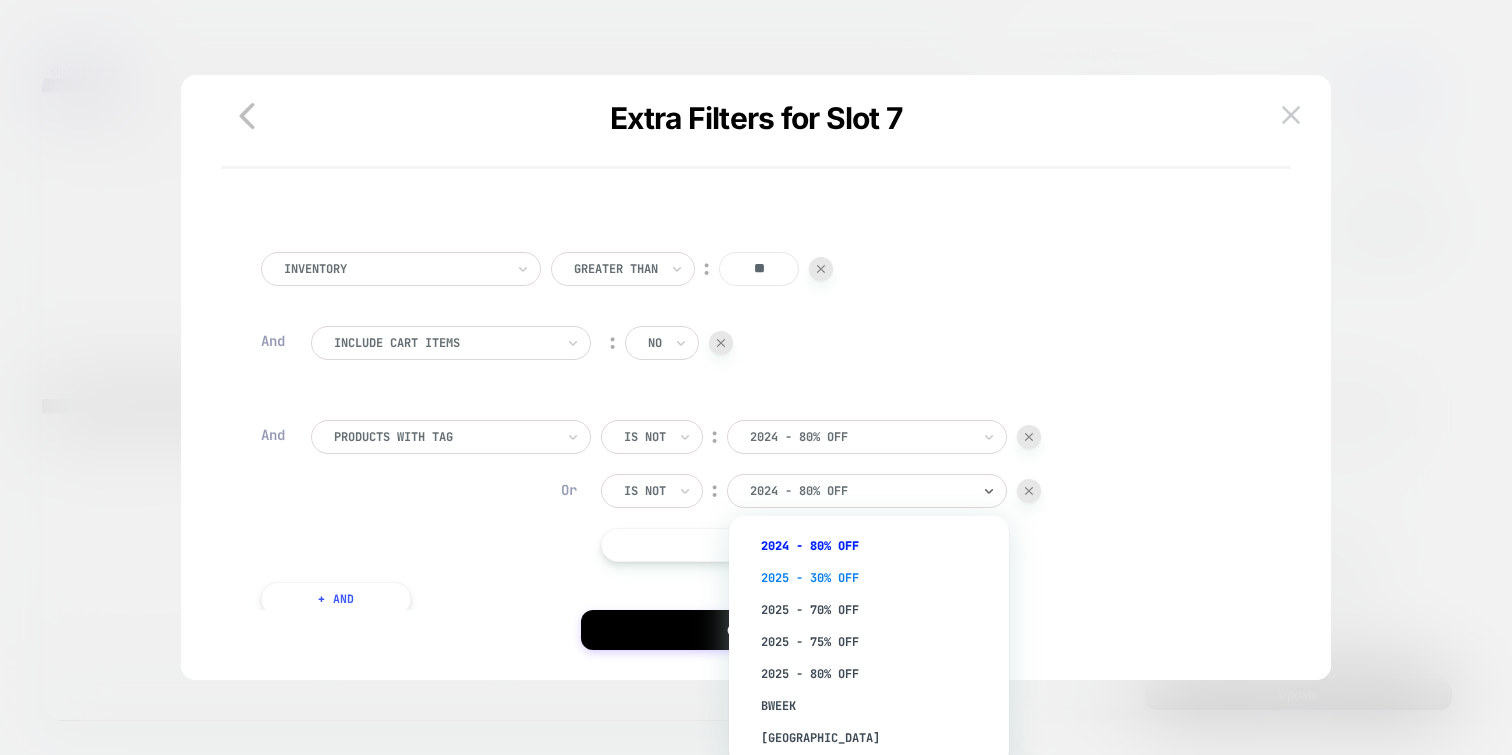 click on "2025 - 30% OFF" at bounding box center [879, 578] 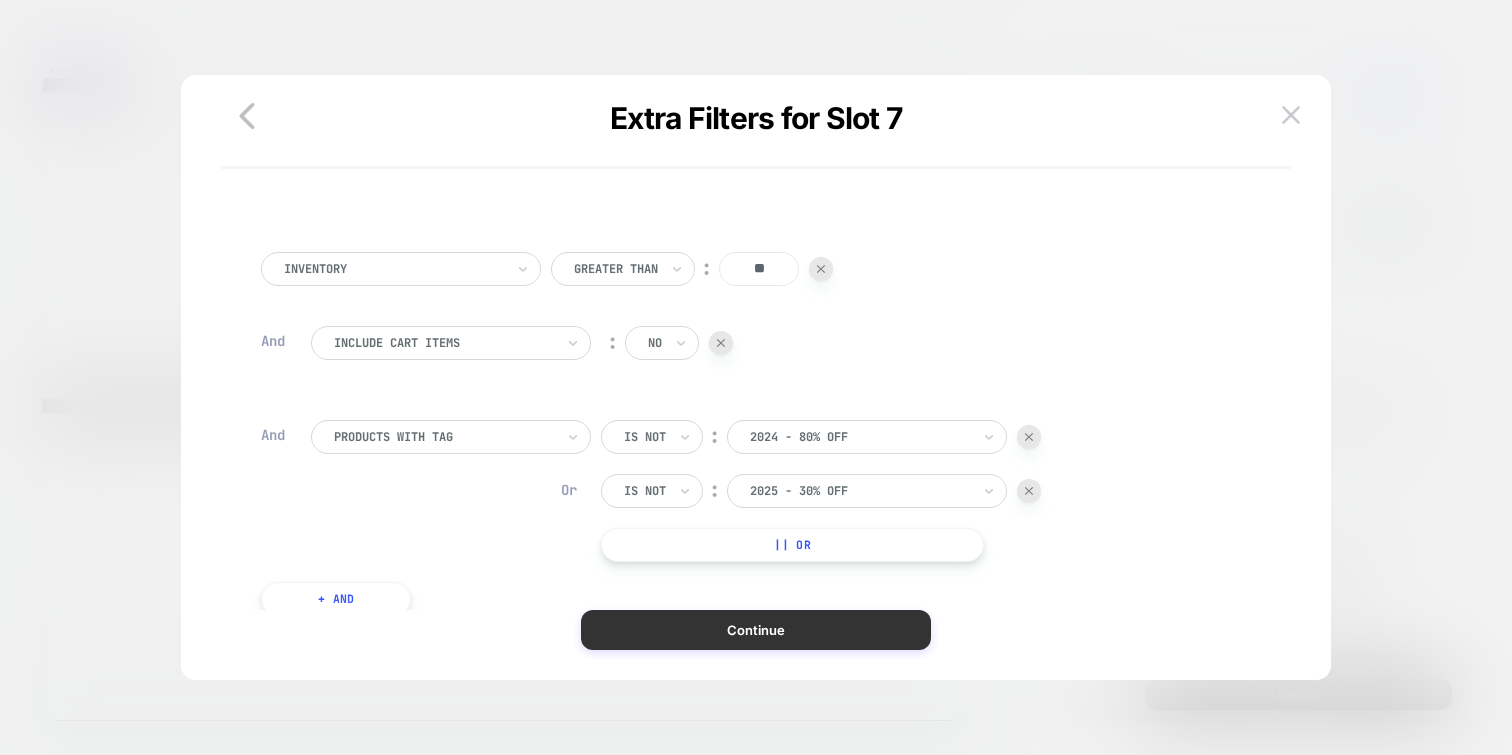 click on "Continue" at bounding box center (756, 630) 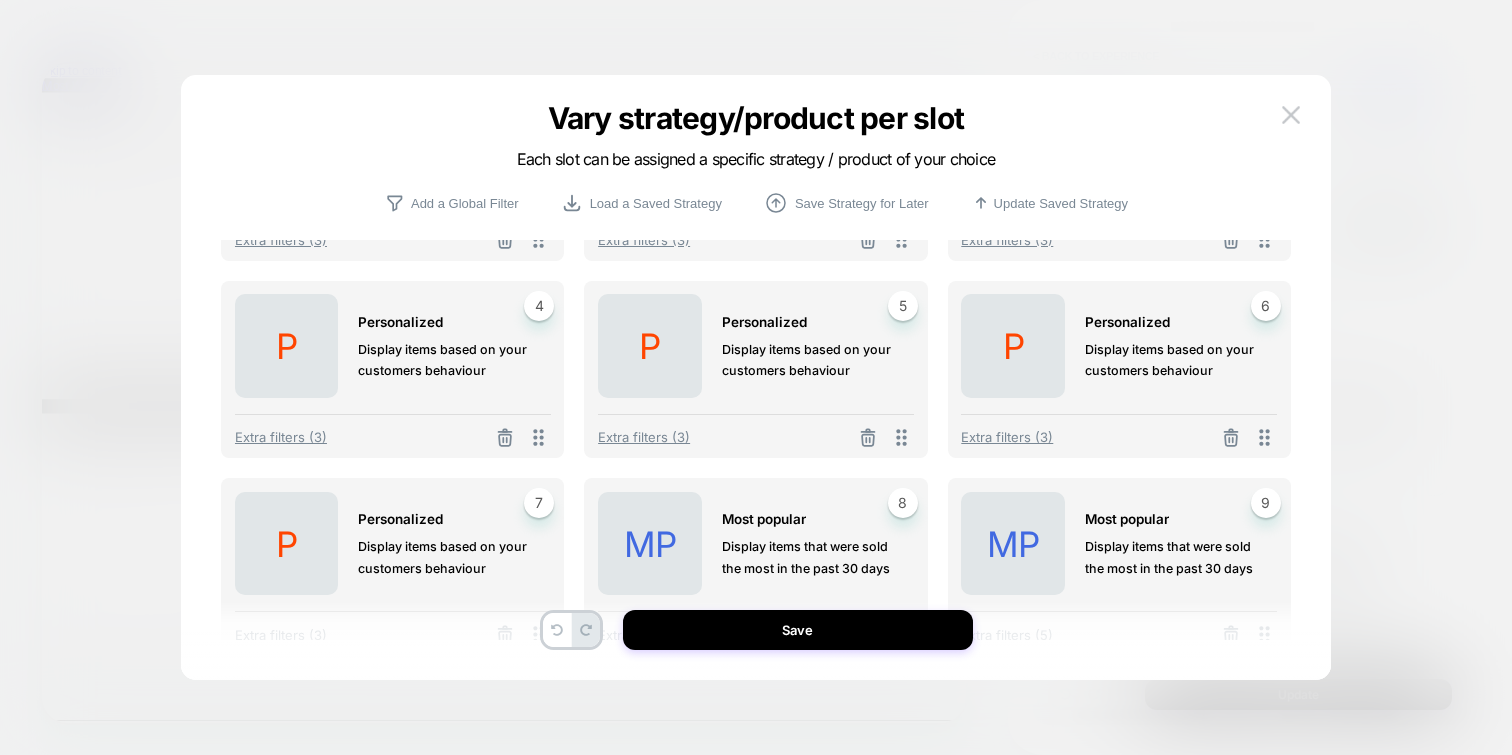 scroll, scrollTop: 224, scrollLeft: 0, axis: vertical 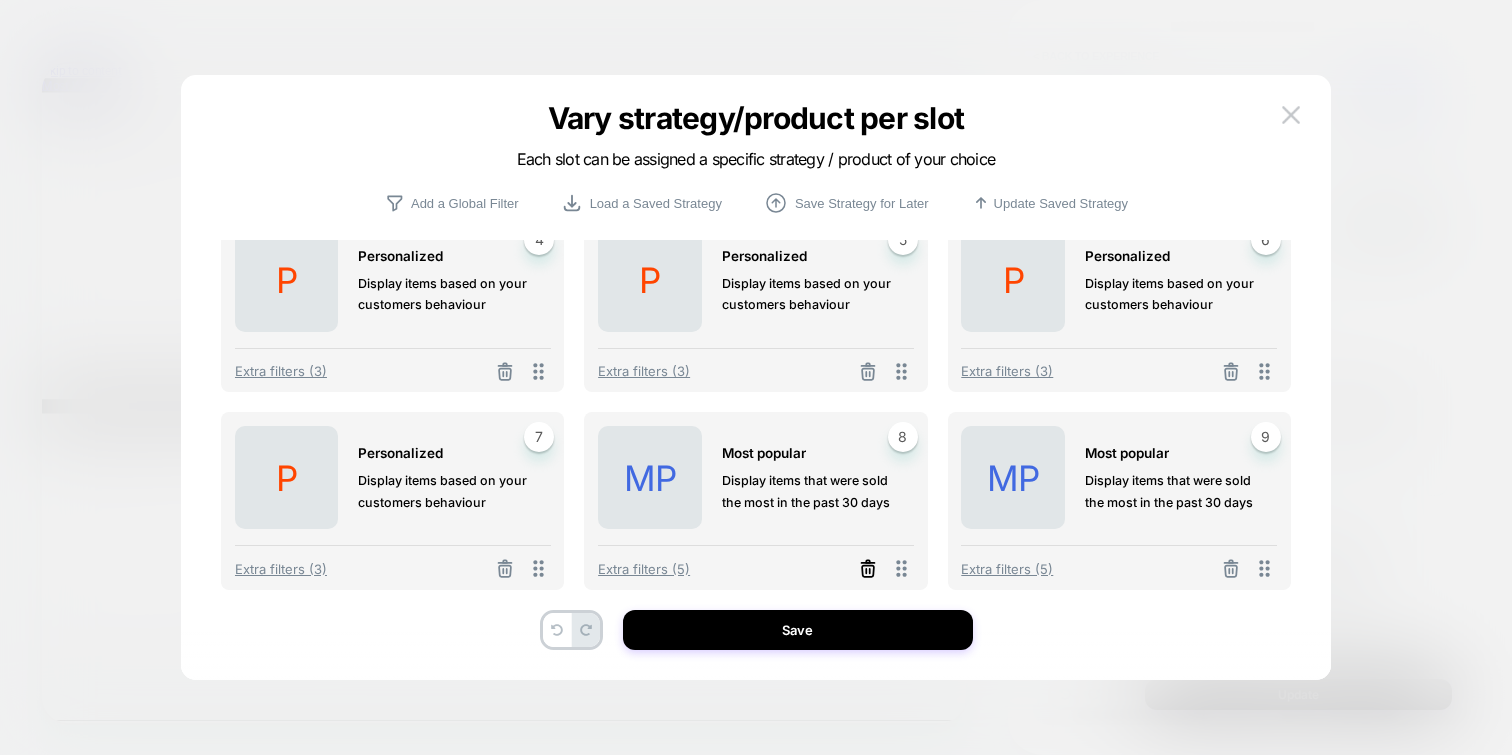 click 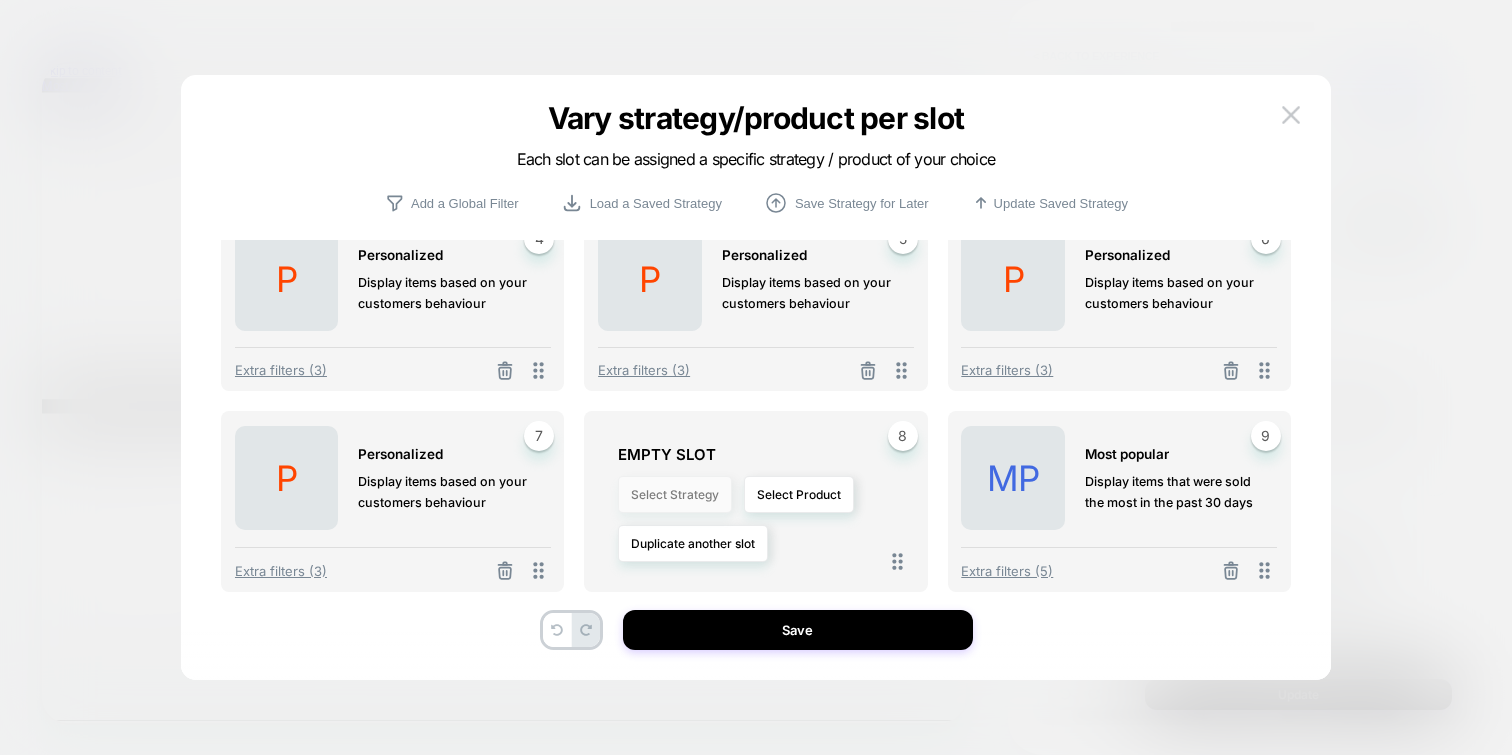 click on "Select Strategy" at bounding box center [675, 494] 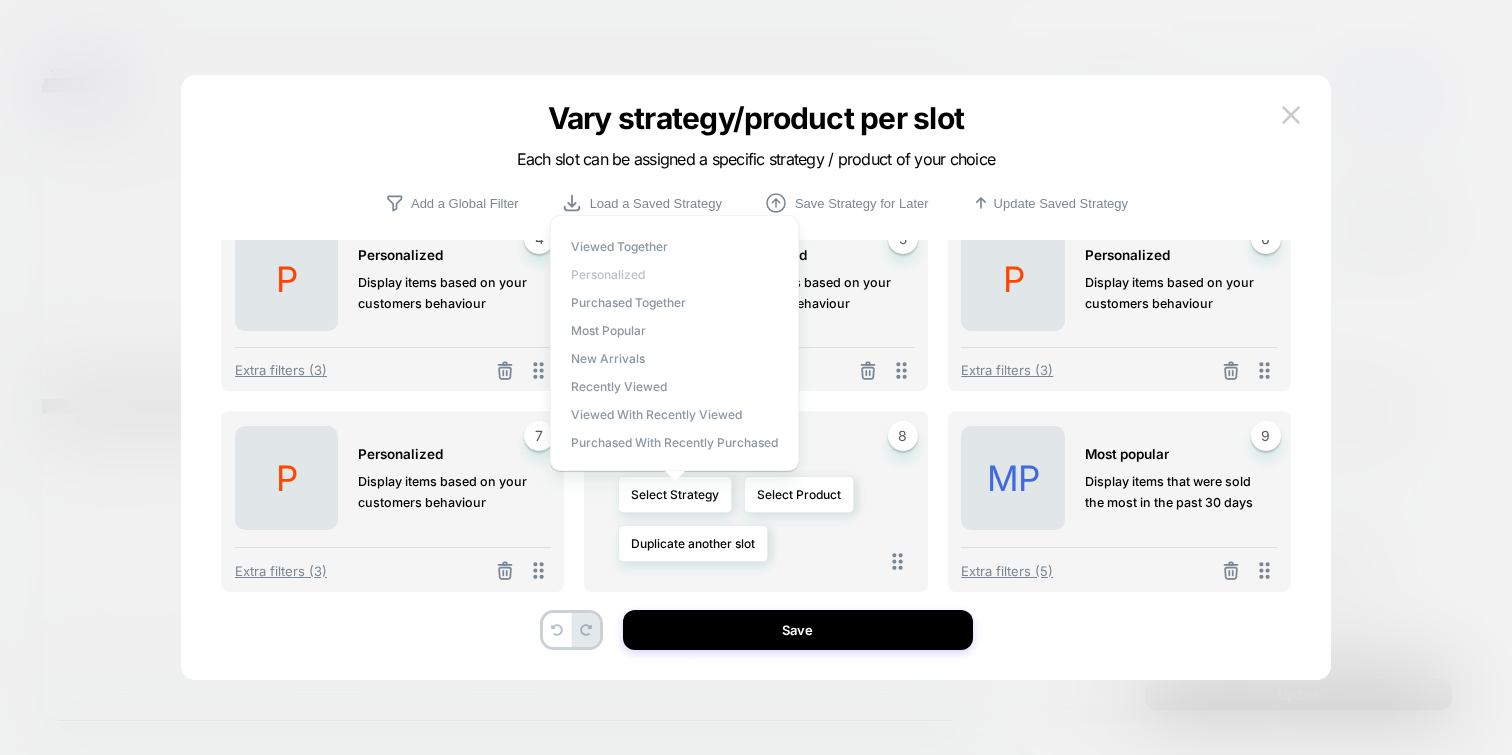 click on "personalized" at bounding box center (608, 274) 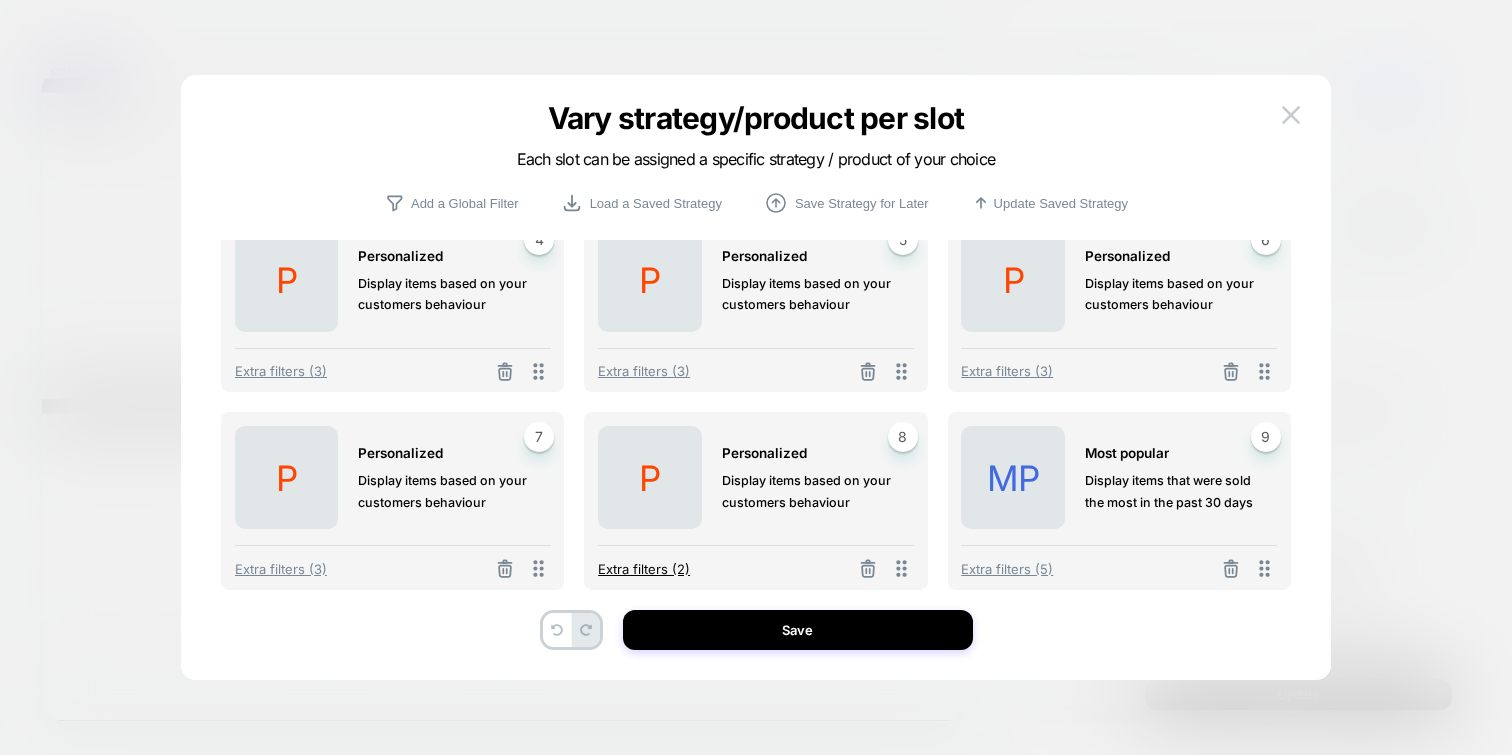 click on "Extra filters (2)" at bounding box center (644, 569) 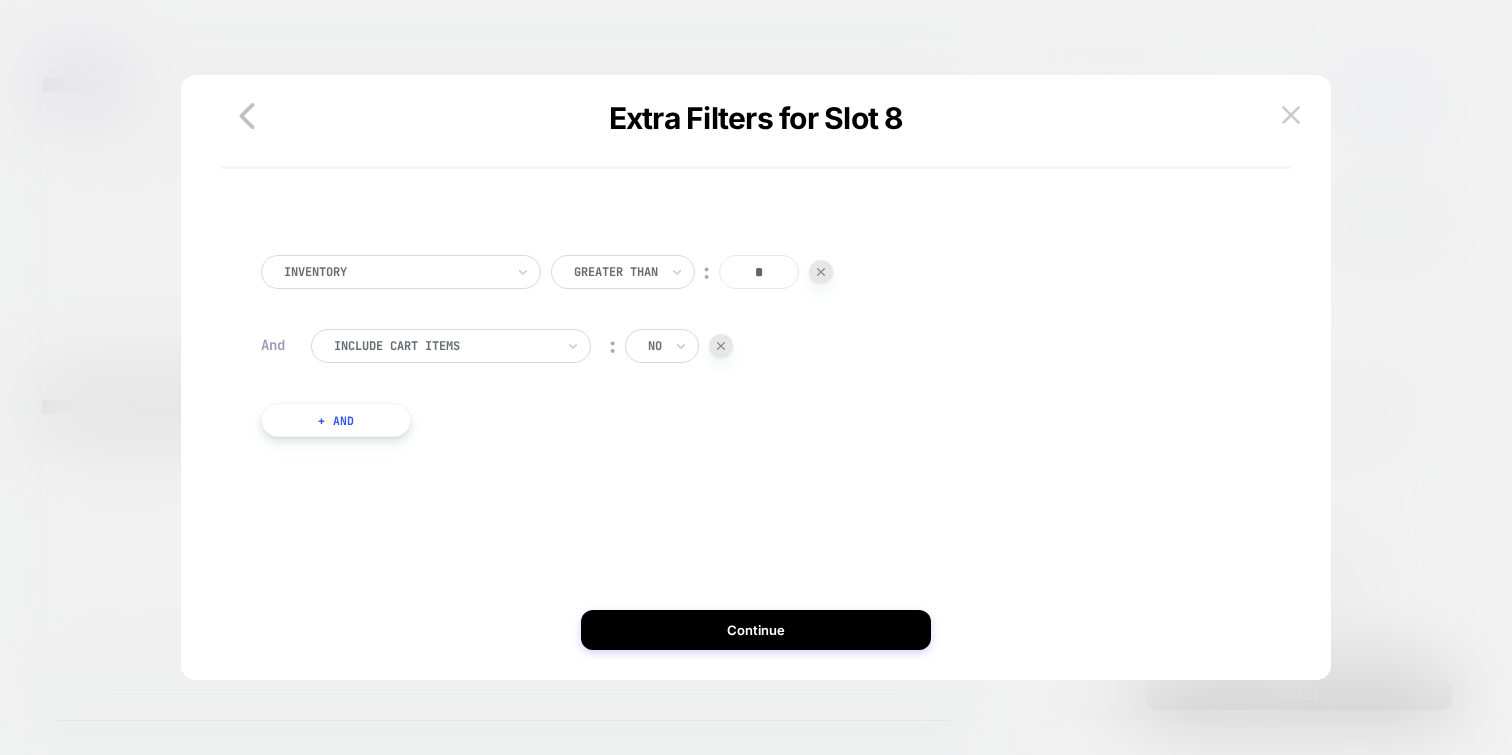 scroll, scrollTop: 0, scrollLeft: 0, axis: both 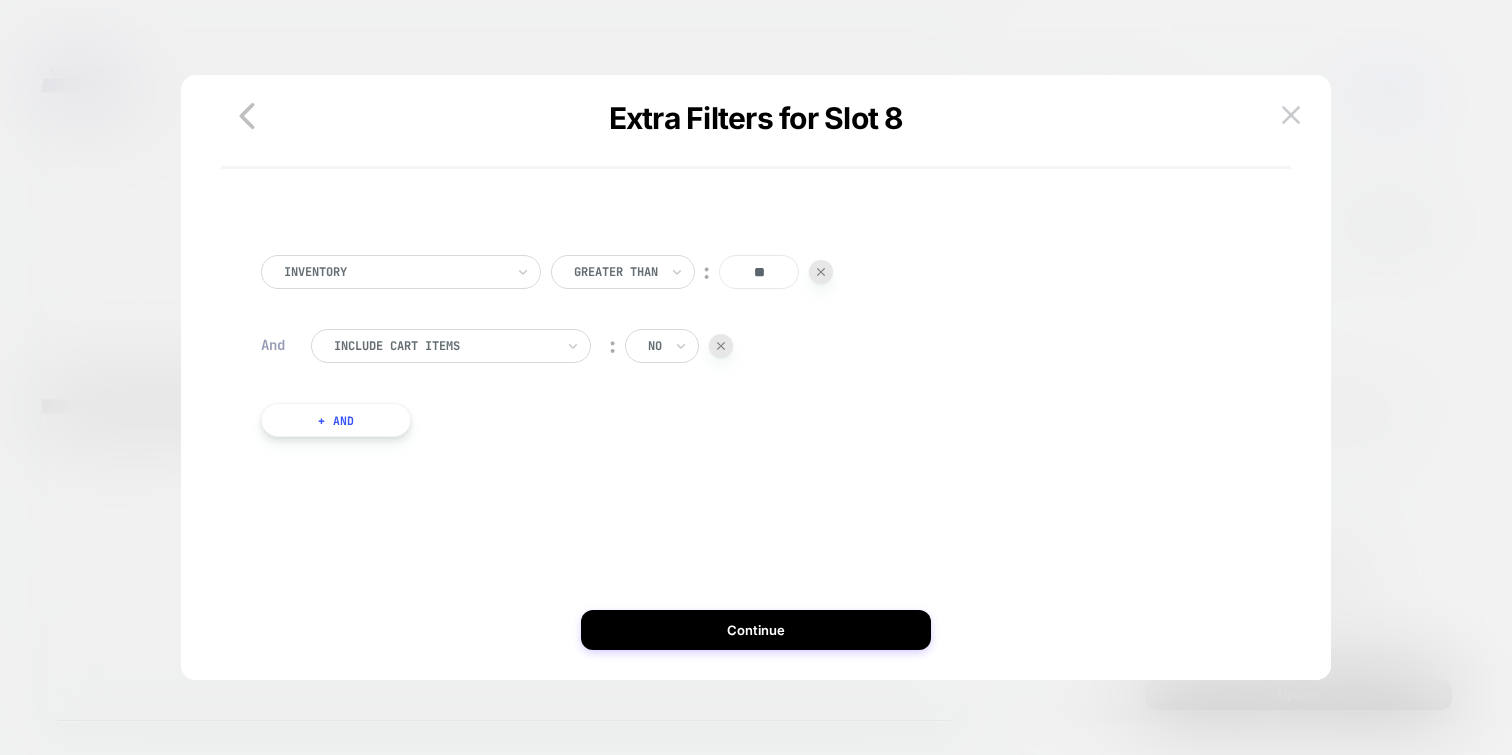 type on "**" 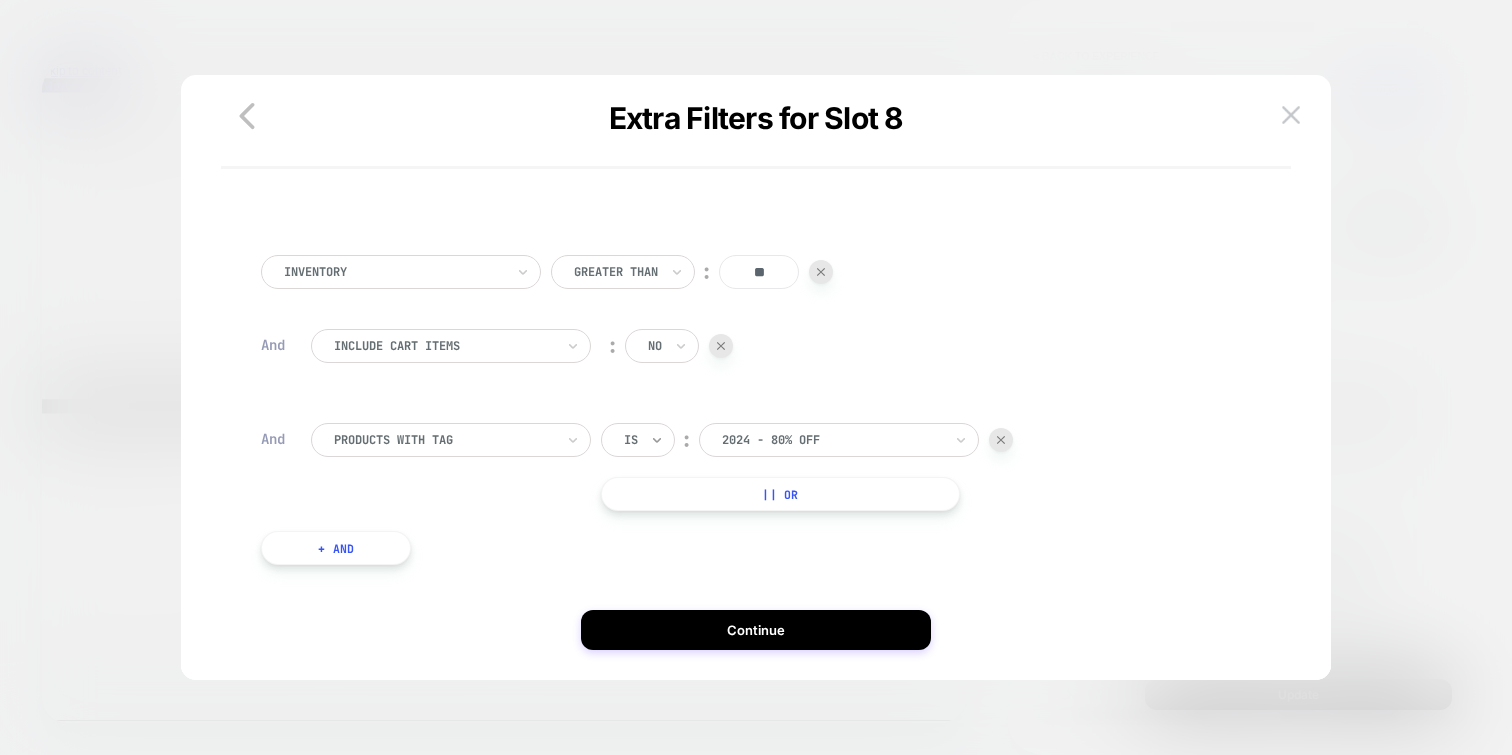 click 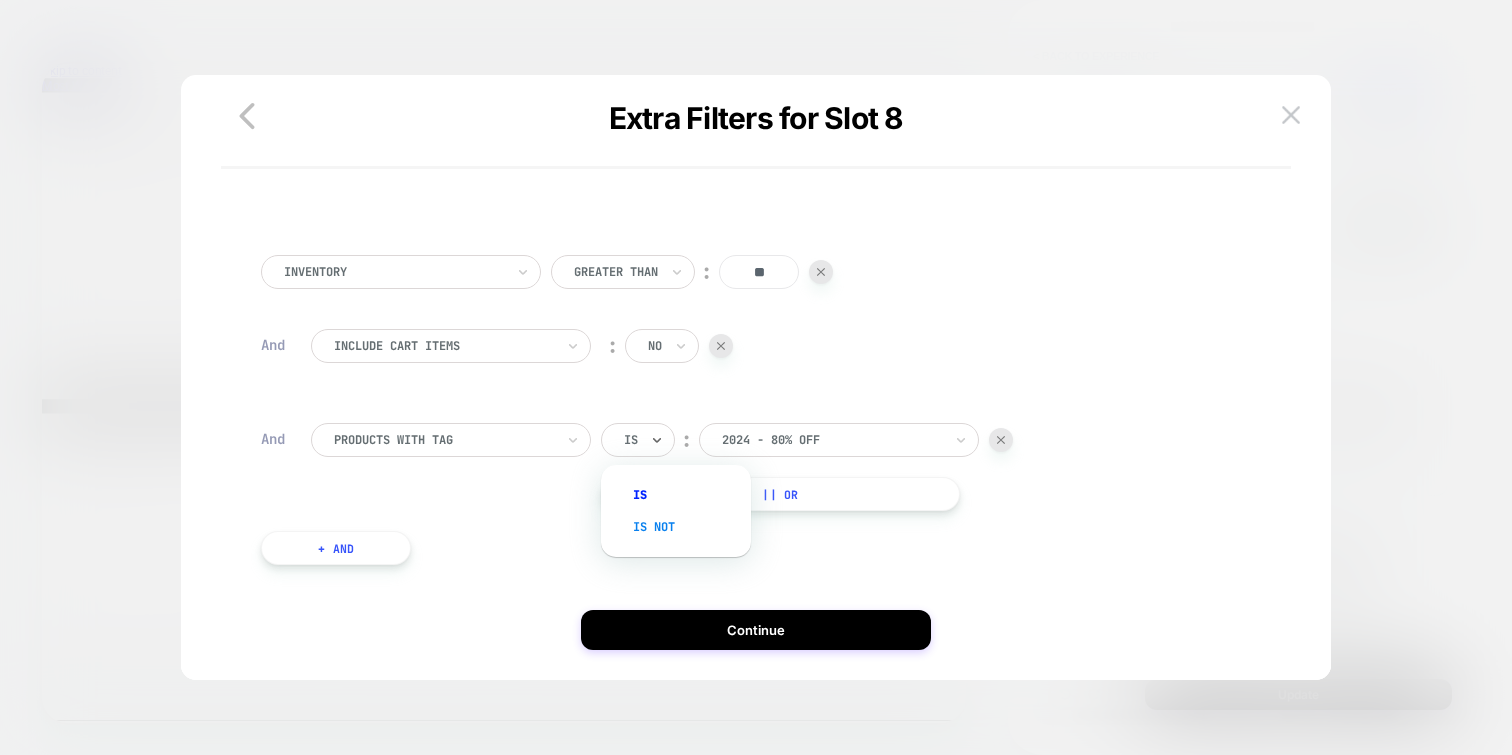 click on "Is not" at bounding box center [686, 527] 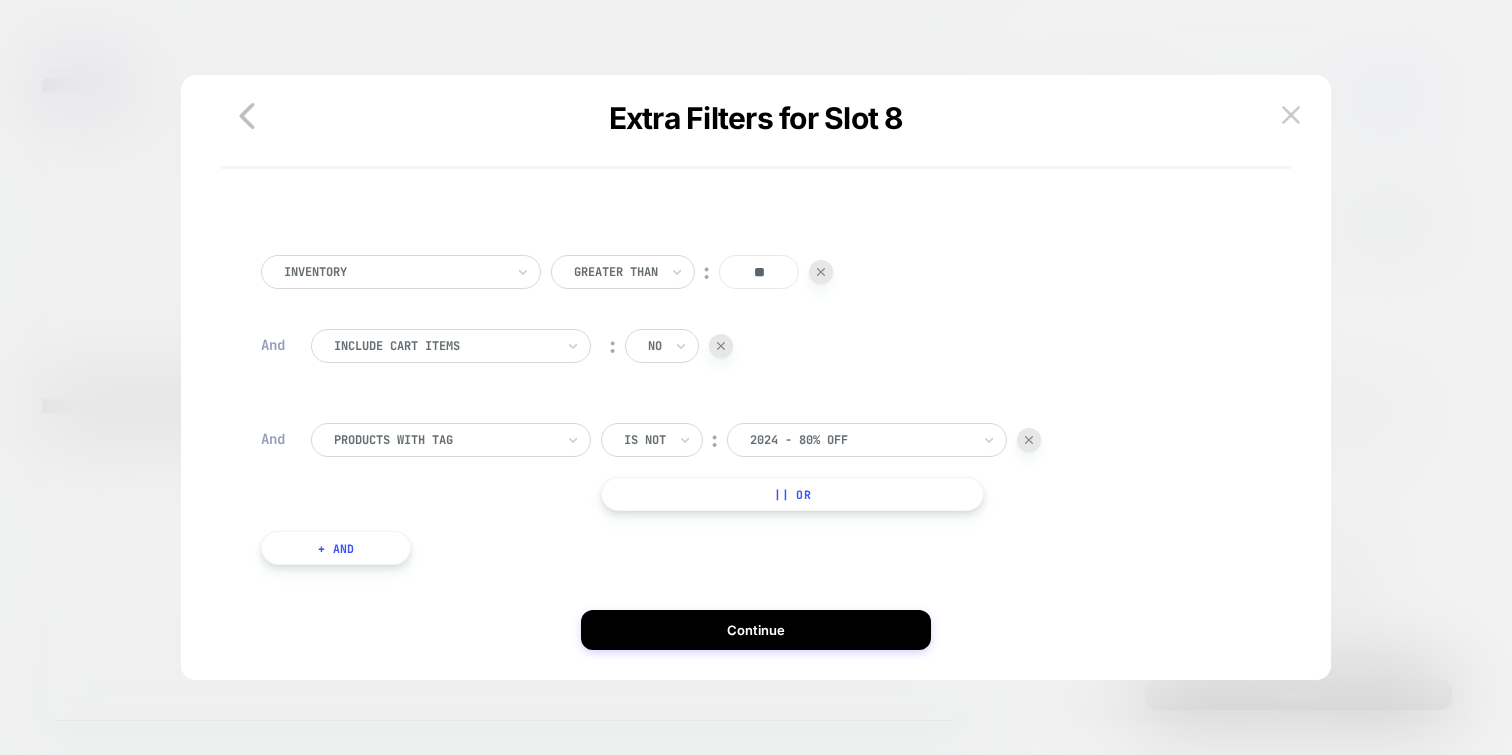 click on "|| Or" at bounding box center [792, 494] 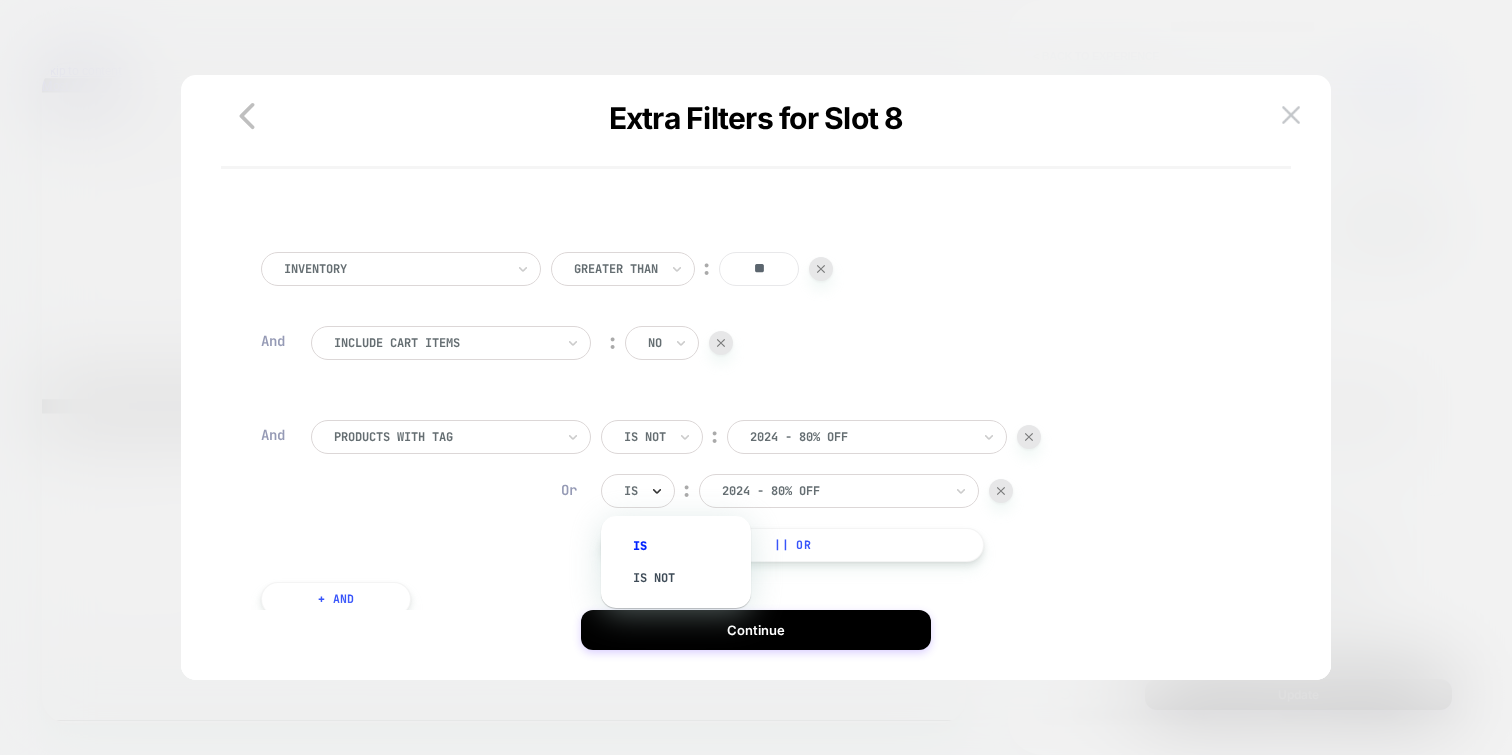 click 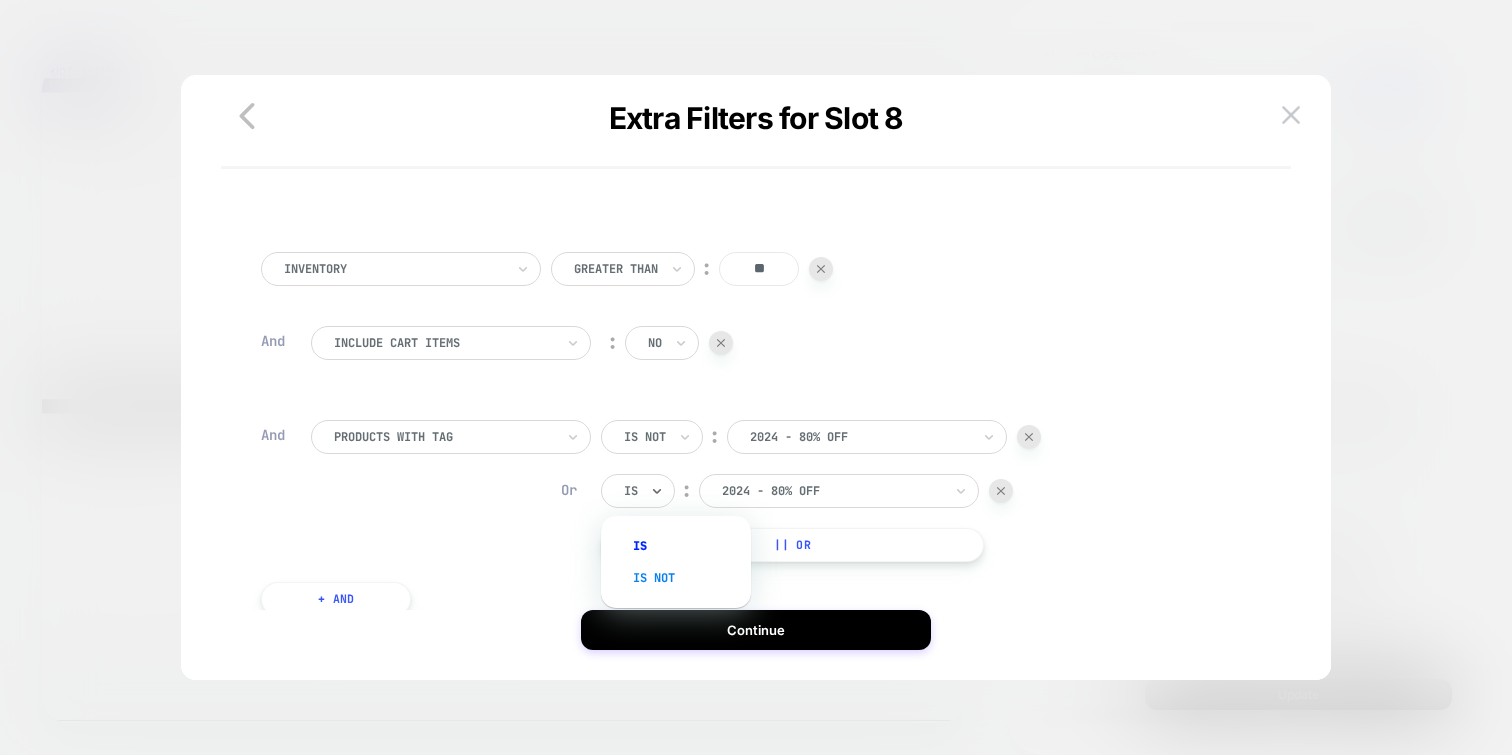 click on "Is not" at bounding box center (686, 578) 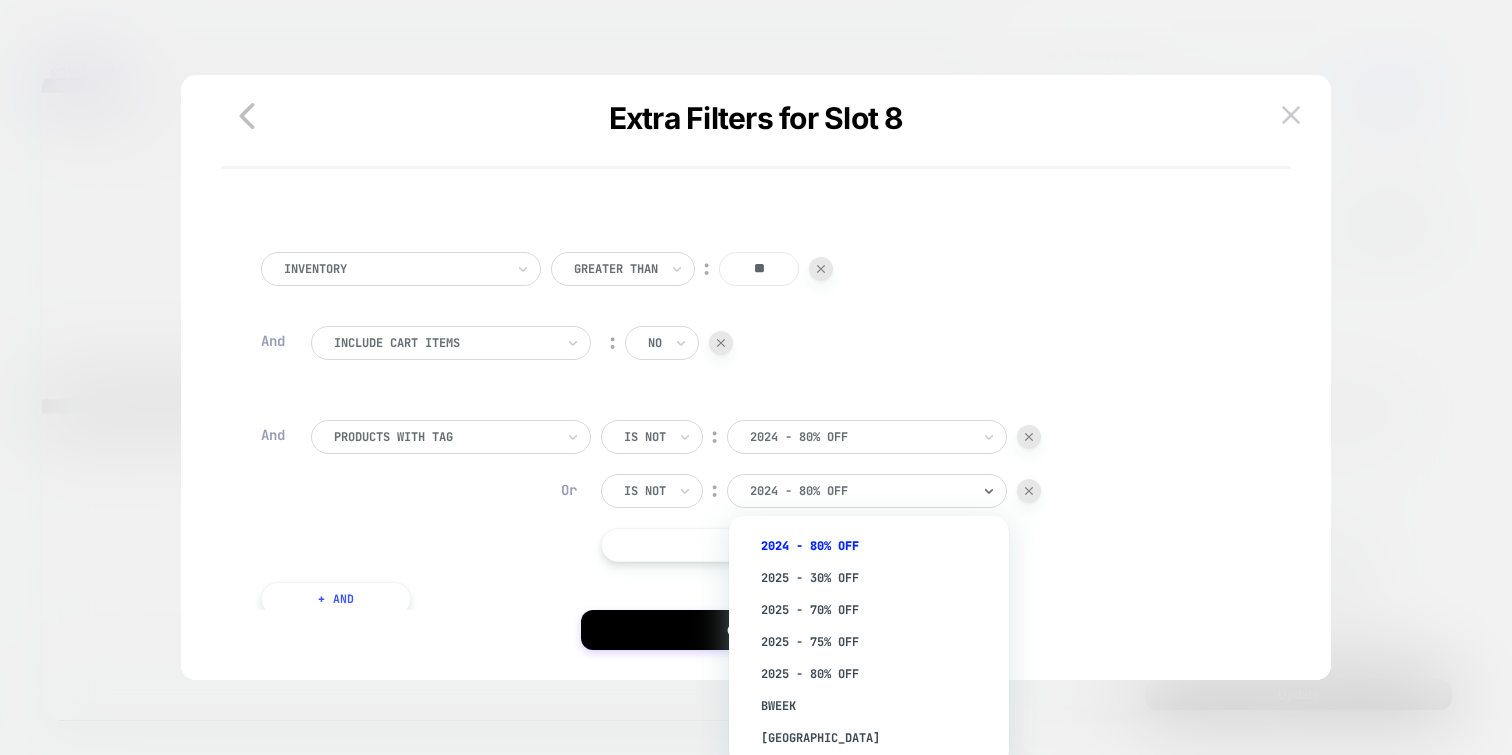 click at bounding box center [860, 491] 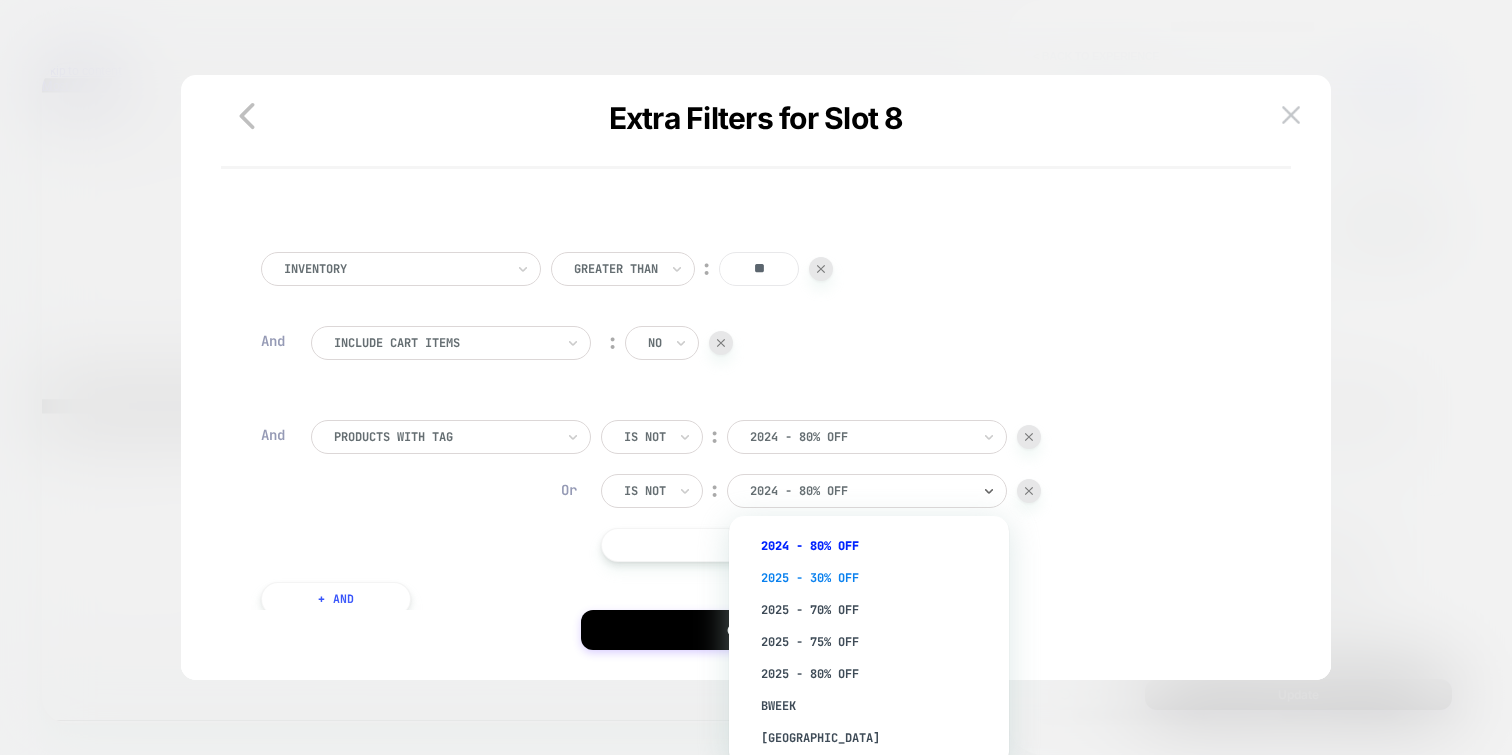 click on "2025 - 30% OFF" at bounding box center (879, 578) 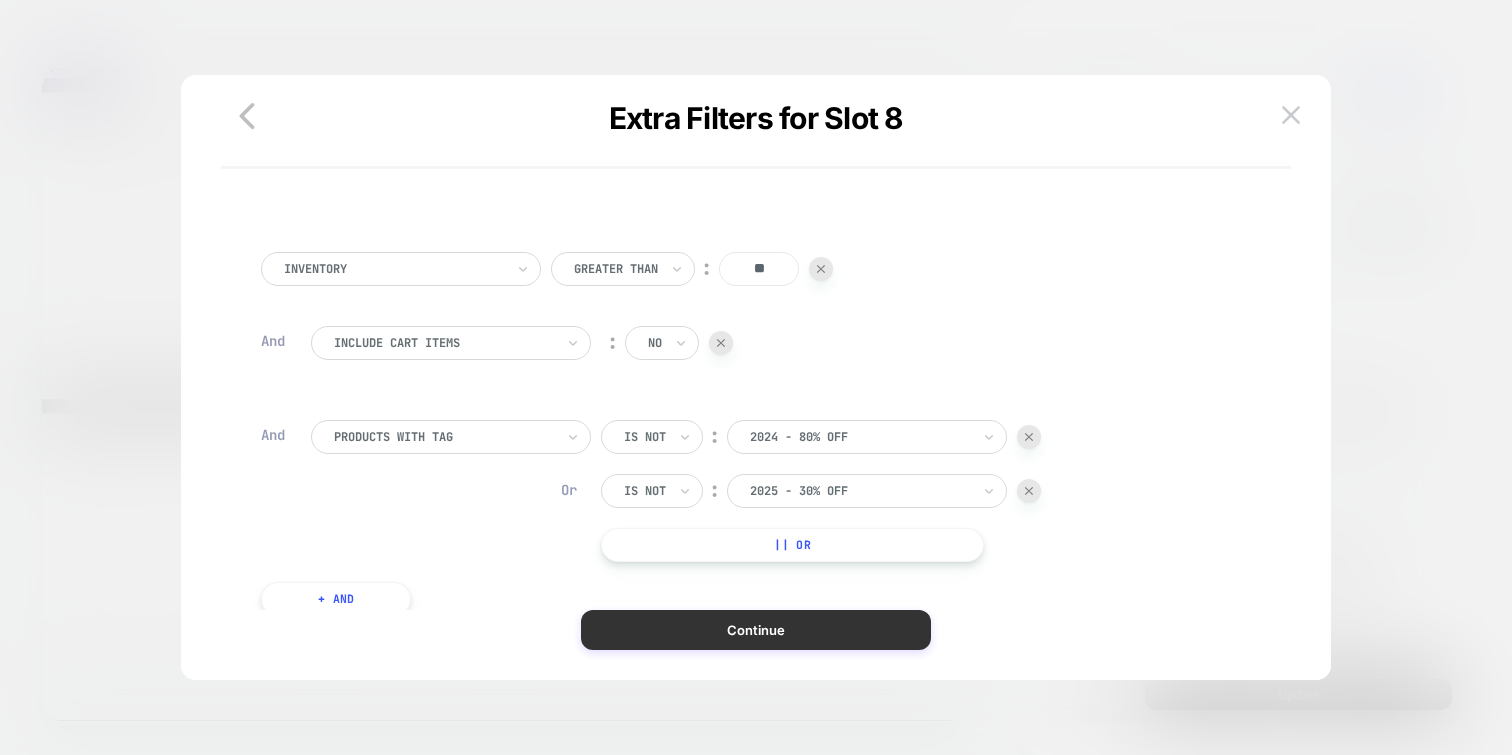 click on "Continue" at bounding box center (756, 630) 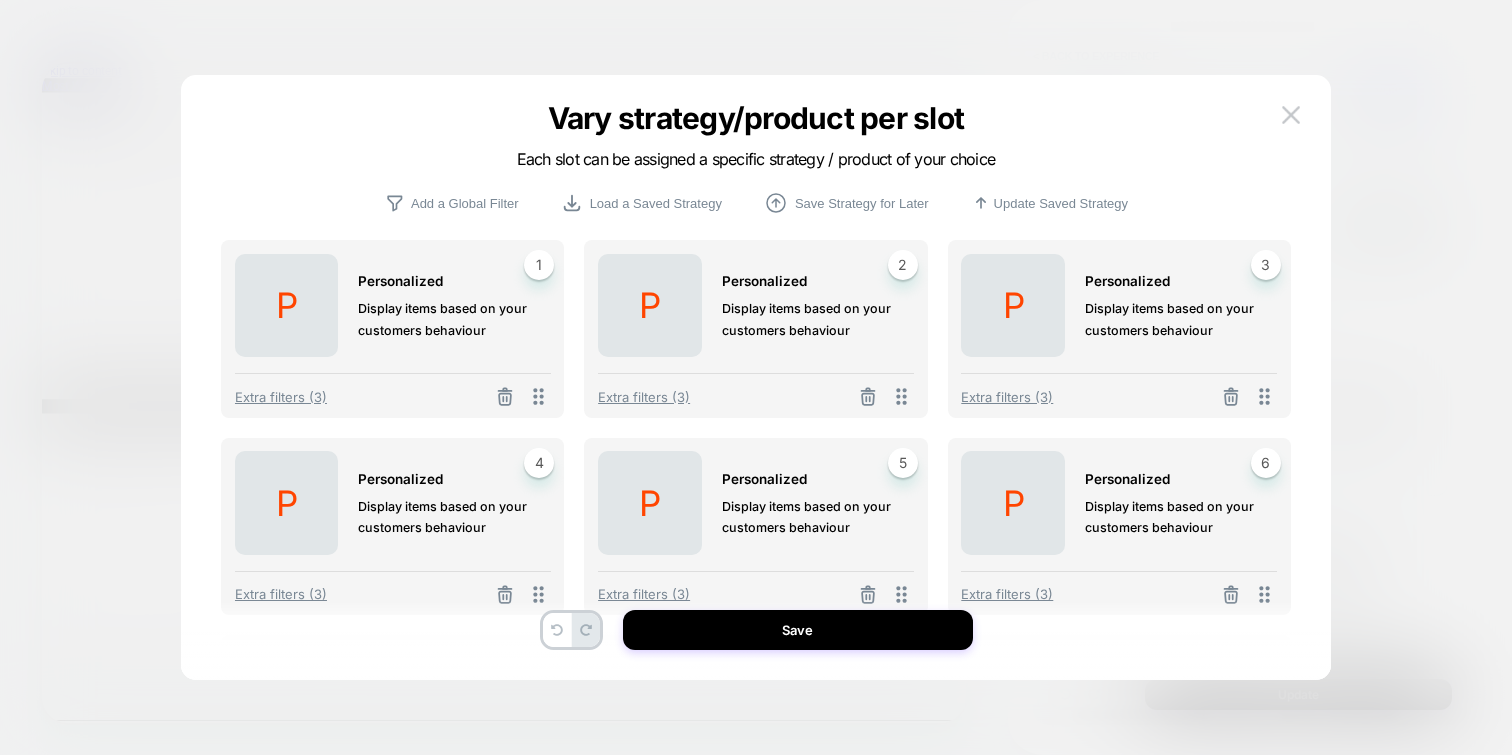 scroll, scrollTop: 224, scrollLeft: 0, axis: vertical 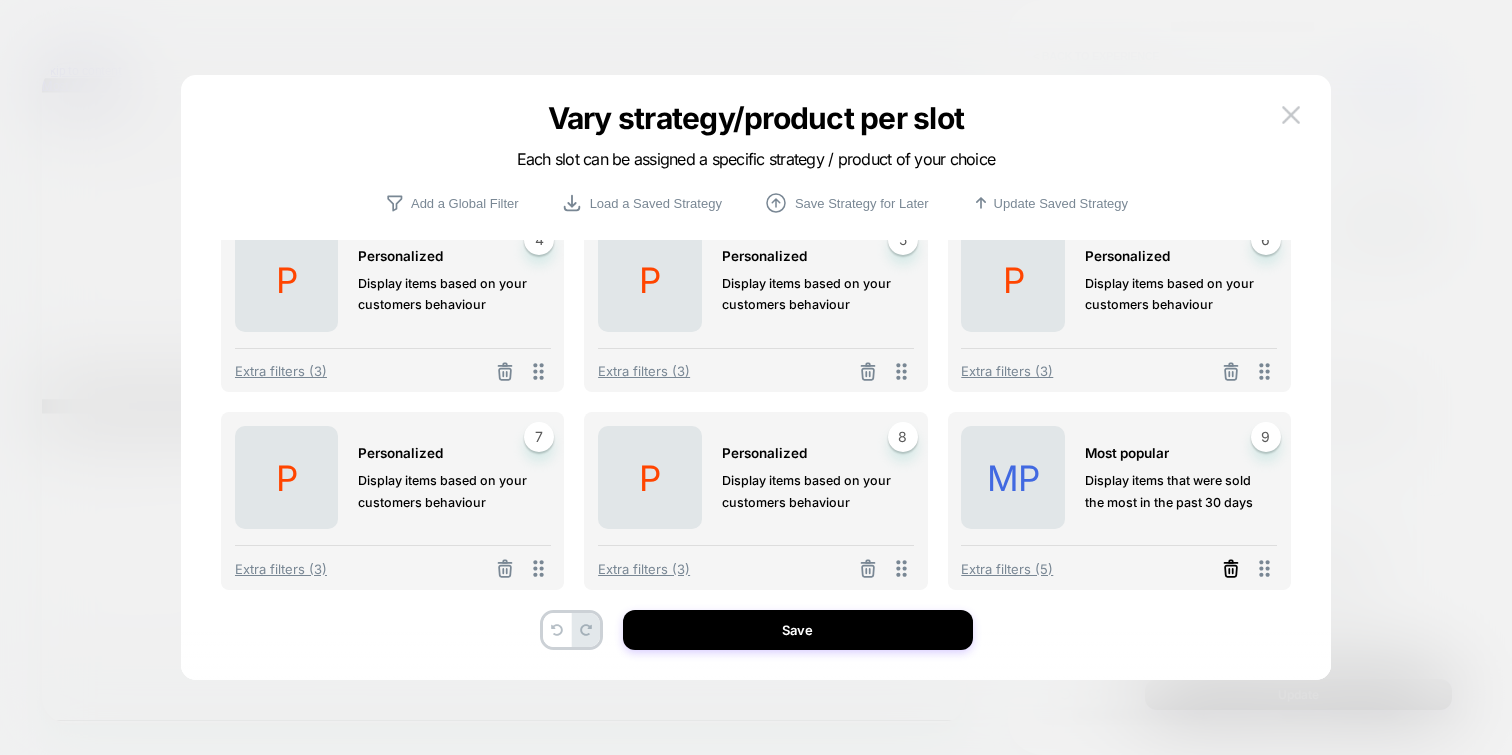 click 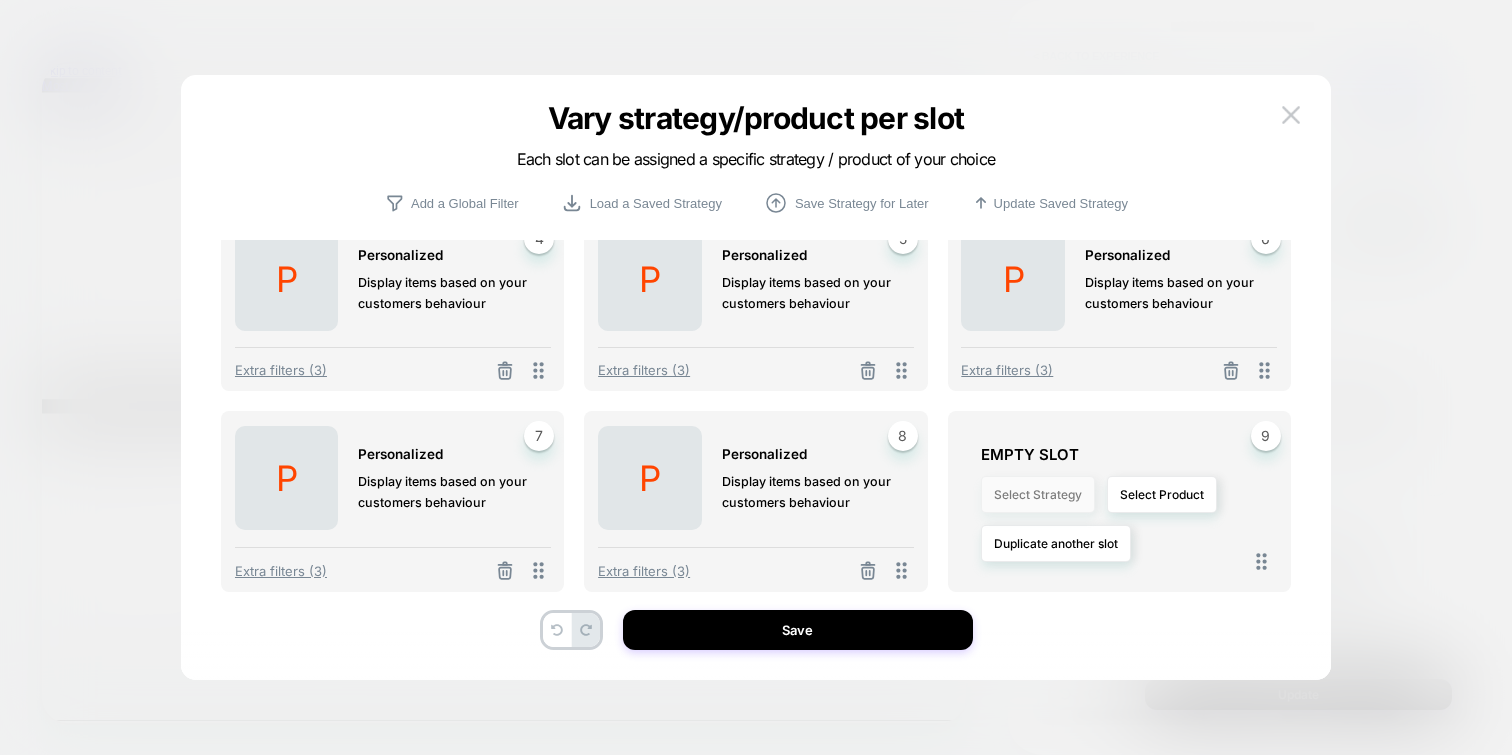click on "Select Strategy" at bounding box center [1038, 494] 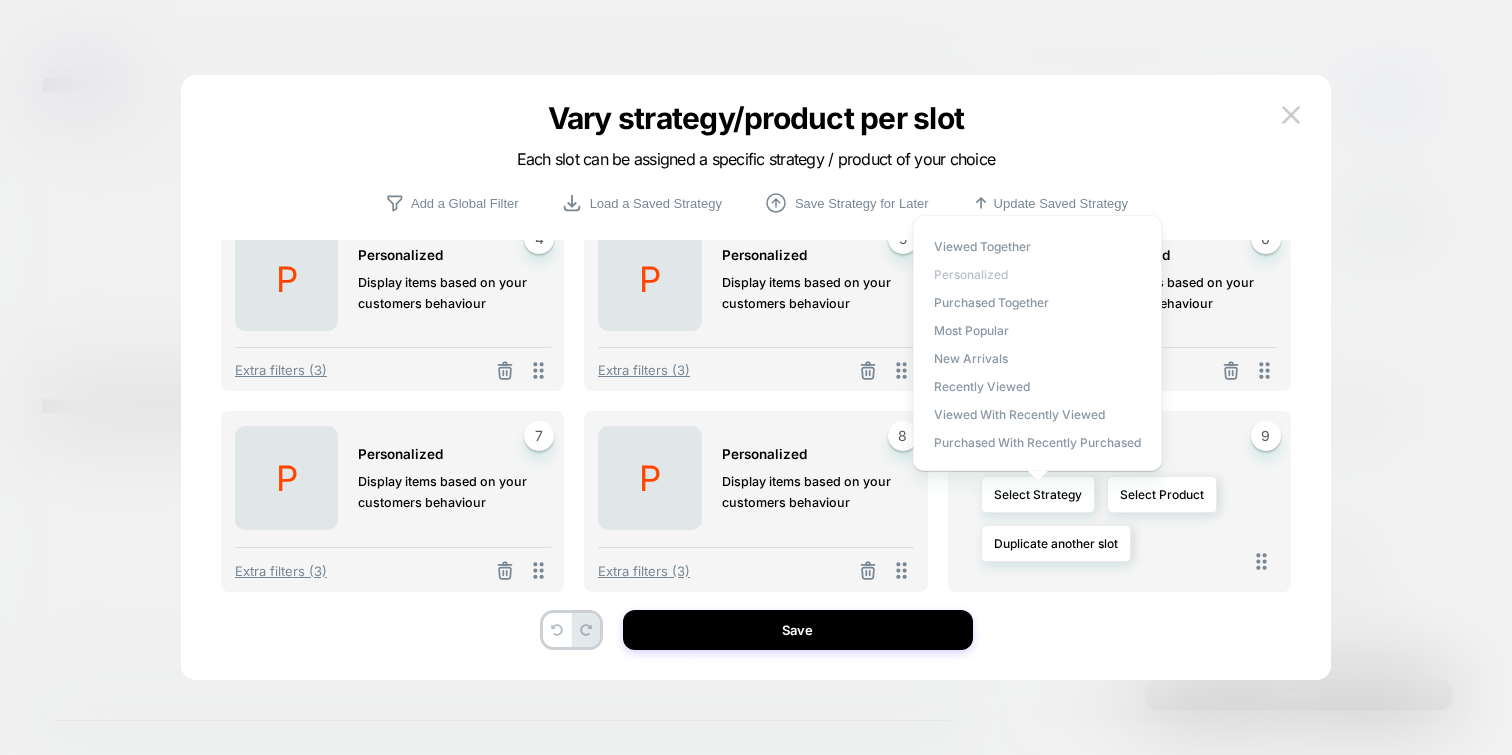 click on "personalized" at bounding box center [971, 274] 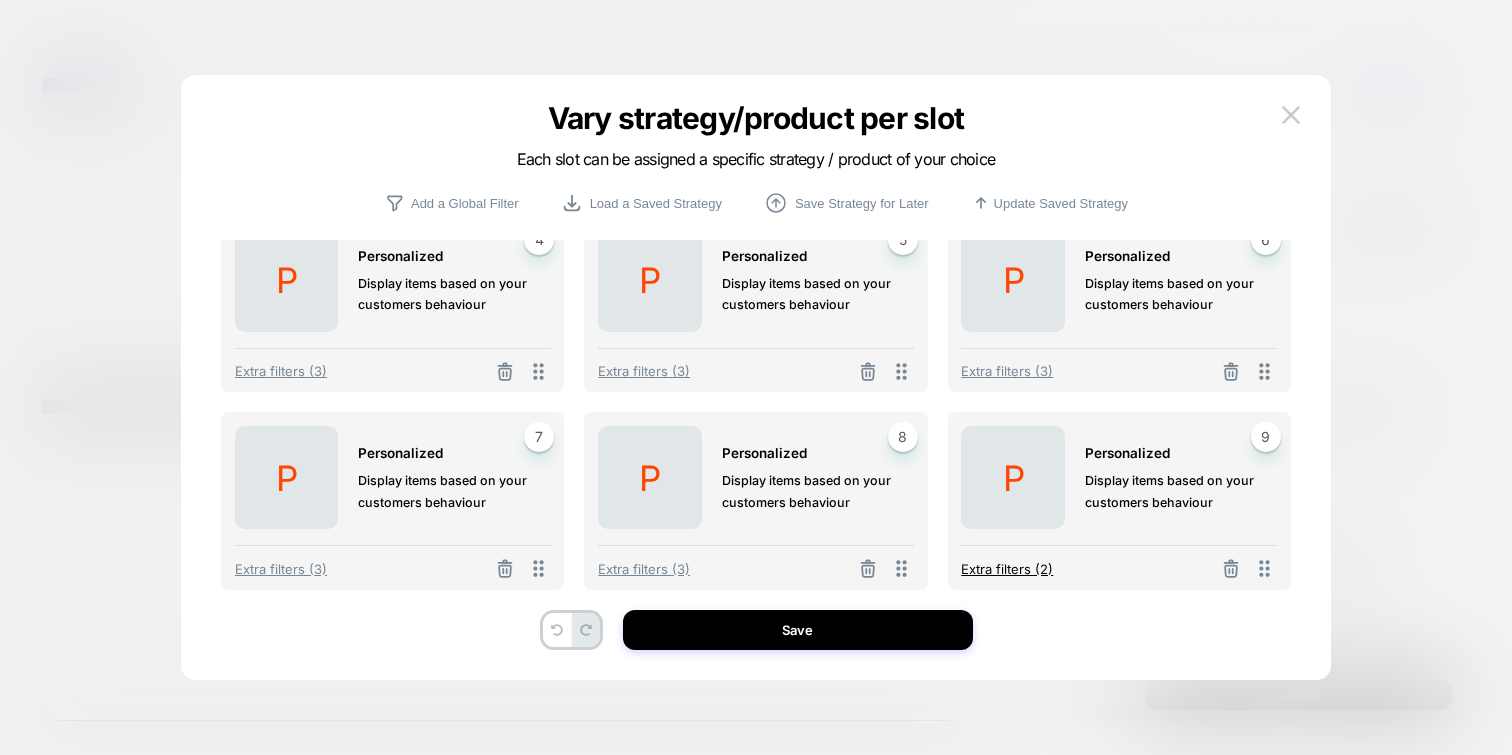 click on "Extra filters (2)" at bounding box center (1007, 569) 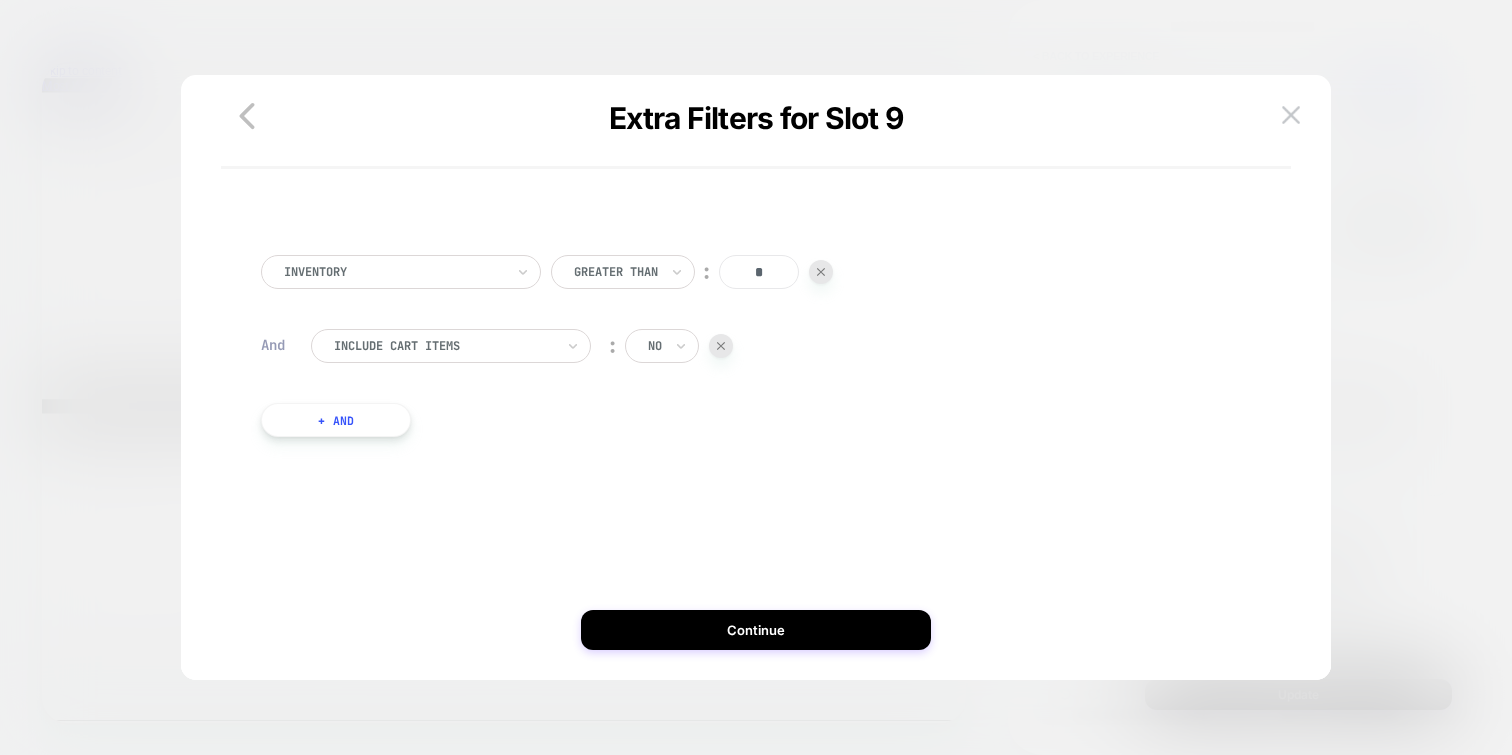 click on "*" at bounding box center [759, 272] 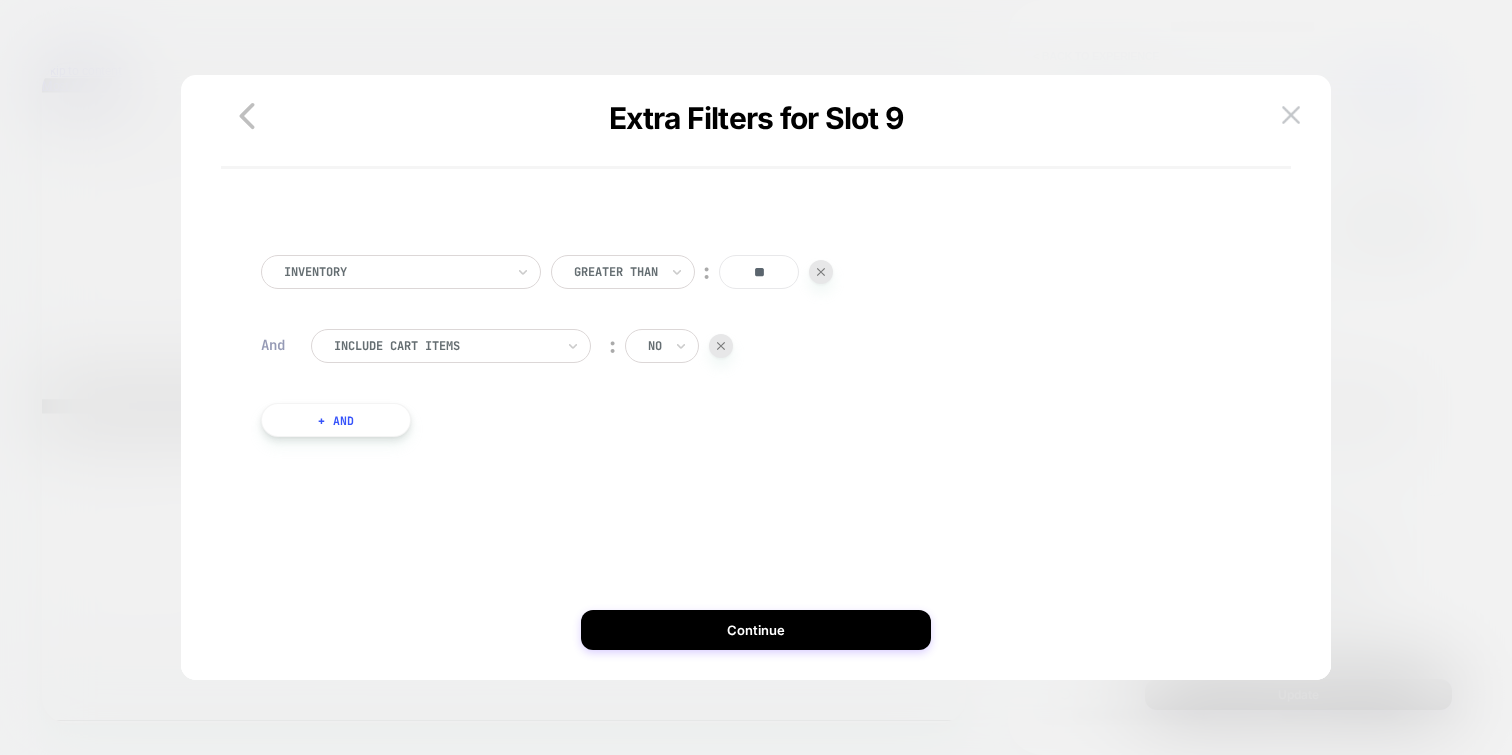 type on "**" 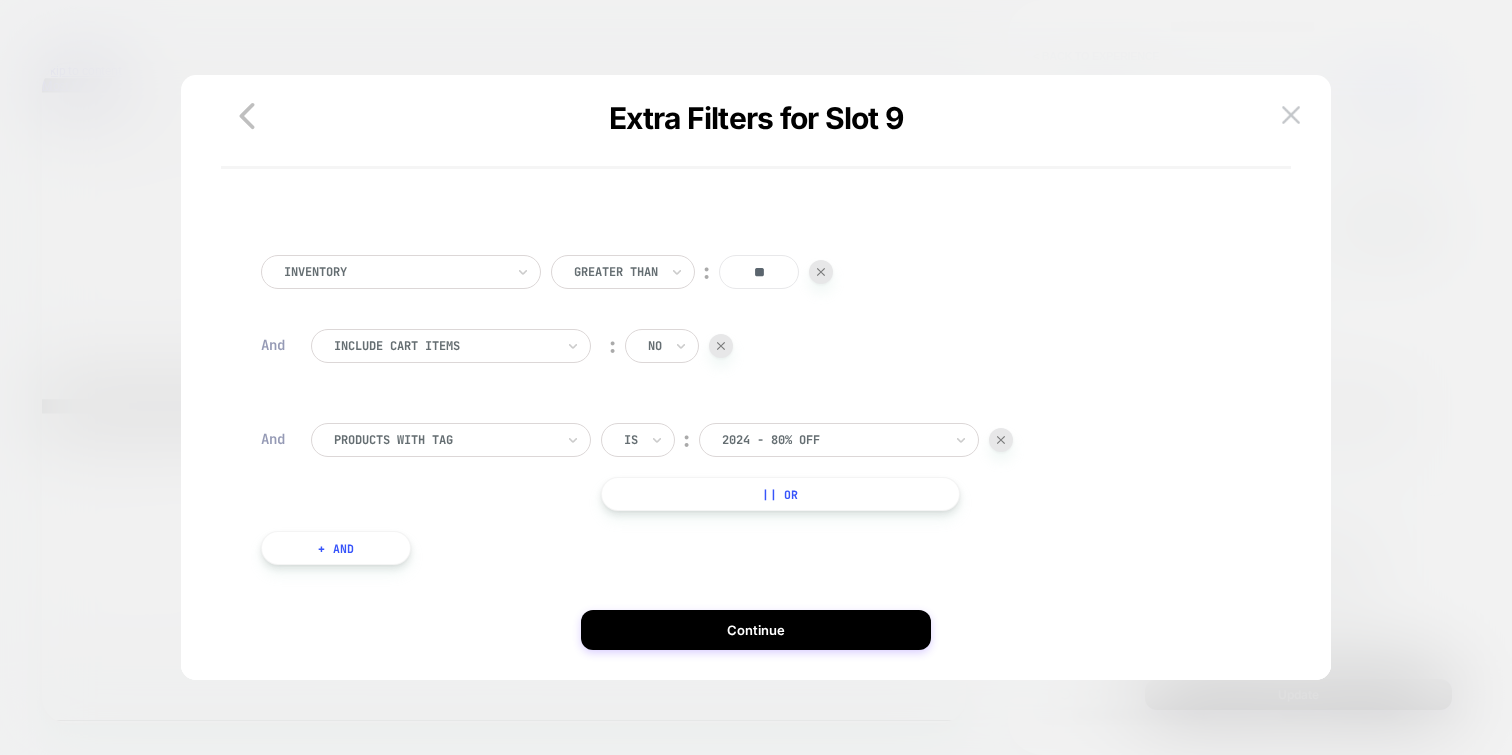 click on "Is" at bounding box center (638, 440) 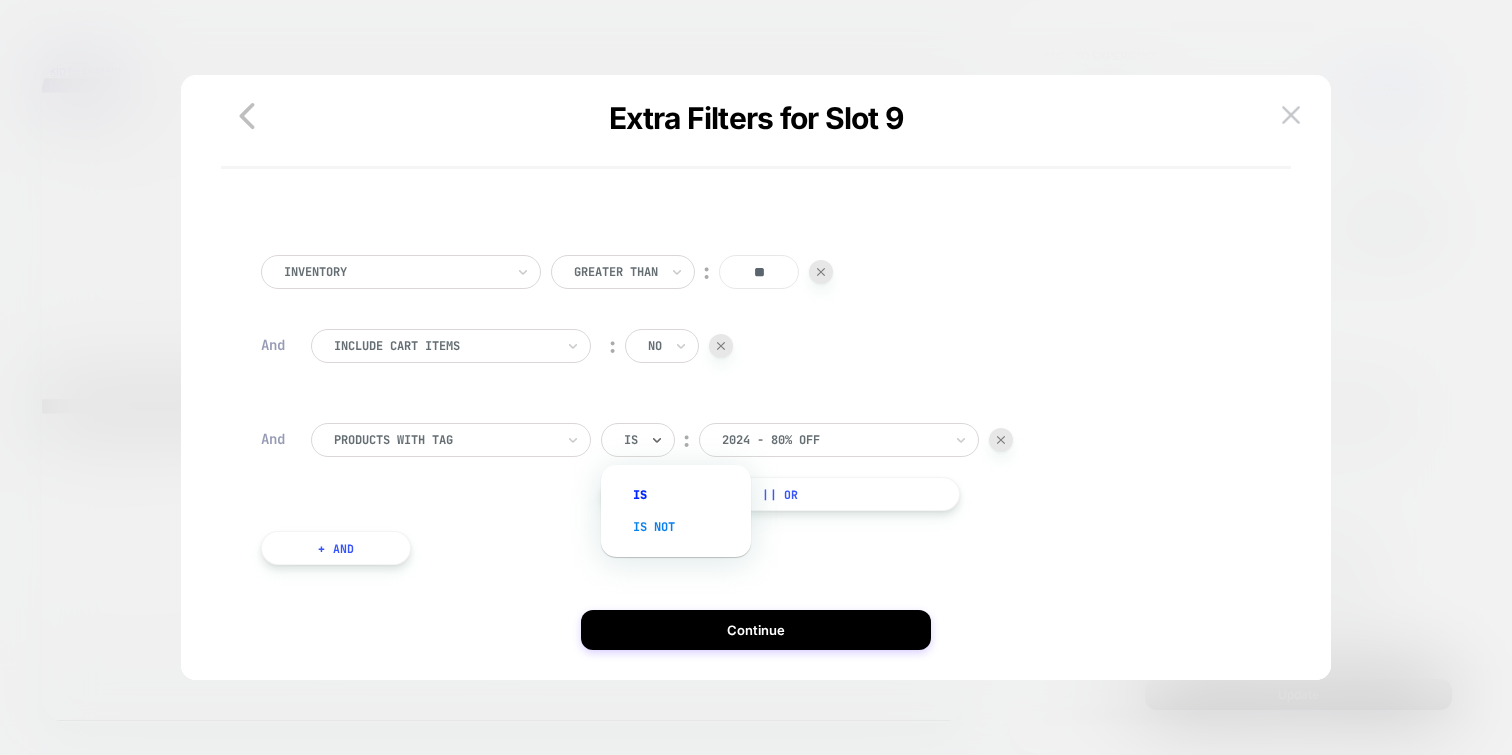 click on "Is not" at bounding box center (686, 527) 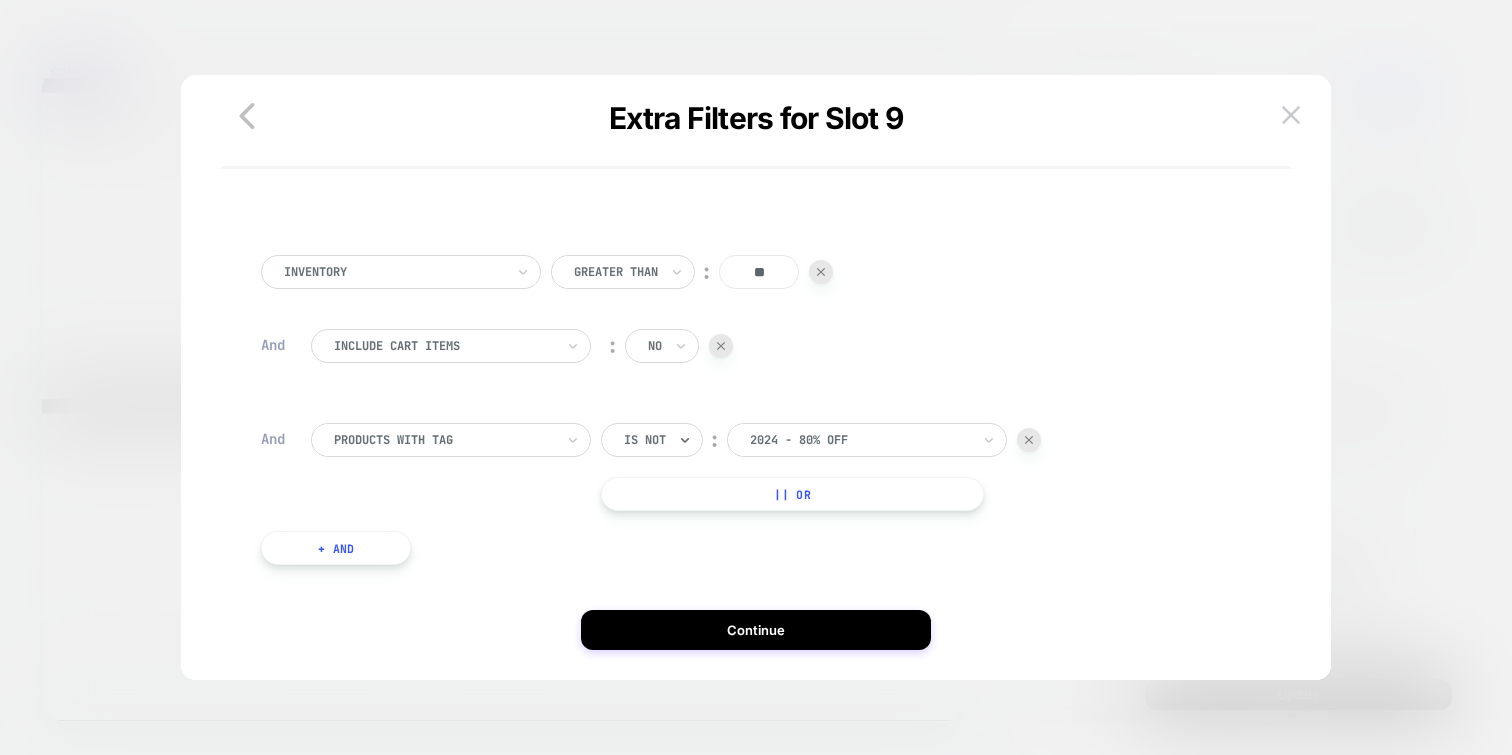 click on "|| Or" at bounding box center [792, 494] 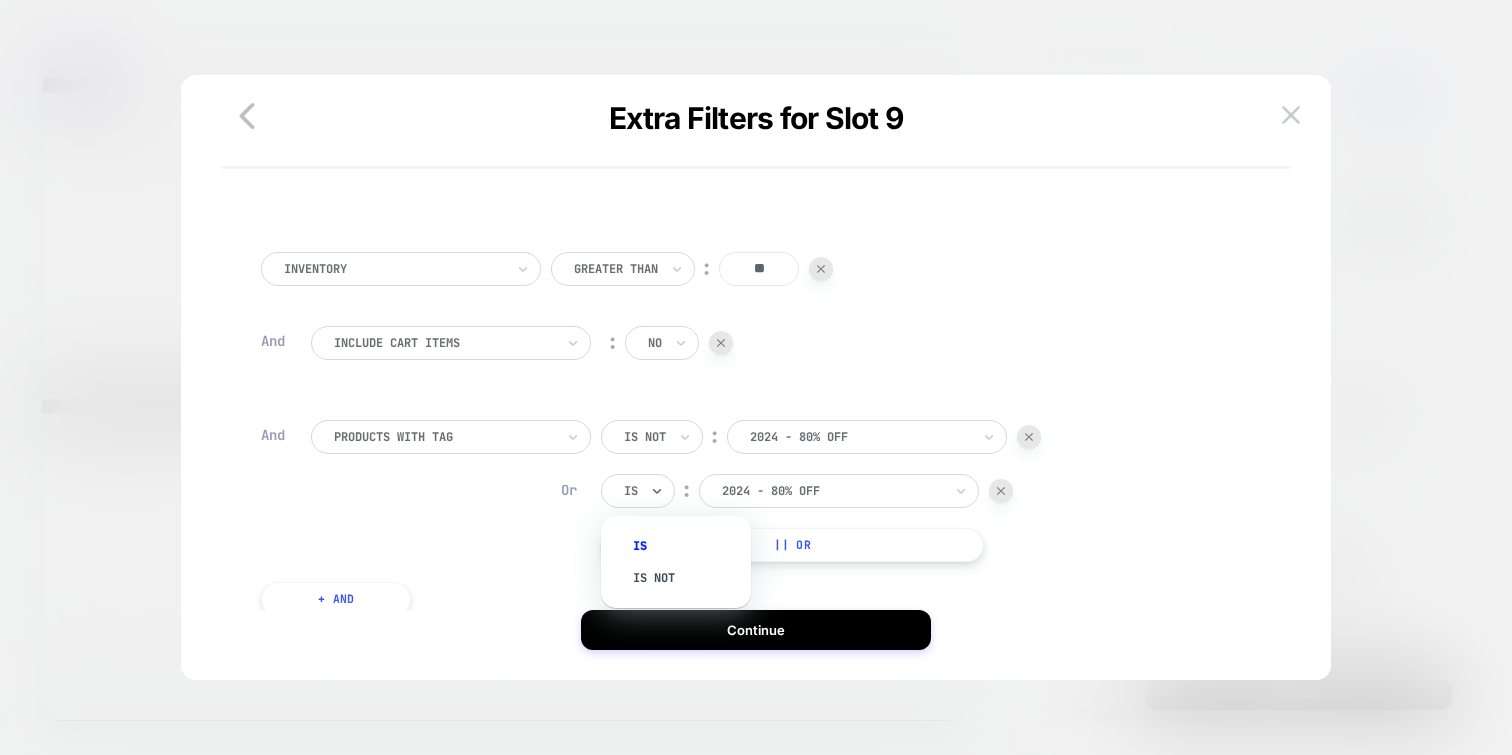 click on "Is" at bounding box center (638, 491) 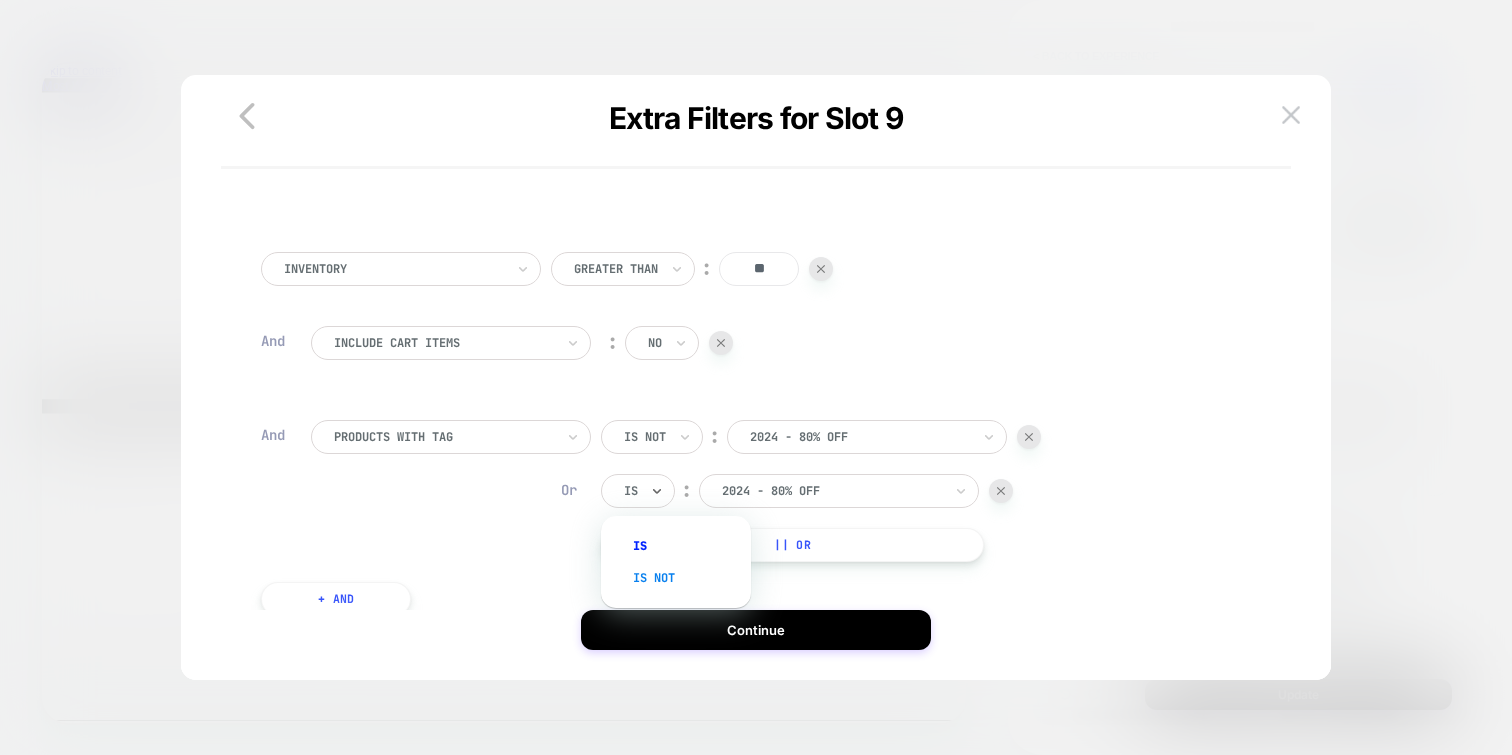 click on "Is not" at bounding box center (686, 578) 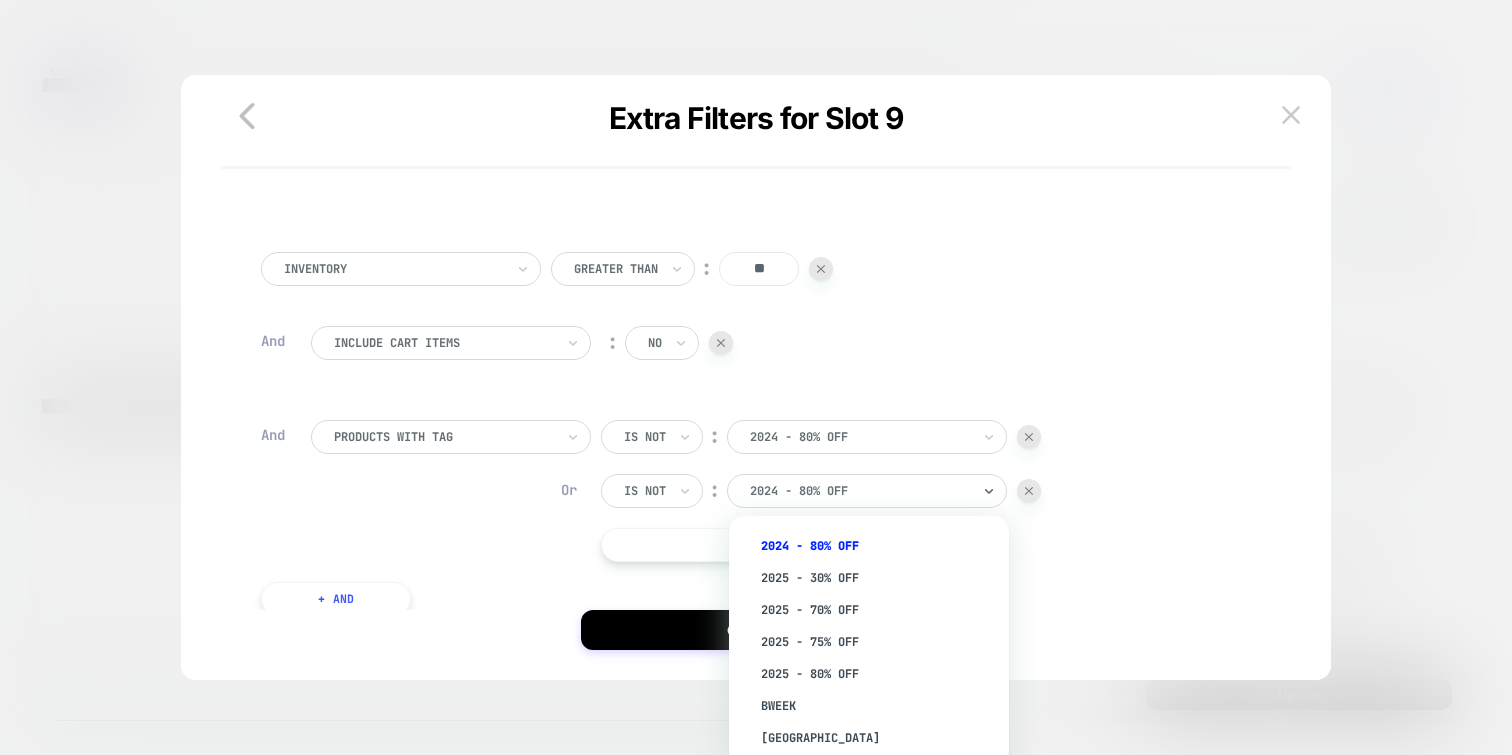 click at bounding box center [860, 491] 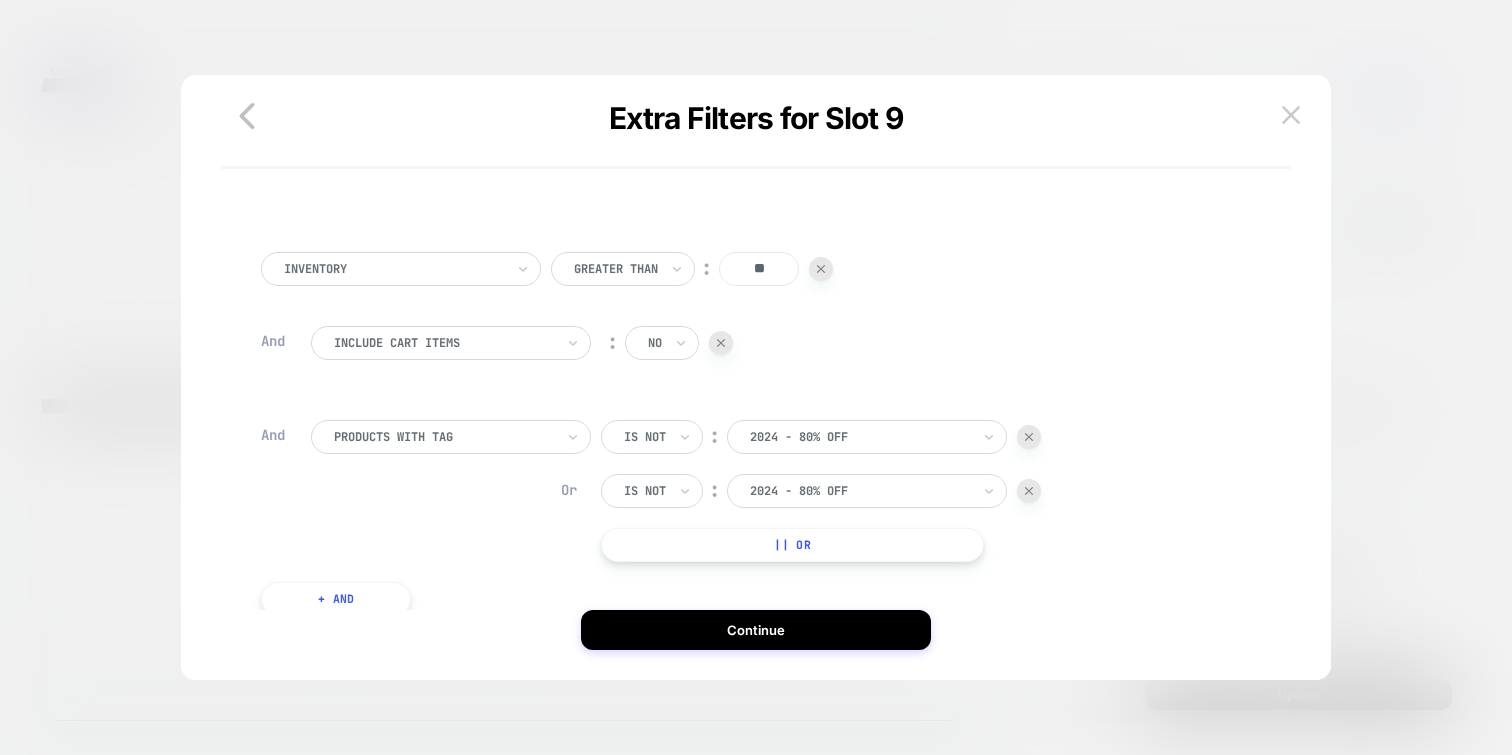 click at bounding box center (860, 491) 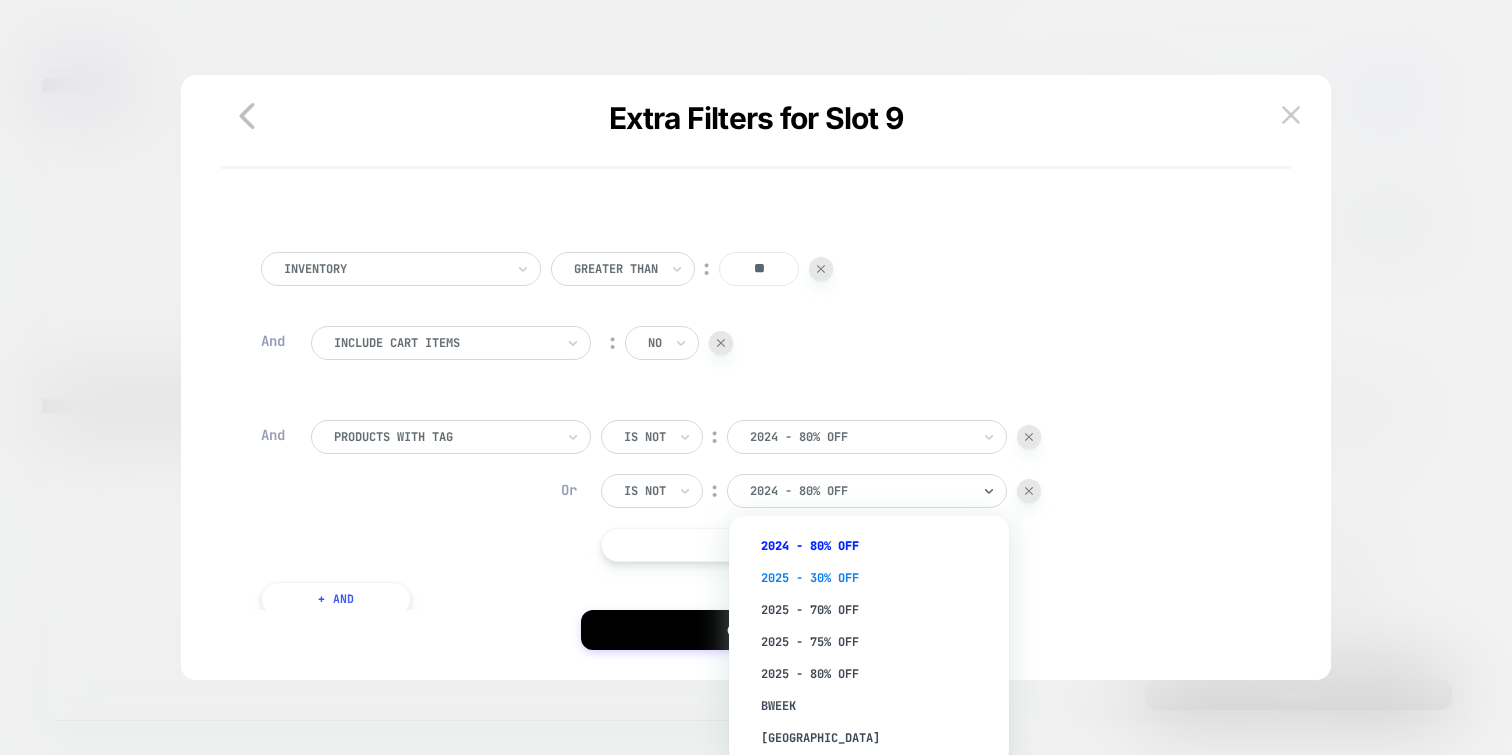click on "2025 - 30% OFF" at bounding box center [879, 578] 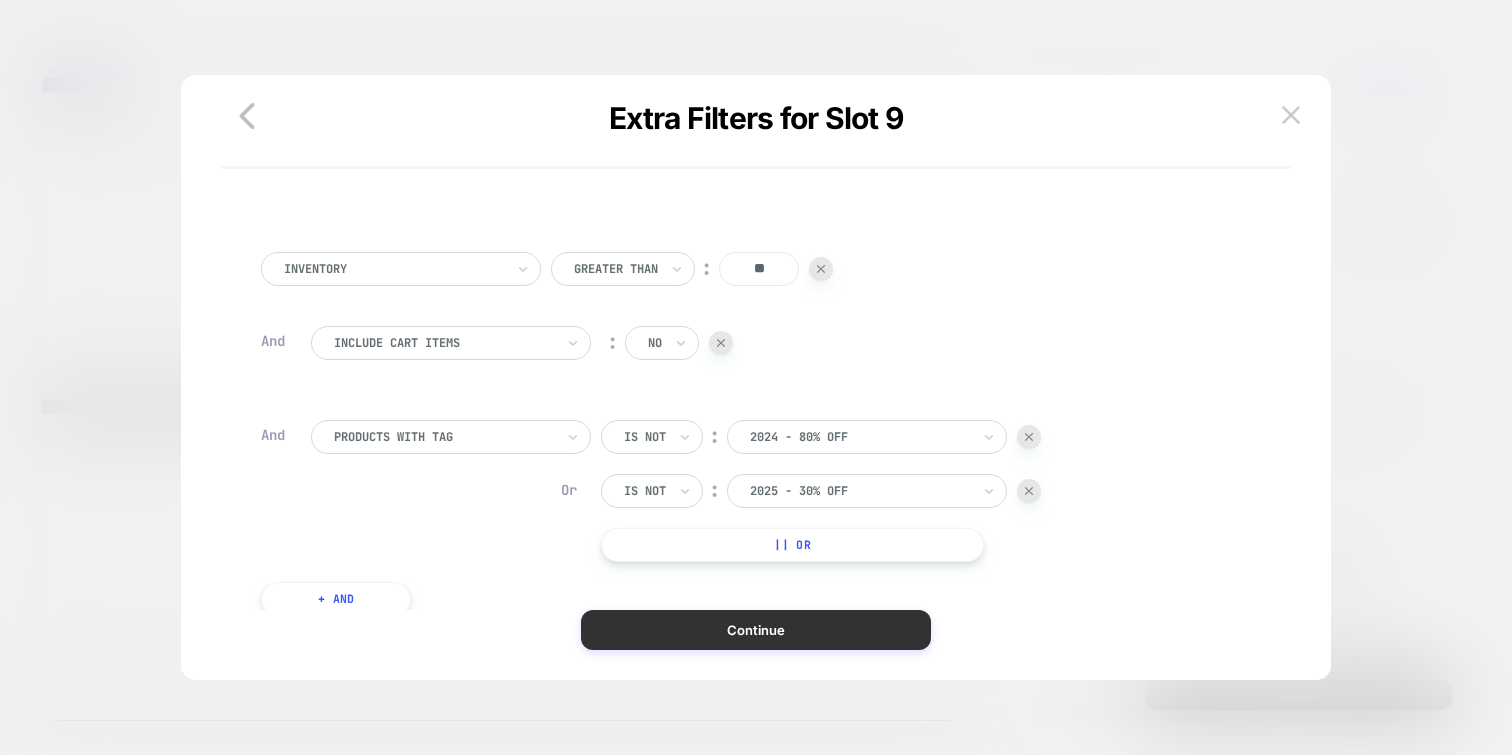click on "Continue" at bounding box center (756, 630) 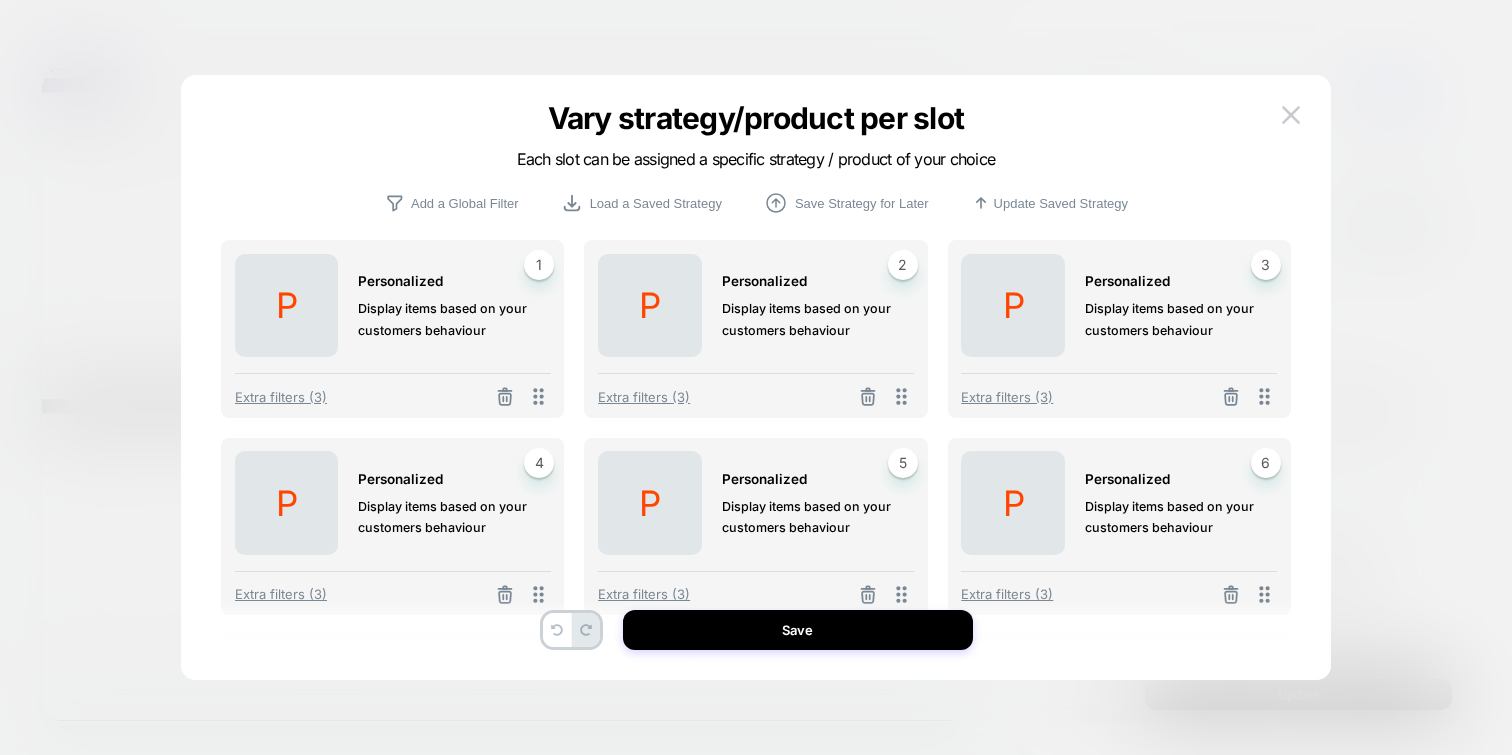 scroll, scrollTop: 224, scrollLeft: 0, axis: vertical 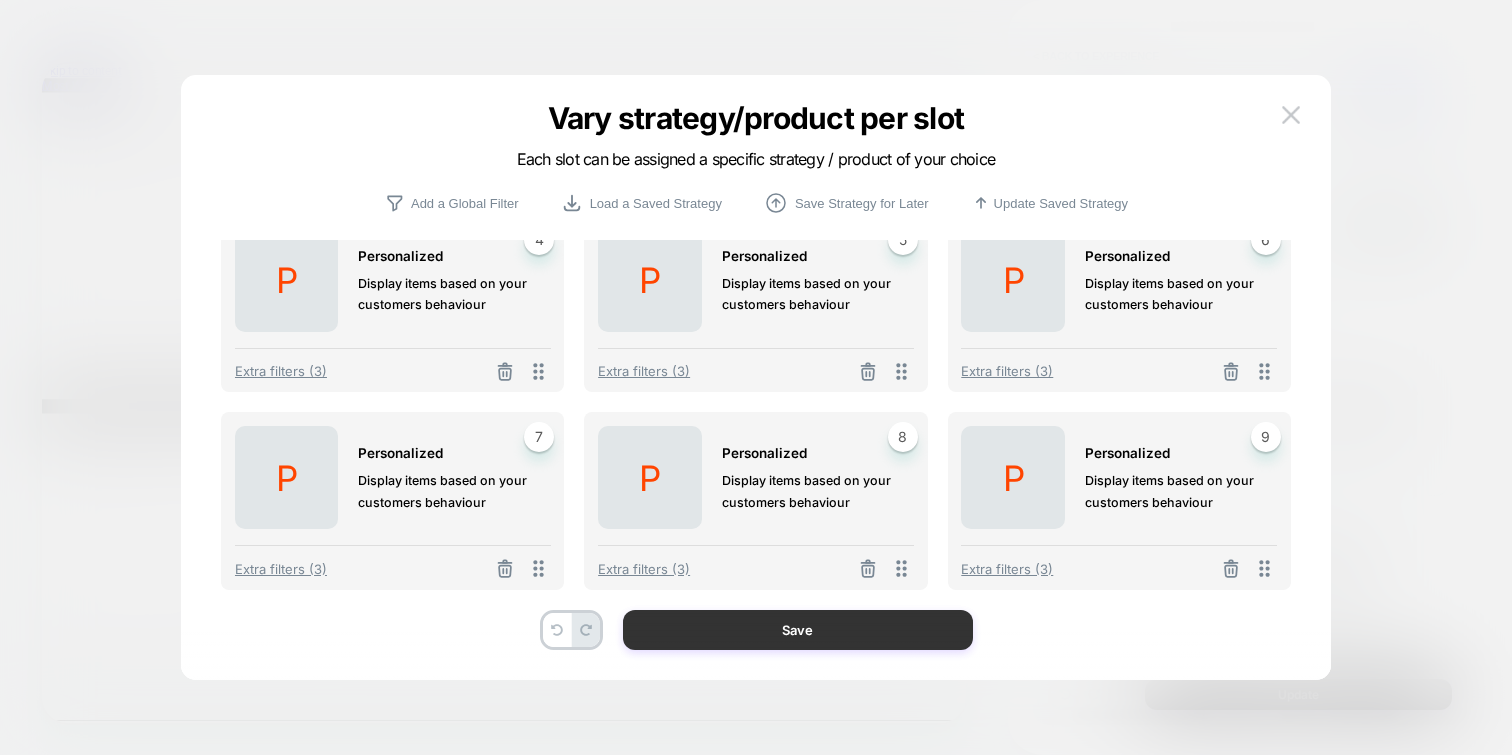 click on "Save" at bounding box center [798, 630] 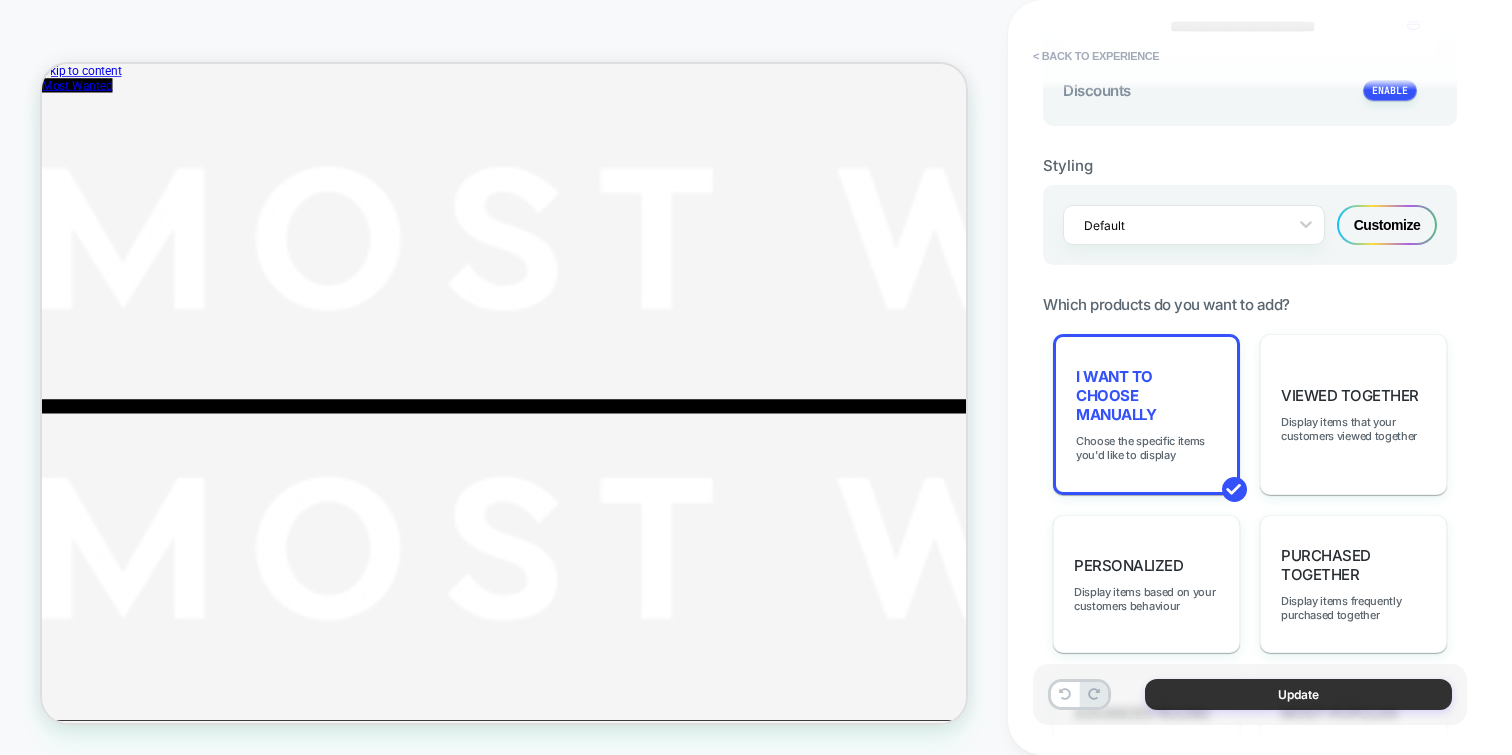 click on "Update" at bounding box center [1298, 694] 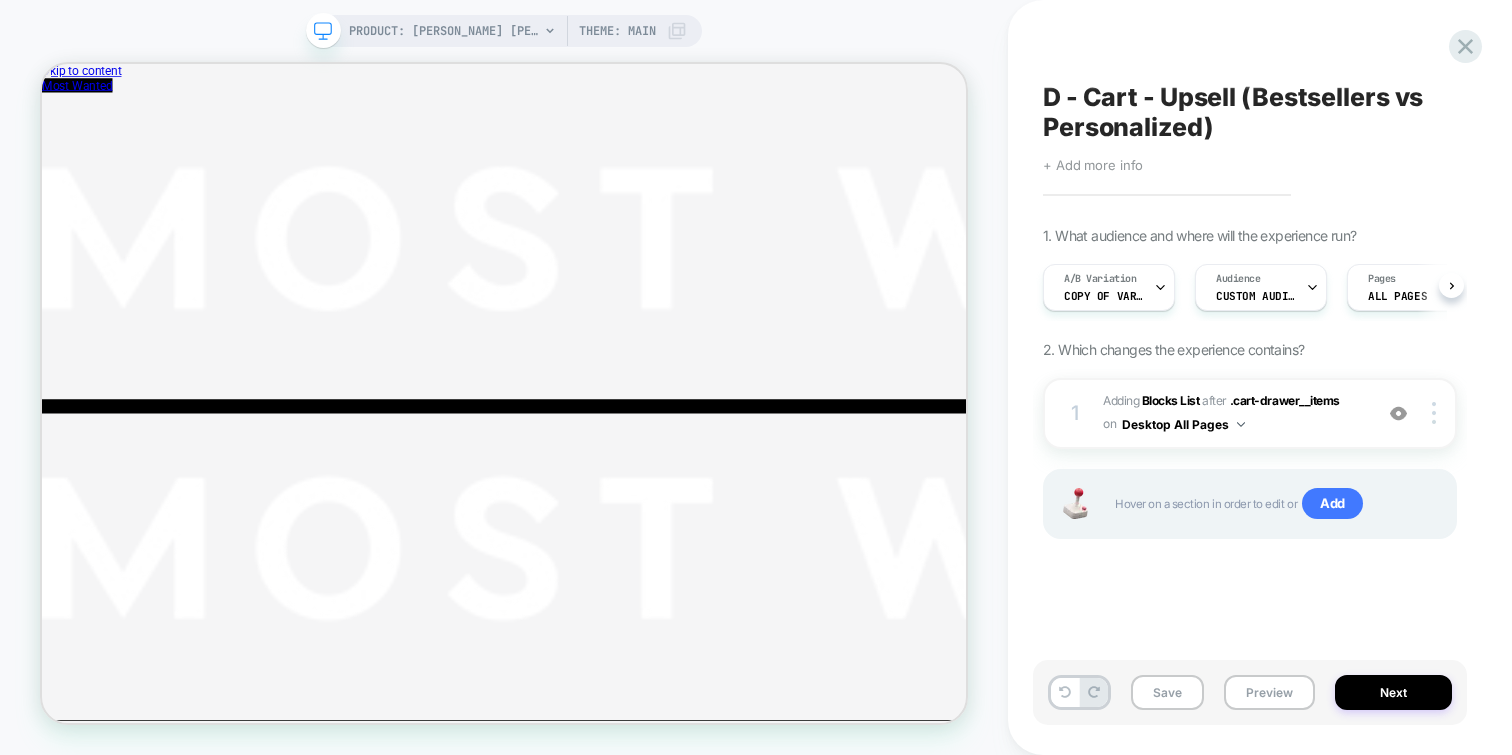 scroll, scrollTop: 0, scrollLeft: 1, axis: horizontal 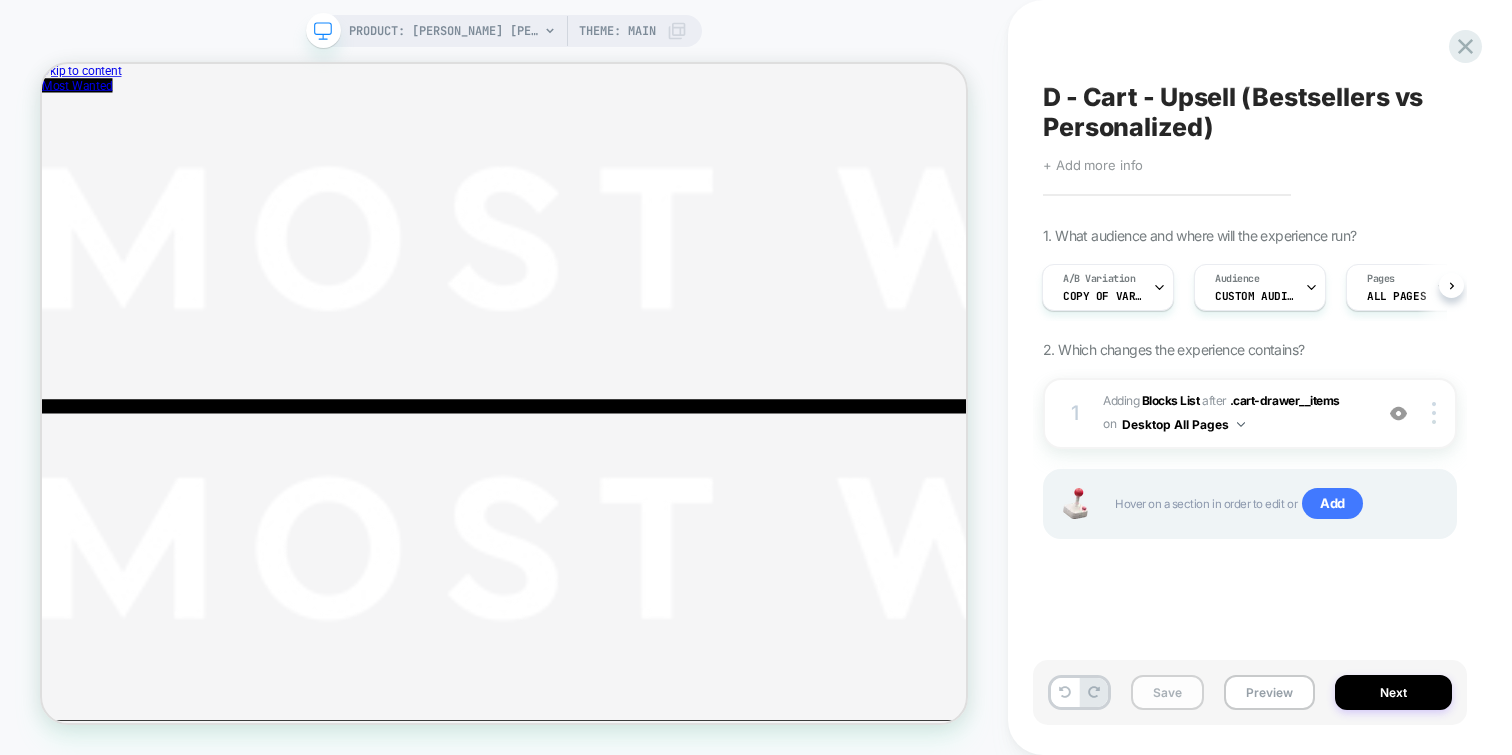 click on "Save" at bounding box center (1167, 692) 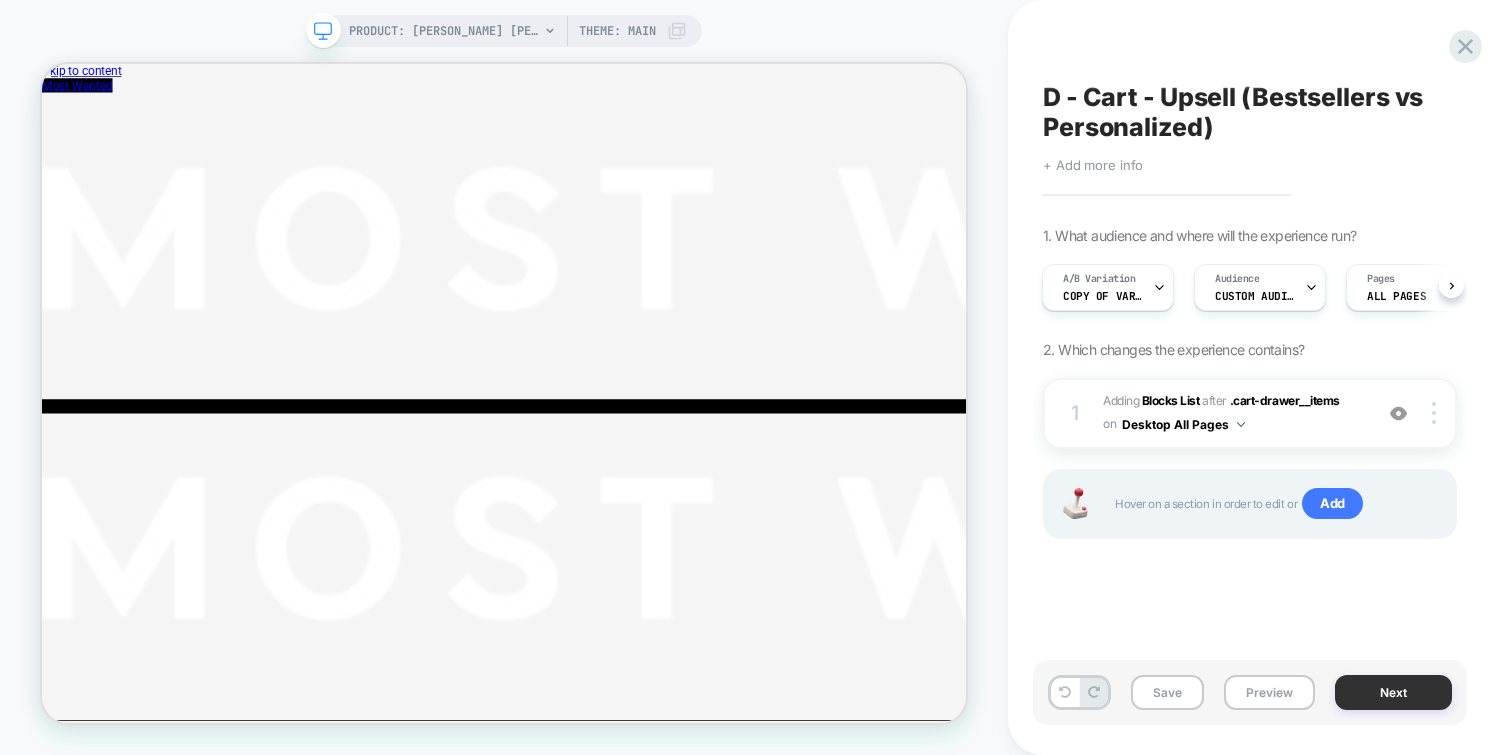 click on "Next" at bounding box center (1393, 692) 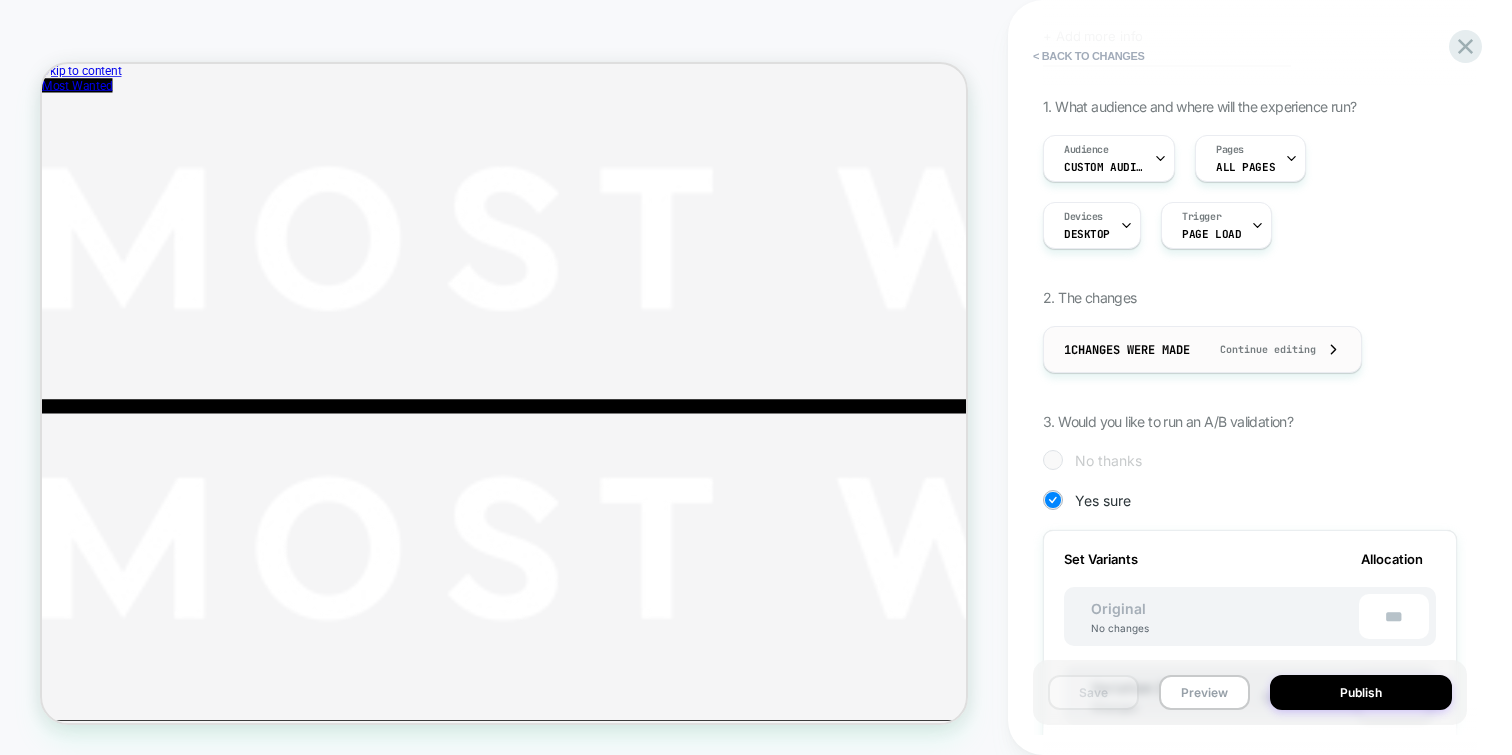 scroll, scrollTop: 411, scrollLeft: 0, axis: vertical 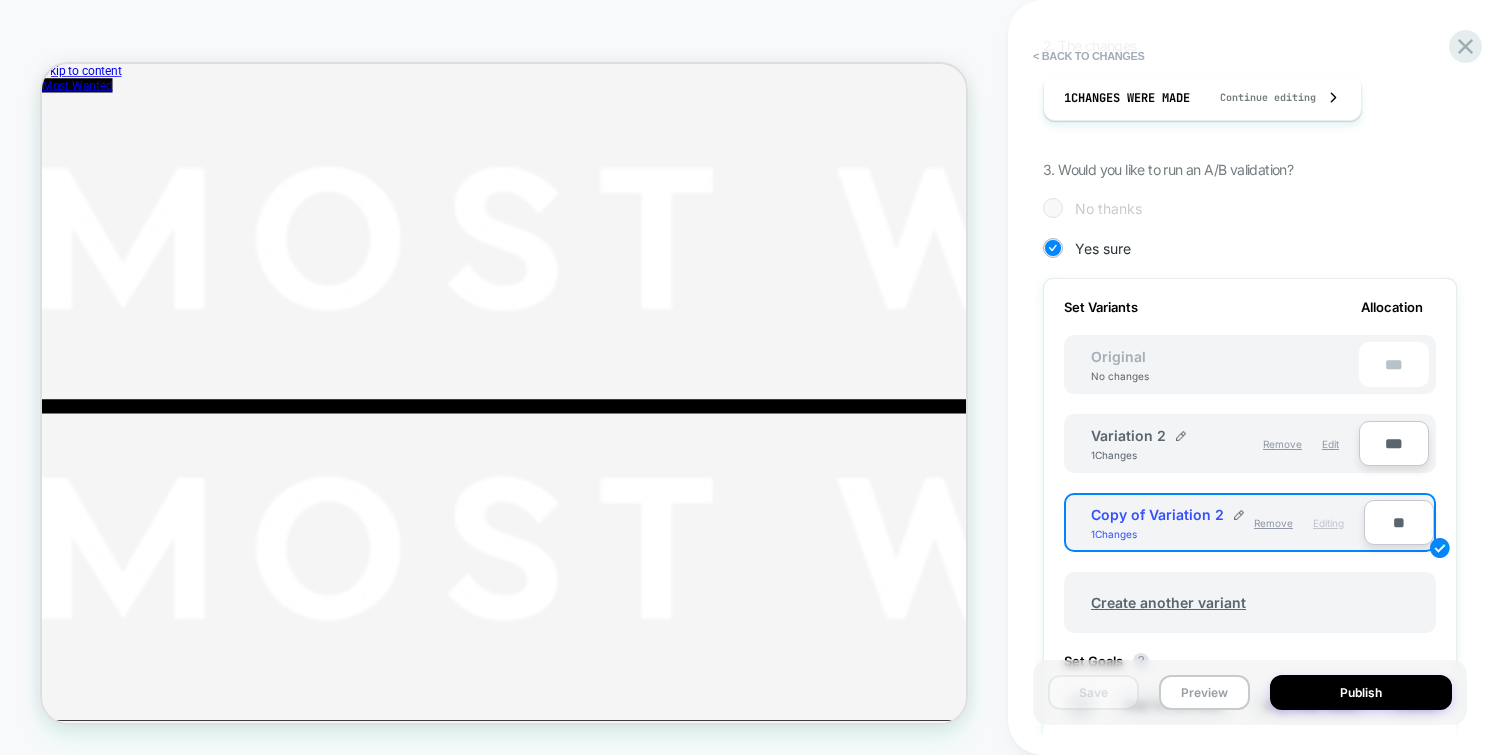 click on "Original No changes ***" at bounding box center (1250, 364) 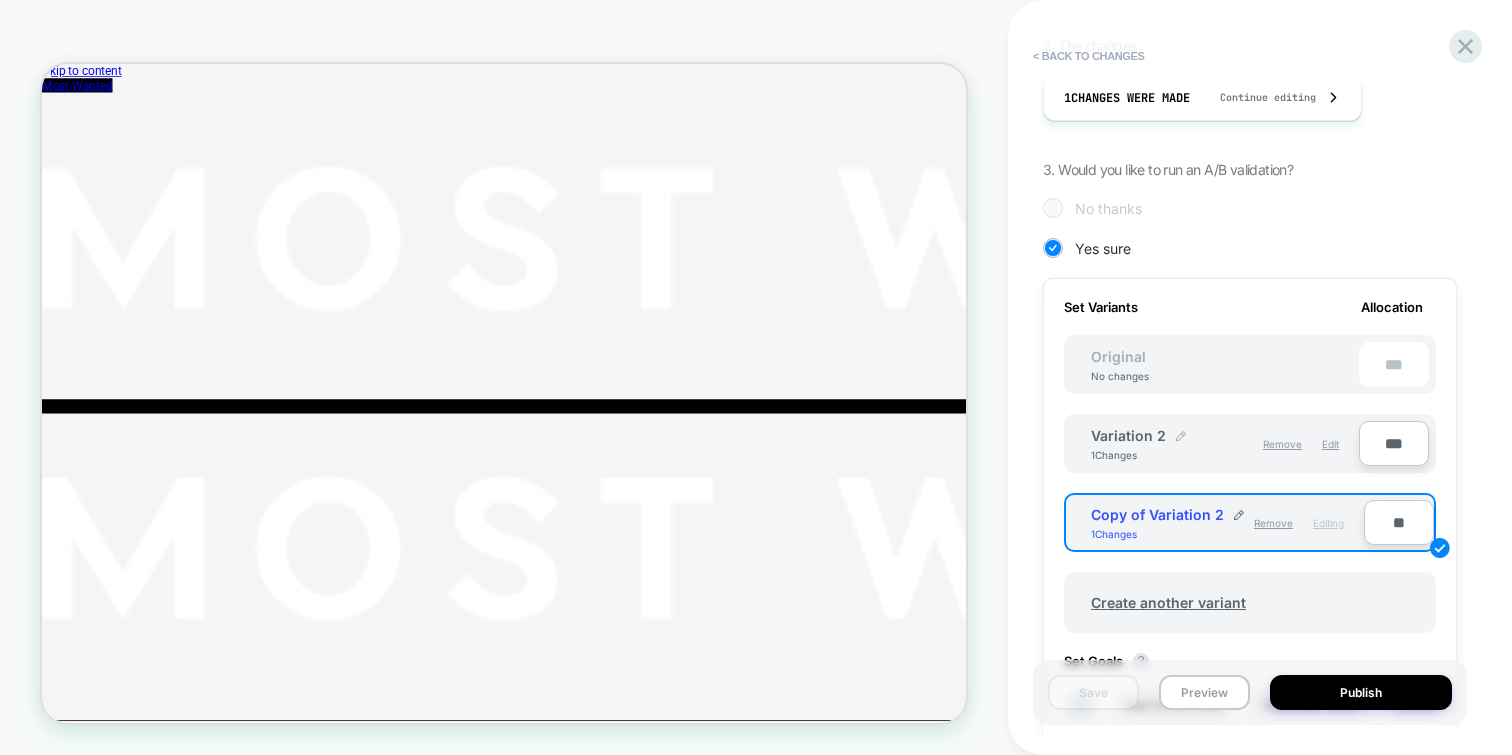 click at bounding box center (1181, 436) 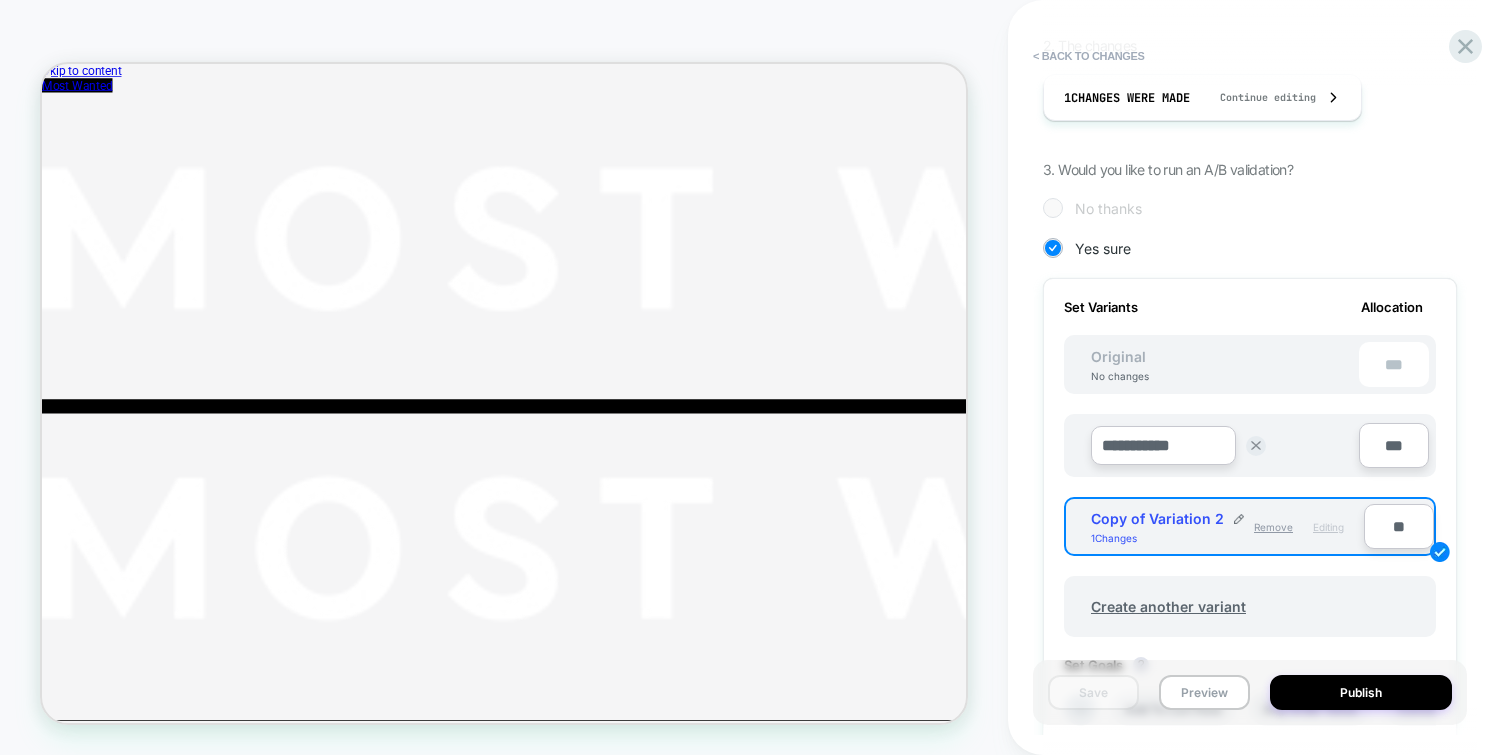 click on "**********" at bounding box center [1216, 445] 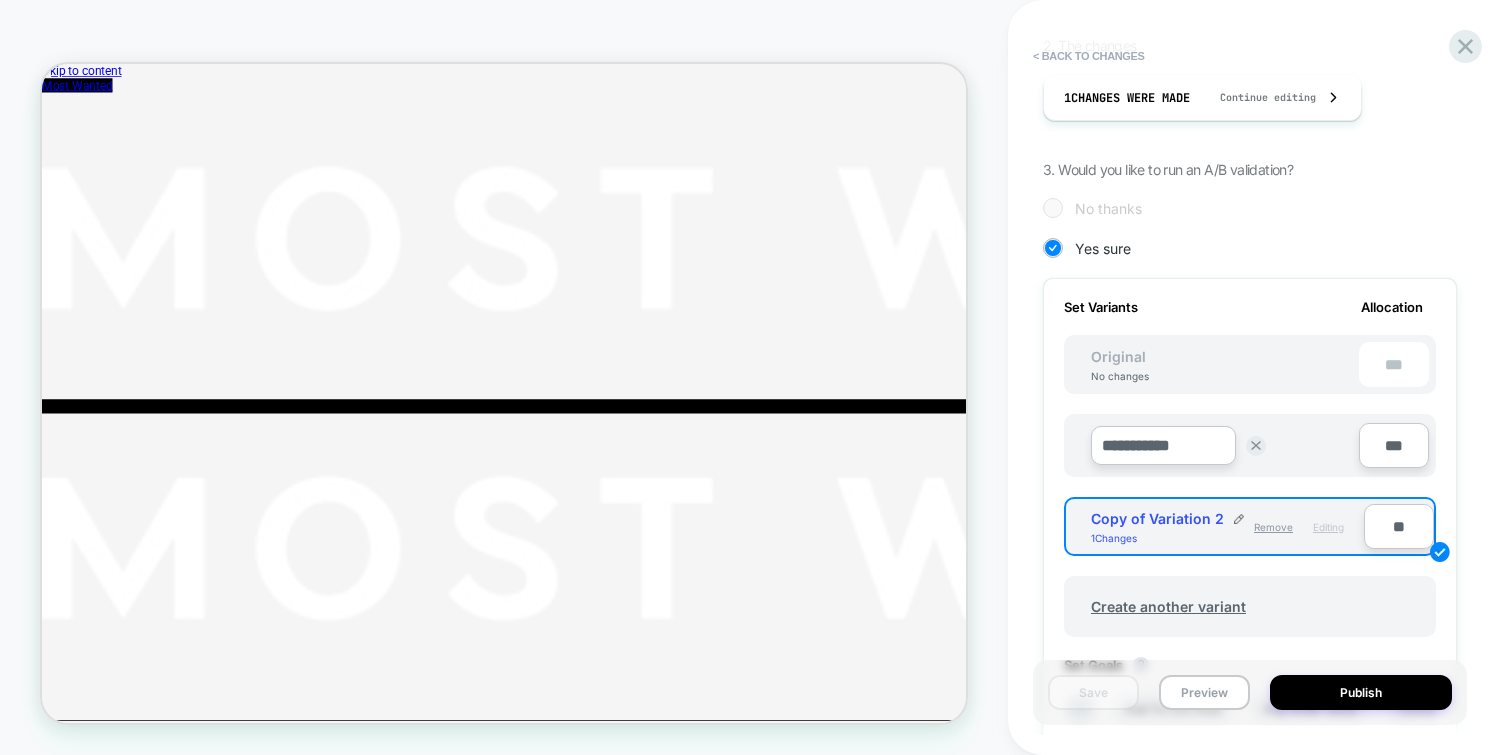 click on "Copy of Variation 2" at bounding box center (1157, 518) 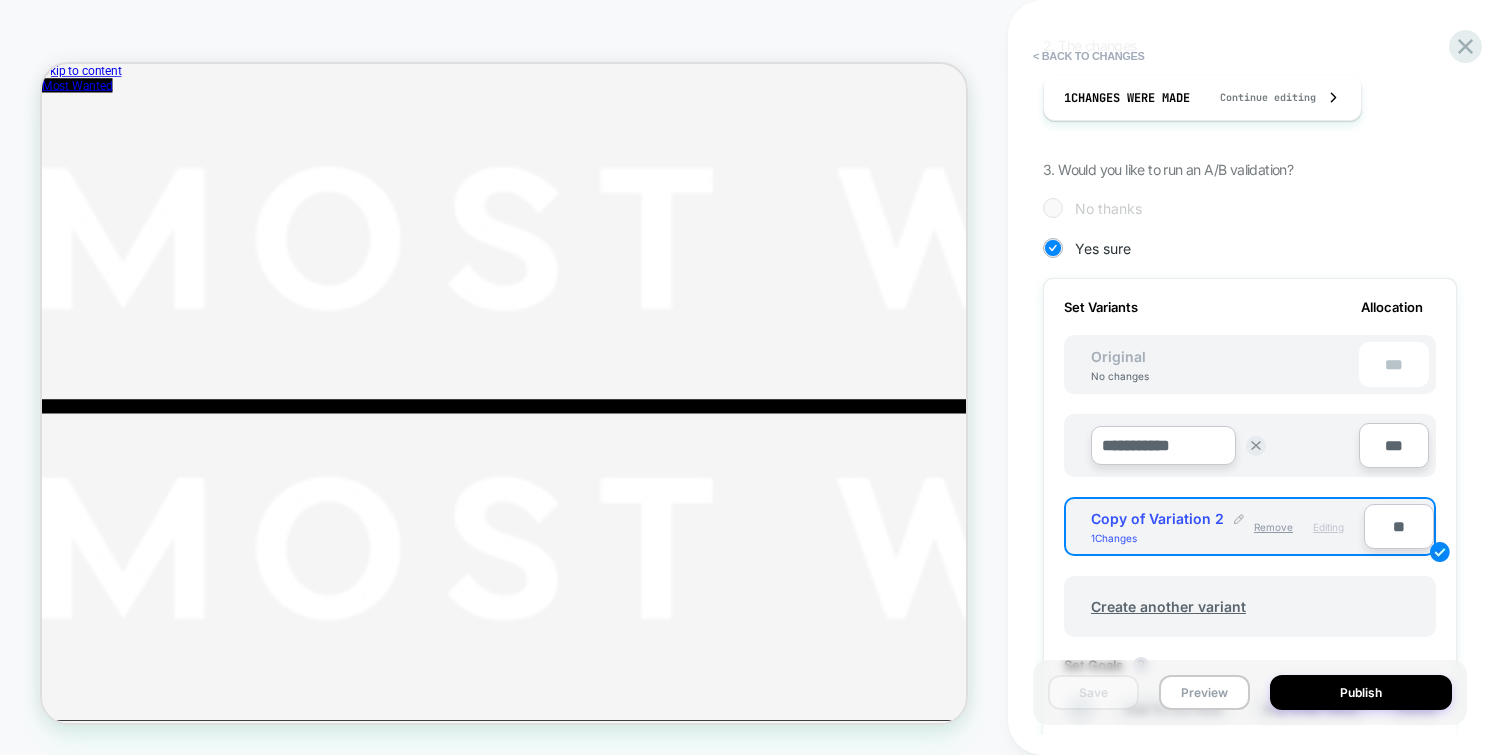 click at bounding box center (1239, 519) 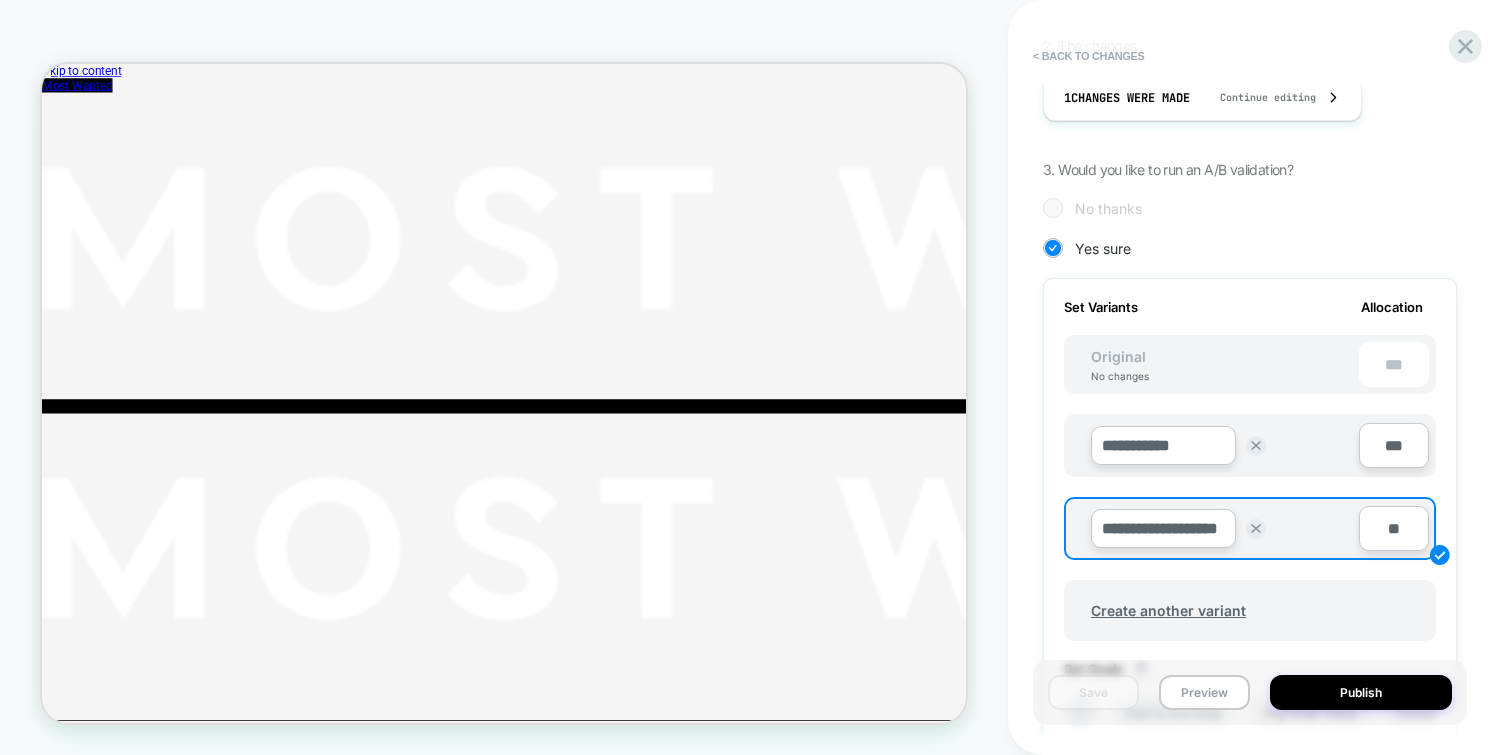 click on "**********" at bounding box center [1163, 528] 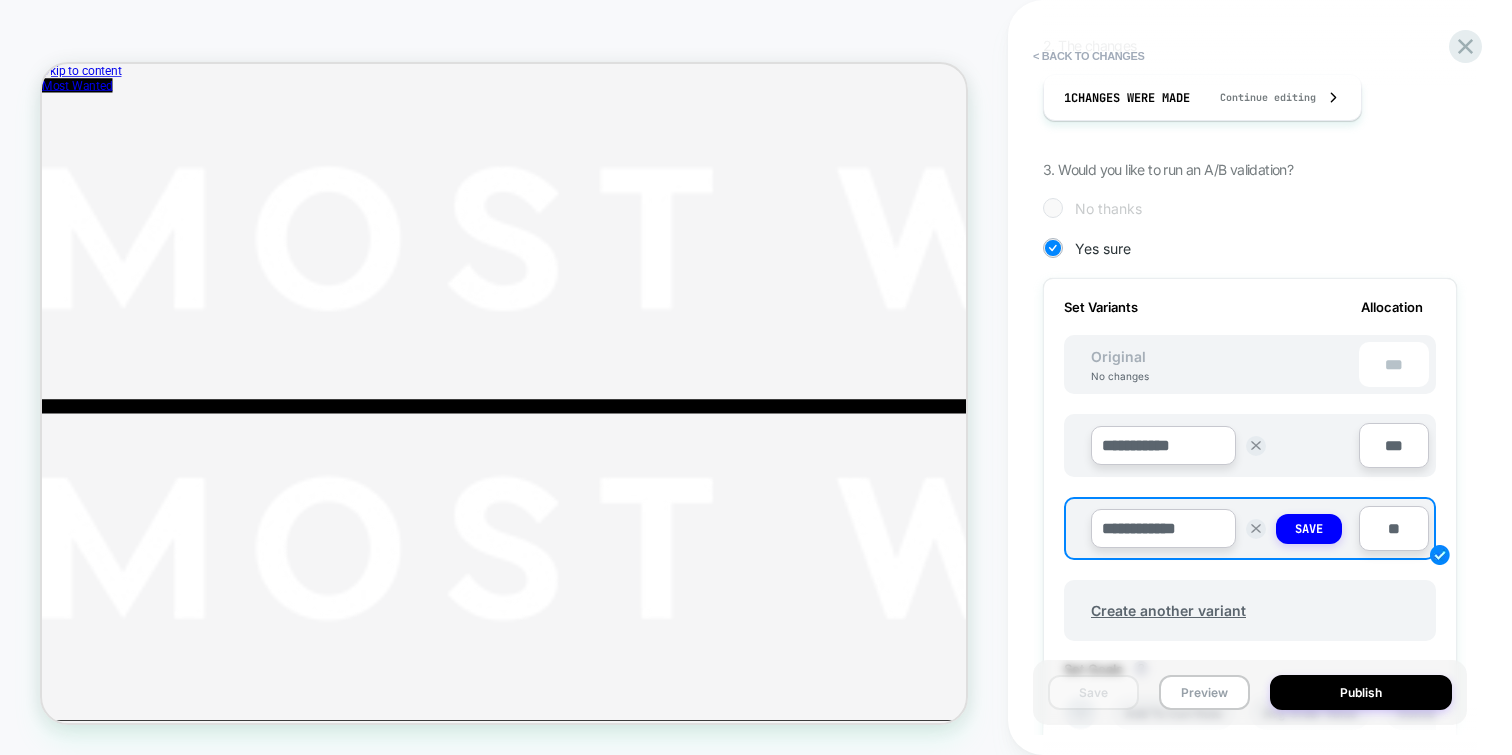type on "**********" 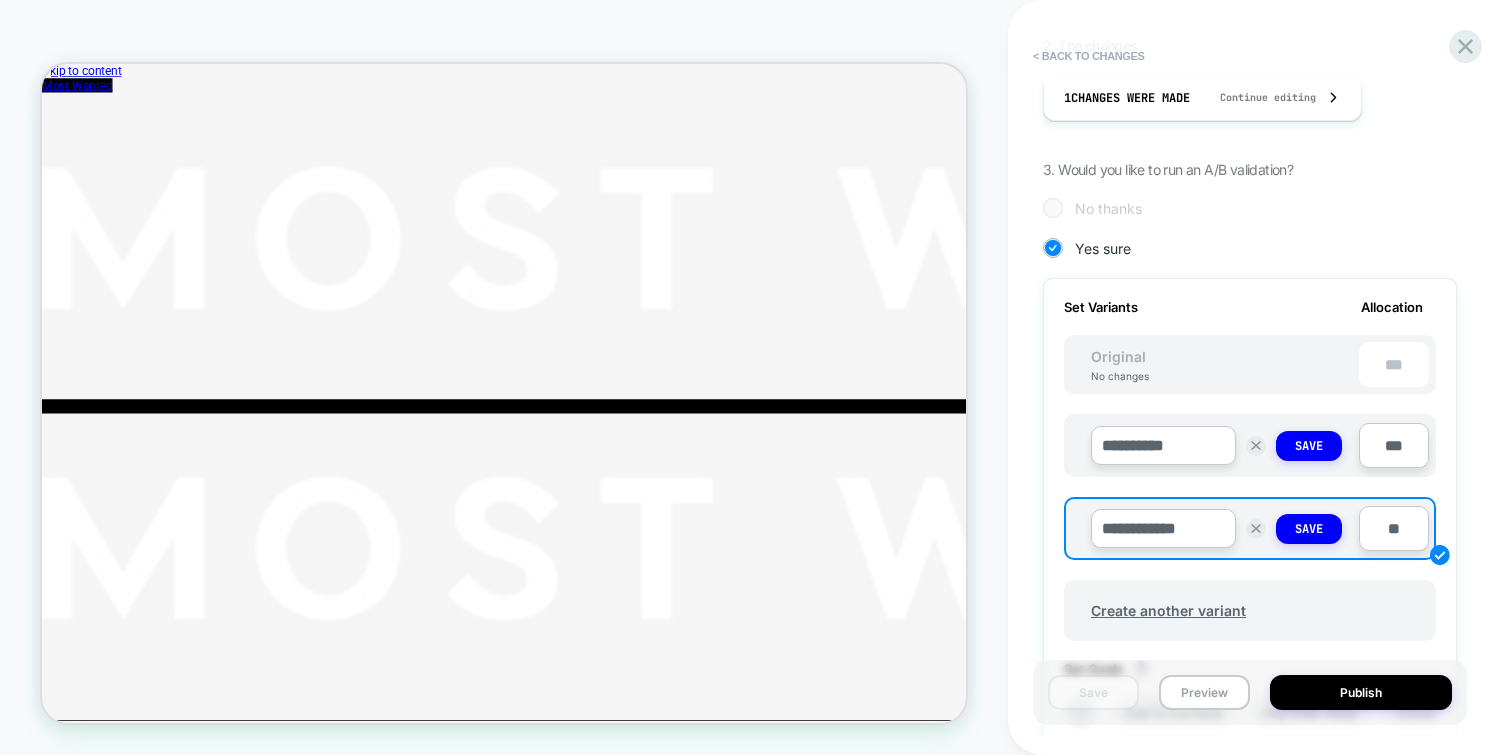 type on "**********" 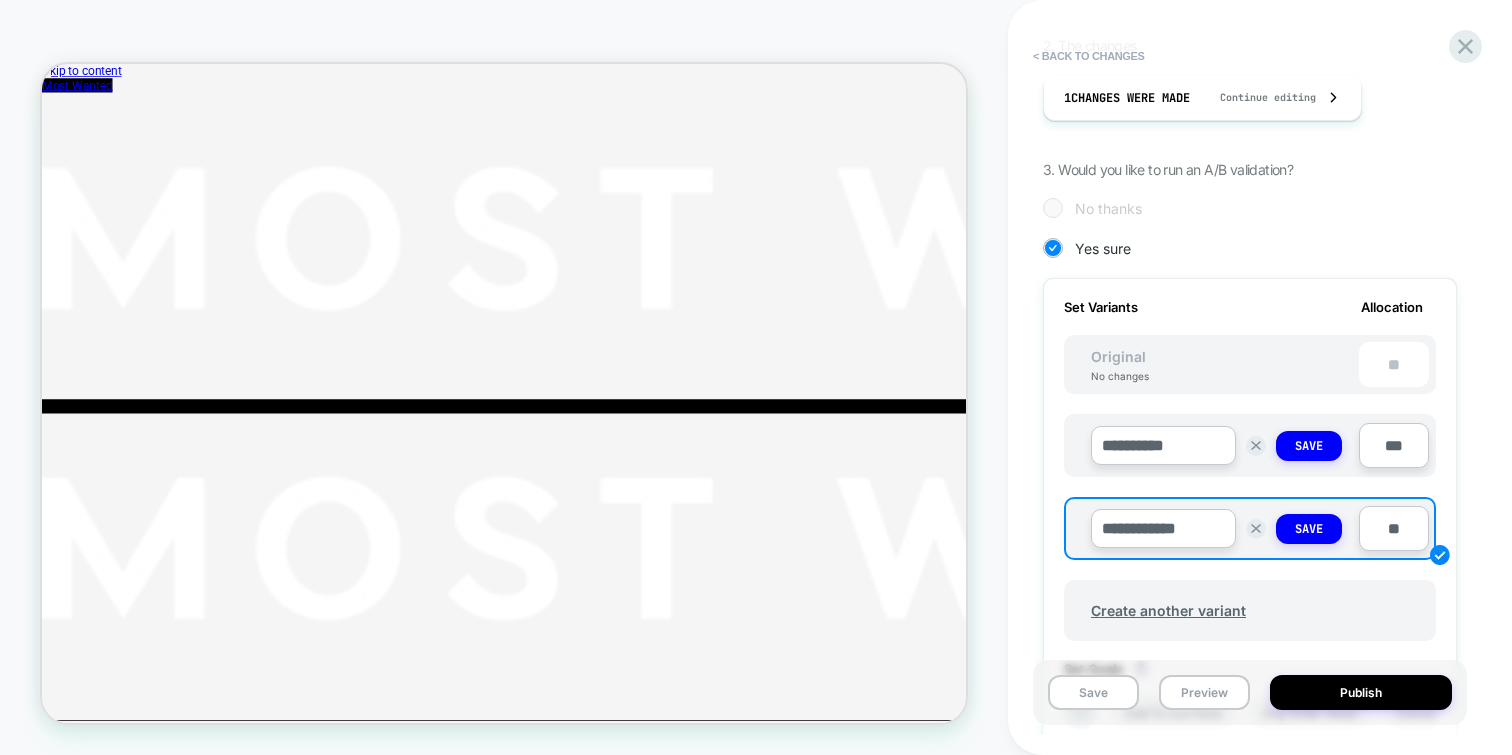 type on "***" 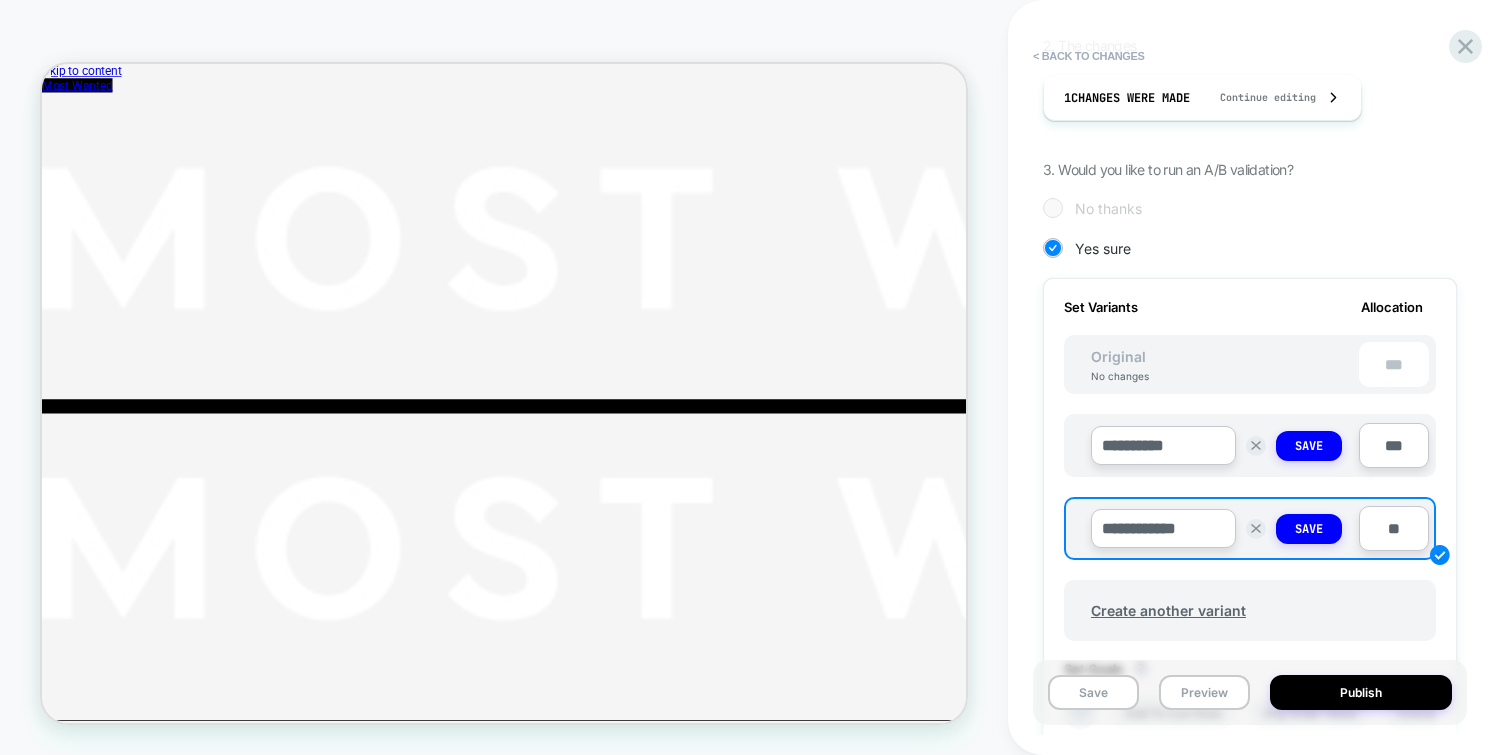 type on "**" 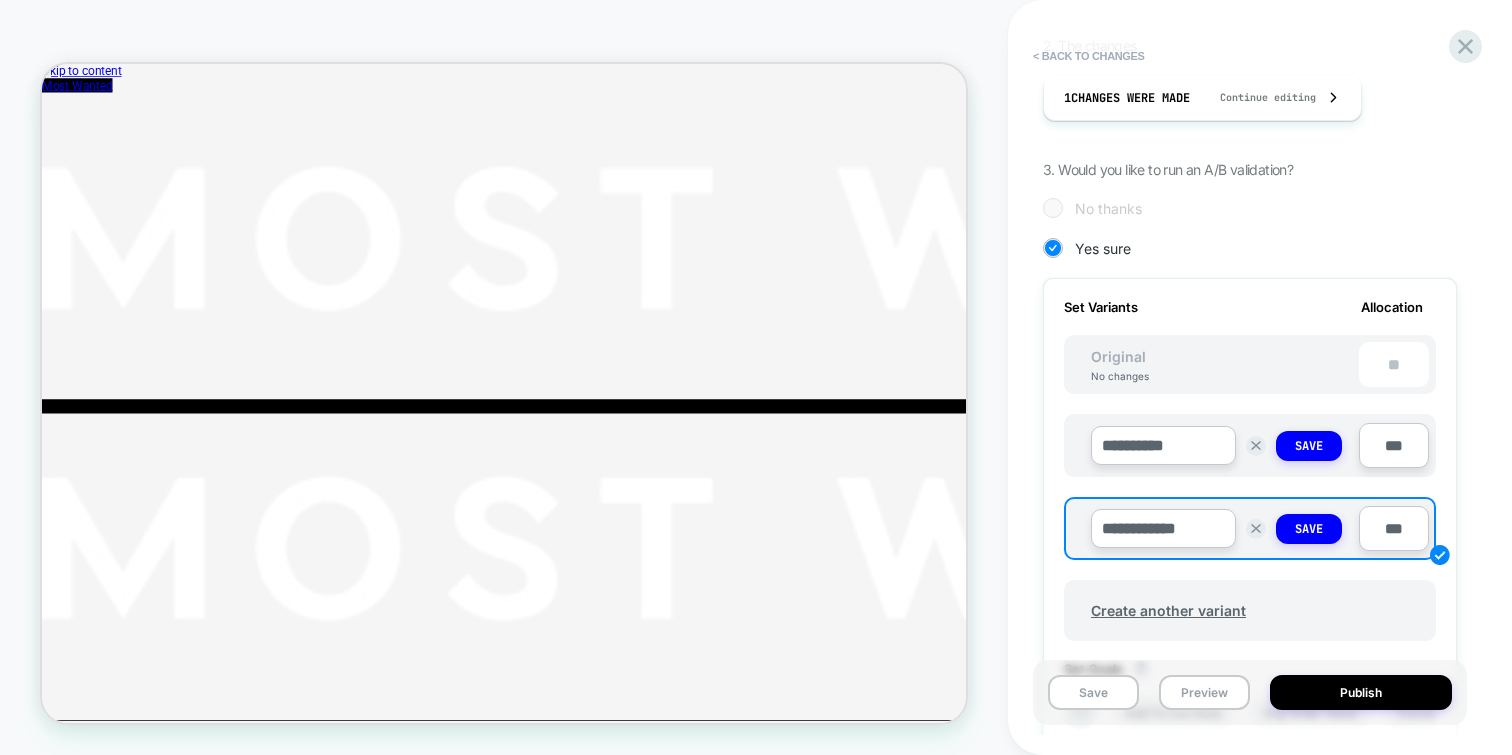 type on "***" 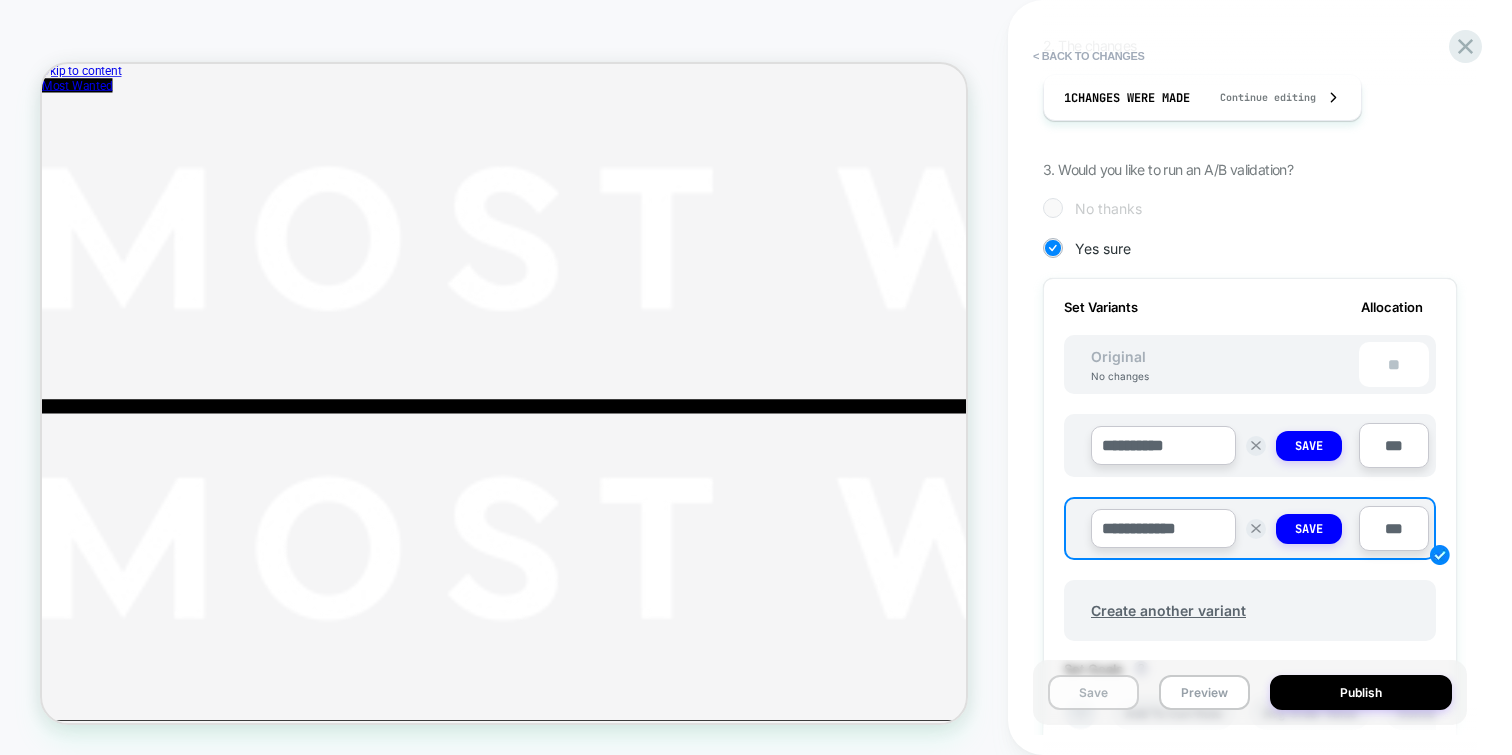 click on "Save" at bounding box center [1093, 692] 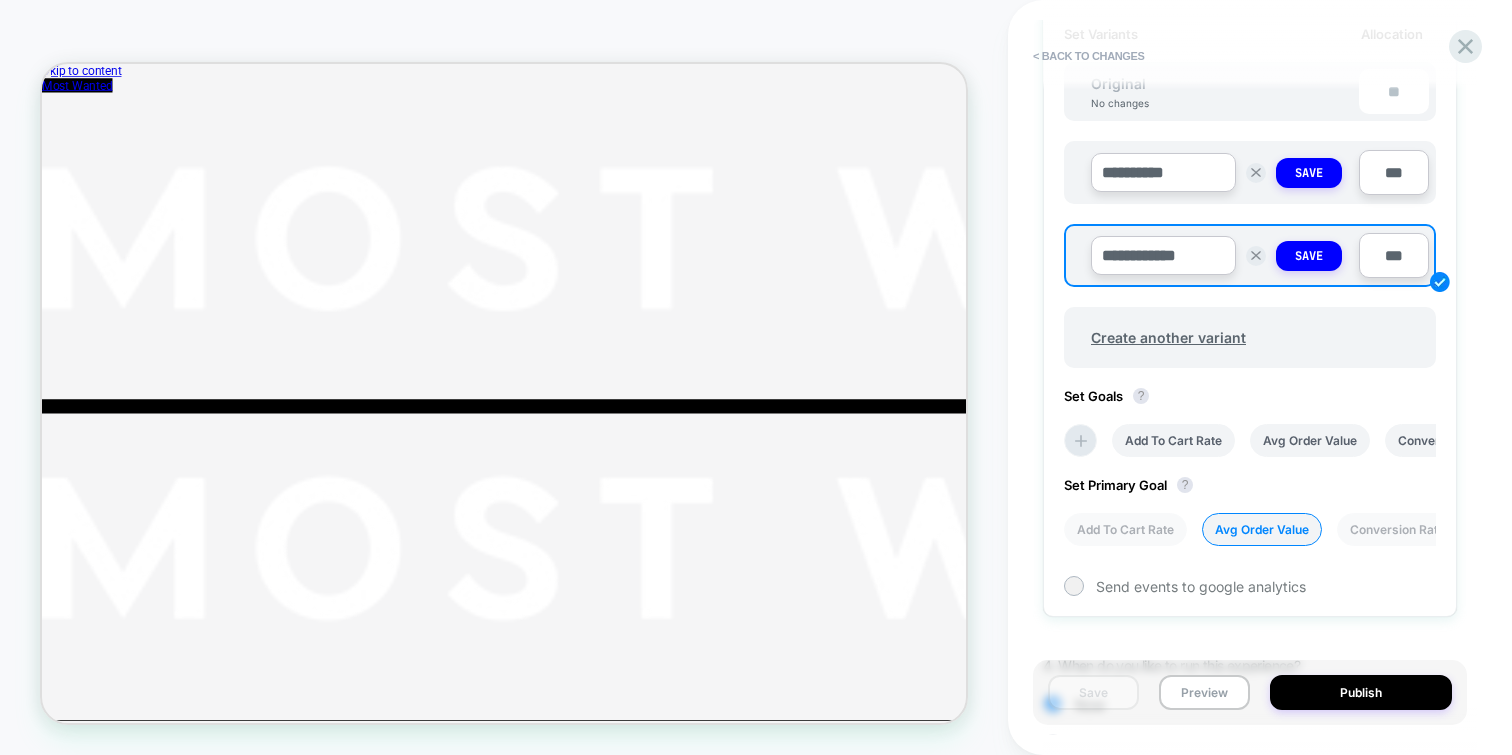 scroll, scrollTop: 820, scrollLeft: 0, axis: vertical 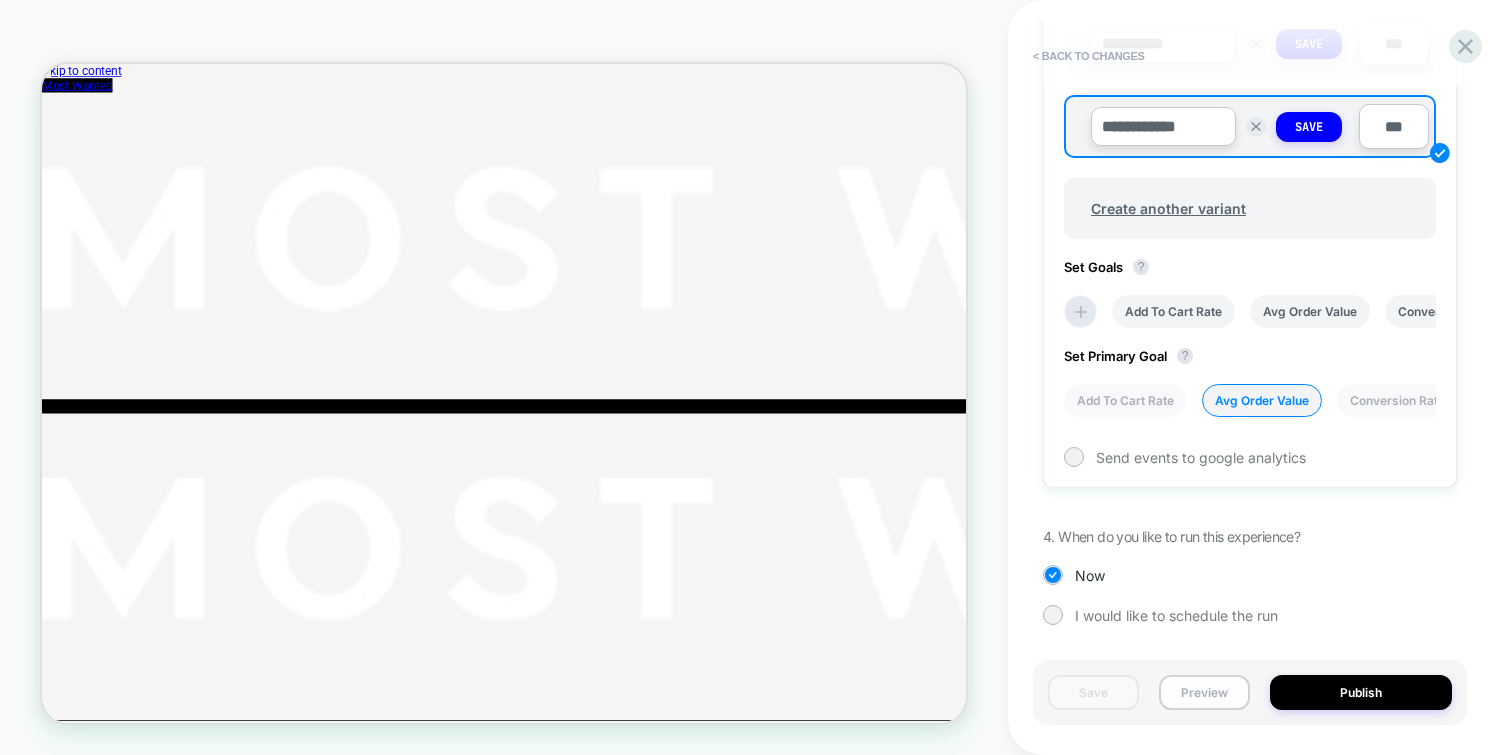 click on "Preview" at bounding box center (1204, 692) 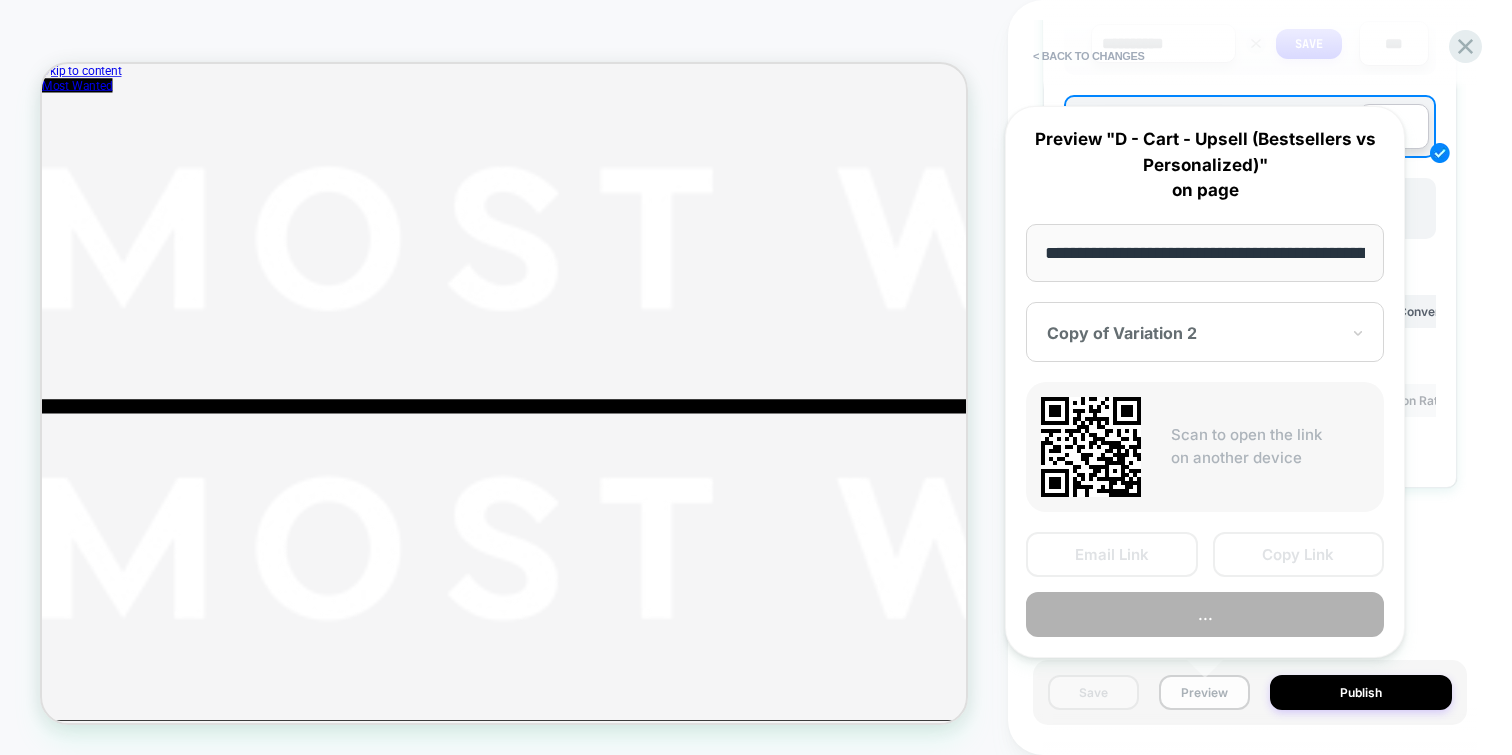 scroll, scrollTop: 0, scrollLeft: 276, axis: horizontal 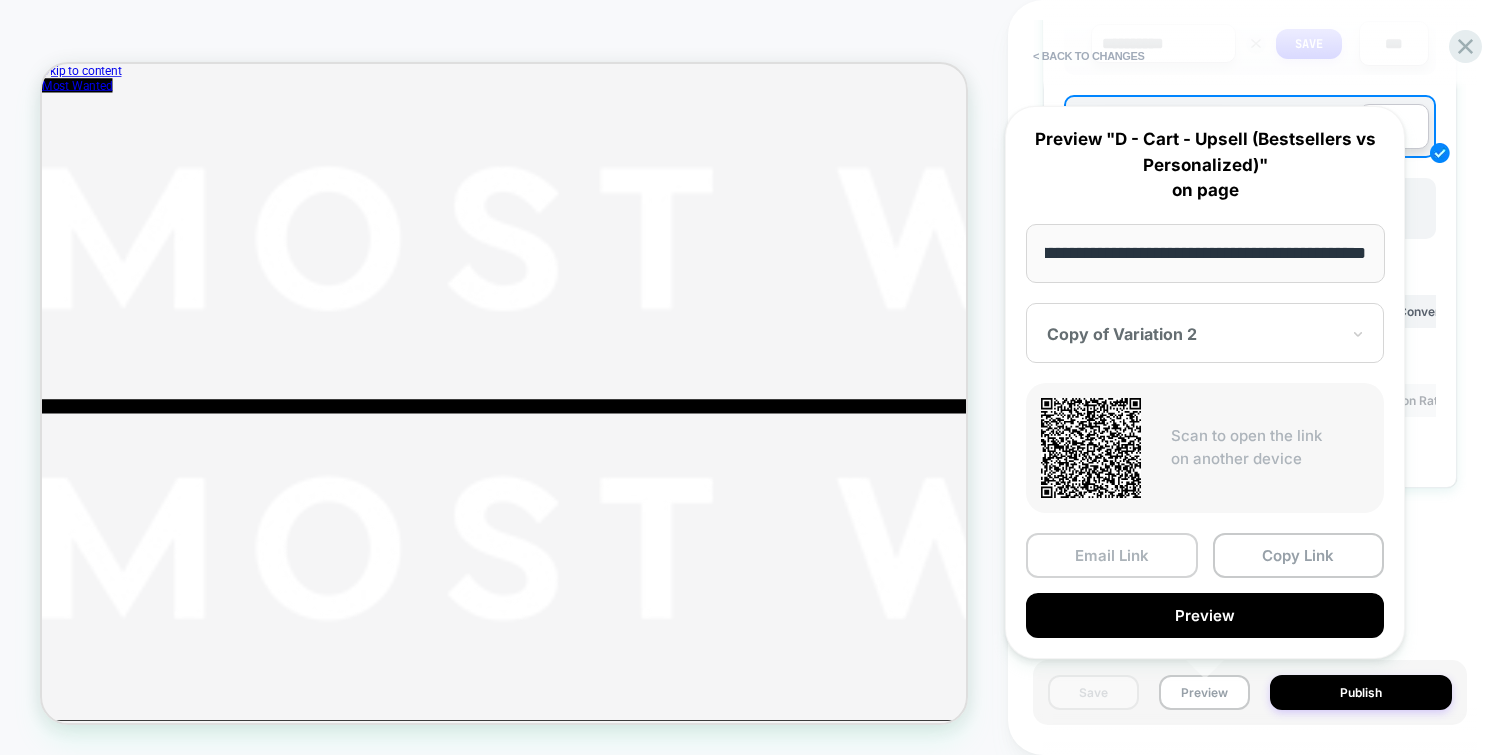 click on "Email Link" at bounding box center [1112, 555] 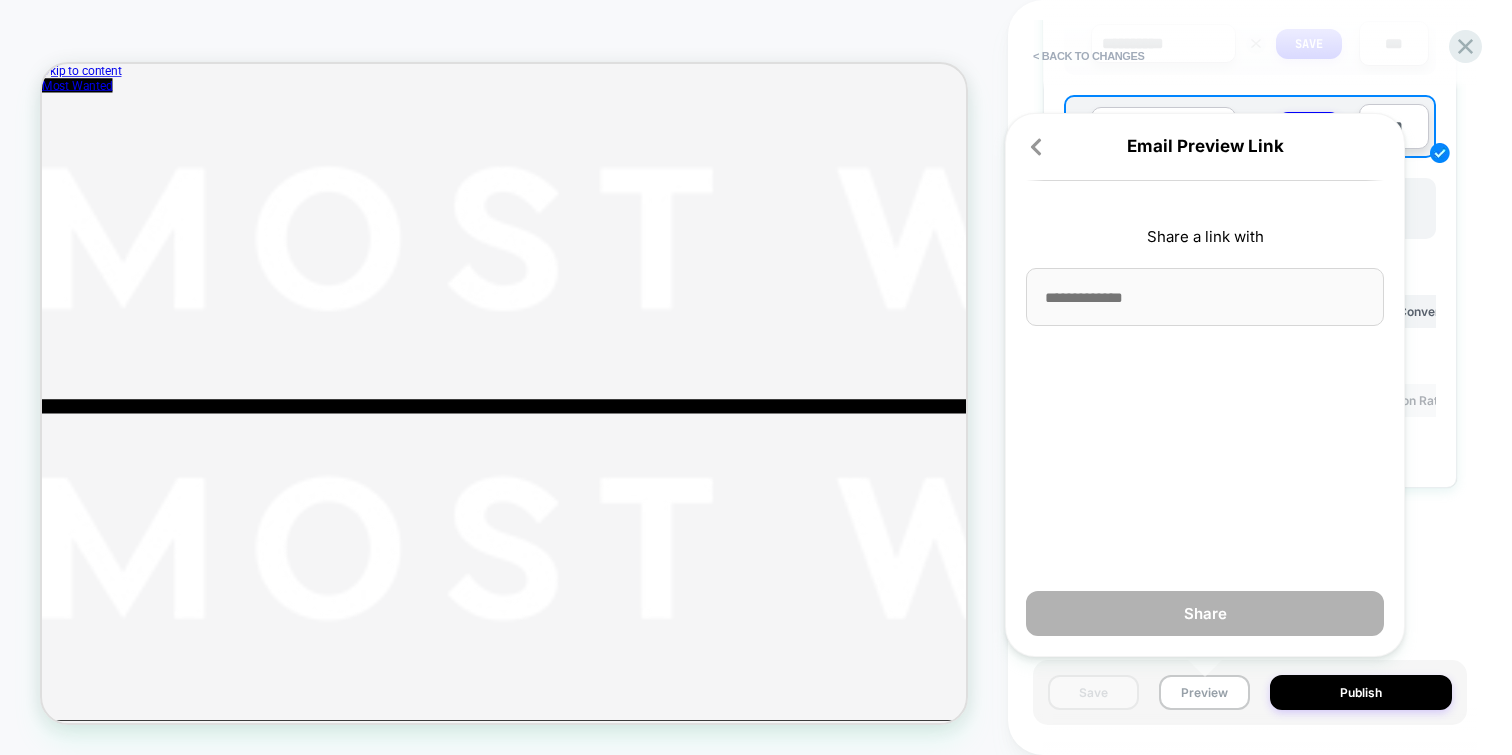 click on "Email Preview Link Share a link with Share" at bounding box center (1205, 385) 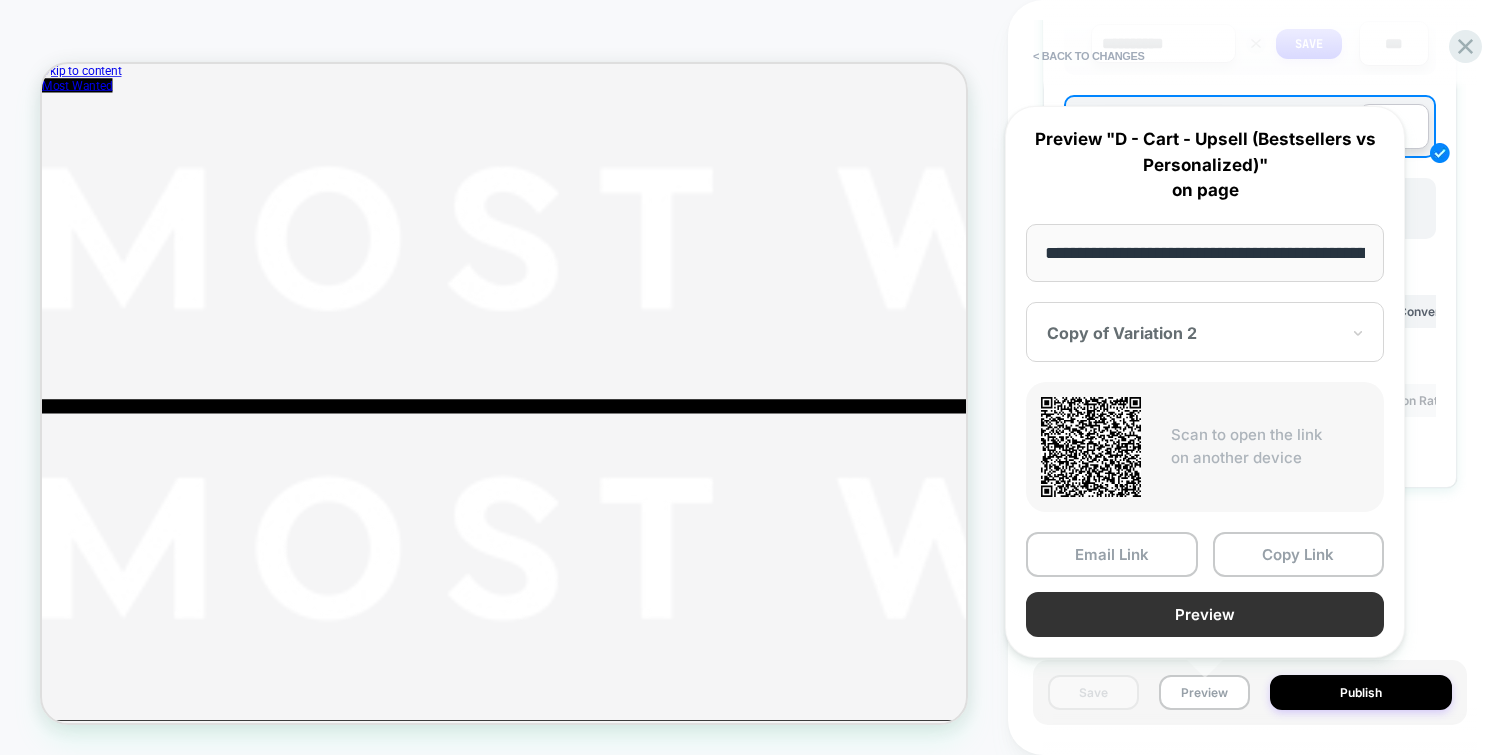 click on "Preview" at bounding box center [1205, 614] 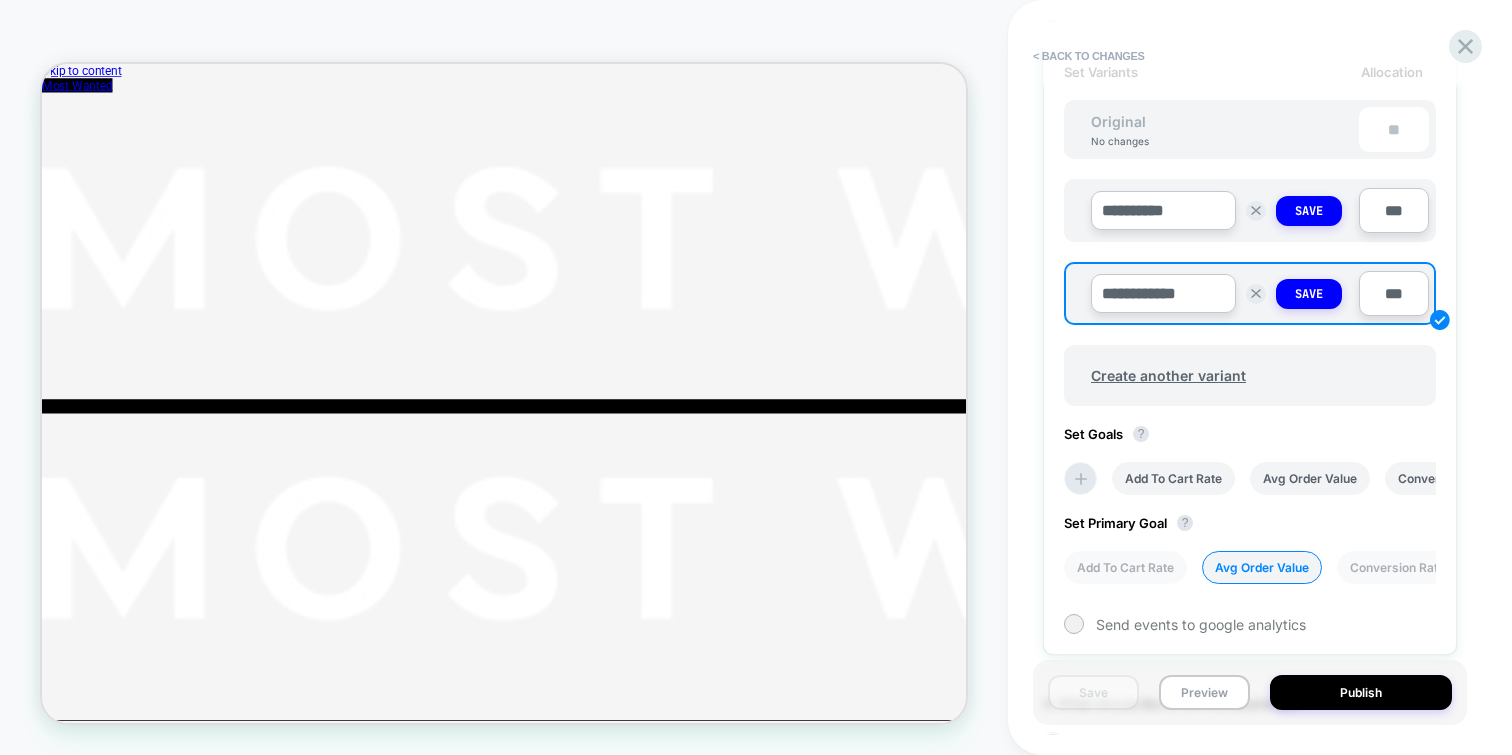 scroll, scrollTop: 756, scrollLeft: 0, axis: vertical 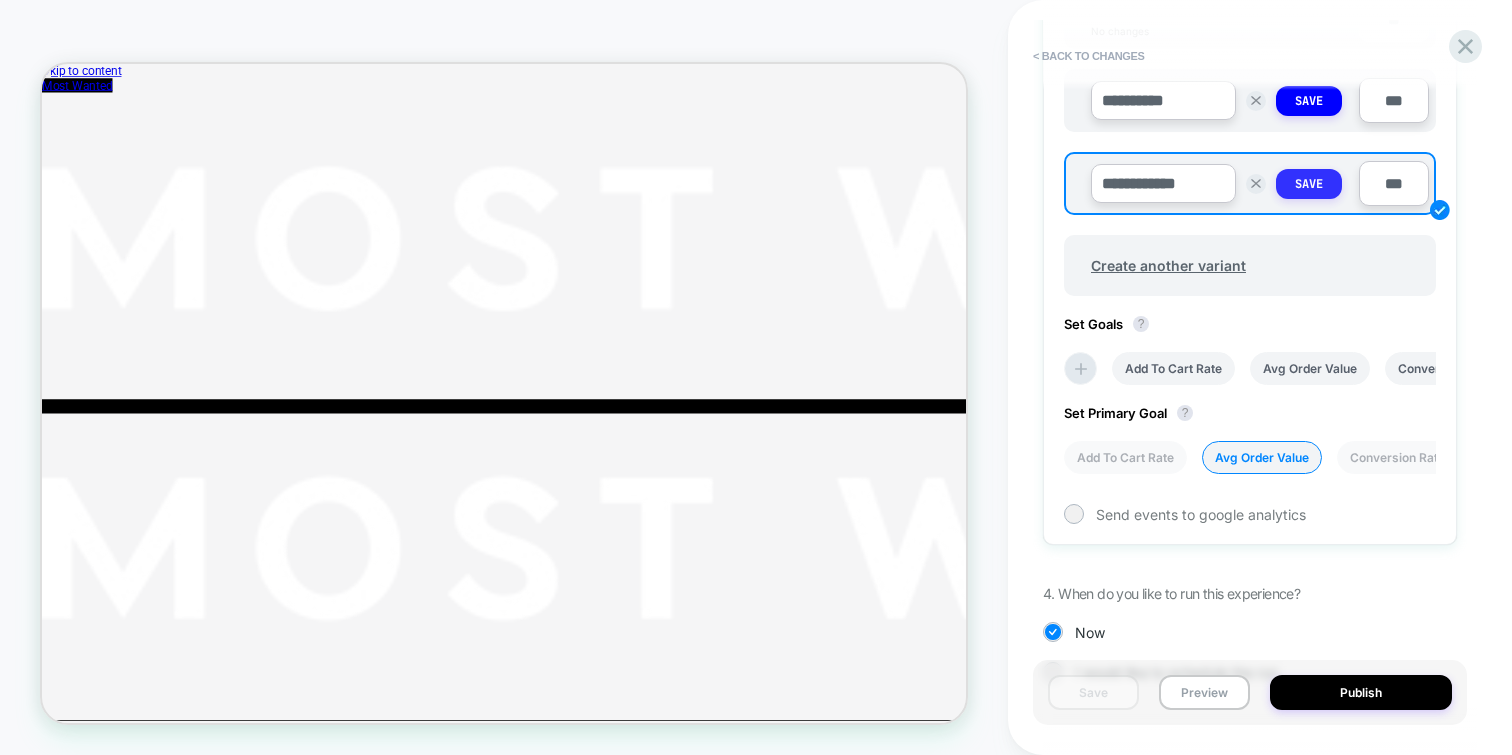 click on "Save" at bounding box center (1309, 184) 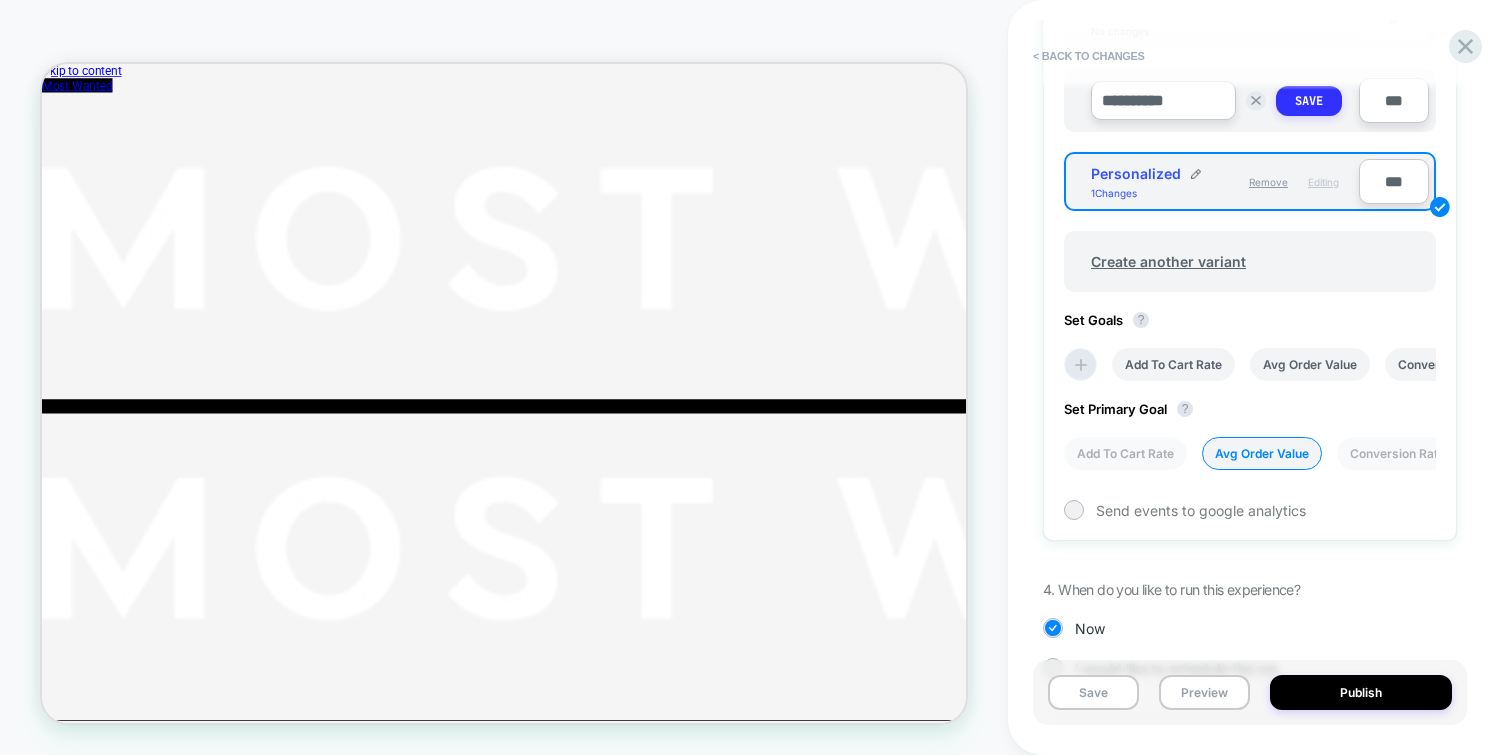 click on "Save" at bounding box center (1309, 101) 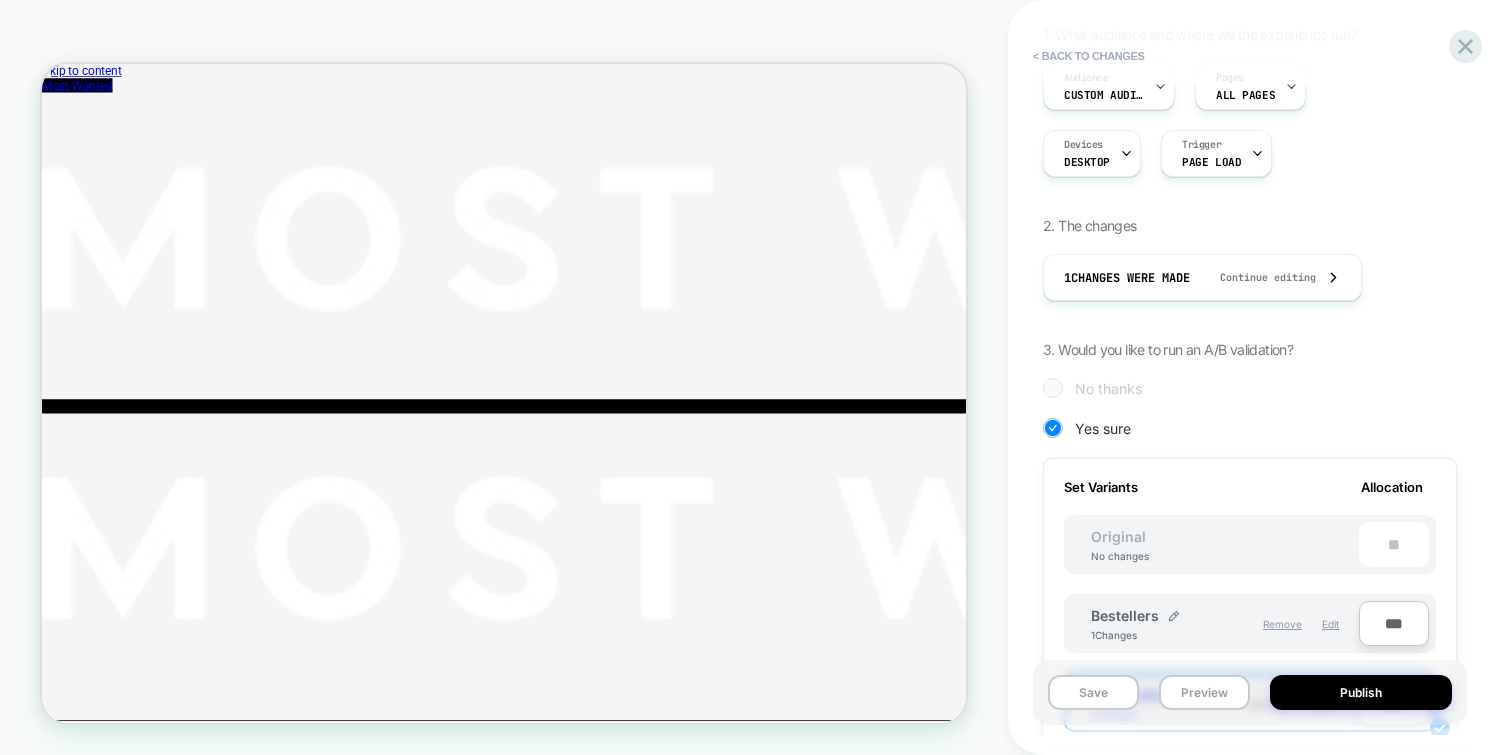 scroll, scrollTop: 0, scrollLeft: 0, axis: both 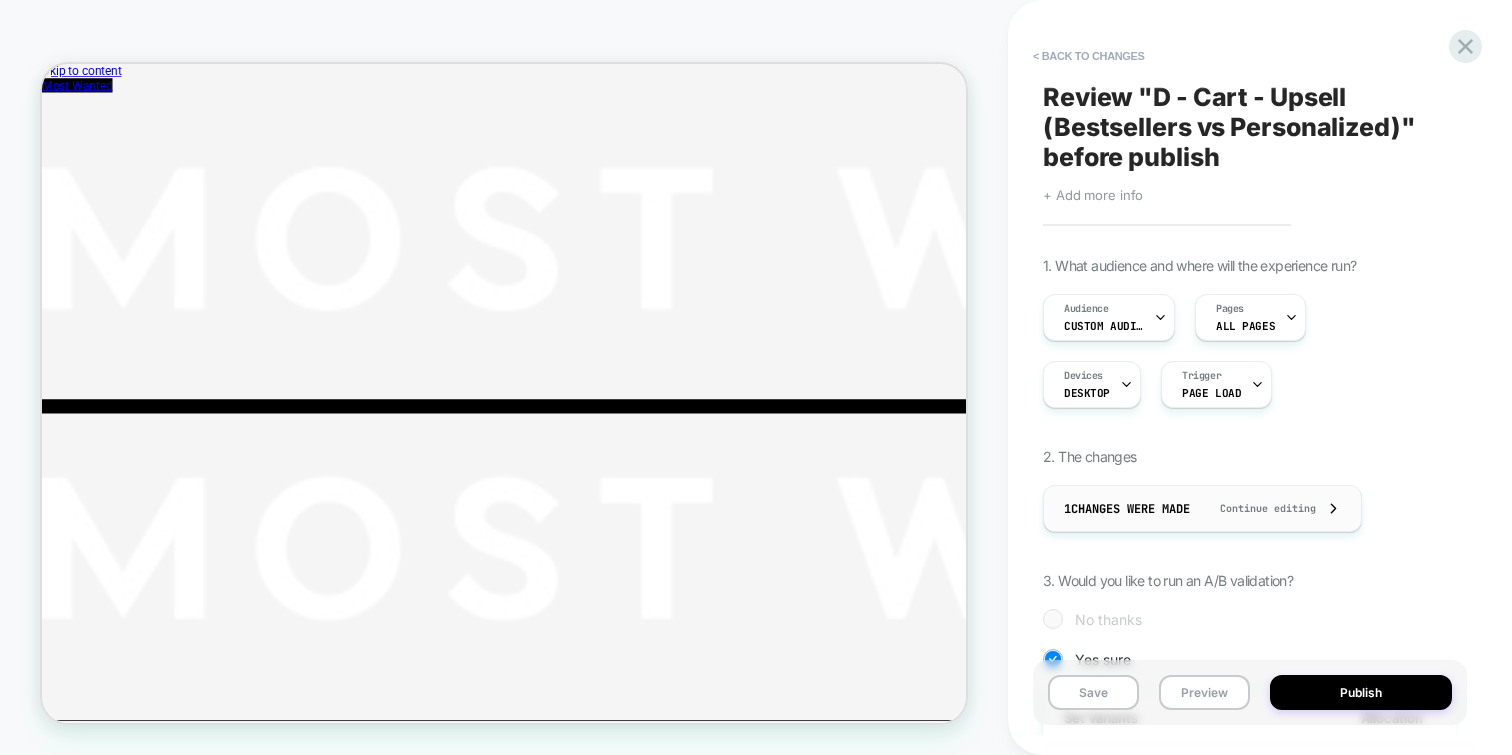 click on "1  Changes were made" at bounding box center [1127, 509] 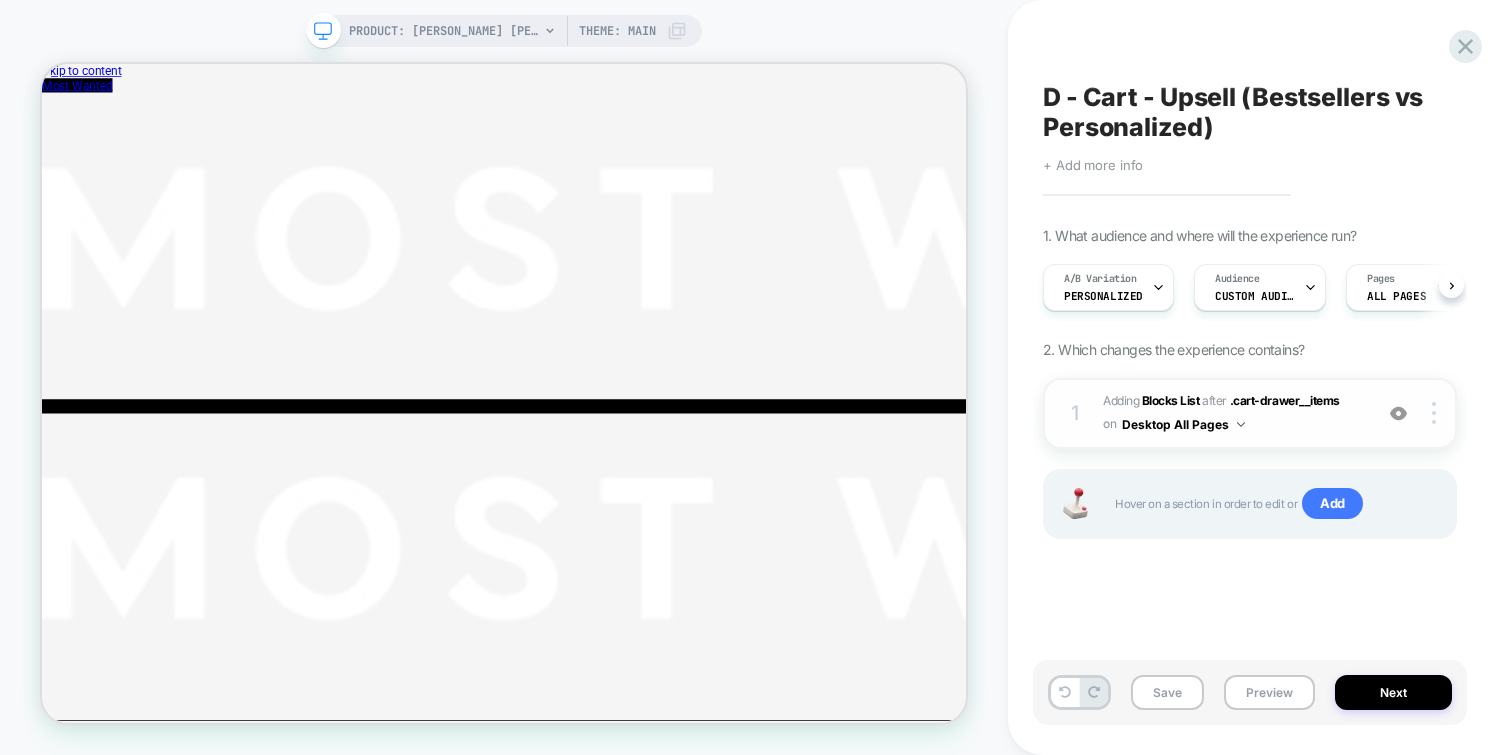 scroll, scrollTop: 0, scrollLeft: 1, axis: horizontal 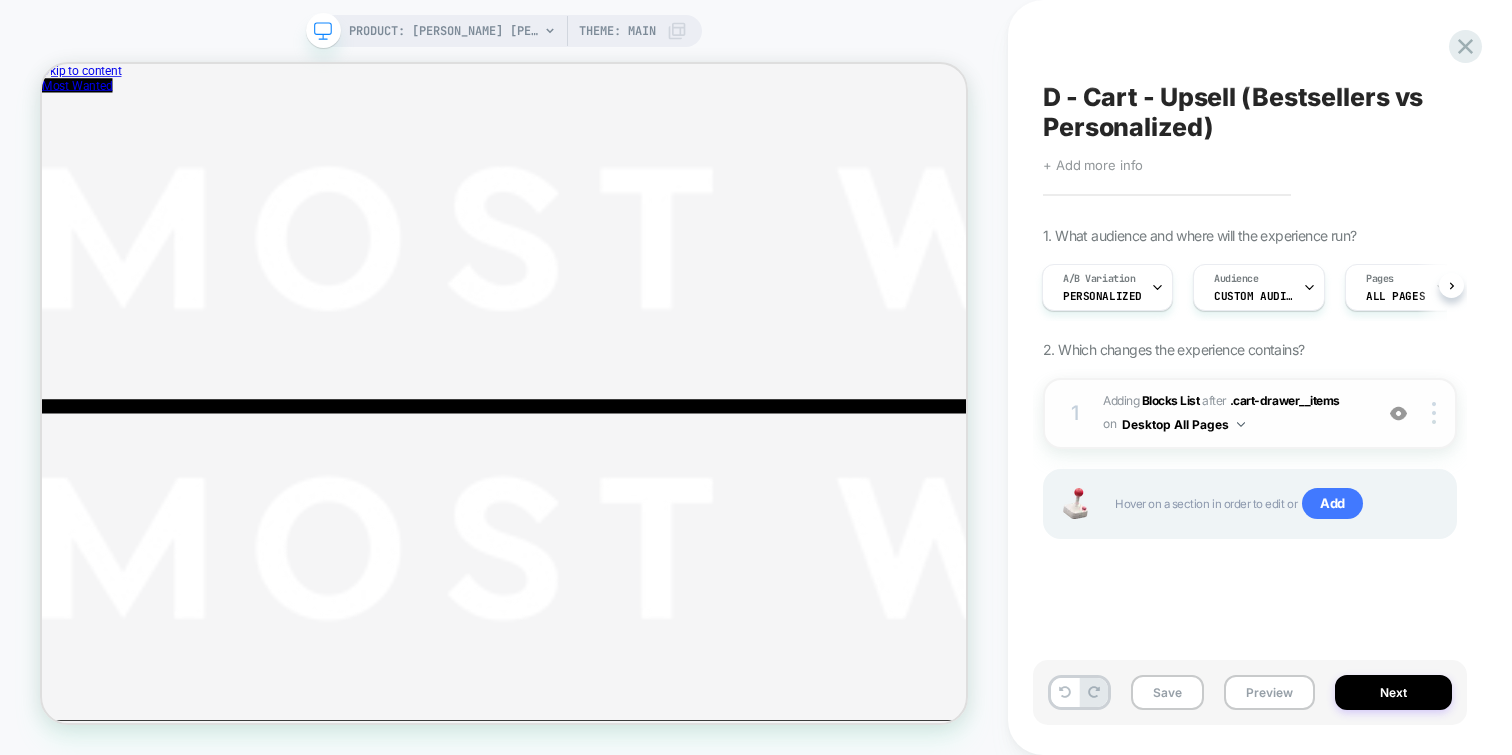 click on "#_loomi_addon_1744117966585_dup1750683018_dup1752056259 Adding   Blocks List   AFTER .cart-drawer__items .cart-drawer__items   on Desktop All Pages" at bounding box center (1232, 413) 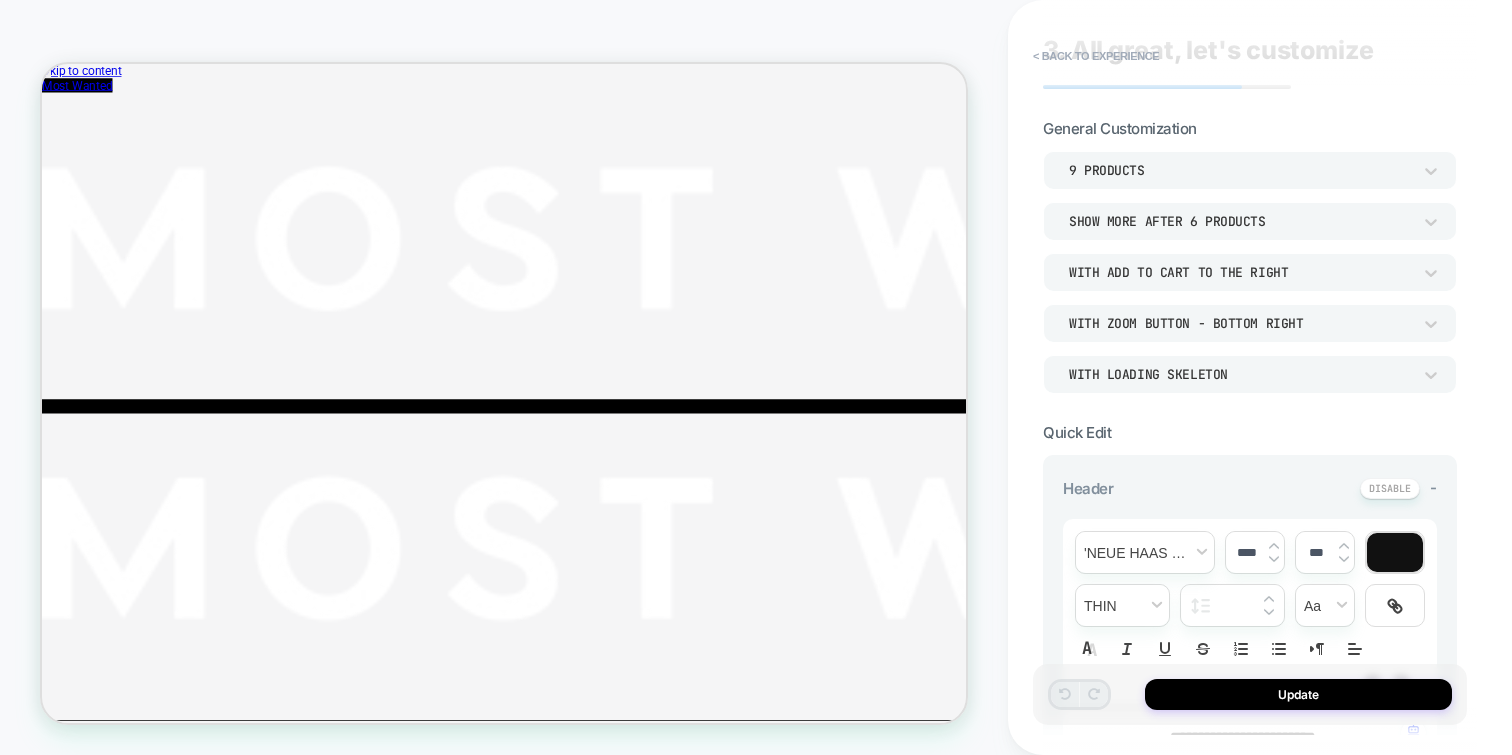 type on "*" 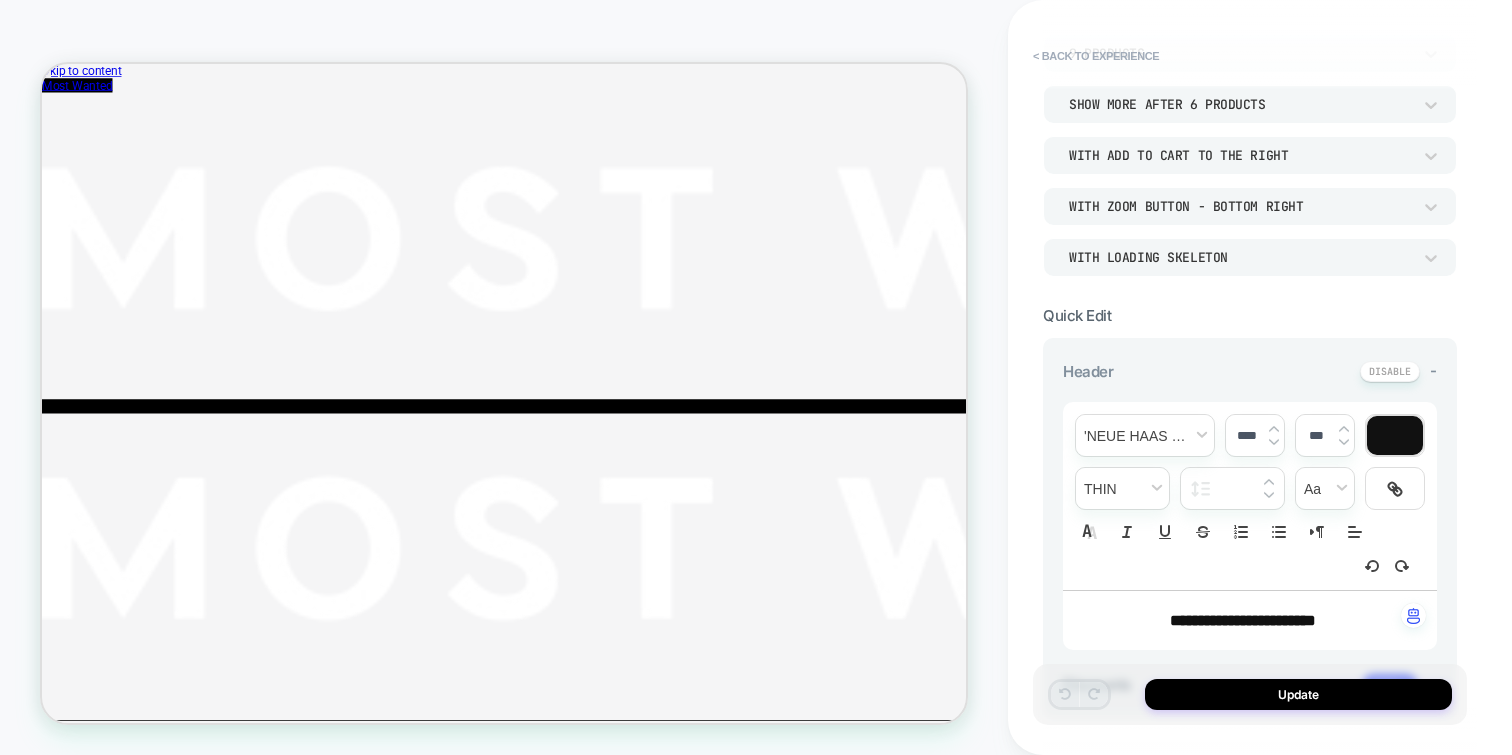 scroll, scrollTop: 368, scrollLeft: 0, axis: vertical 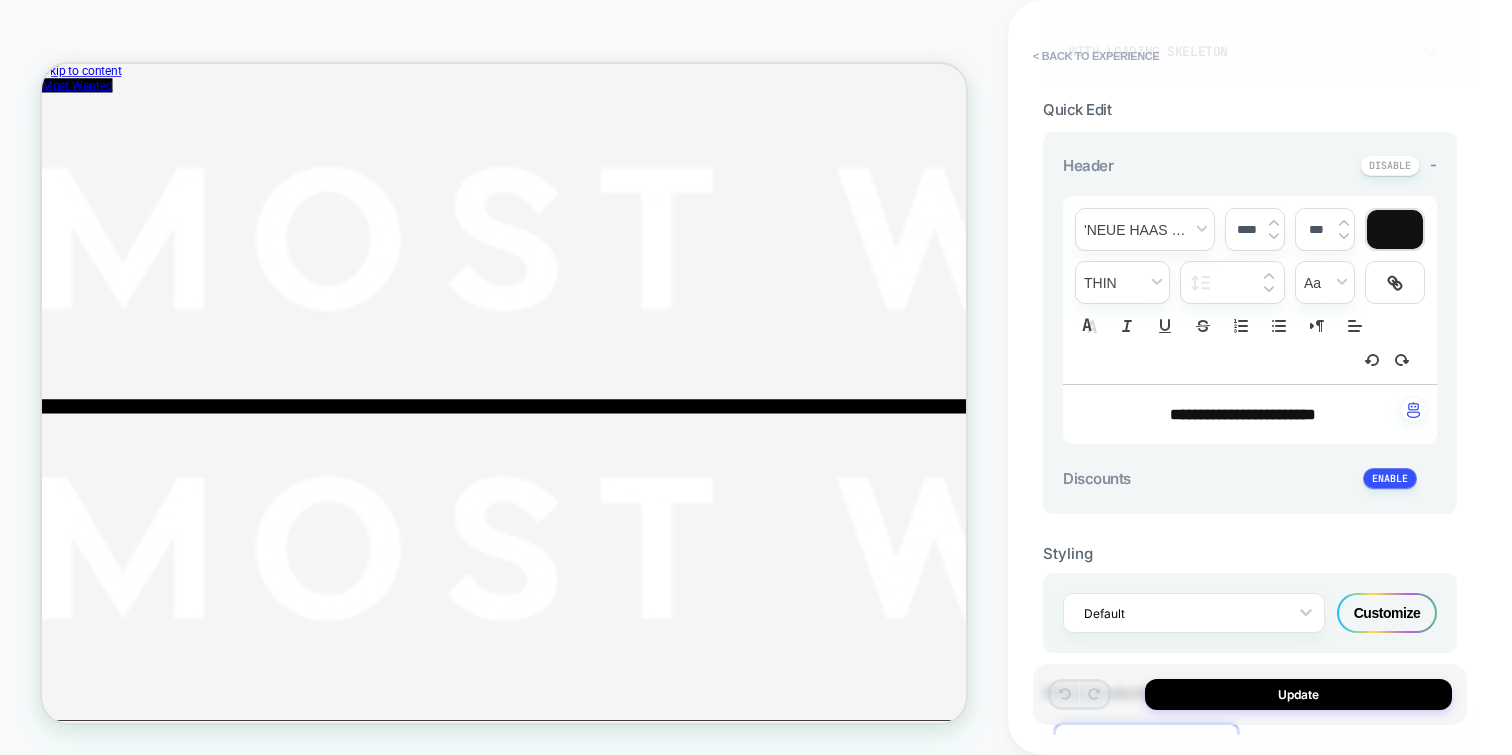 click on "**********" at bounding box center (1243, 414) 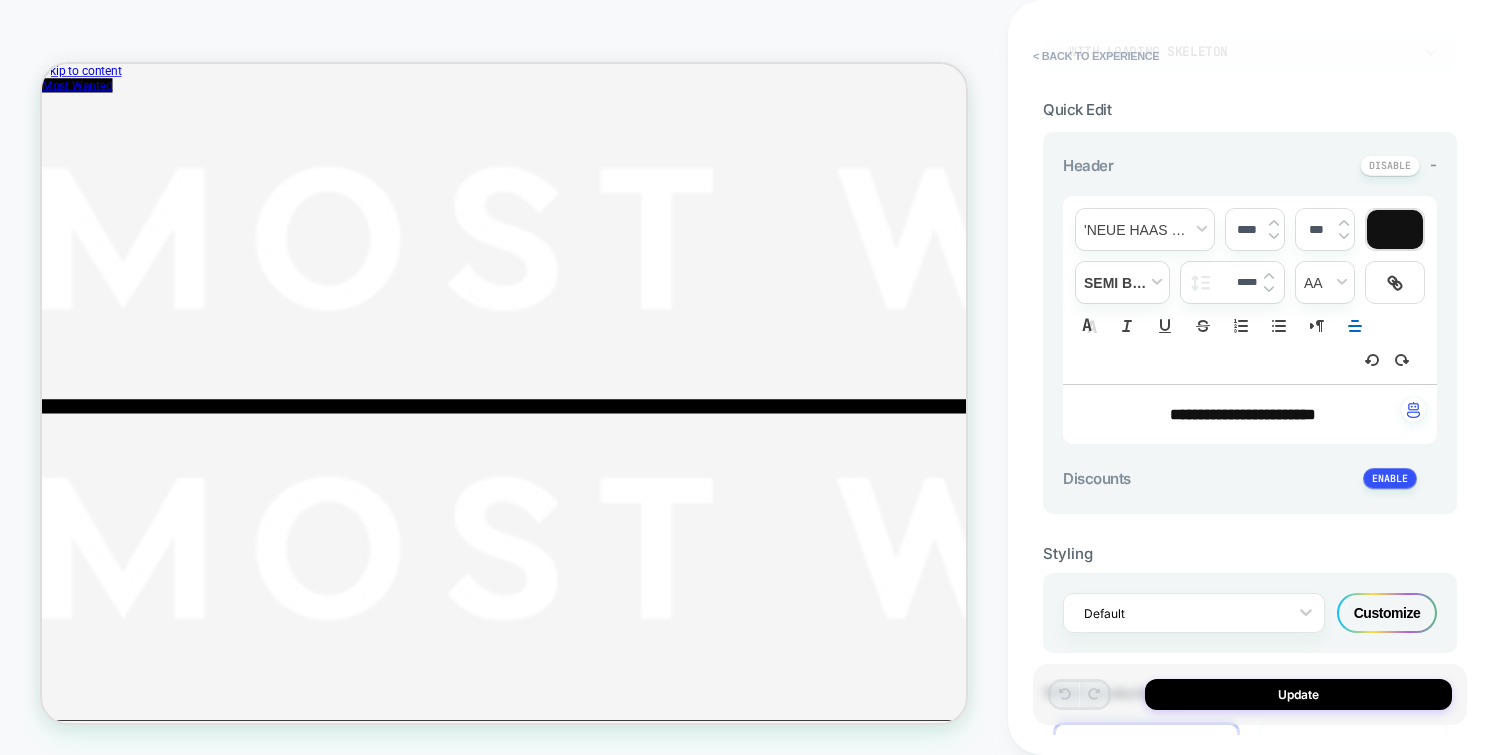 click on "**********" at bounding box center (1243, 414) 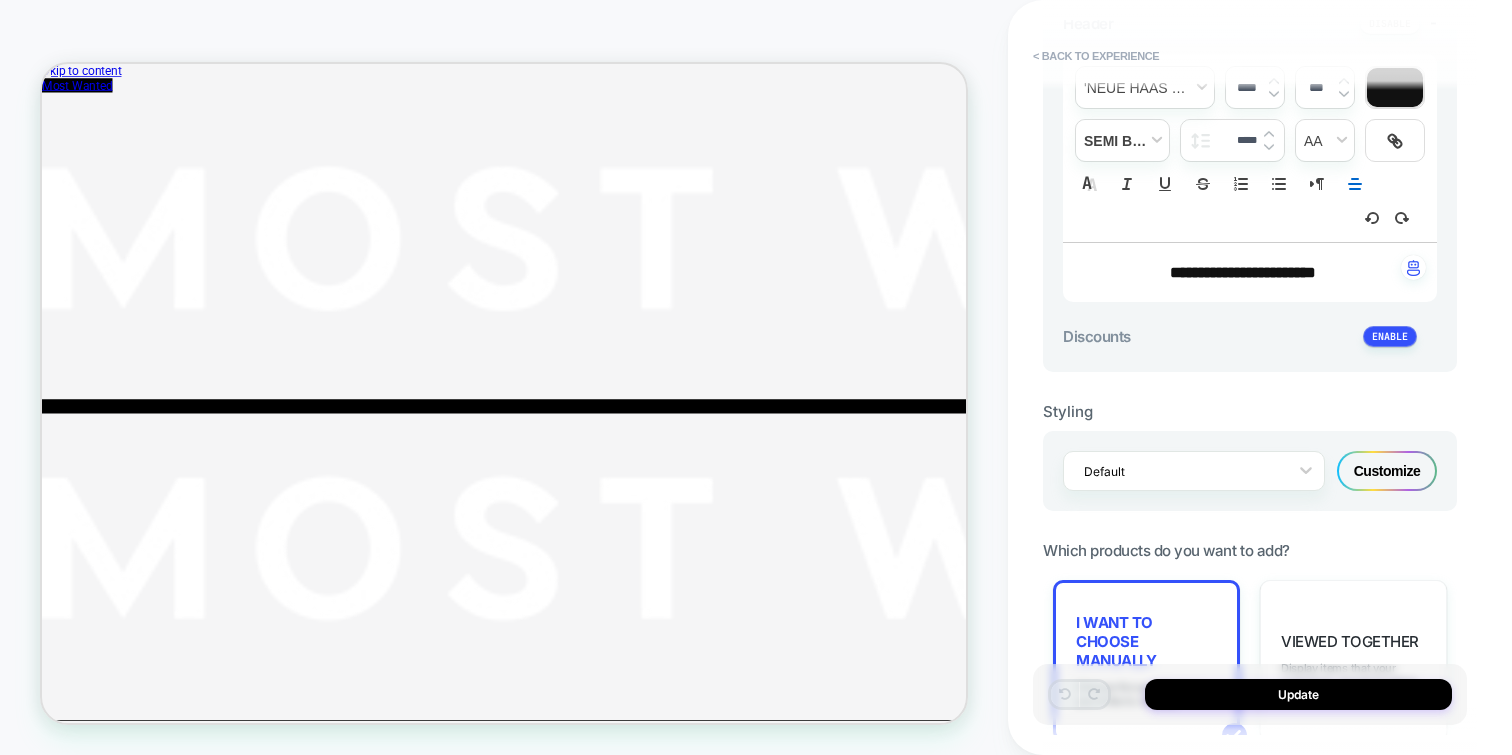 scroll, scrollTop: 695, scrollLeft: 0, axis: vertical 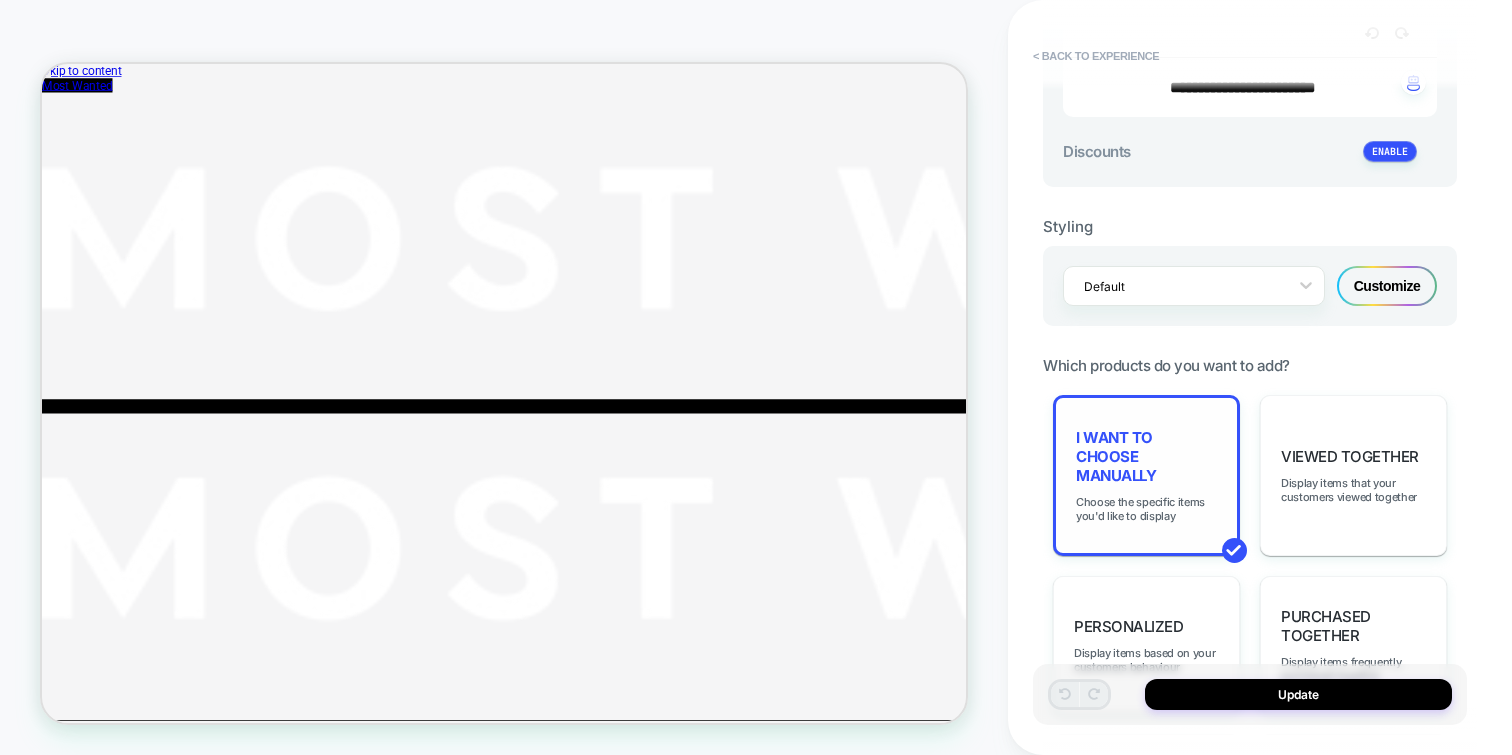 click on "I want to choose manually Choose the specific items you'd like to display" at bounding box center [1146, 475] 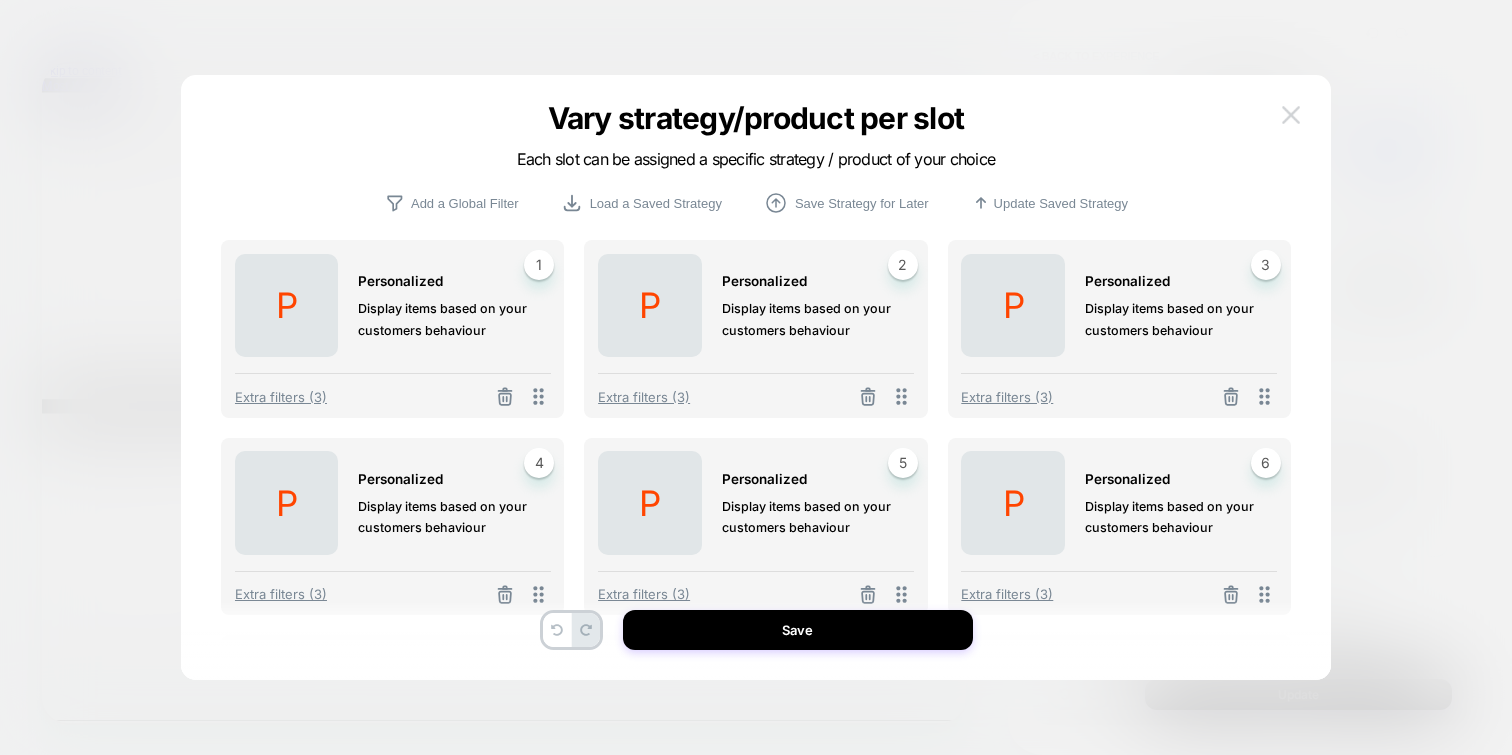click at bounding box center [1291, 114] 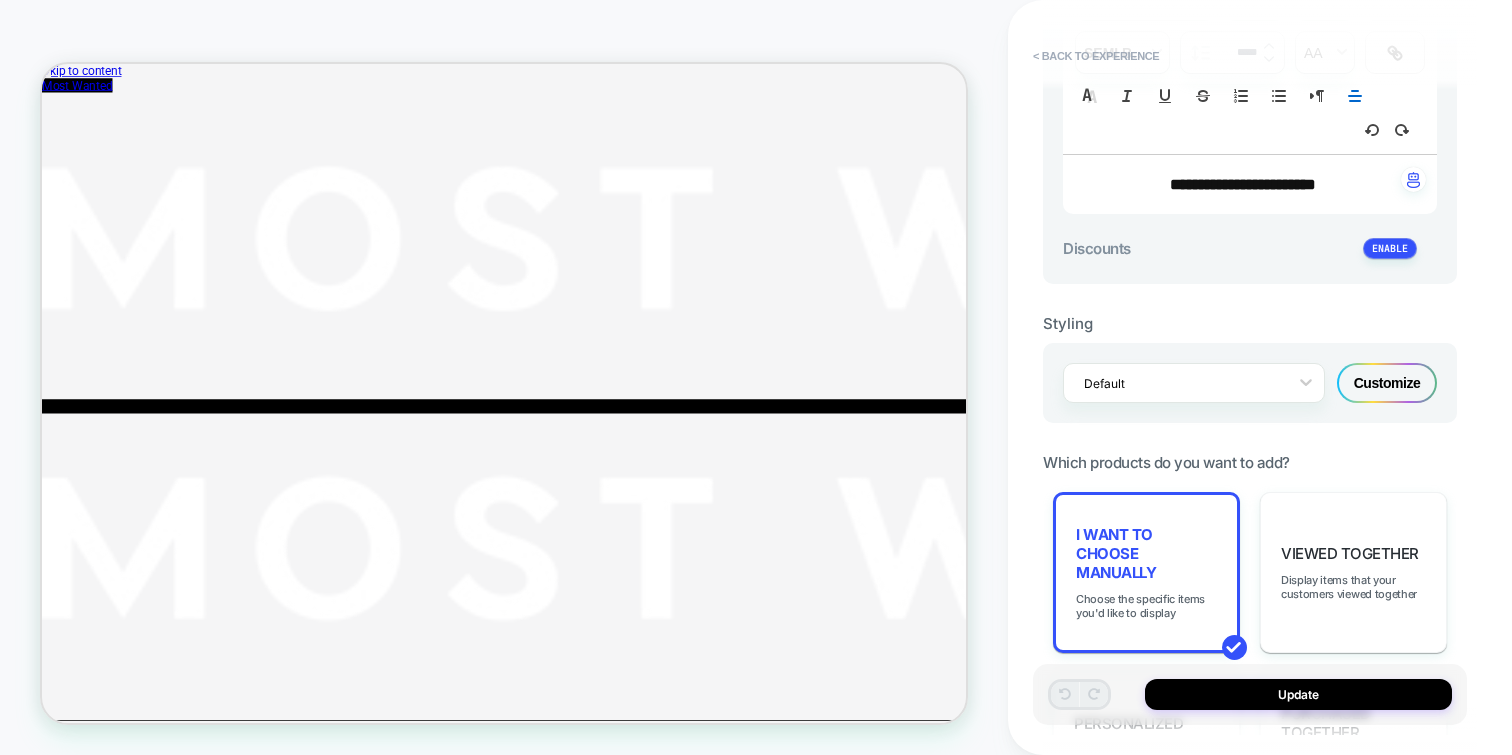 scroll, scrollTop: 575, scrollLeft: 0, axis: vertical 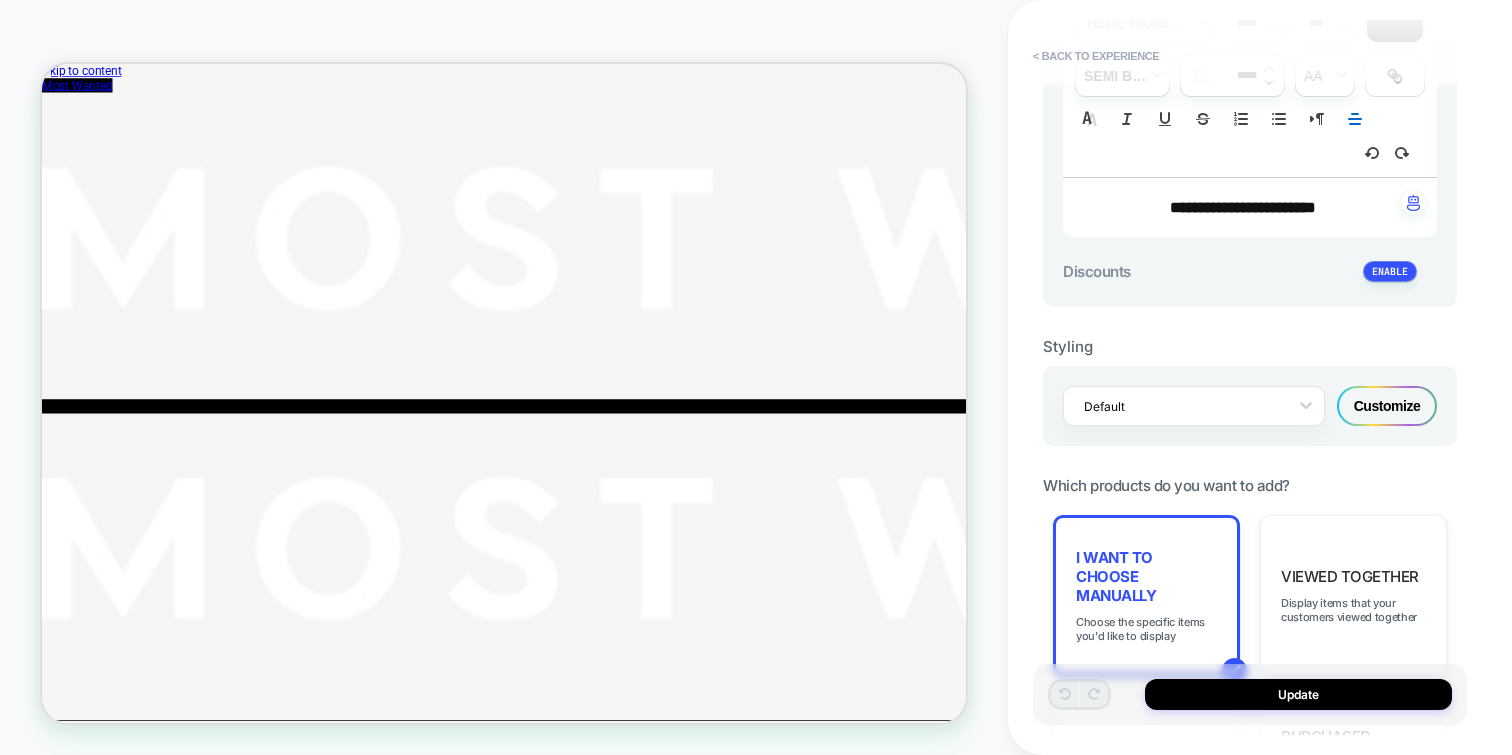 click on "**********" at bounding box center (1243, 207) 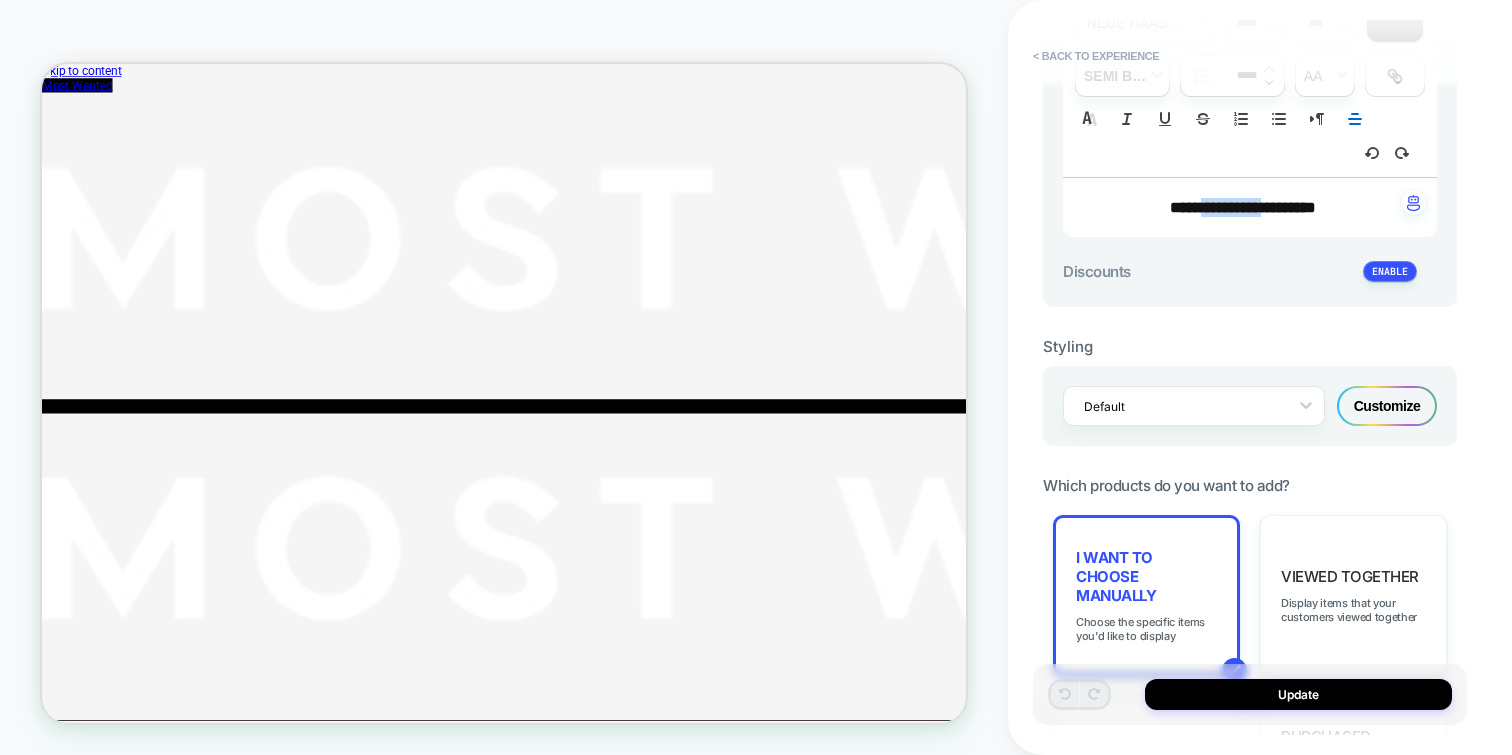 click on "**********" at bounding box center (1243, 207) 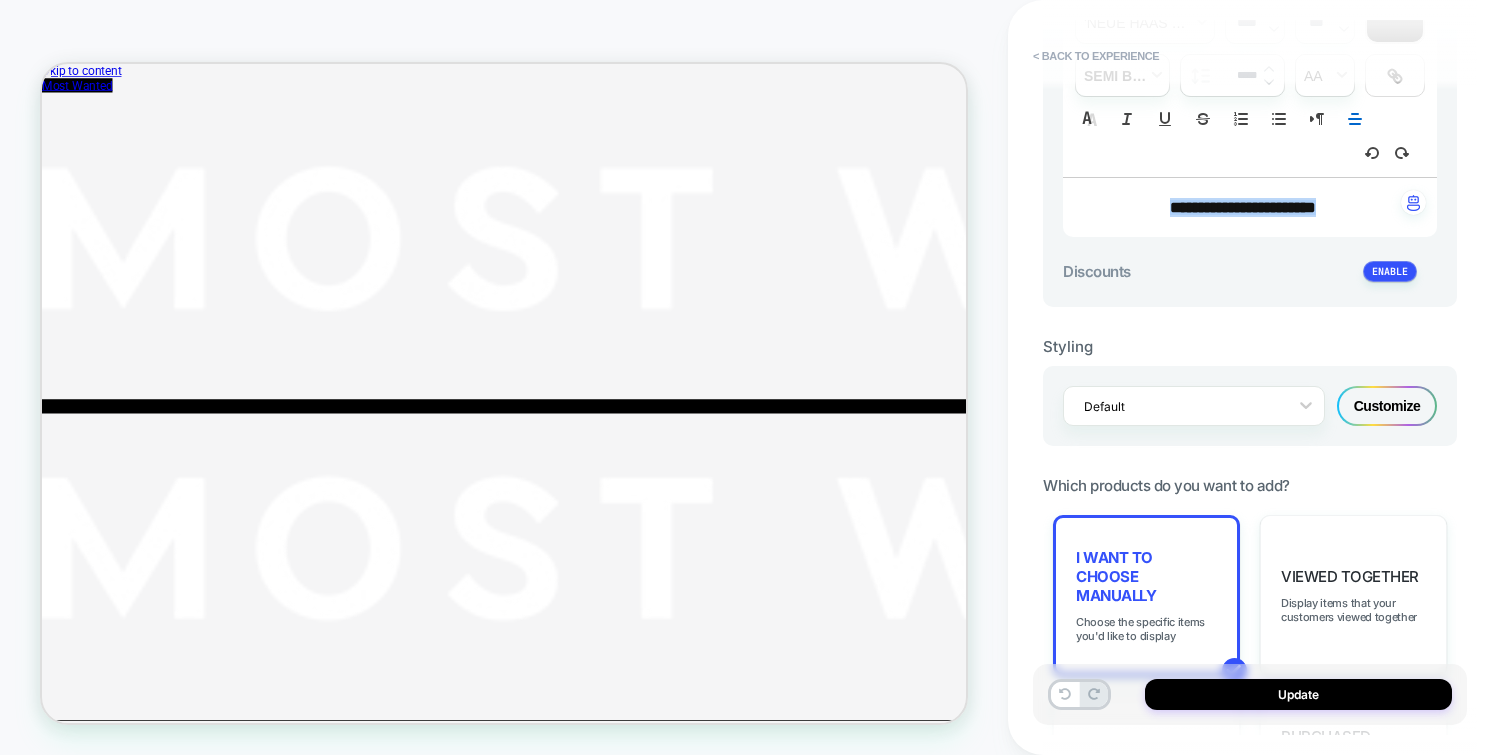 type on "*" 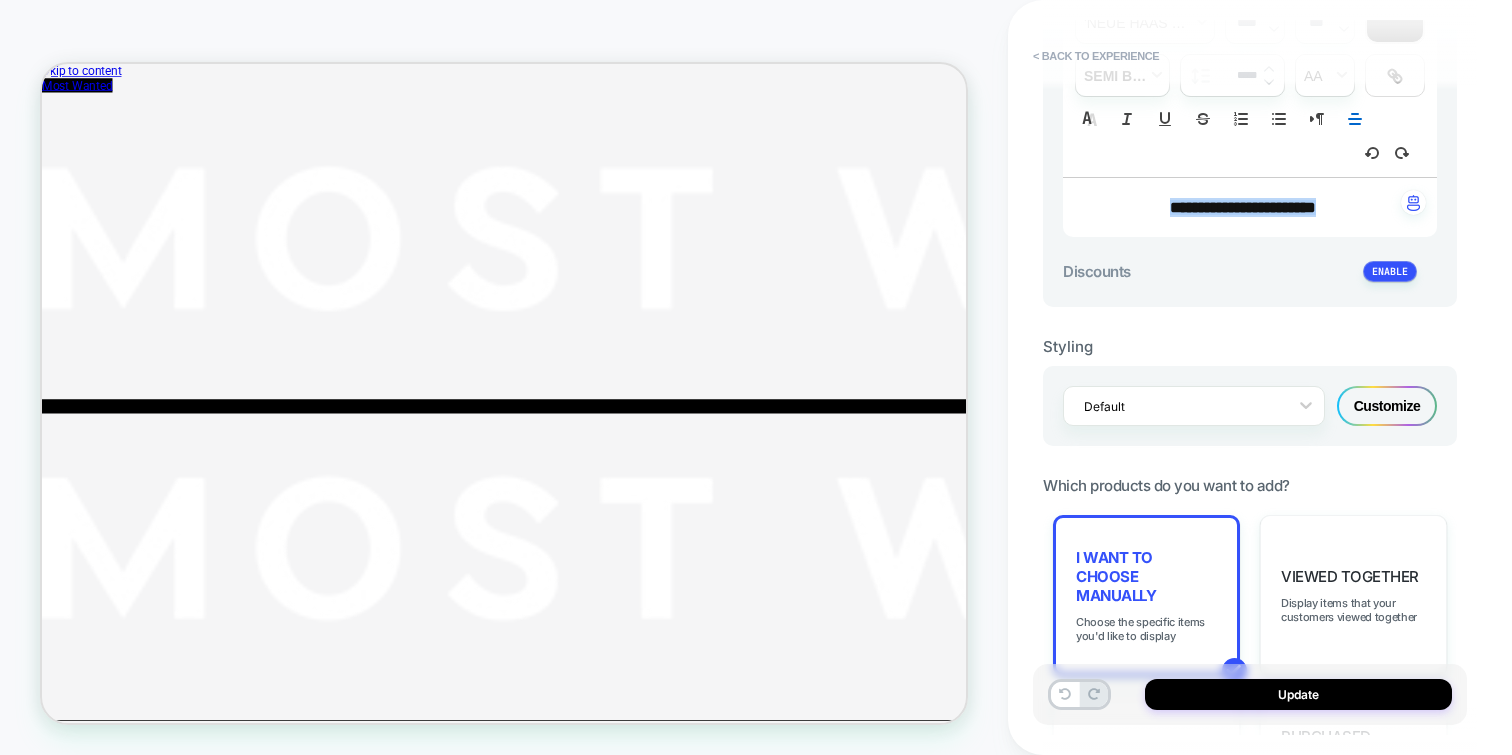 type 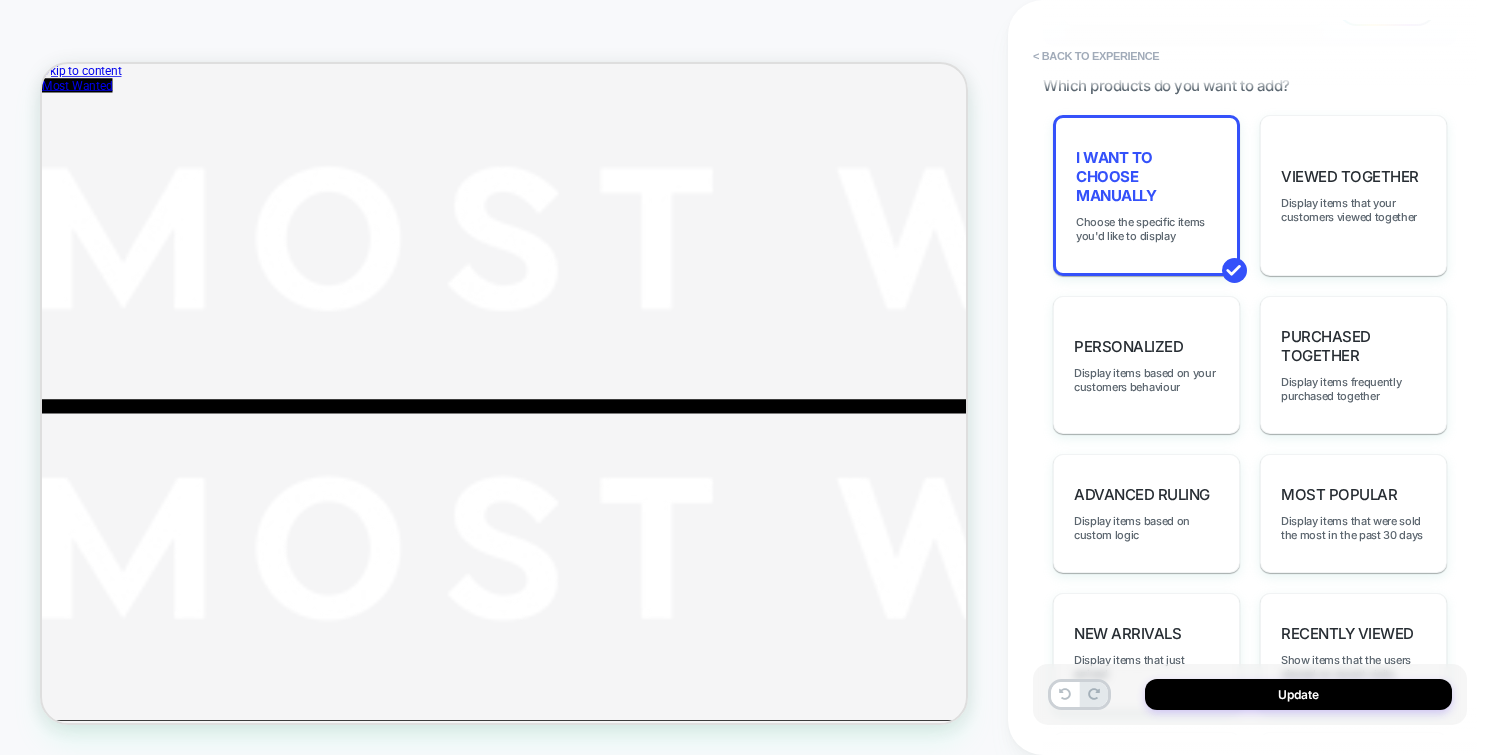 scroll, scrollTop: 1206, scrollLeft: 0, axis: vertical 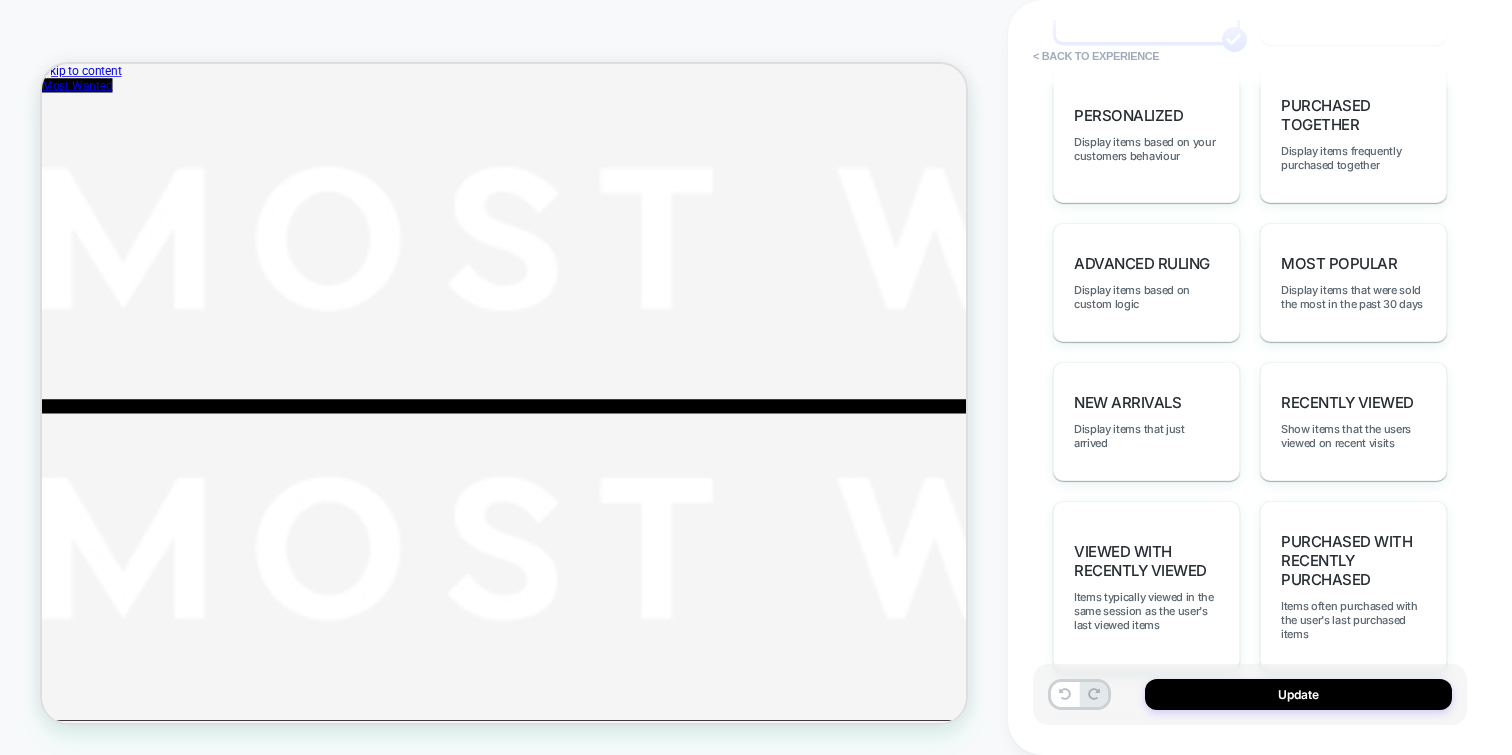 click on "Update" at bounding box center [1250, 694] 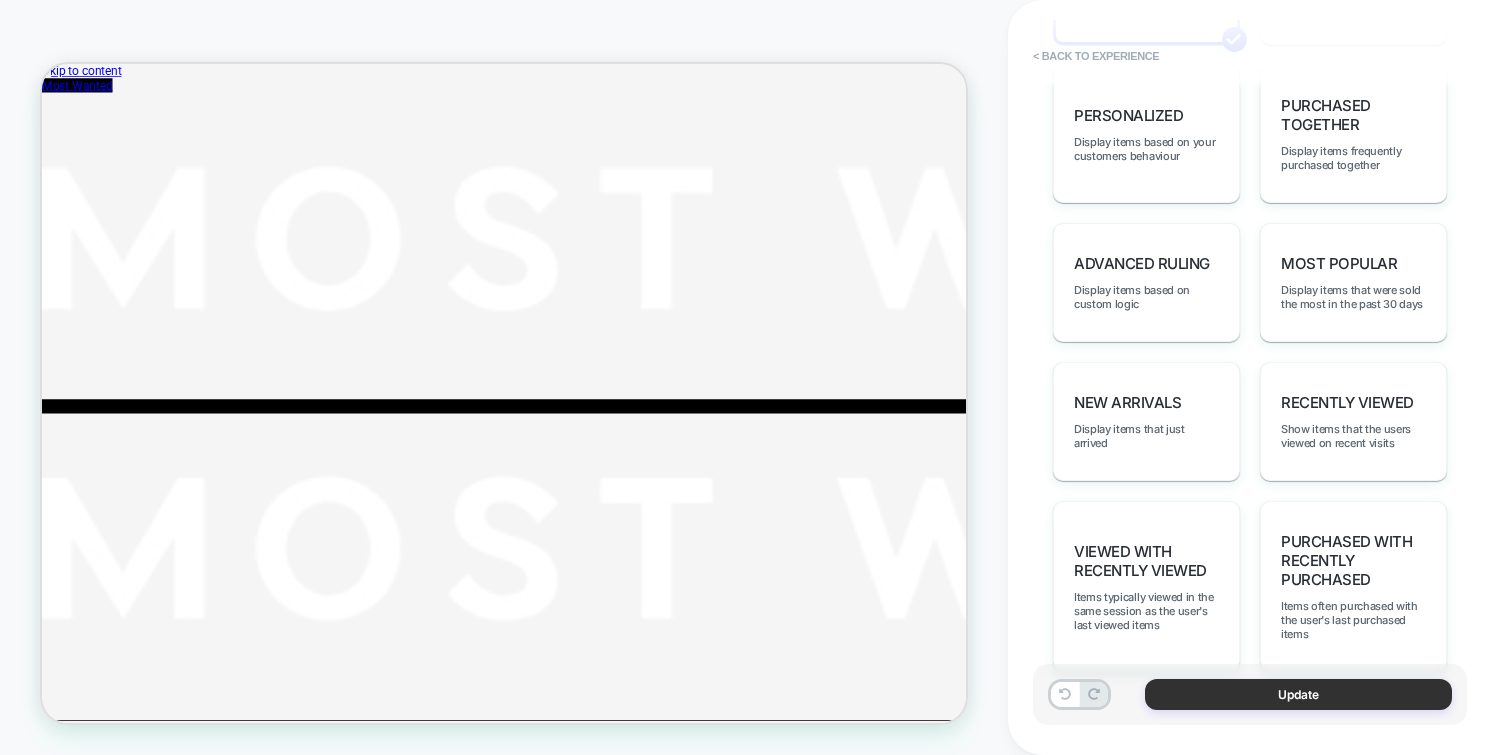 click on "Update" at bounding box center [1298, 694] 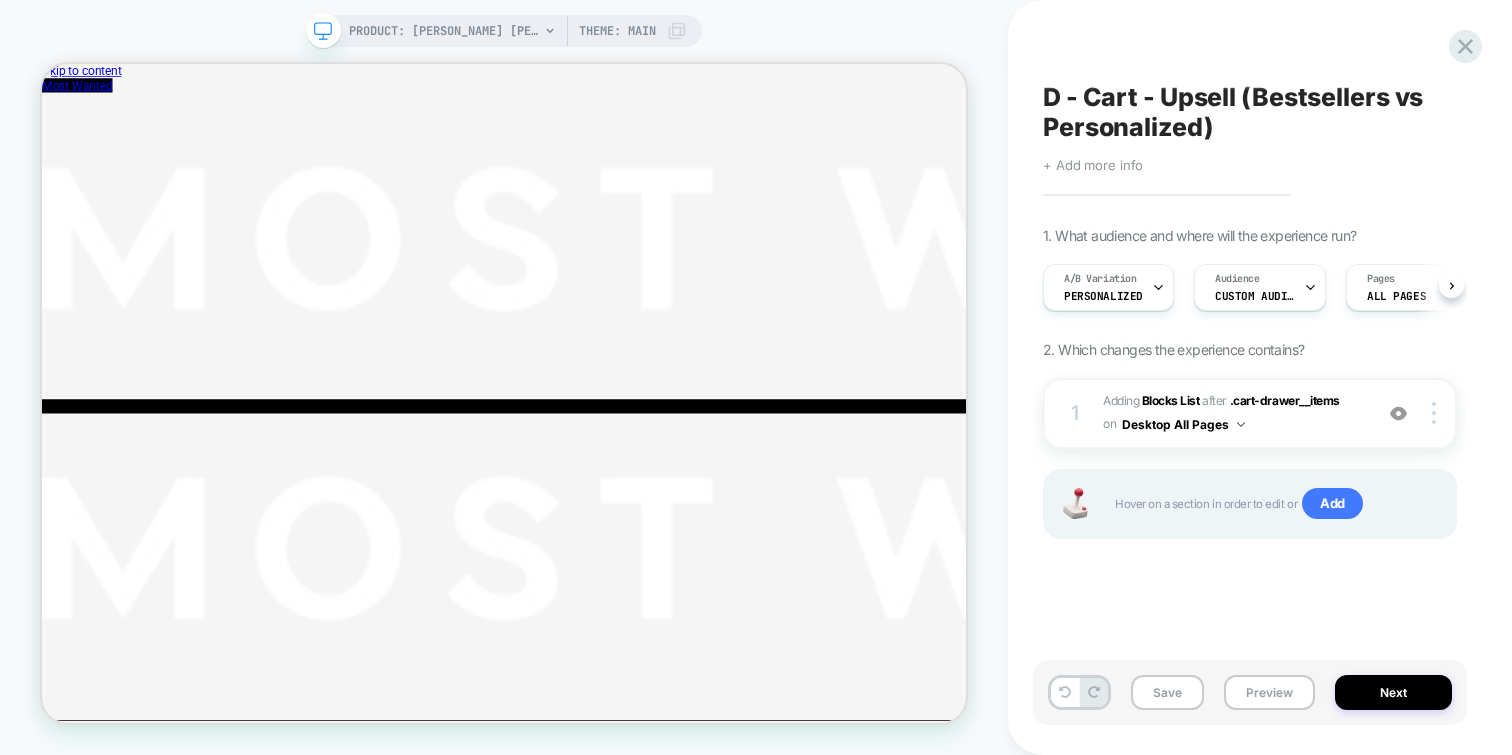 scroll, scrollTop: 0, scrollLeft: 1, axis: horizontal 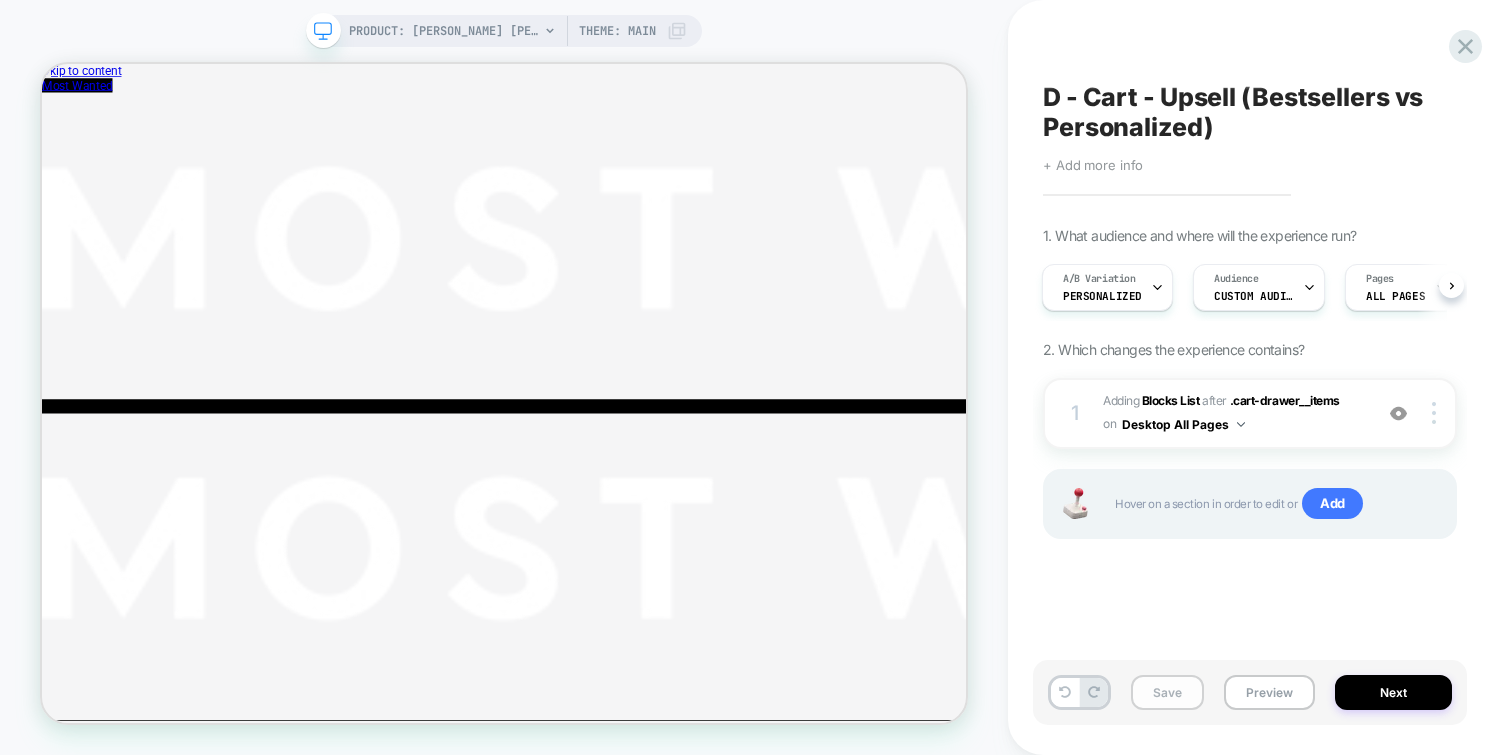 click on "Save" at bounding box center [1167, 692] 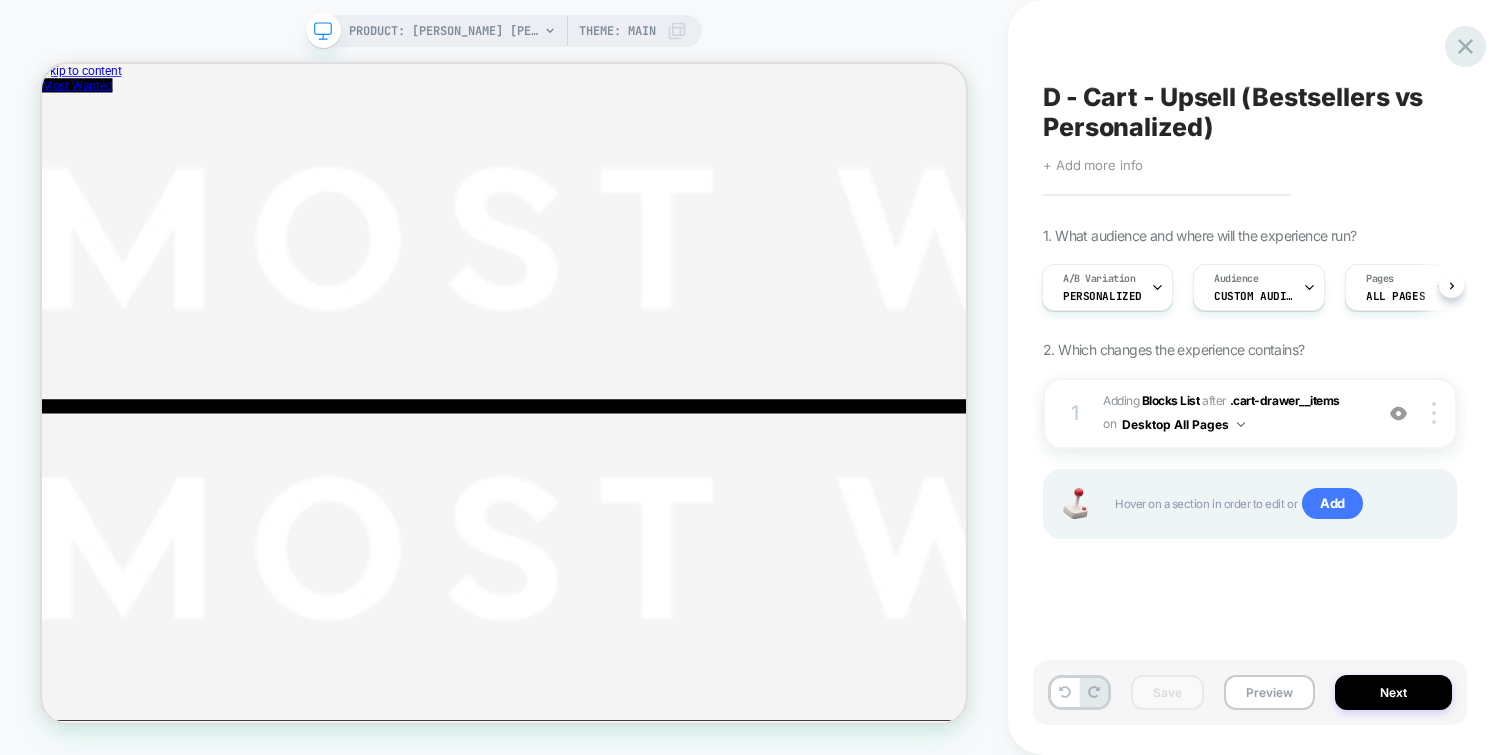 click at bounding box center [1465, 46] 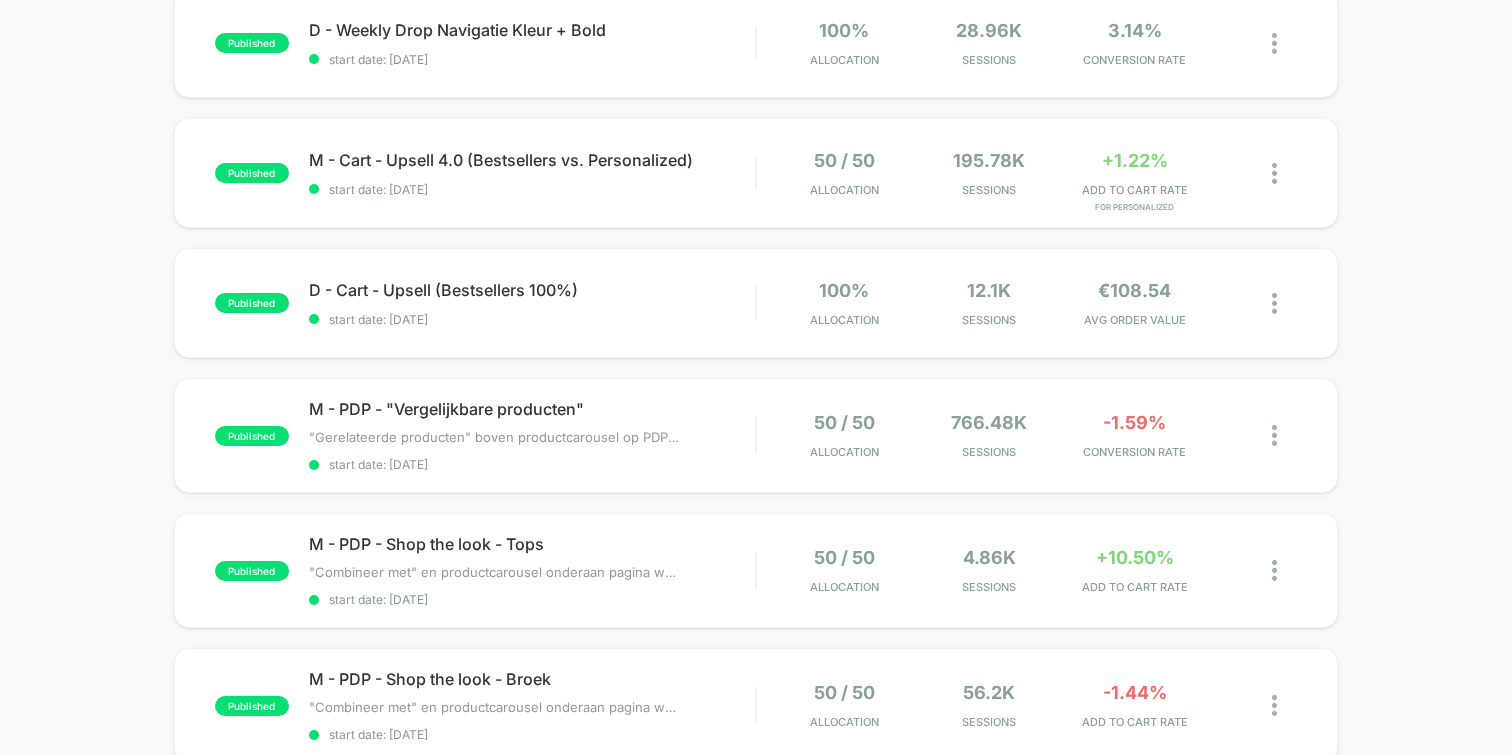 scroll, scrollTop: 0, scrollLeft: 0, axis: both 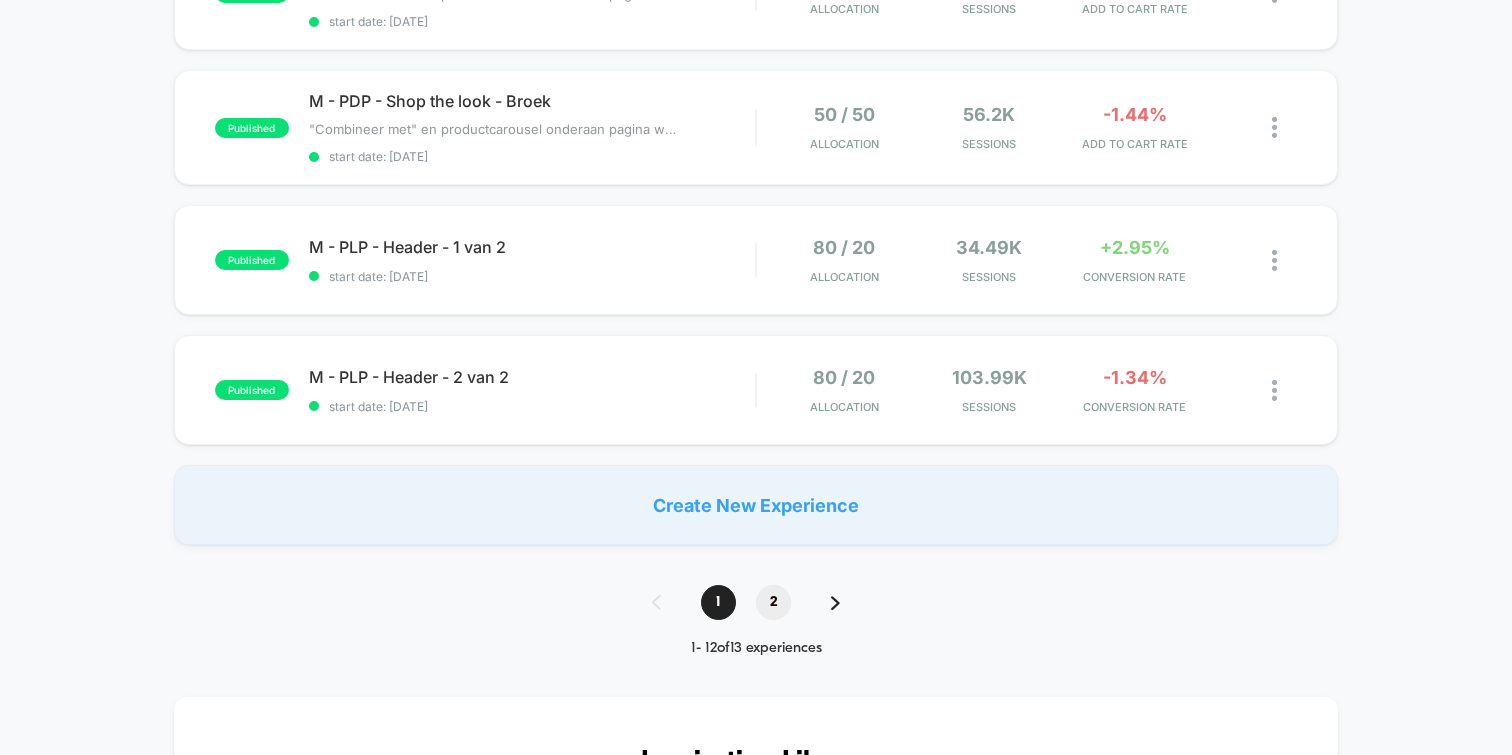 click on "2" at bounding box center [773, 602] 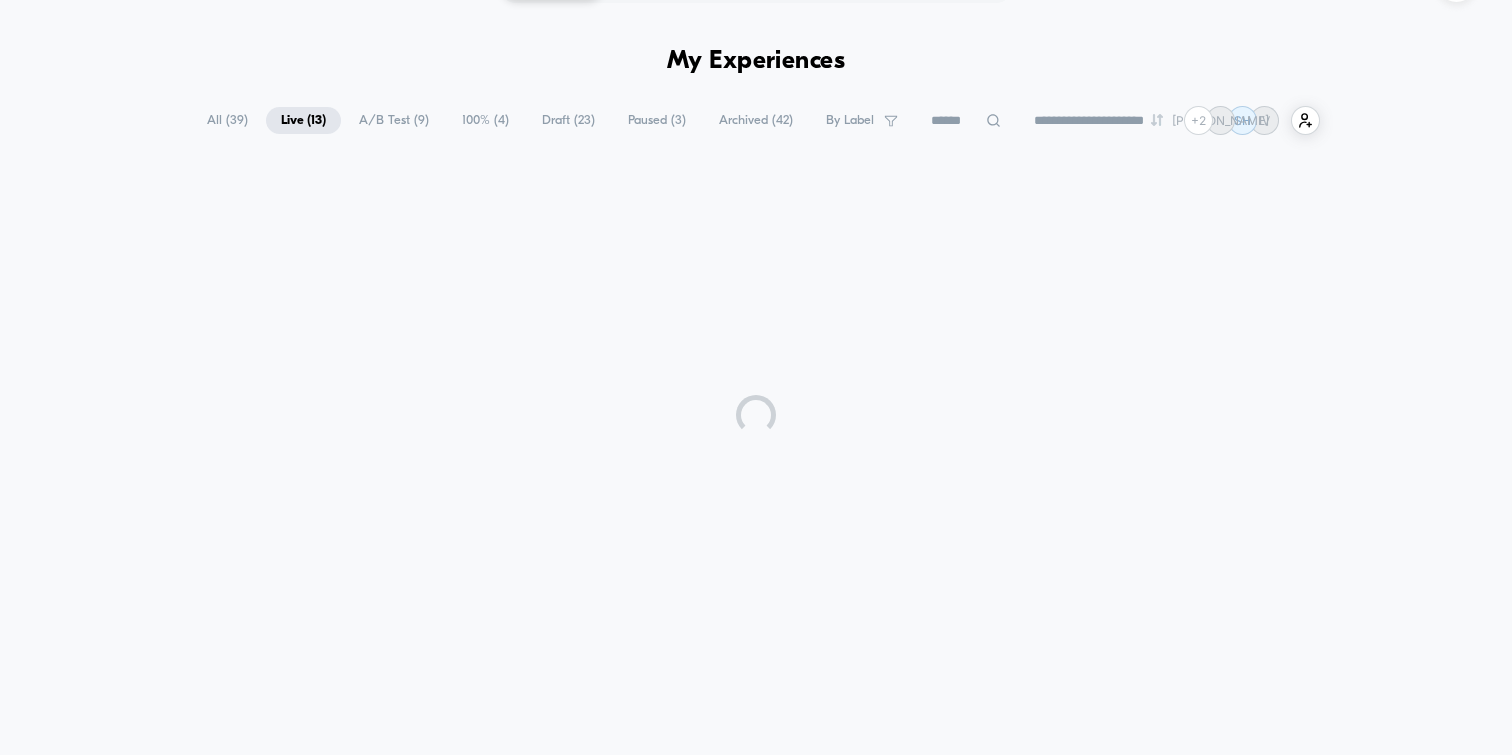 scroll, scrollTop: 0, scrollLeft: 0, axis: both 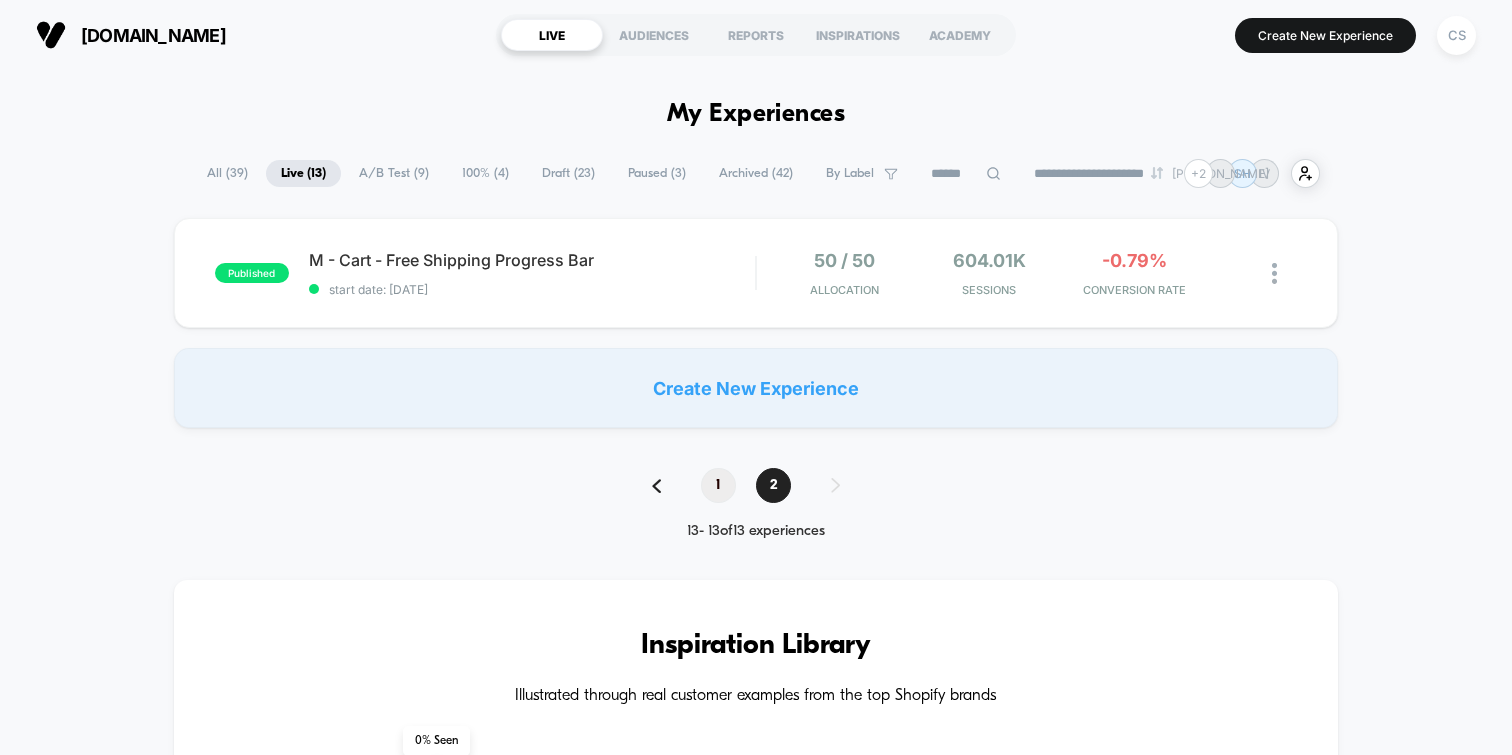 click on "1" at bounding box center [718, 485] 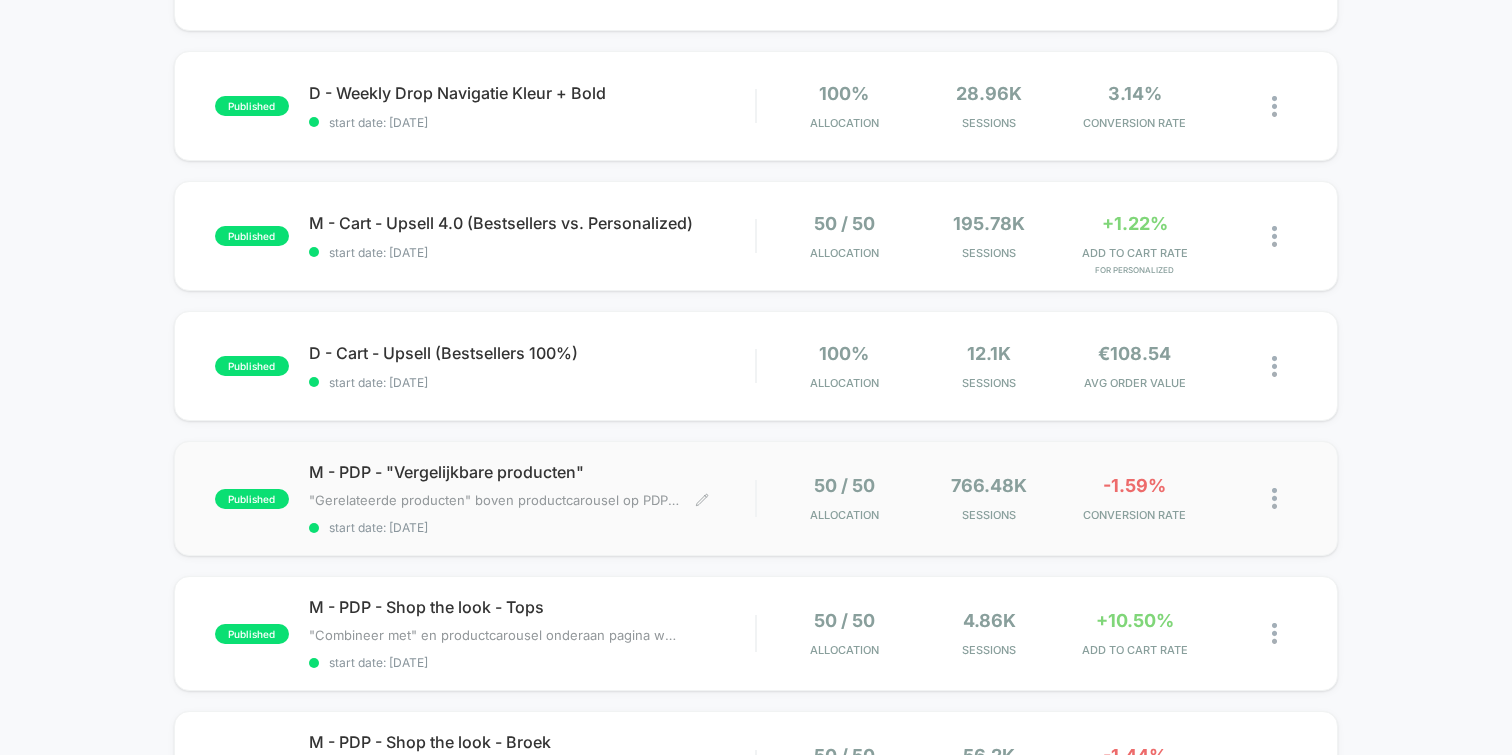 scroll, scrollTop: 662, scrollLeft: 0, axis: vertical 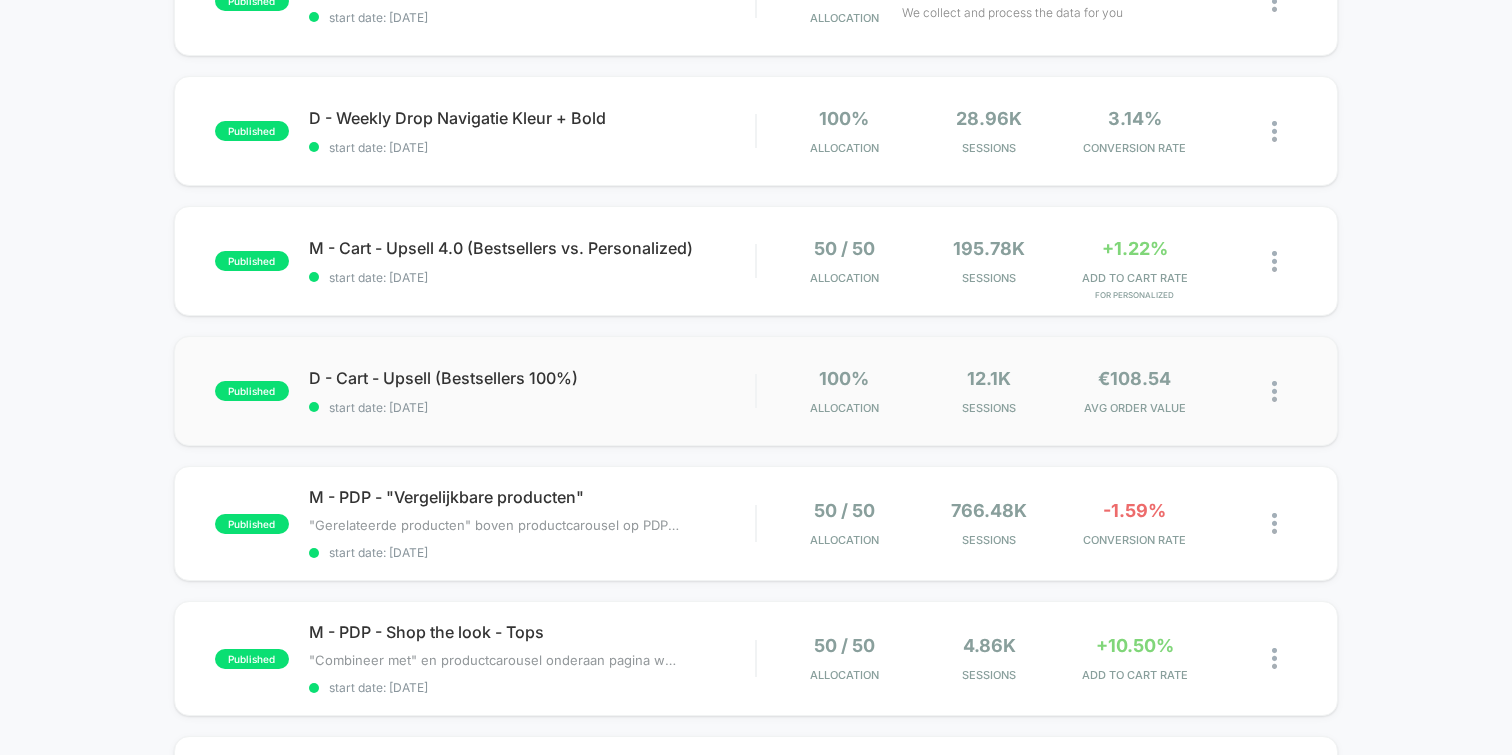 click at bounding box center (1274, 391) 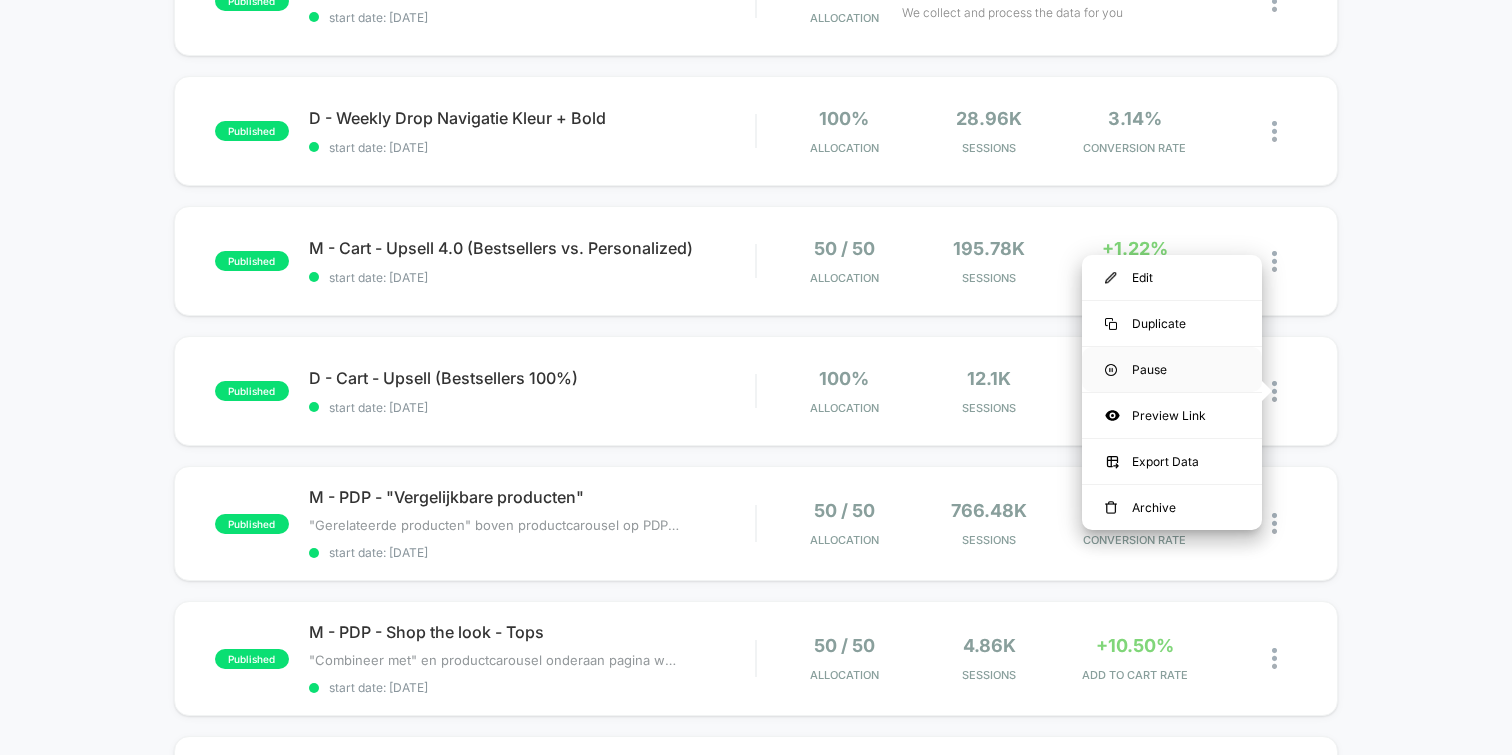 click on "Pause" at bounding box center (1172, 369) 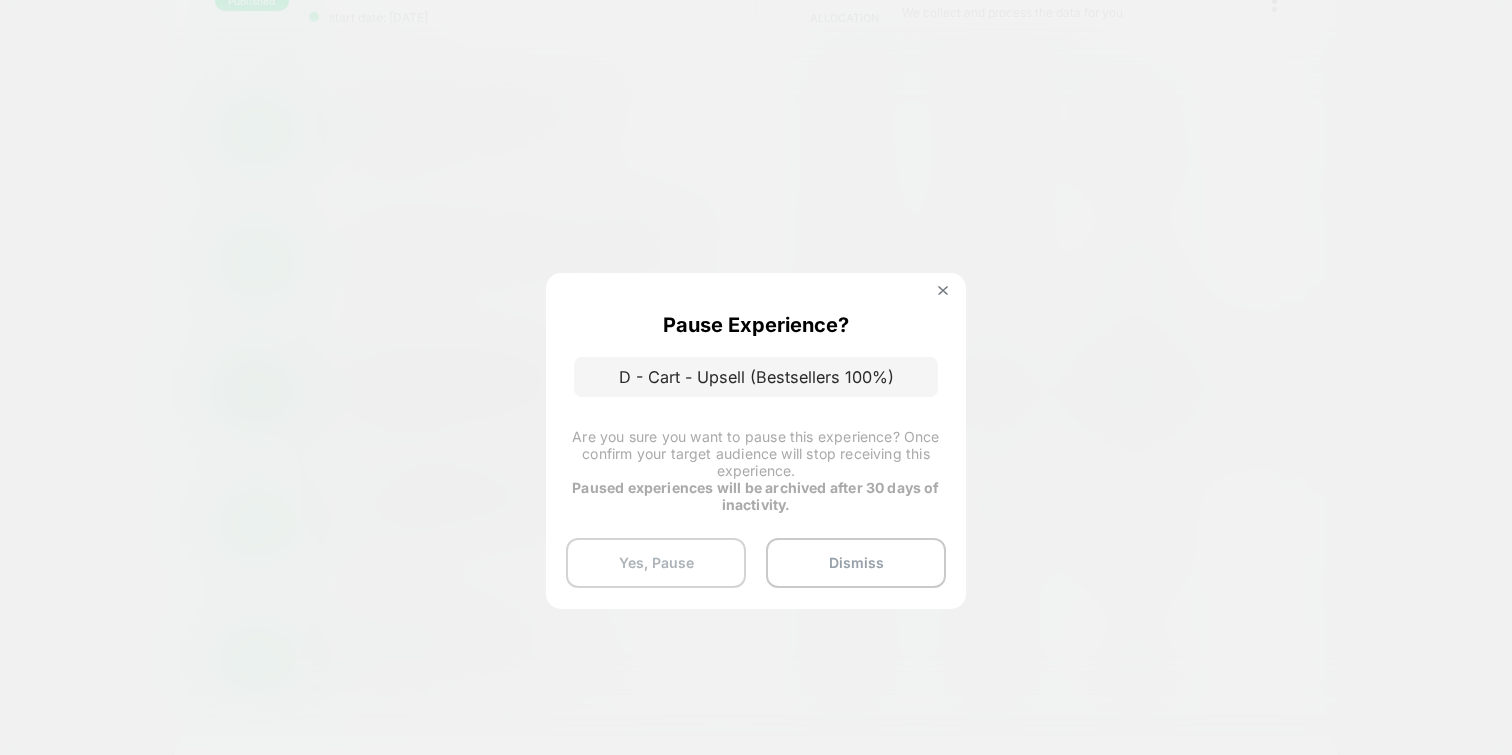 click on "Yes, Pause" at bounding box center [656, 563] 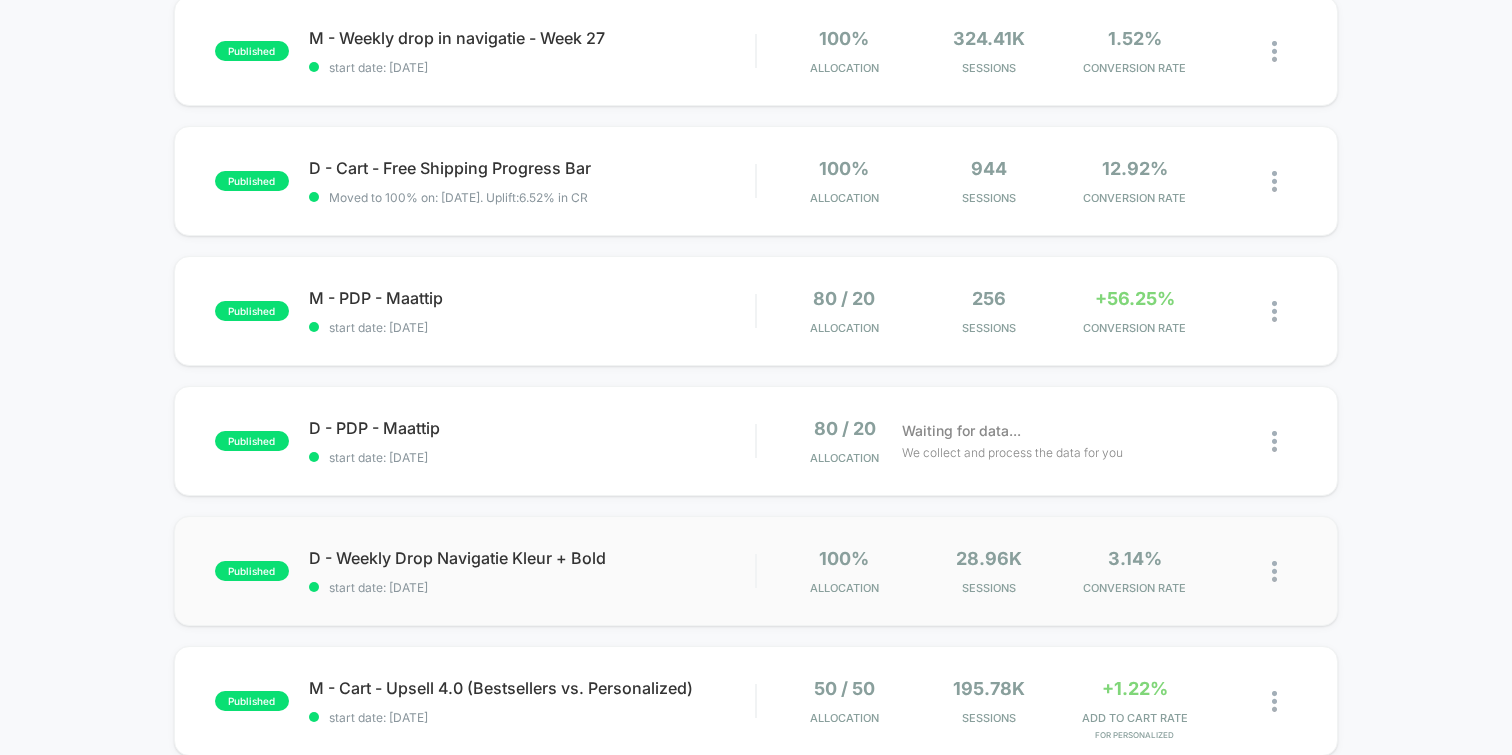 scroll, scrollTop: 0, scrollLeft: 0, axis: both 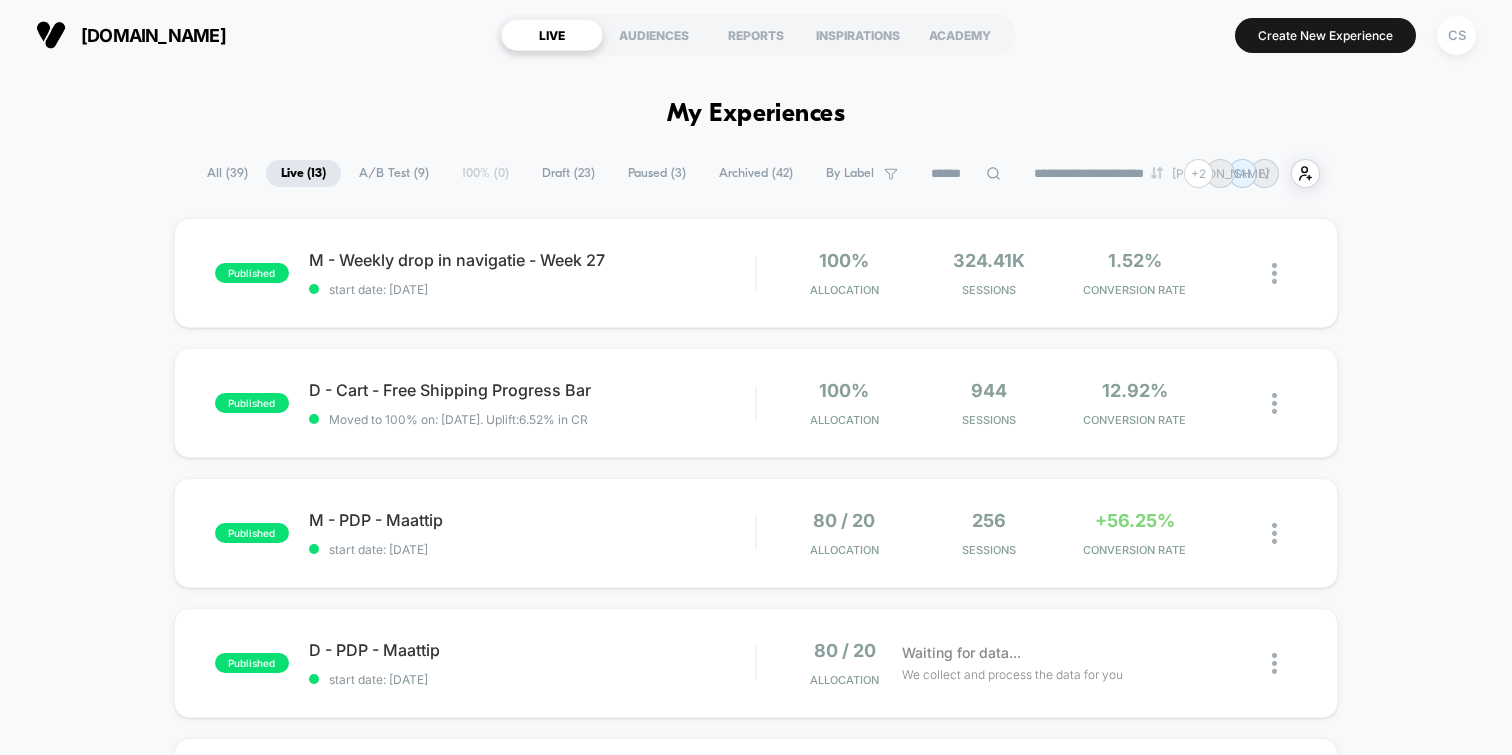 click on "Draft ( 23 )" at bounding box center (568, 173) 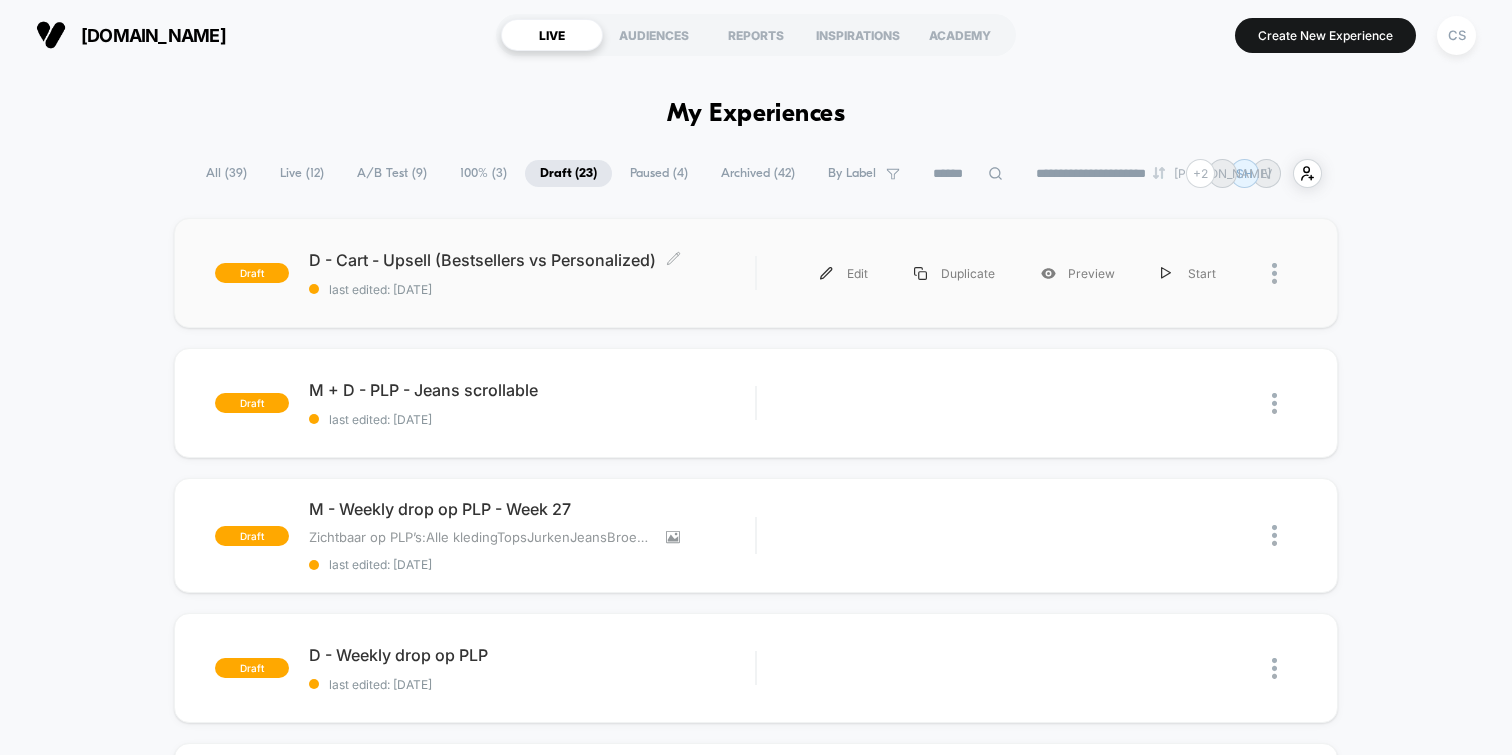 click on "D - Cart - Upsell (Bestsellers vs Personalized) Click to edit experience details" at bounding box center [532, 260] 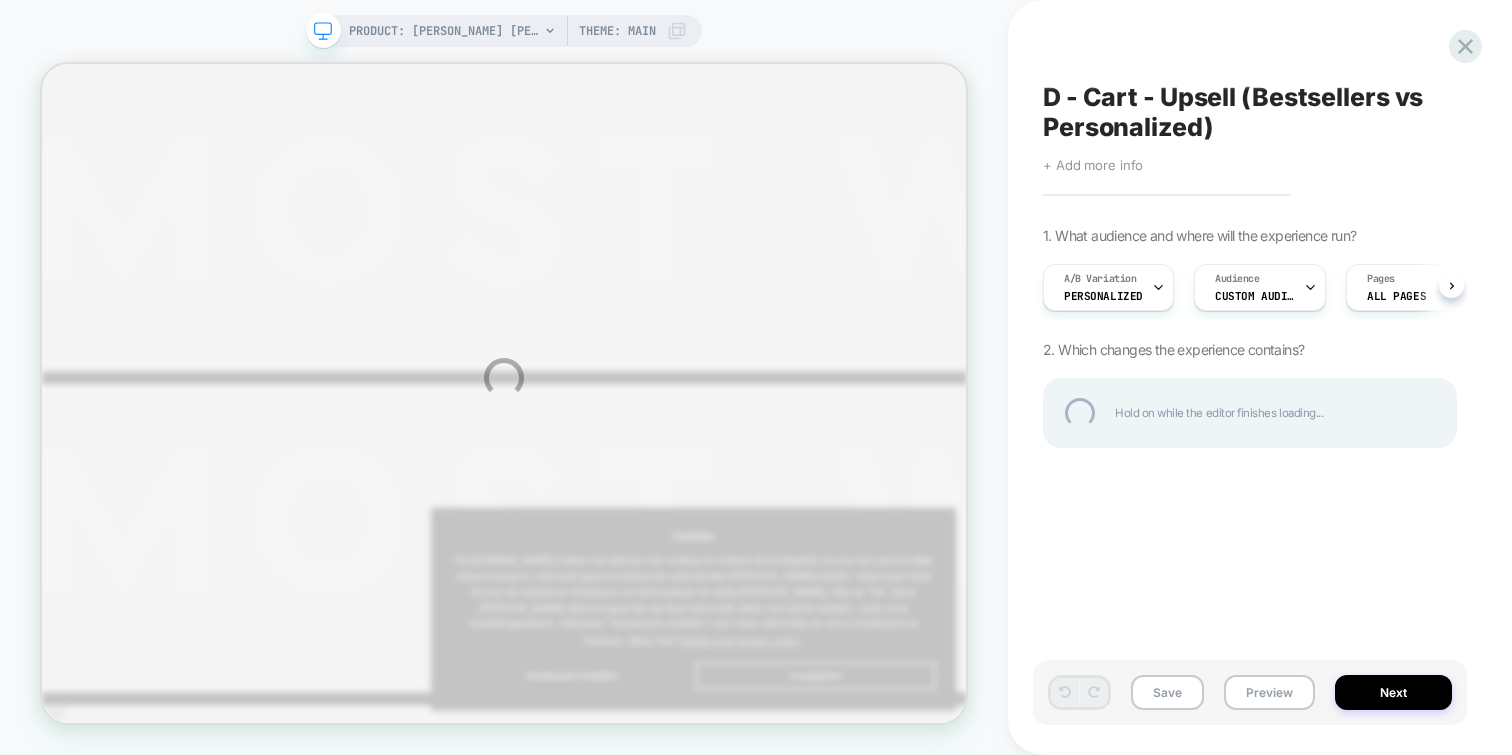 scroll, scrollTop: 0, scrollLeft: 0, axis: both 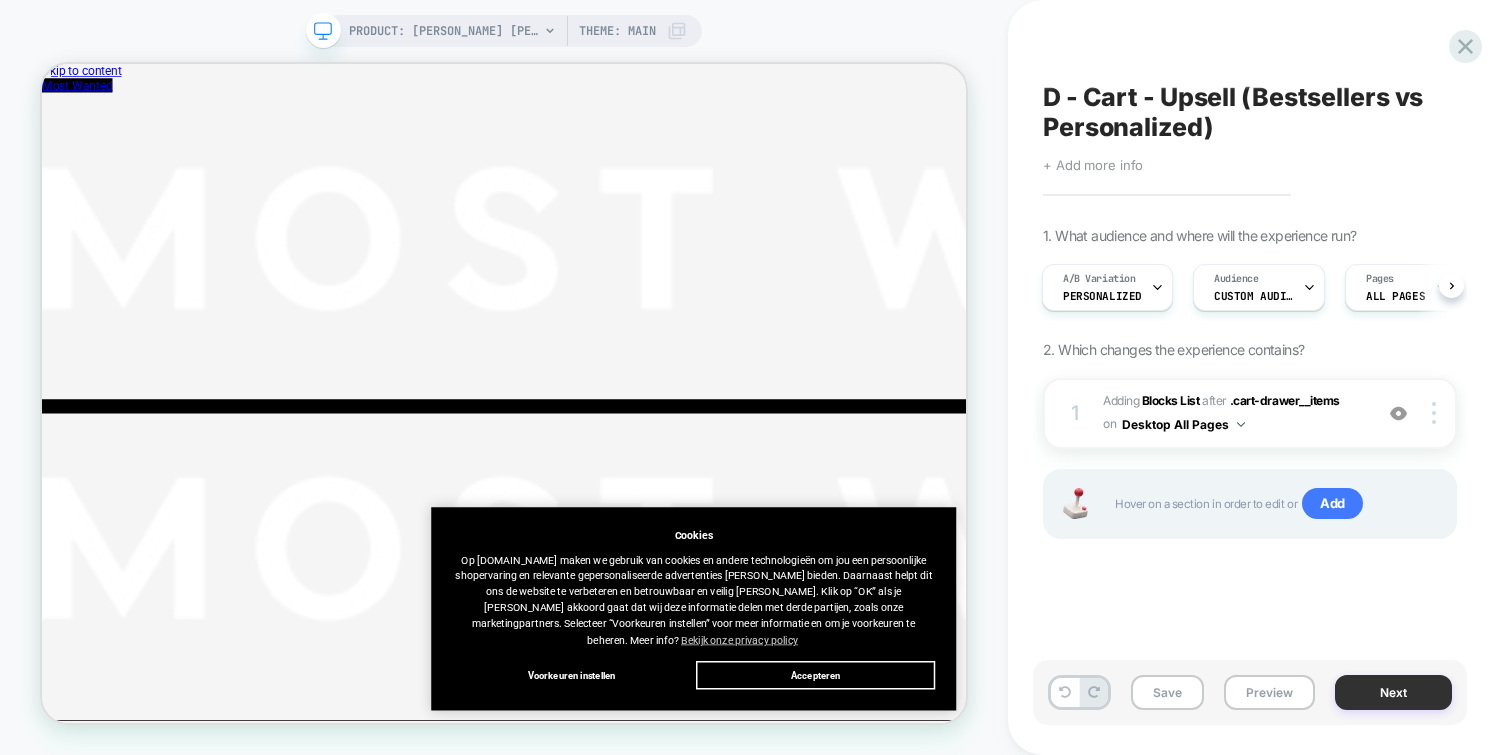 click on "Next" at bounding box center [1393, 692] 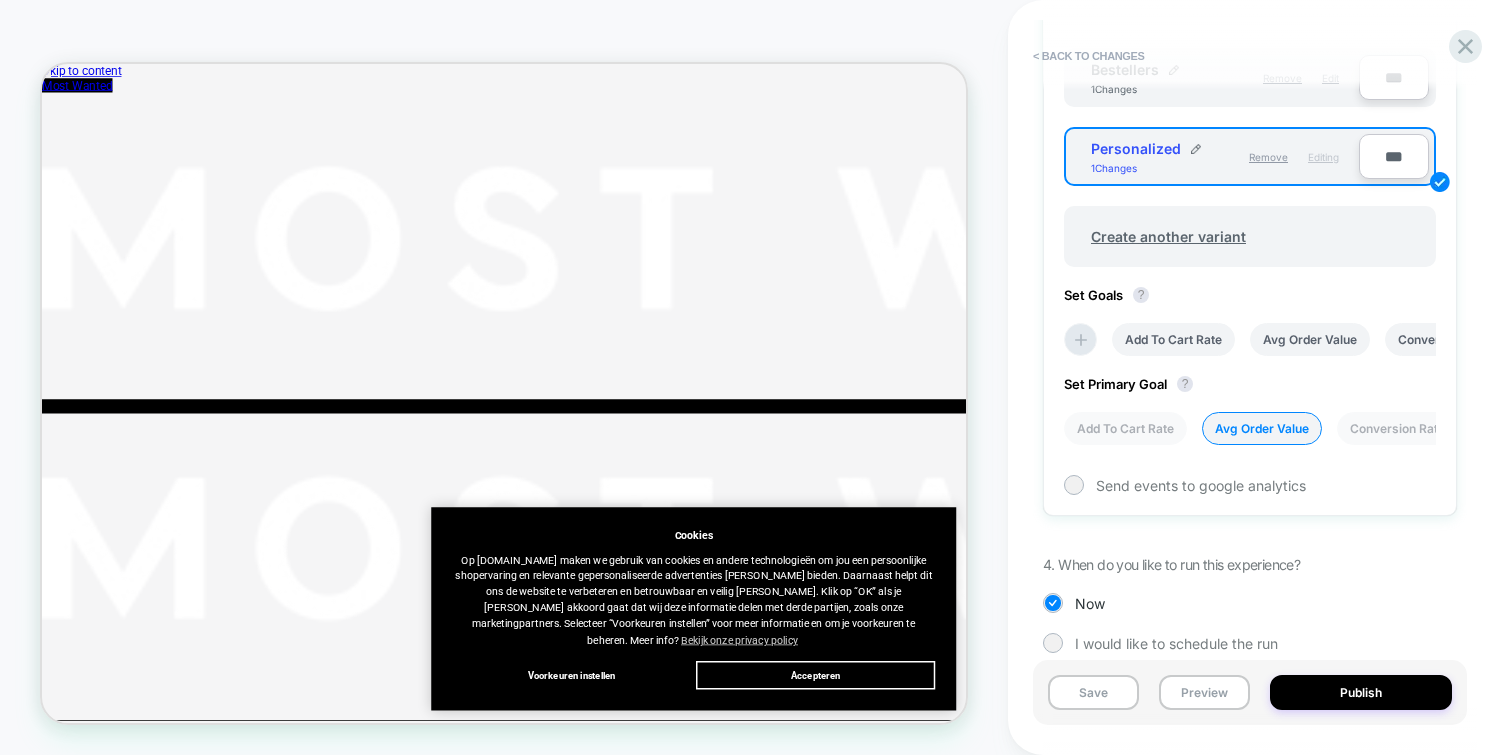 scroll, scrollTop: 805, scrollLeft: 0, axis: vertical 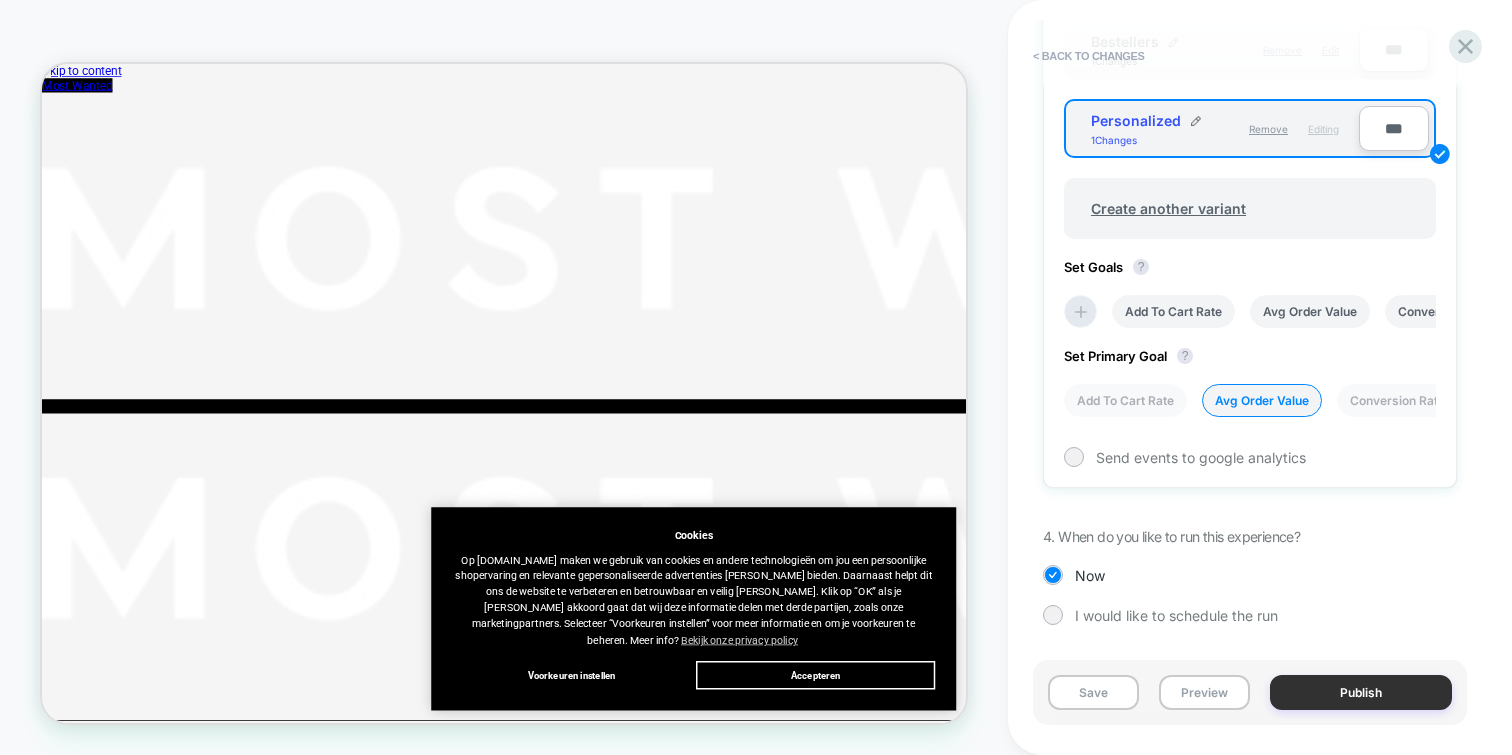 click on "Publish" at bounding box center (1361, 692) 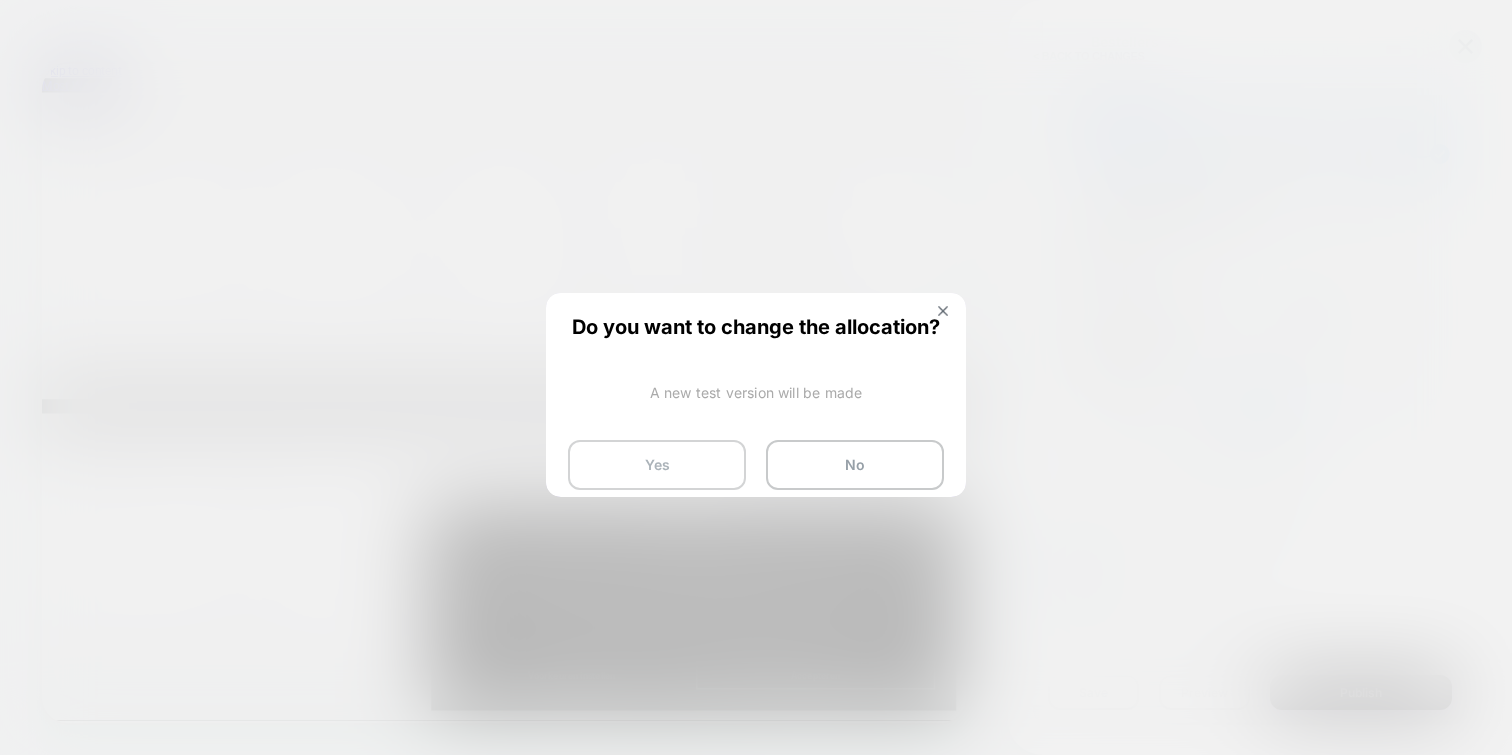 click on "Yes" at bounding box center (657, 465) 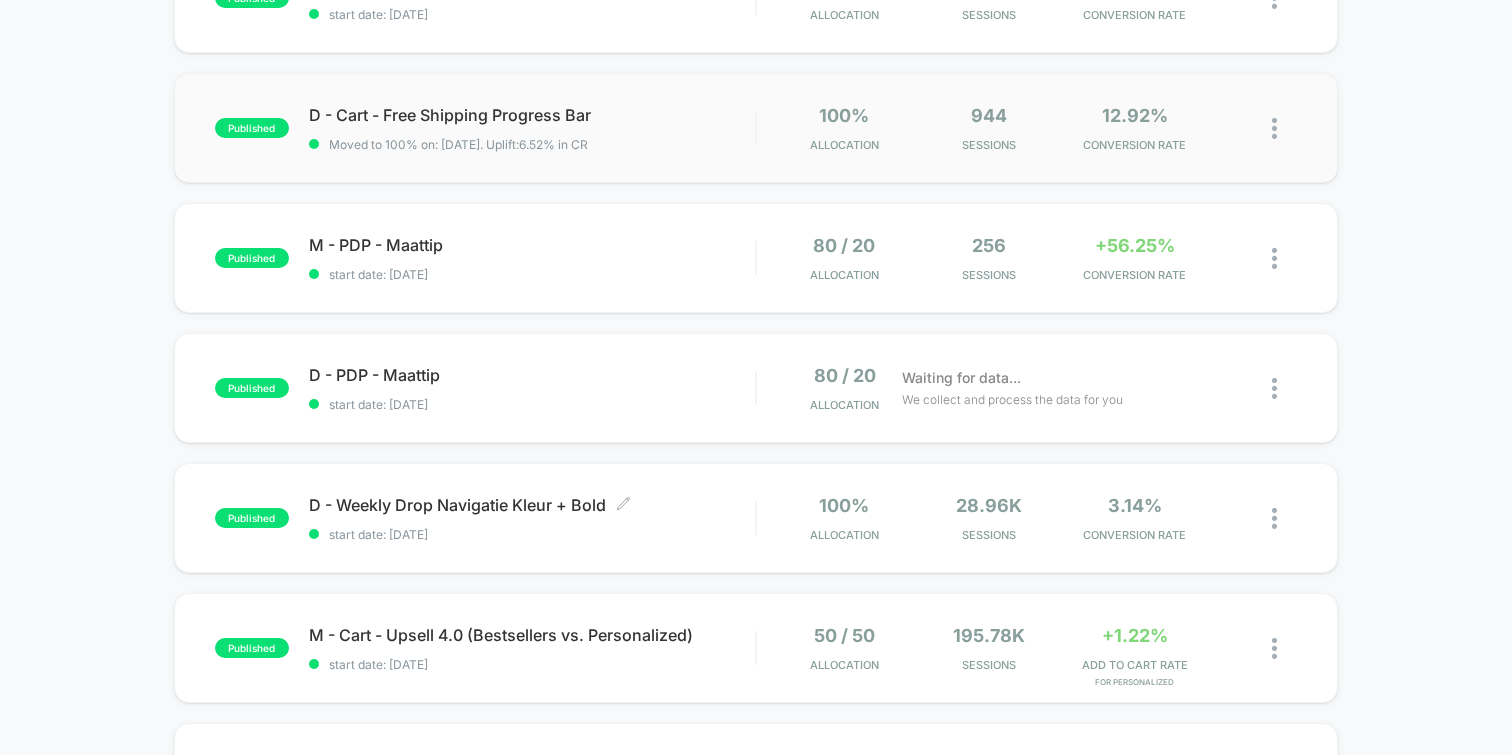 scroll, scrollTop: 0, scrollLeft: 0, axis: both 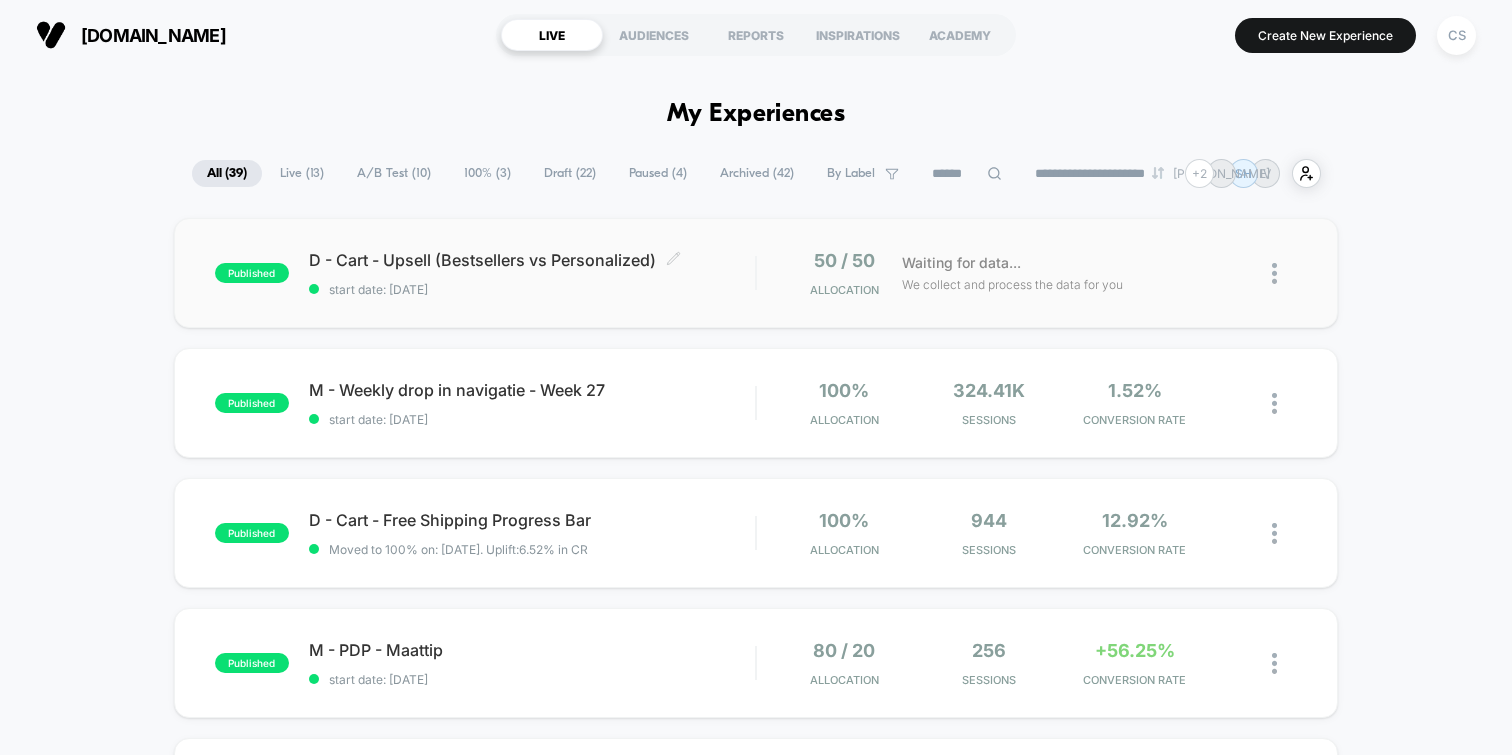 click 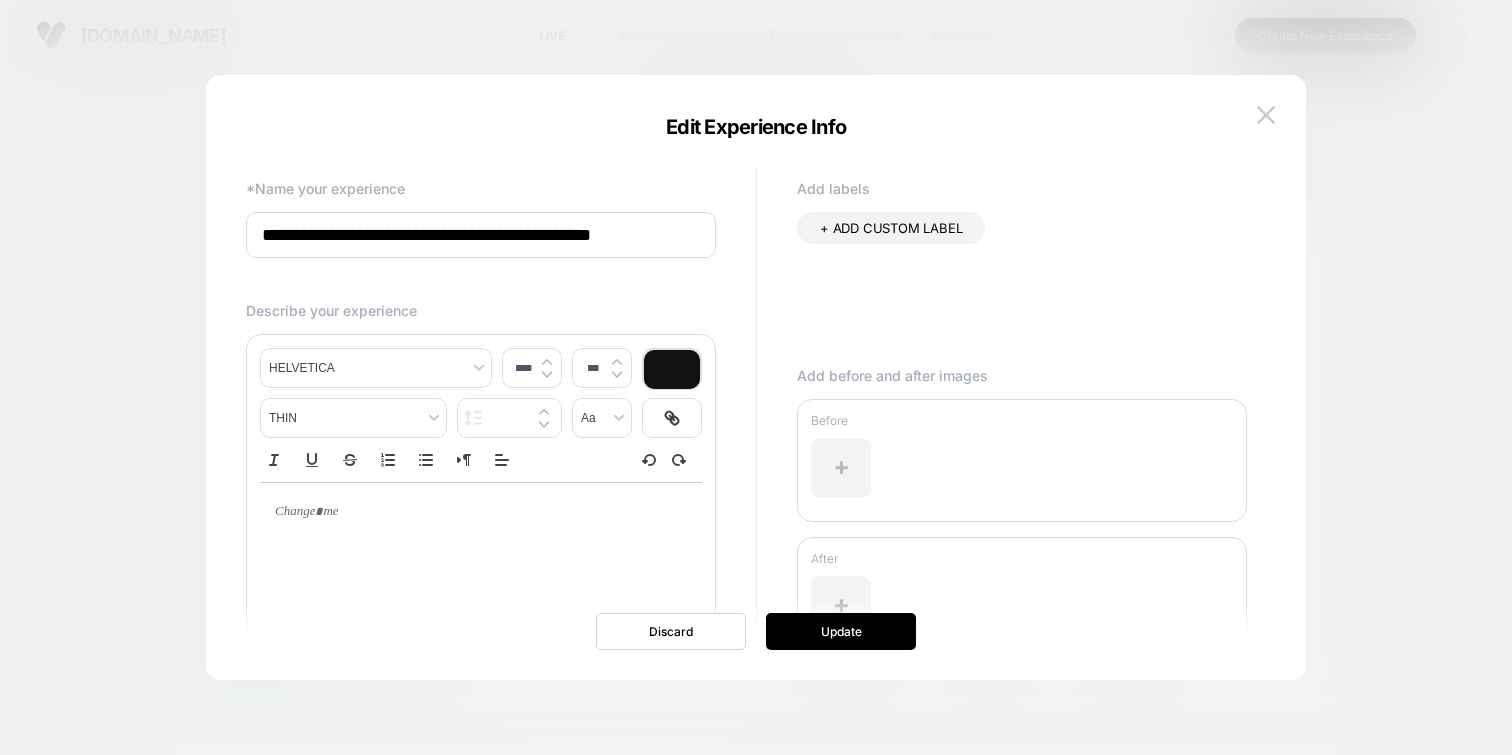 click on "**********" at bounding box center (481, 235) 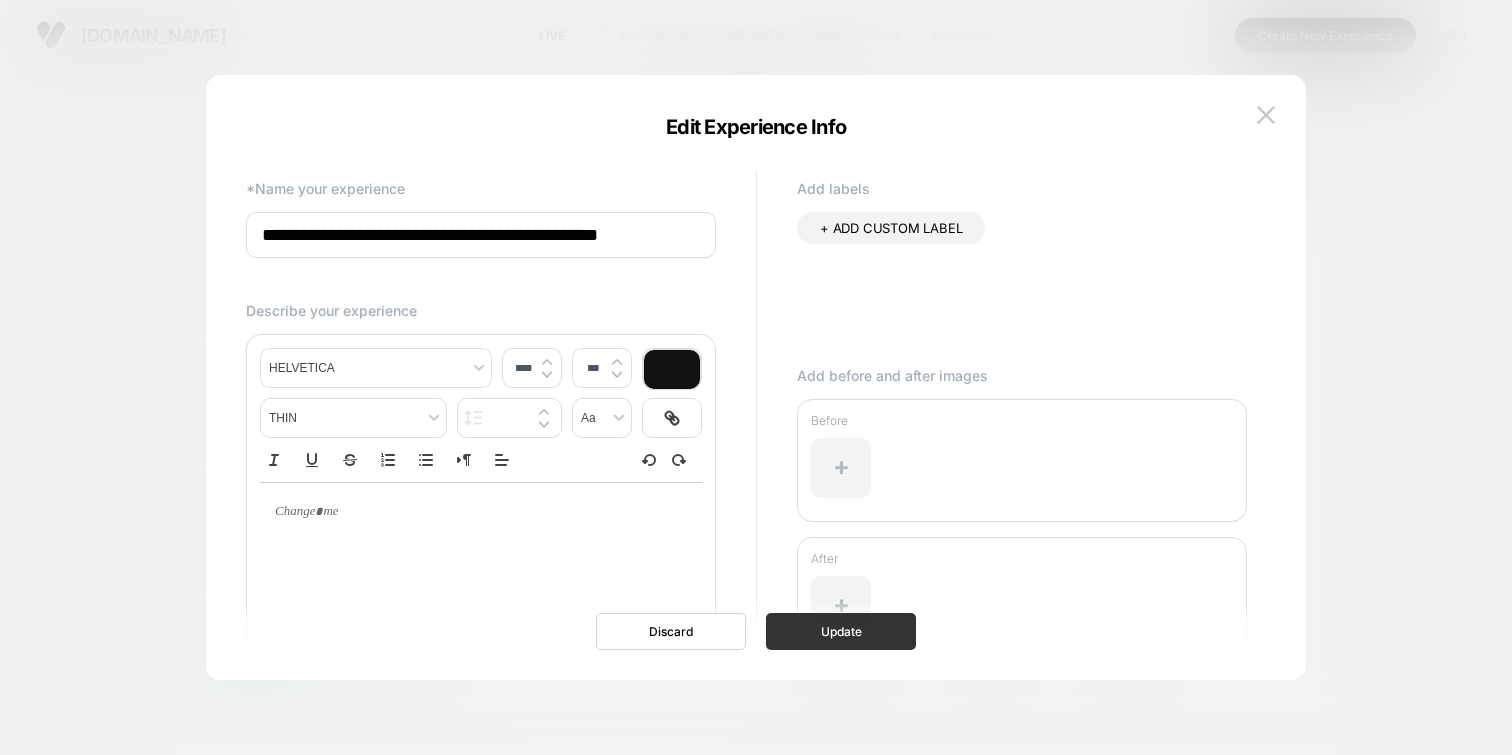 type on "**********" 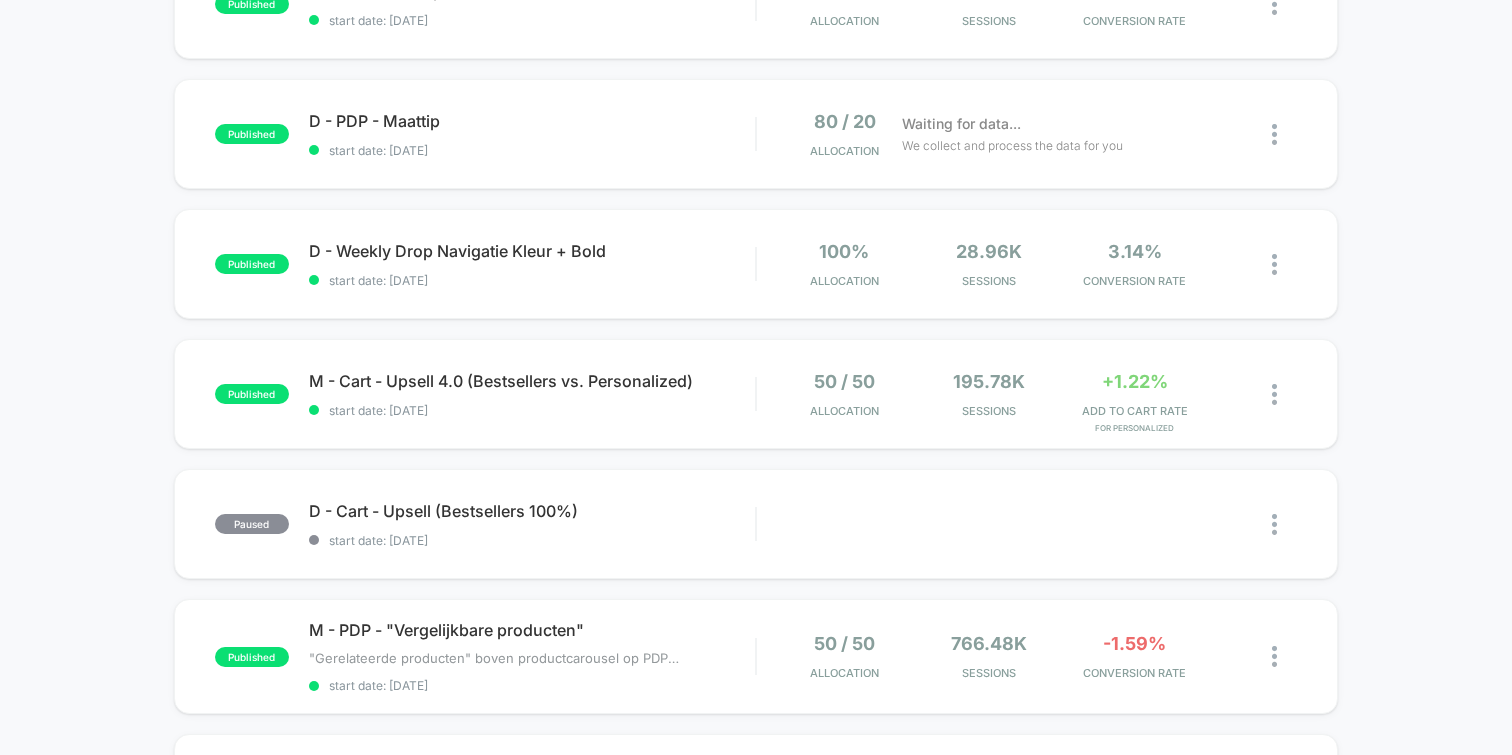 scroll, scrollTop: 662, scrollLeft: 0, axis: vertical 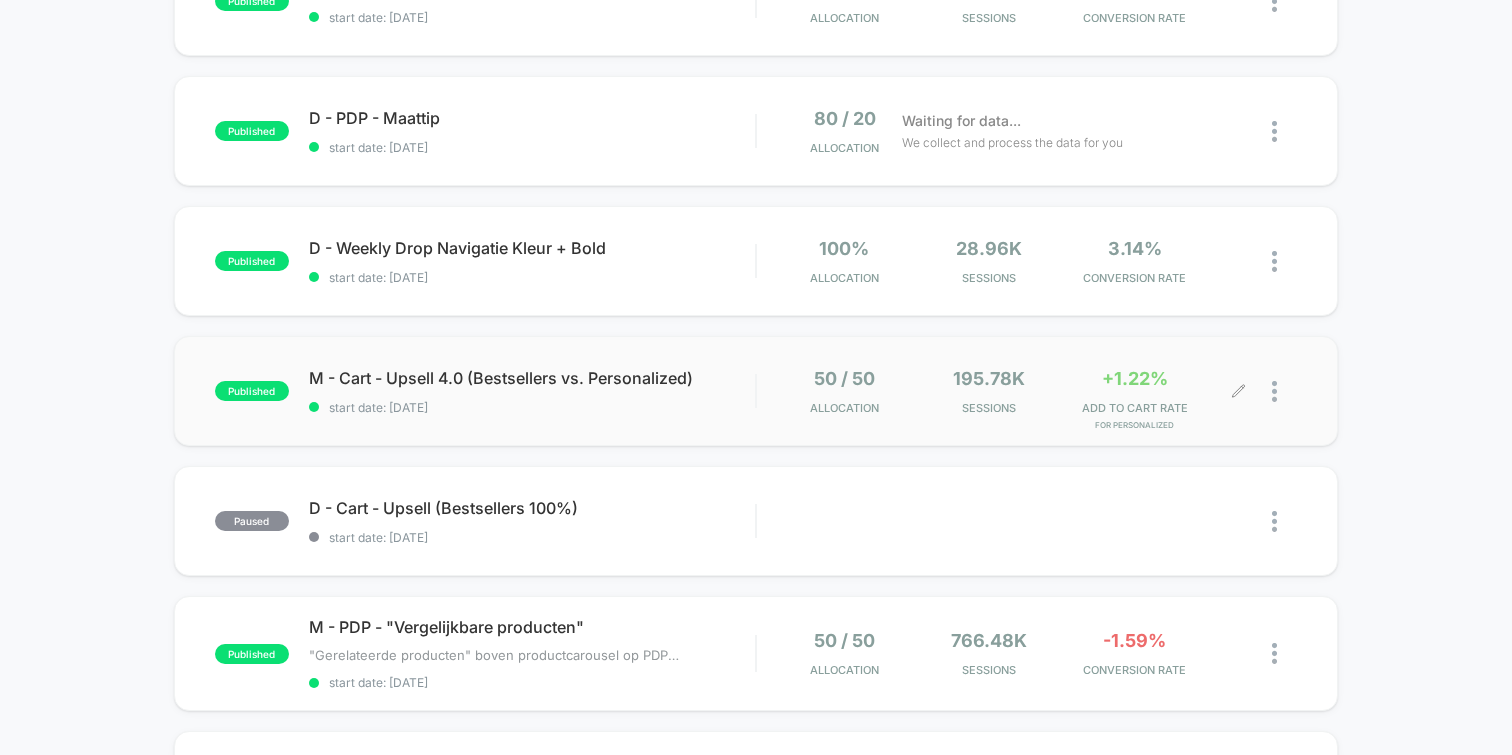 click on "+1.22%" at bounding box center [1135, 378] 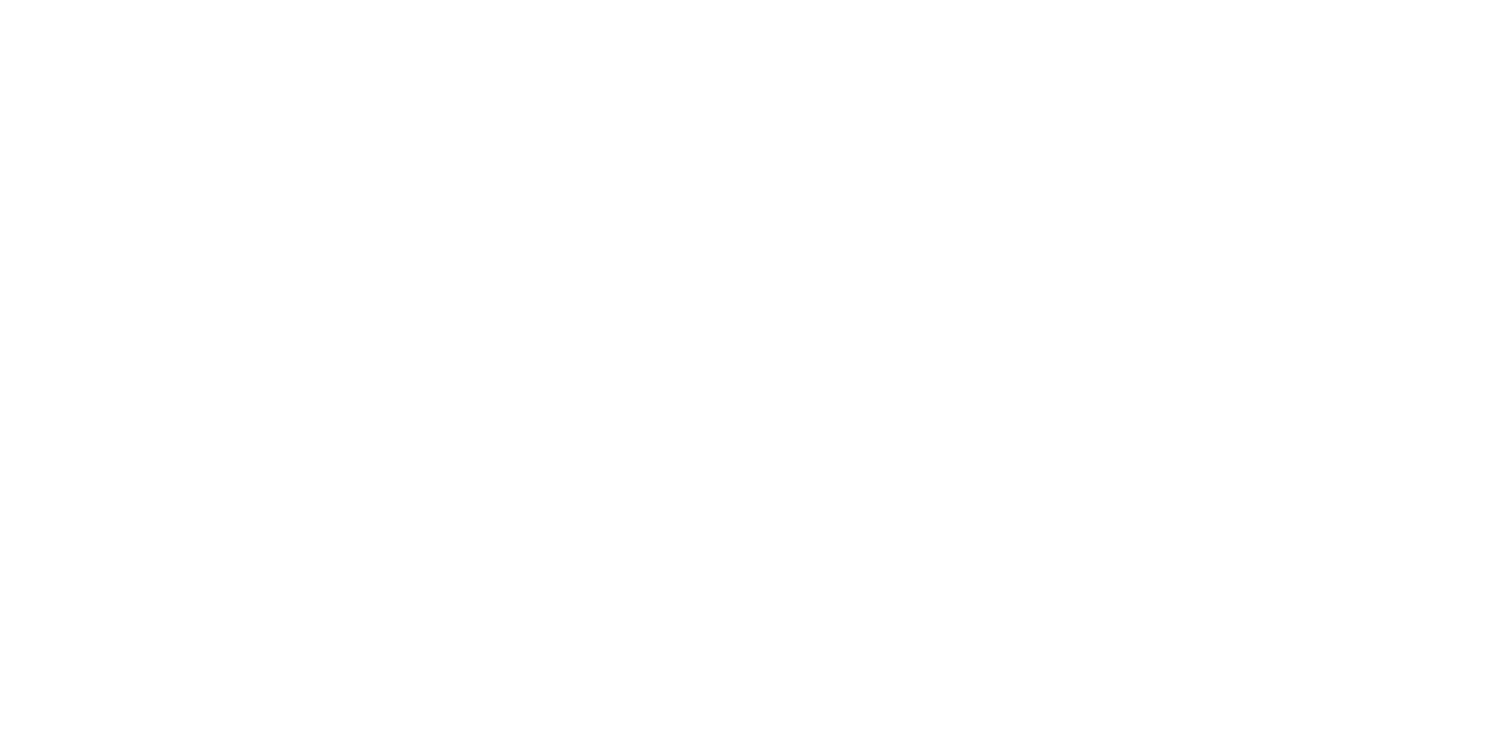 click on "*" at bounding box center [756, 4] 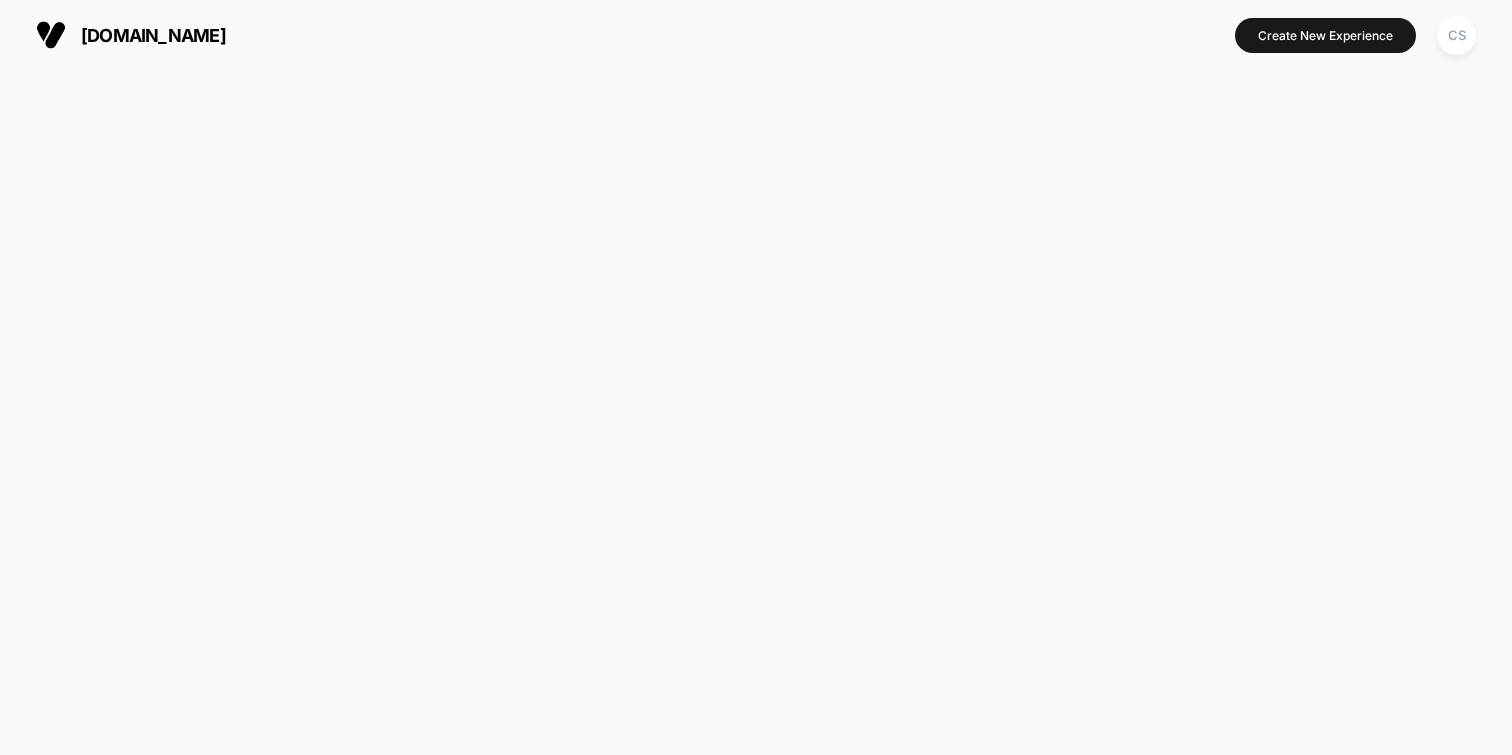 scroll, scrollTop: 0, scrollLeft: 0, axis: both 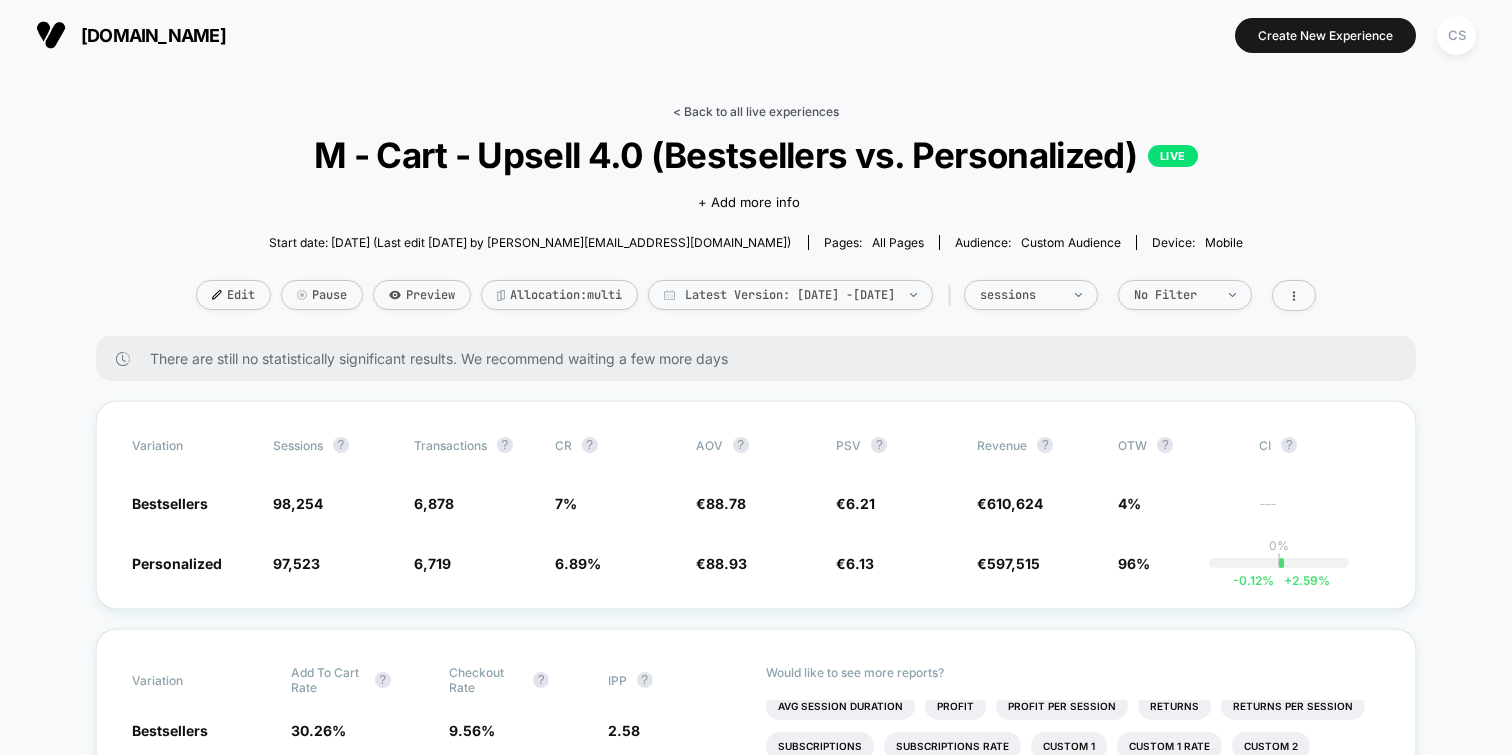 click on "< Back to all live experiences" at bounding box center [756, 111] 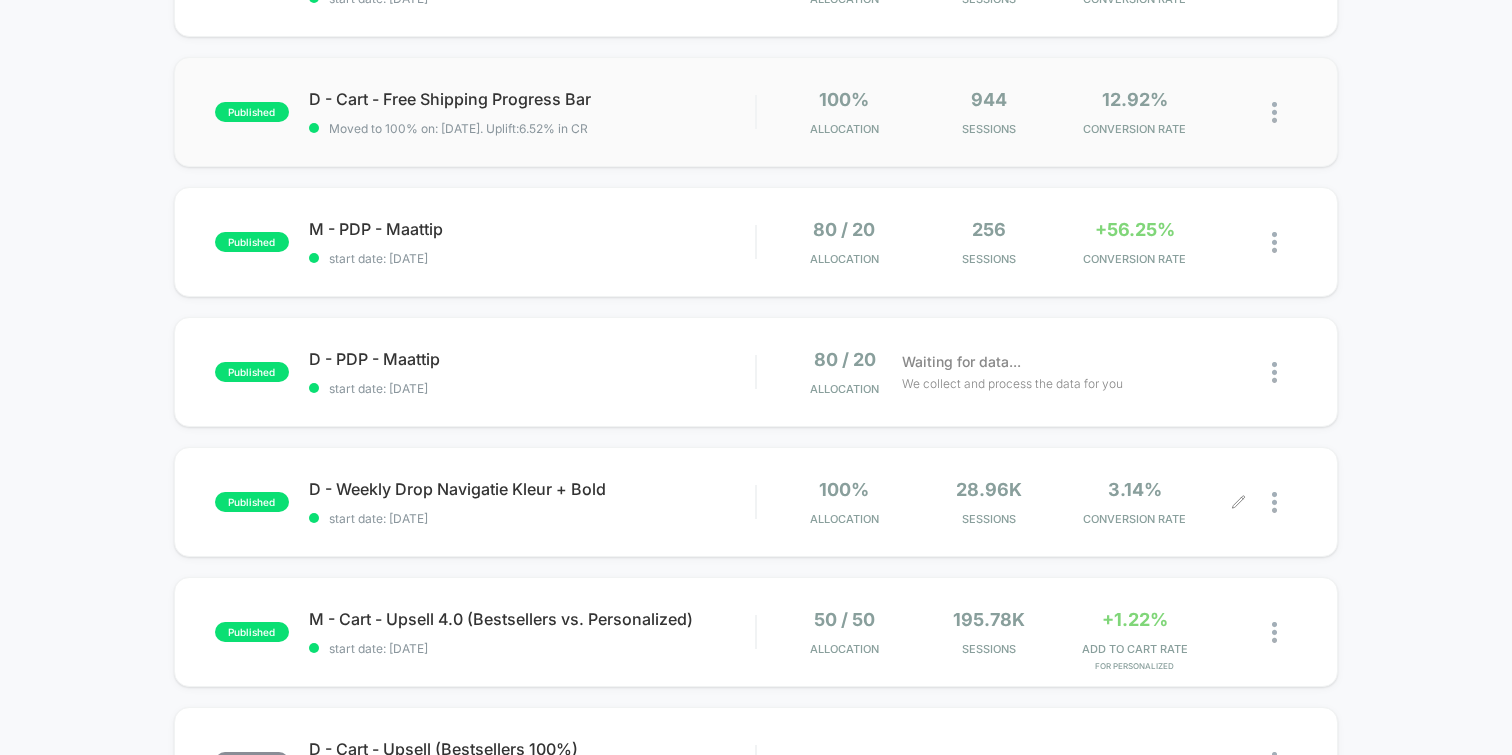 scroll, scrollTop: 425, scrollLeft: 0, axis: vertical 